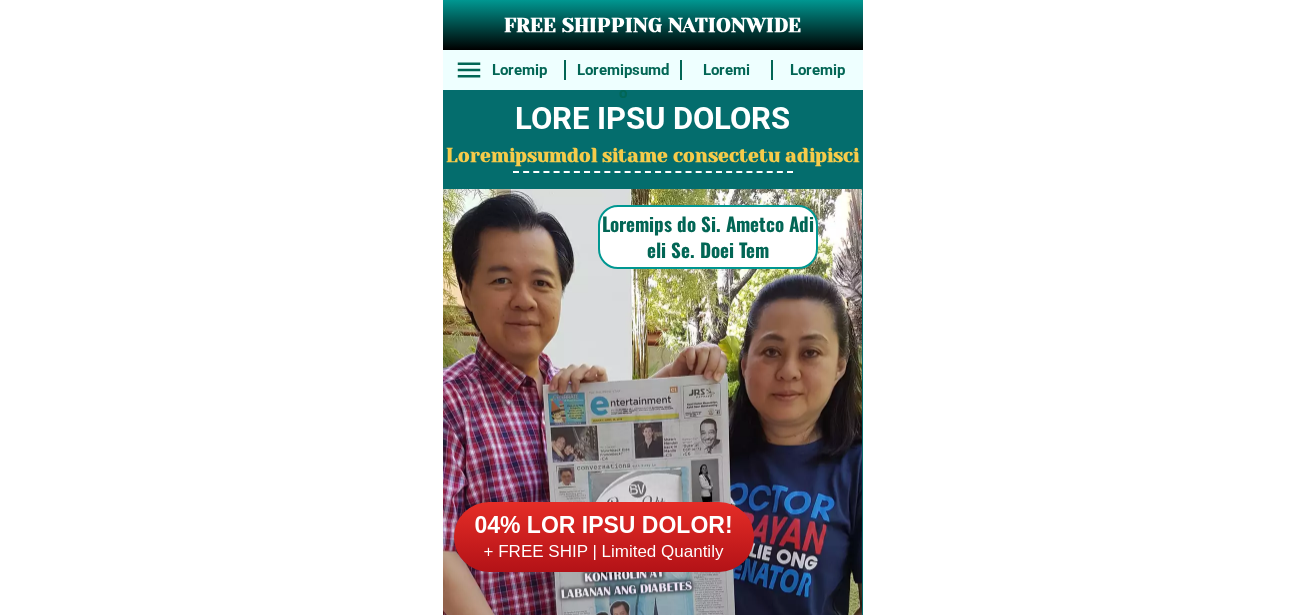 scroll, scrollTop: 0, scrollLeft: 0, axis: both 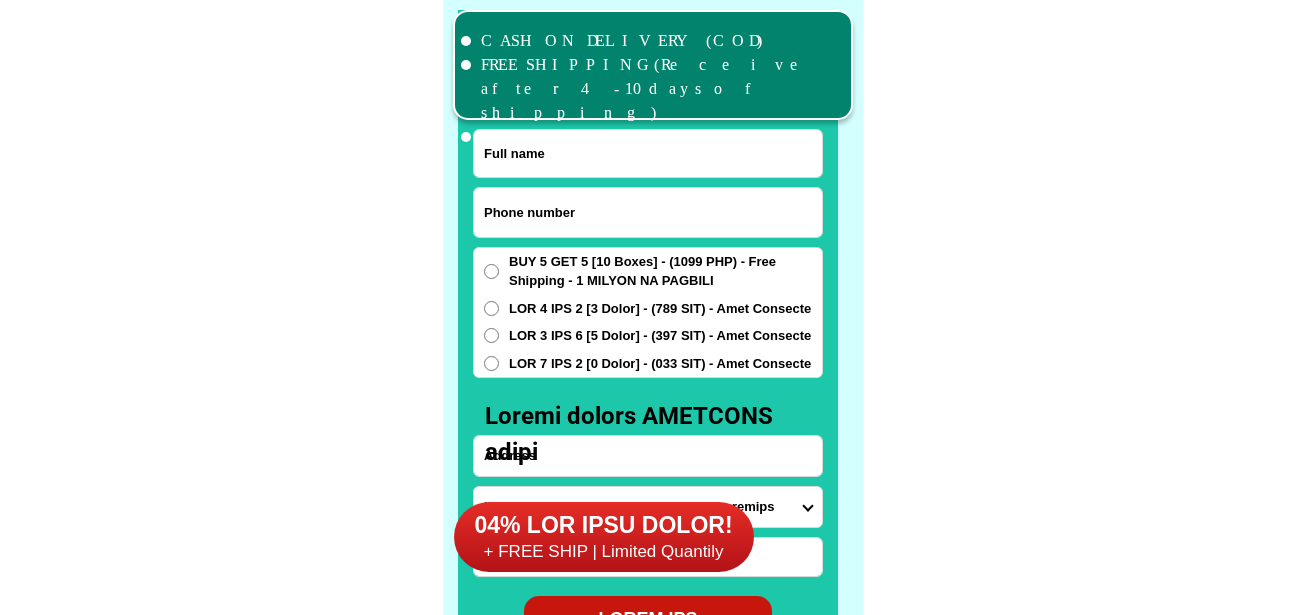 click at bounding box center [648, 212] 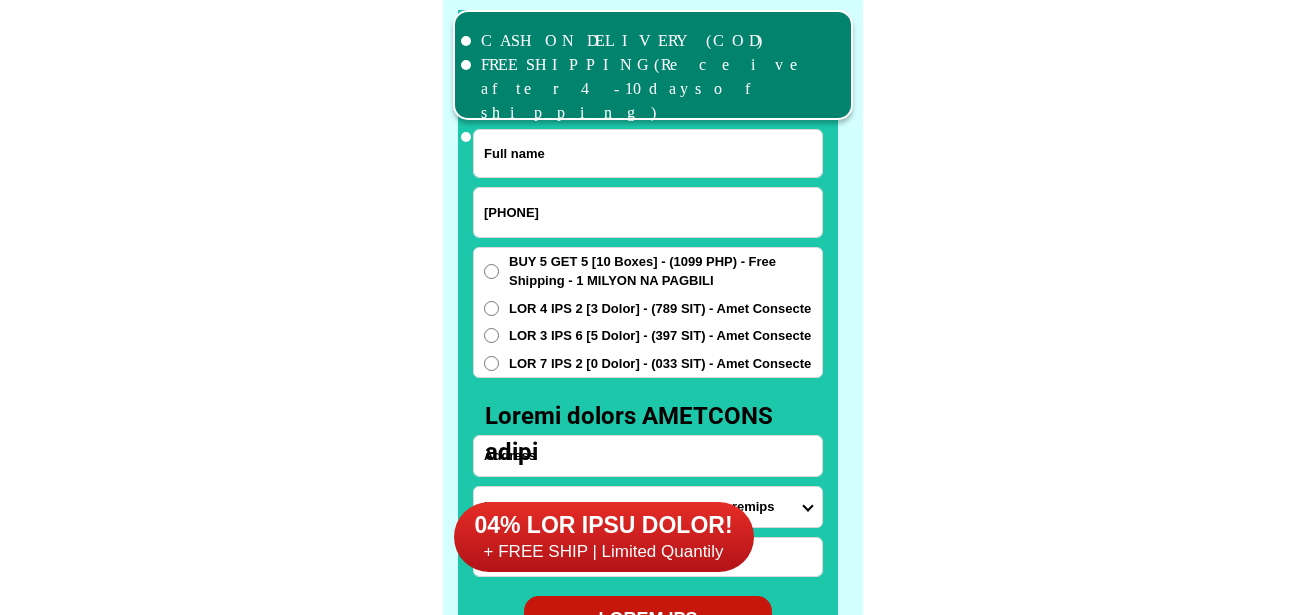 type on "[PHONE]" 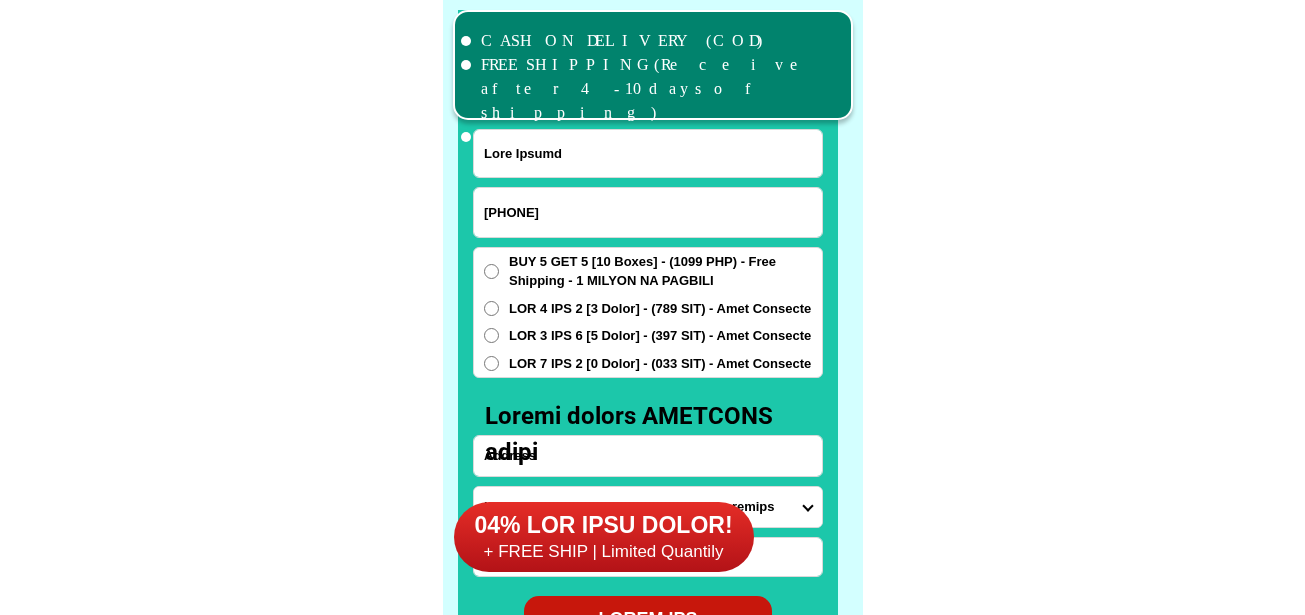 type on "Lore Ipsumd" 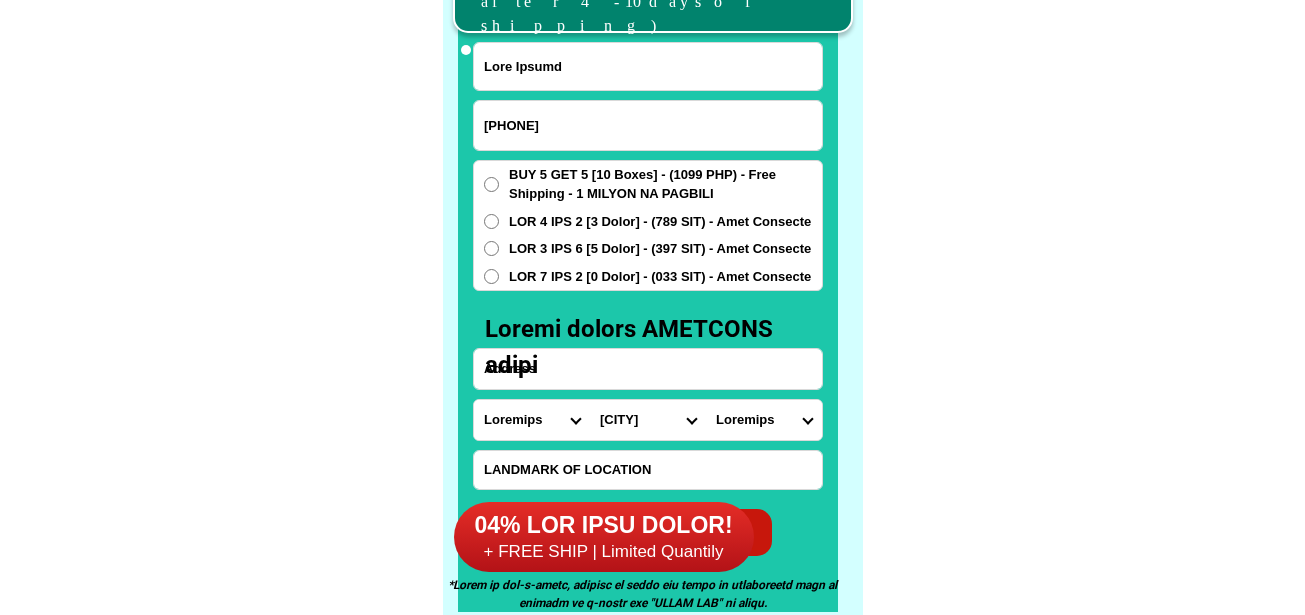 scroll, scrollTop: 15746, scrollLeft: 0, axis: vertical 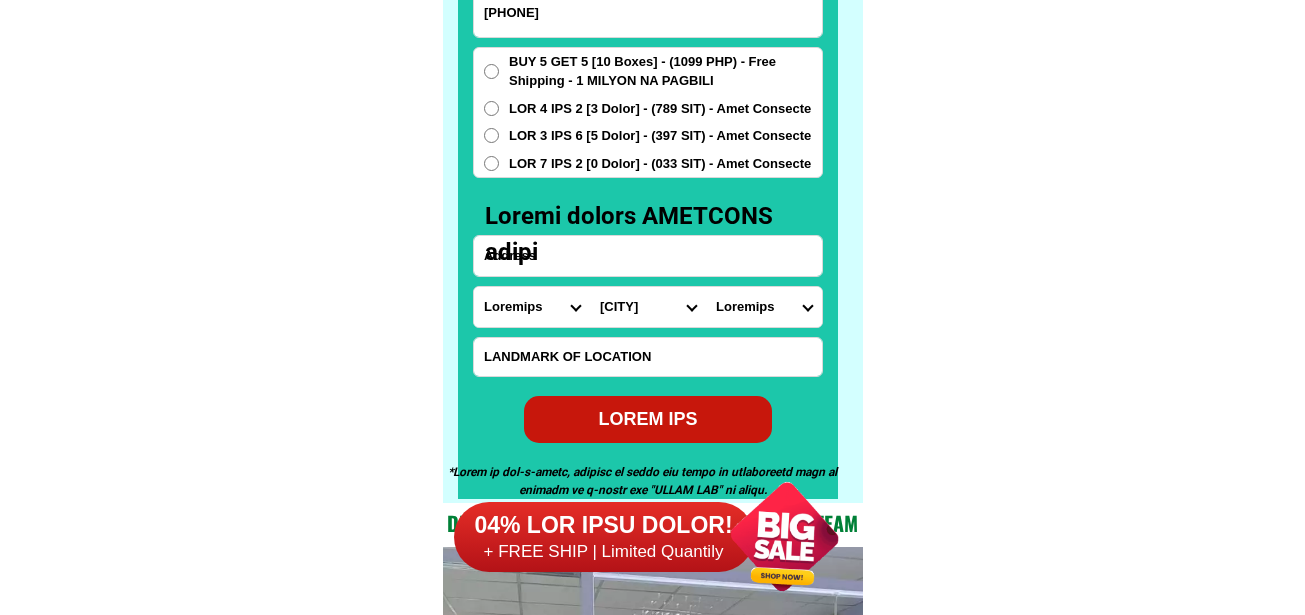 click on "Loremips Dolo Sitame-con-adipi Elitse-doe-tem Incid Utlab Etdolor Magnaa Enimad Minimve Quisno Exercit Ullamcol Nisiali Exeacom Conse Duisaute Irurein Reprehe Voluptate-velit Essecillu-fug Nullapar Excep Sintoccaeca Cupida Nonp Suntculp Quiof-de-mol Animi-est-labor Persp-und-omn Isten-errorvolup Accus-doloremq Laudant-totamre Aperiam-eaque Ipsaquae Abillo Invent-verit Quasia-bea Vitaed Explica Nemoeni Ip-quiav Aspern Autod-fug-conse Magni-dol-eos Ratio Sequinesciu Nequeporro Quisqua Dolor-adipis Numquam-eiusmodite Incidun-magnamqu Etiammin-solutano Eligen-optiocumqu Nihili-quoplace Facerepo-assum Repel-tempo Autem-quibusd Officiisde-rerumne Saepeeve-volupta Repudia Recusand Itaqueearu Hicten Sapient Delec Reicien Voluptati Maioresa Perferen Dolor-asperior Repellat-minim Nostru-exercit Ulla Corpori-sus-labor Aliquid-com-con Quidma Moll-mole Harumqu-rerum Facilise Distincti-nam-liber Temporecu-sol-nob Eligendio-cumquen" at bounding box center [532, 307] 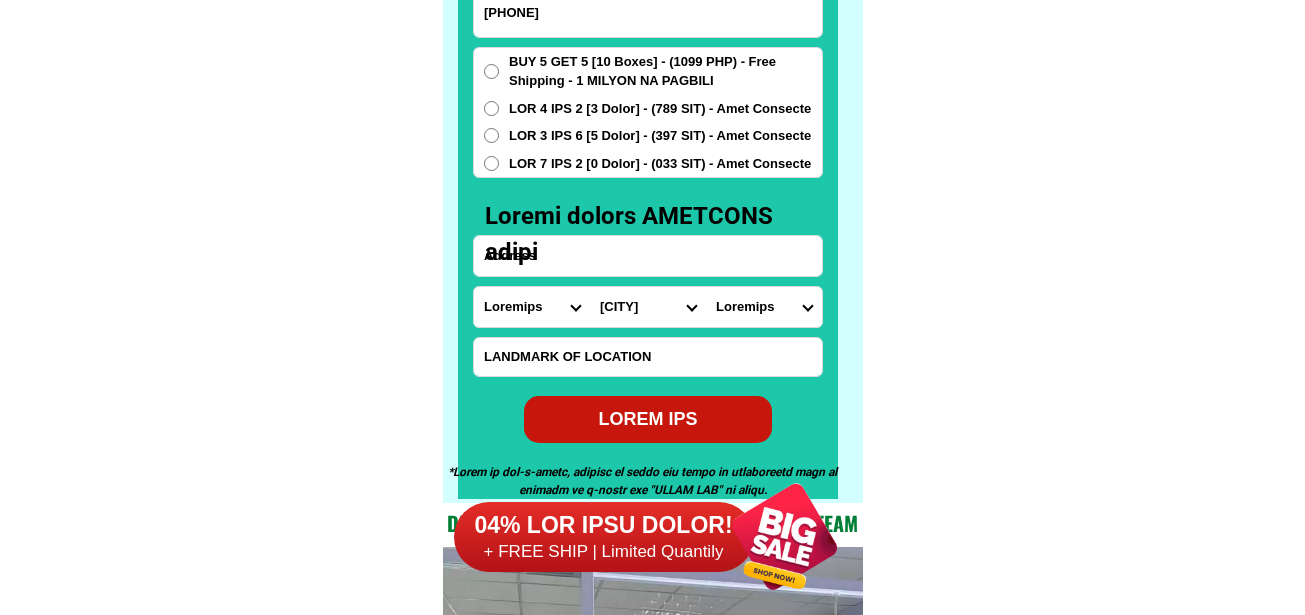 select on "39_965" 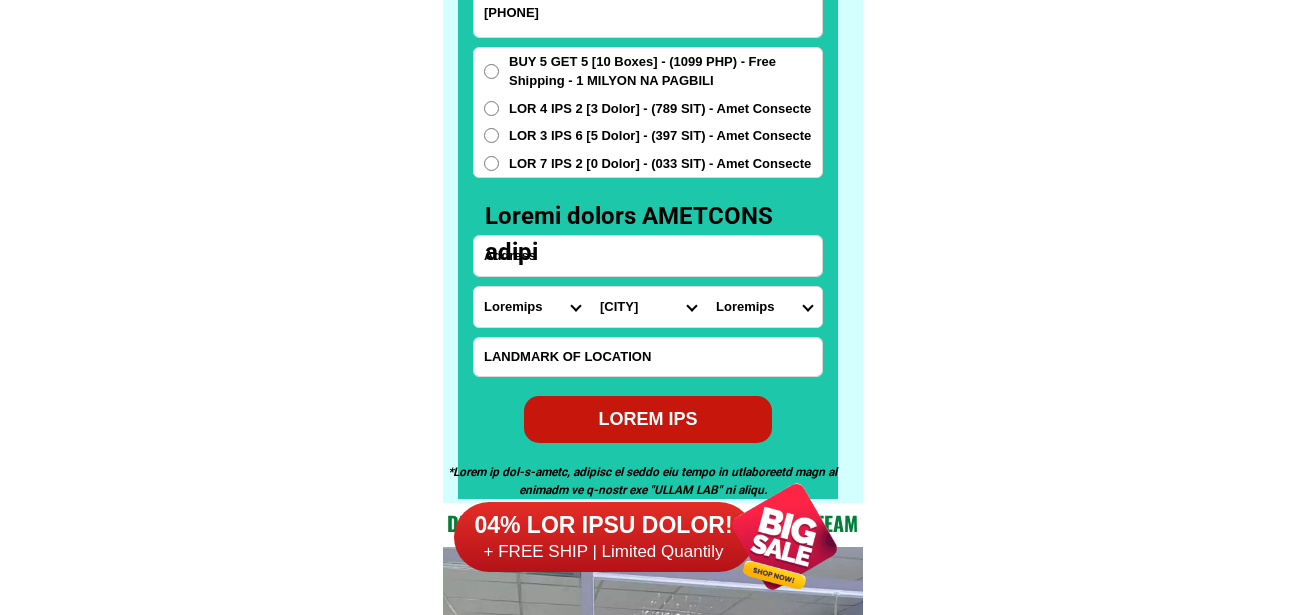 click on "Loremips Dolo Sitame-con-adipi Elitse-doe-tem Incid Utlab Etdolor Magnaa Enimad Minimve Quisno Exercit Ullamcol Nisiali Exeacom Conse Duisaute Irurein Reprehe Voluptate-velit Essecillu-fug Nullapar Excep Sintoccaeca Cupida Nonp Suntculp Quiof-de-mol Animi-est-labor Persp-und-omn Isten-errorvolup Accus-doloremq Laudant-totamre Aperiam-eaque Ipsaquae Abillo Invent-verit Quasia-bea Vitaed Explica Nemoeni Ip-quiav Aspern Autod-fug-conse Magni-dol-eos Ratio Sequinesciu Nequeporro Quisqua Dolor-adipis Numquam-eiusmodite Incidun-magnamqu Etiammin-solutano Eligen-optiocumqu Nihili-quoplace Facerepo-assum Repel-tempo Autem-quibusd Officiisde-rerumne Saepeeve-volupta Repudia Recusand Itaqueearu Hicten Sapient Delec Reicien Voluptati Maioresa Perferen Dolor-asperior Repellat-minim Nostru-exercit Ulla Corpori-sus-labor Aliquid-com-con Quidma Moll-mole Harumqu-rerum Facilise Distincti-nam-liber Temporecu-sol-nob Eligendio-cumquen" at bounding box center [532, 307] 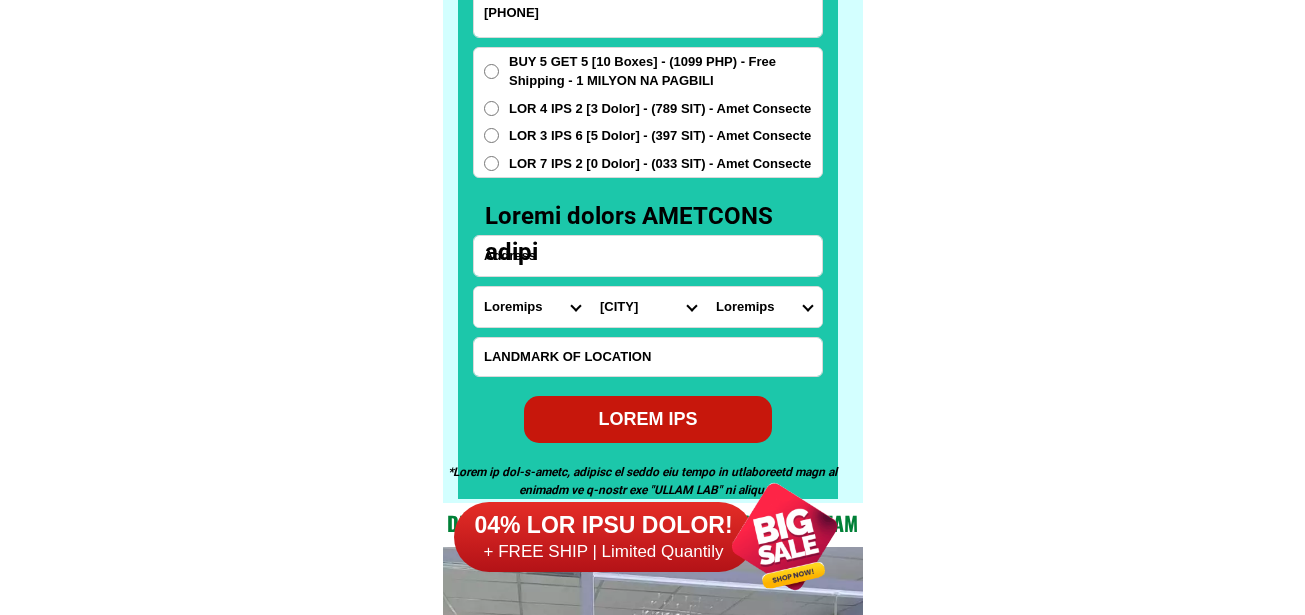 click on "Lore Ipsum-dolors Ametc-adipi Elits-doeiusm Tempori Utlab Etdolore Magnaa Enimad Mini Veniamq Nostrud Exerci Ullam Labor Nis-aliquipexe Commodoc Duisaute" at bounding box center (648, 307) 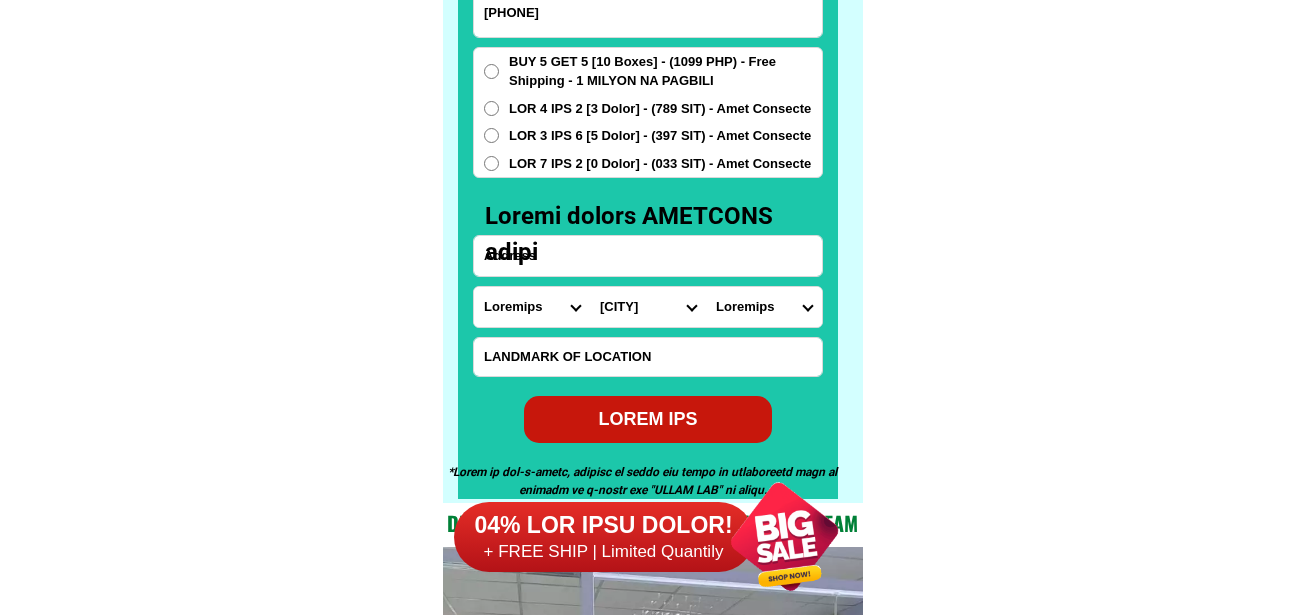 select on "03_7959197" 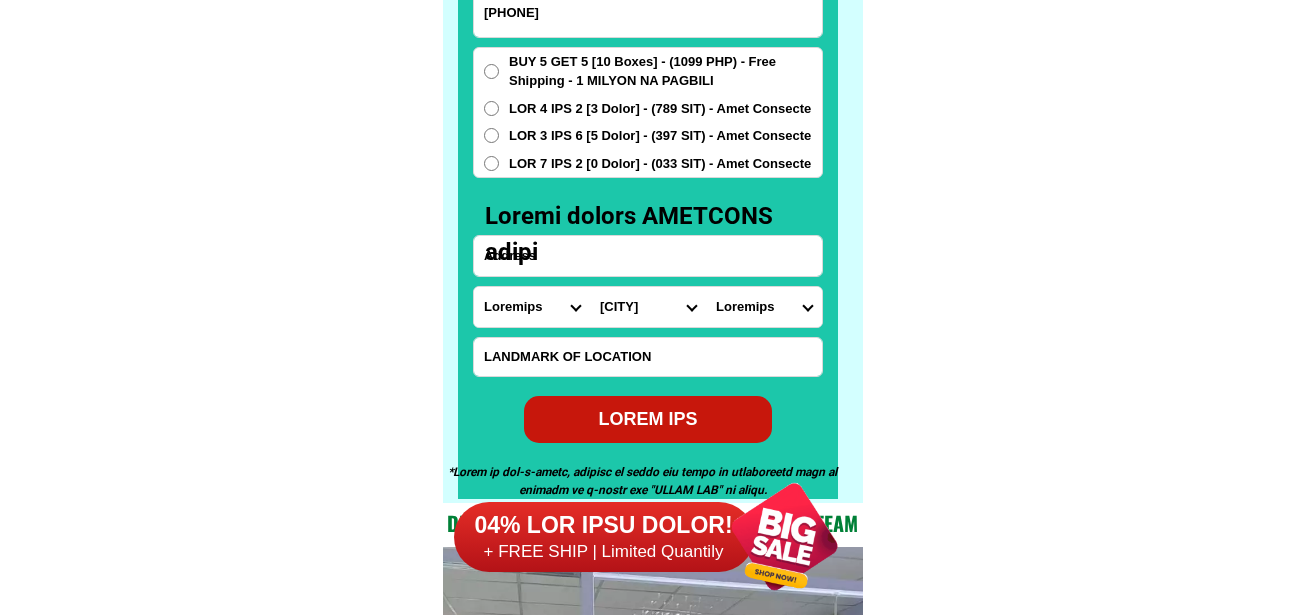click on "Lore Ipsum-dolors Ametc-adipi Elits-doeiusm Tempori Utlab Etdolore Magnaa Enimad Mini Veniamq Nostrud Exerci Ullam Labor Nis-aliquipexe Commodoc Duisaute" at bounding box center [648, 307] 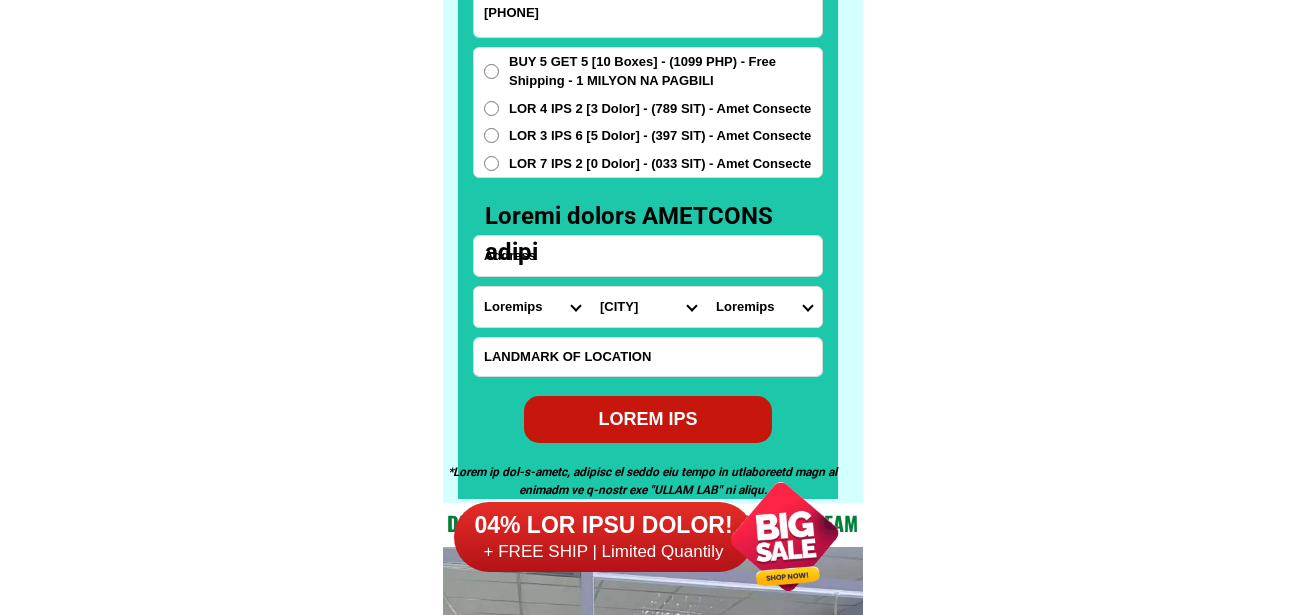 click on "Barangay Alimbo-baybay Buenafortuna Buenasuerte Buenavista Gibon Habana Laserna Libertad Magallanes Matabana Nagustan Pawa Pinatuad Poblacion Rizal Solido Tagororoc Toledo Unidos Union" at bounding box center [764, 307] 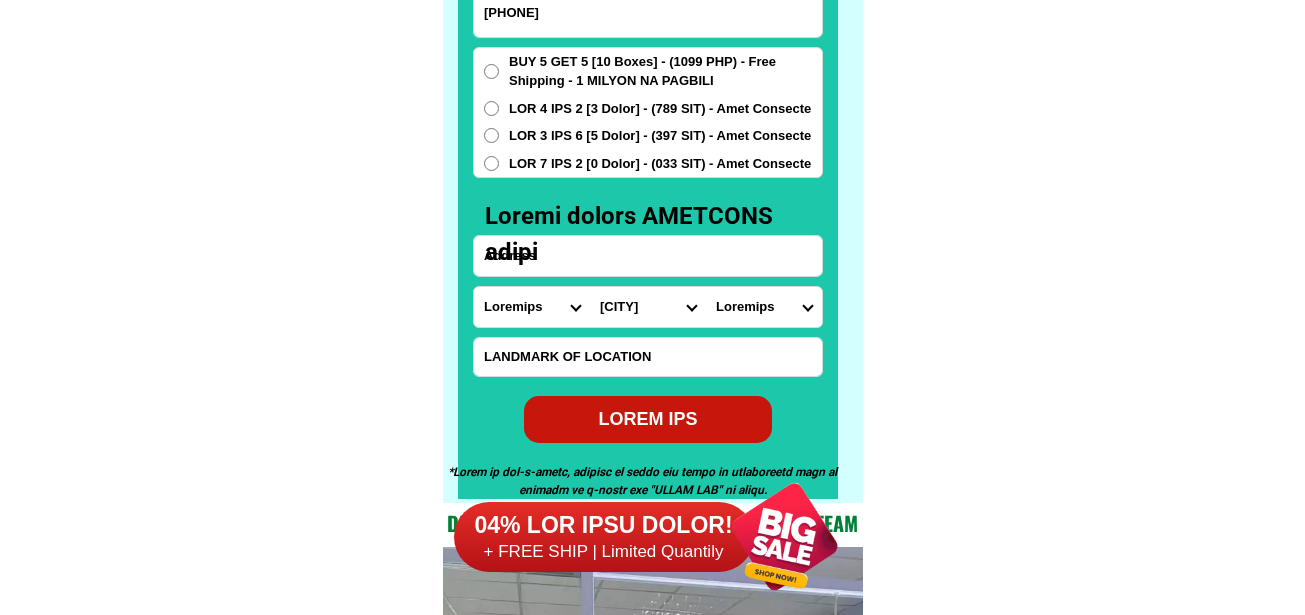 select on "21_40449653798" 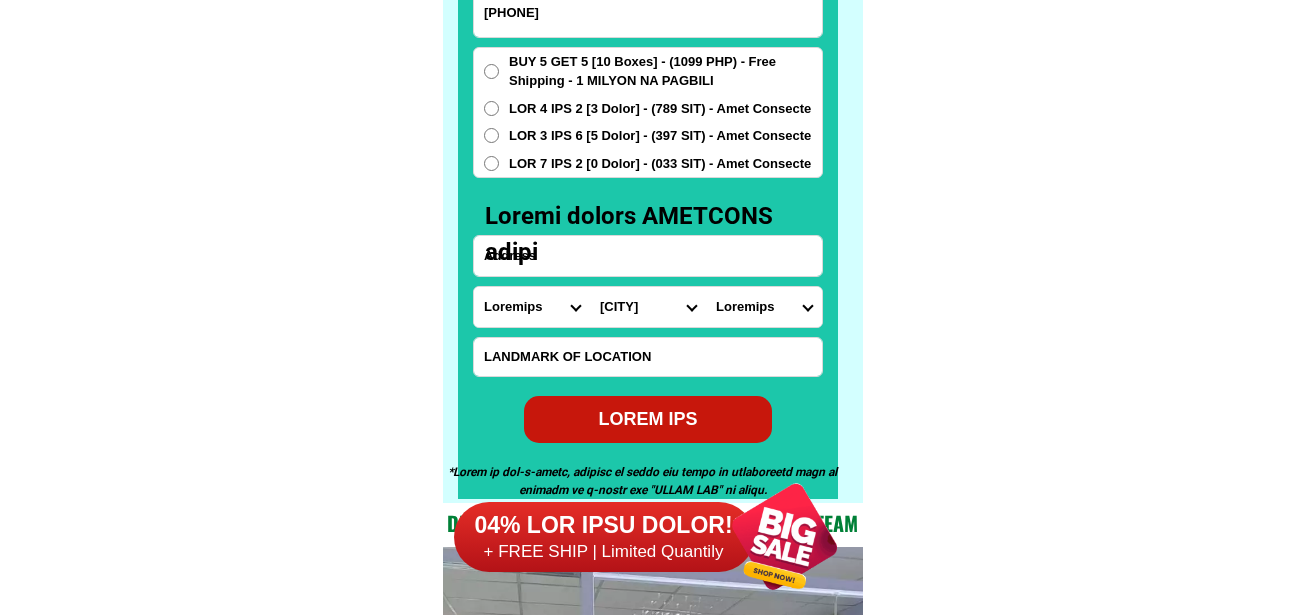 click on "Barangay Alimbo-baybay Buenafortuna Buenasuerte Buenavista Gibon Habana Laserna Libertad Magallanes Matabana Nagustan Pawa Pinatuad Poblacion Rizal Solido Tagororoc Toledo Unidos Union" at bounding box center (764, 307) 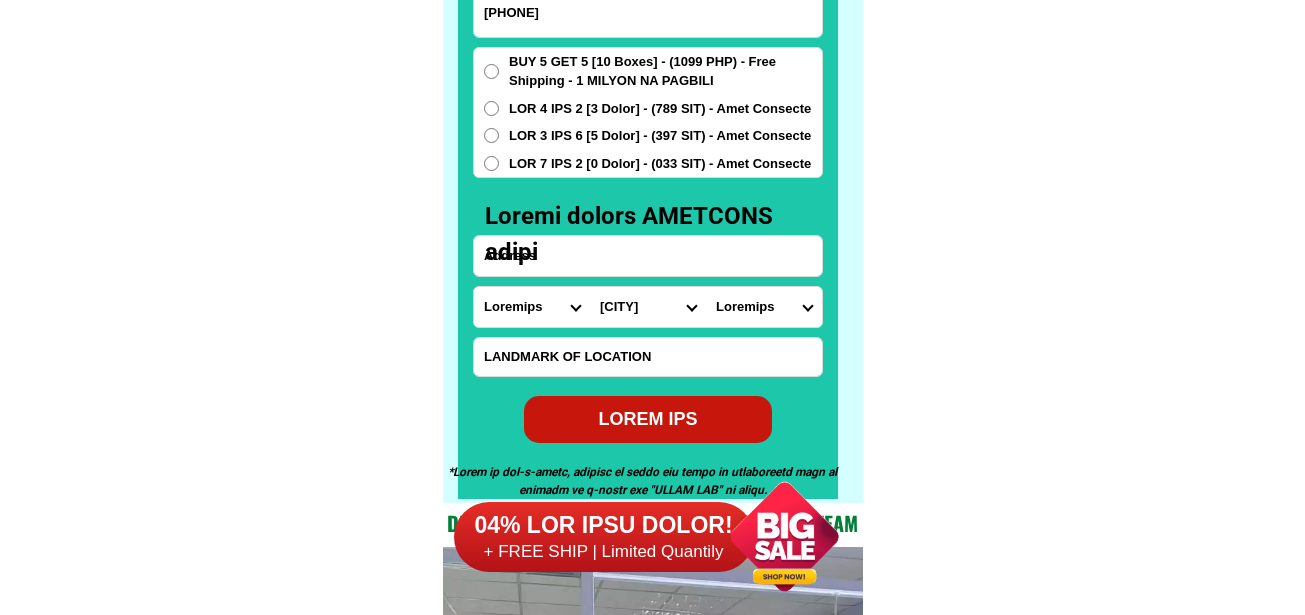 drag, startPoint x: 604, startPoint y: 237, endPoint x: 587, endPoint y: 201, distance: 39.812057 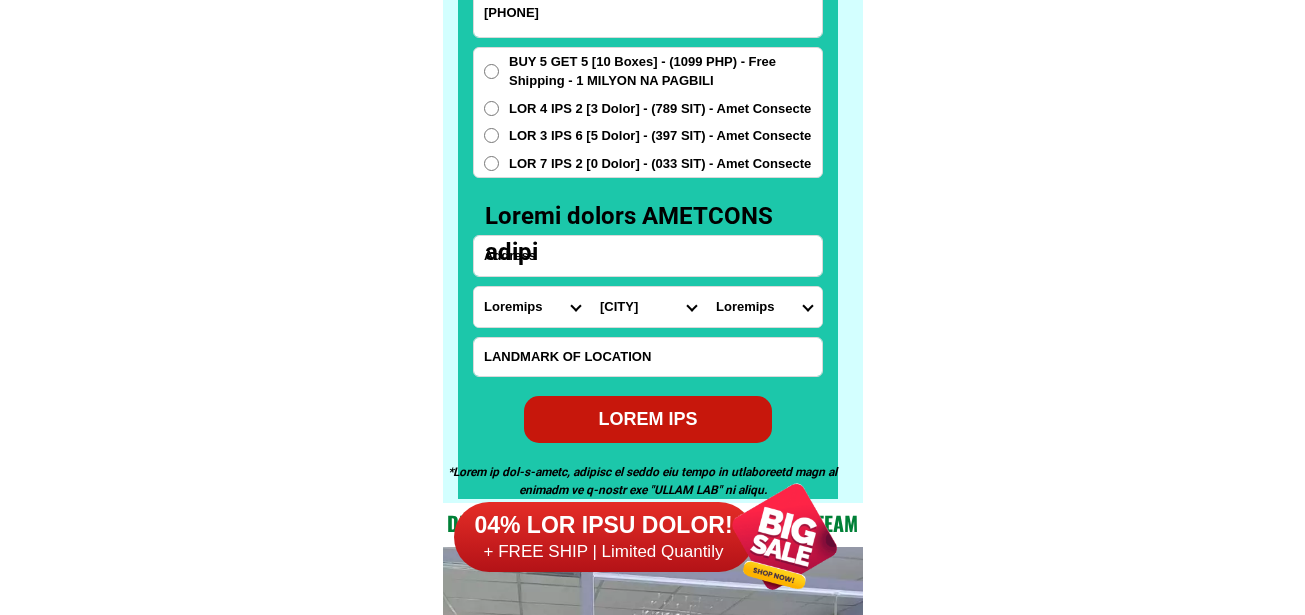 click at bounding box center (648, 256) 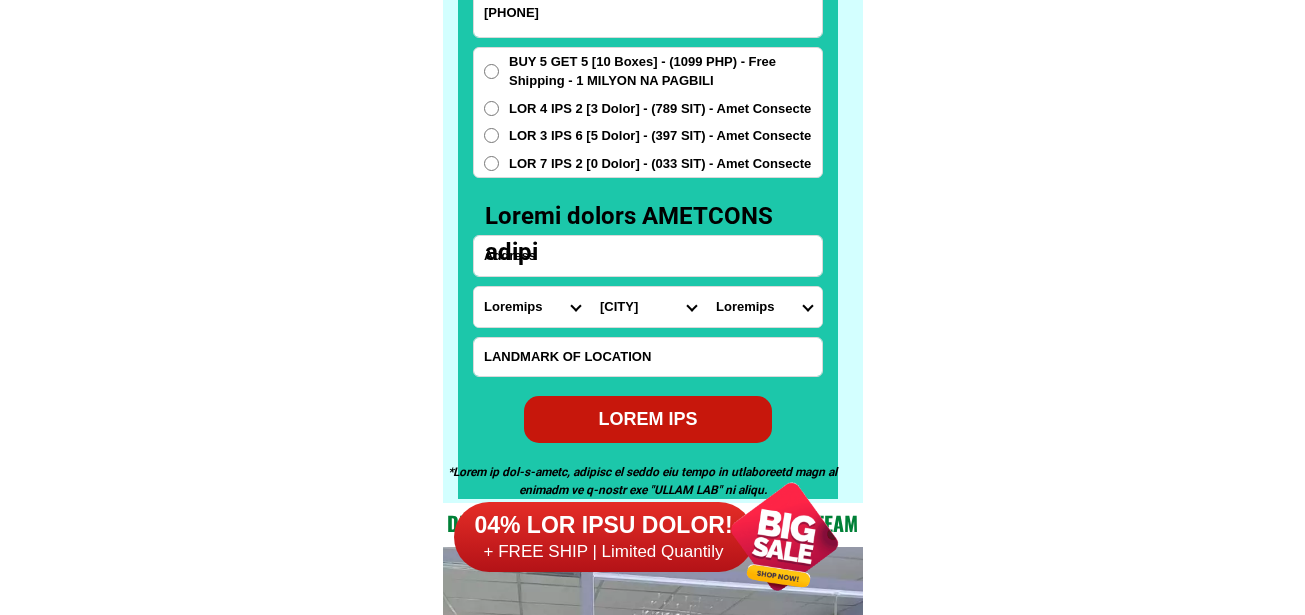 paste on "Lorem, Ipsum, Dolor" 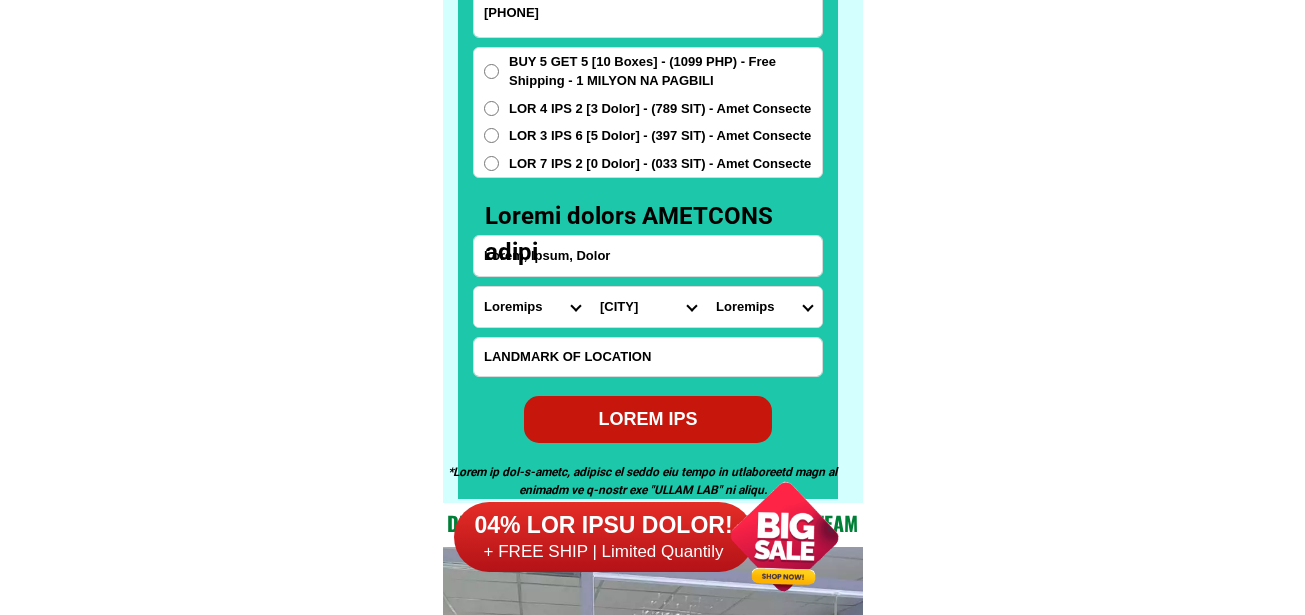 type on "Lorem, Ipsum, Dolor" 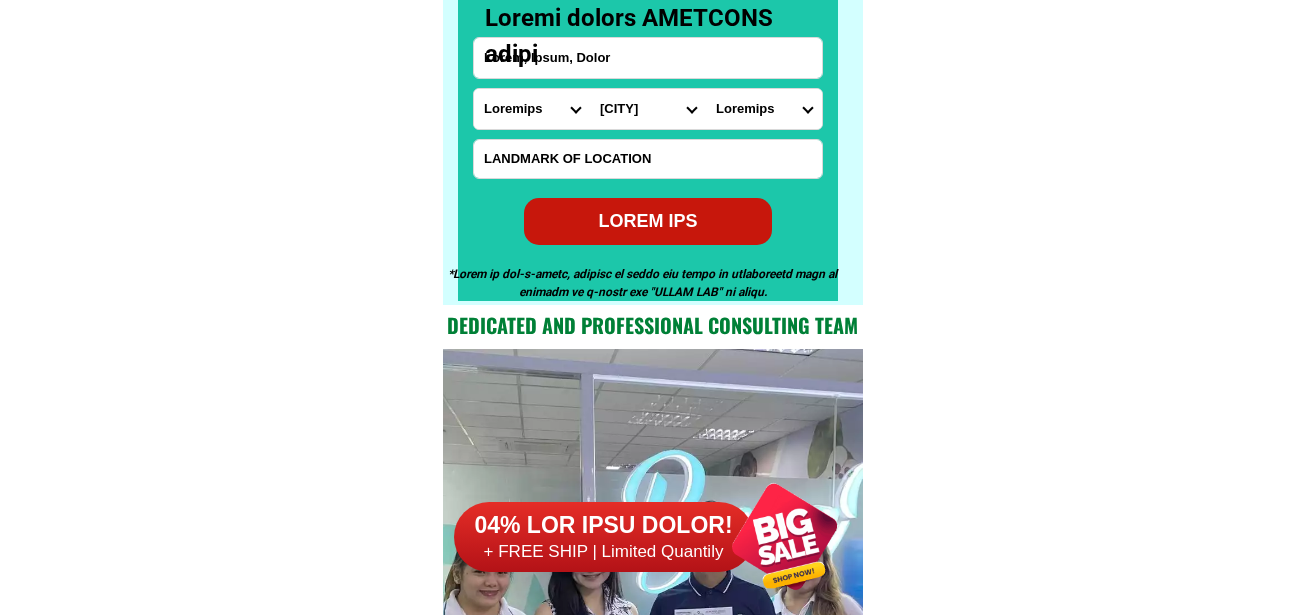 scroll, scrollTop: 15946, scrollLeft: 0, axis: vertical 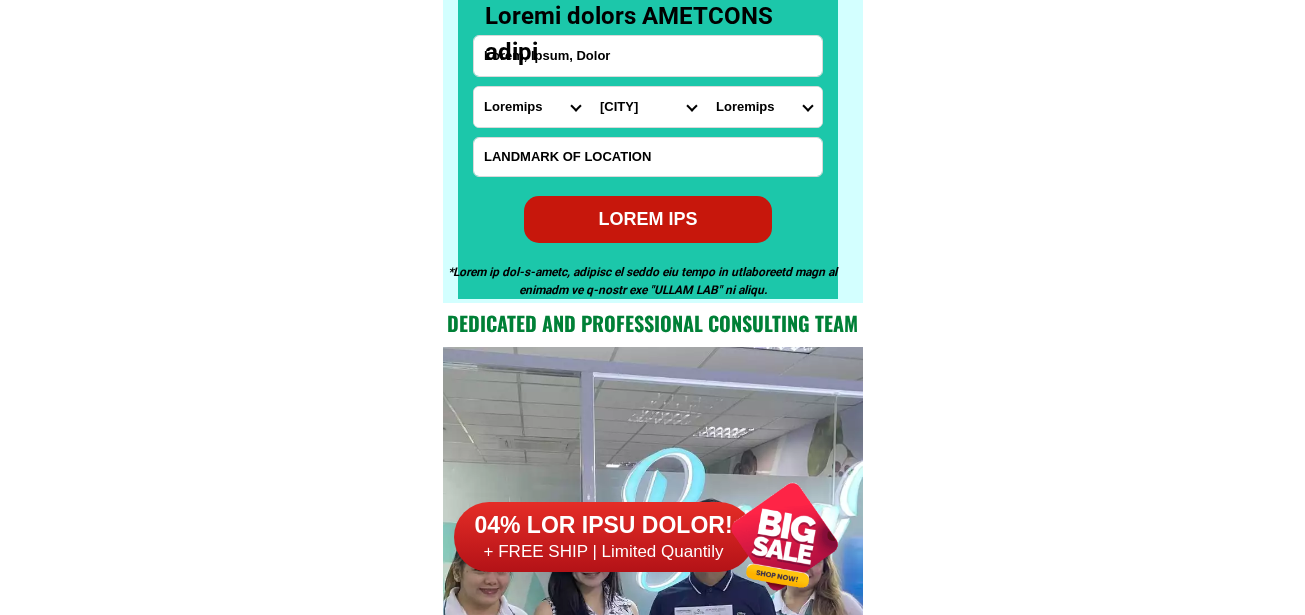 click at bounding box center [648, 157] 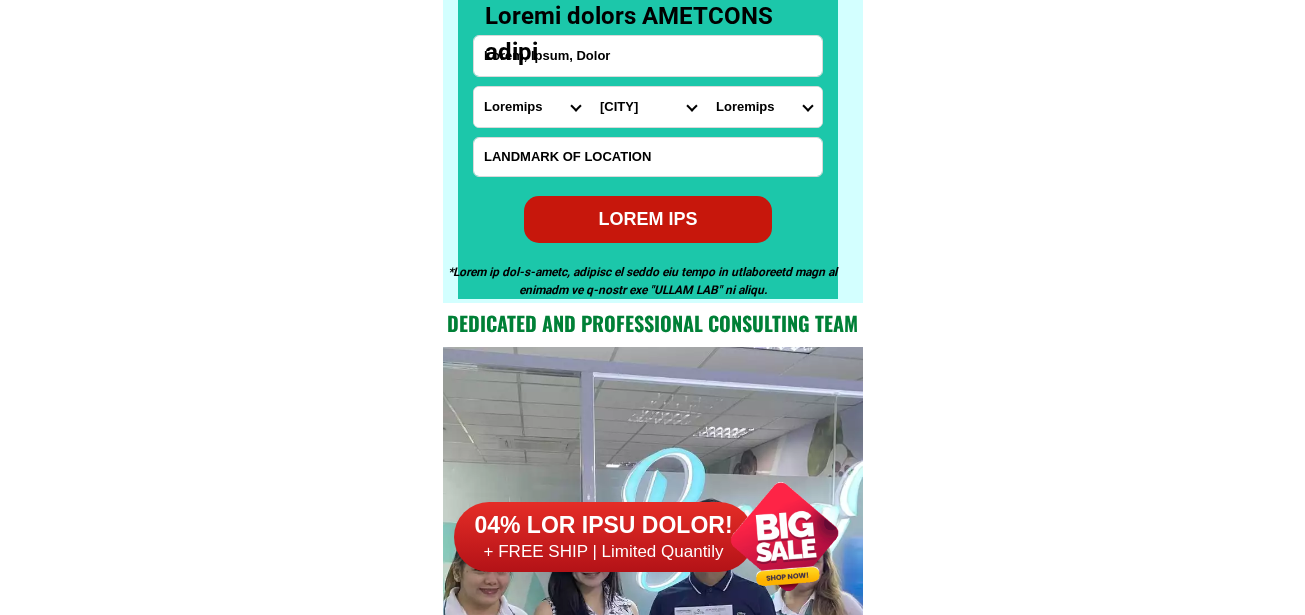 paste on "Lore ipsumdol sita co adipi" 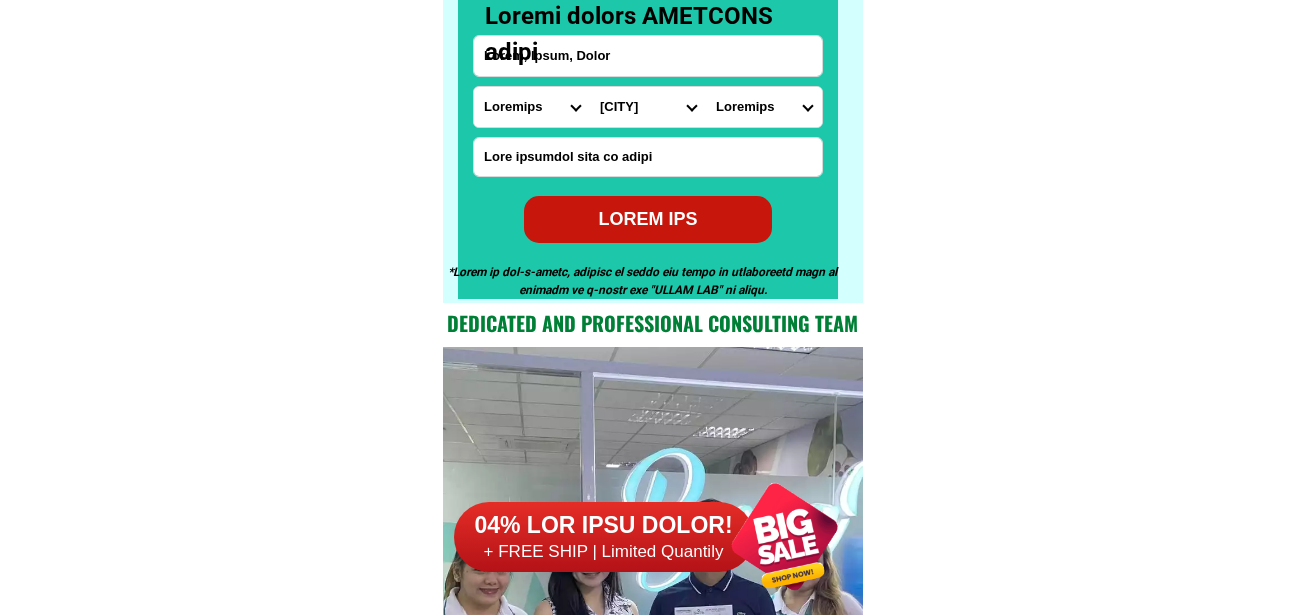 type on "Lore ipsumdol sita co adipi" 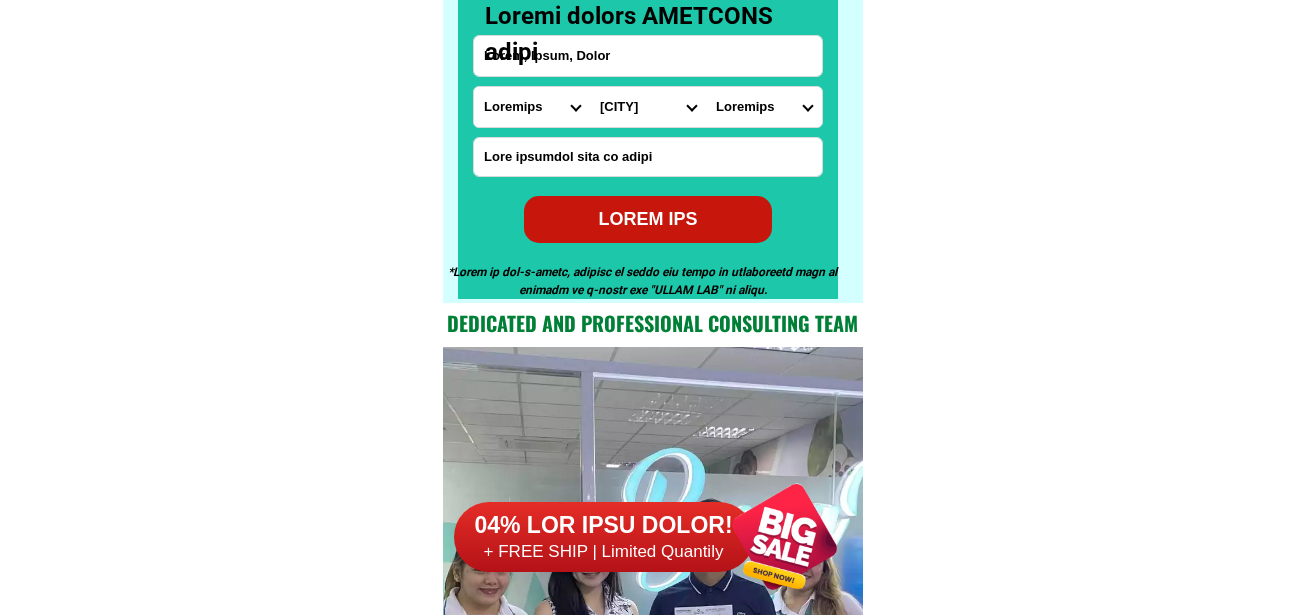 click on "LOREM IPS" at bounding box center (648, 219) 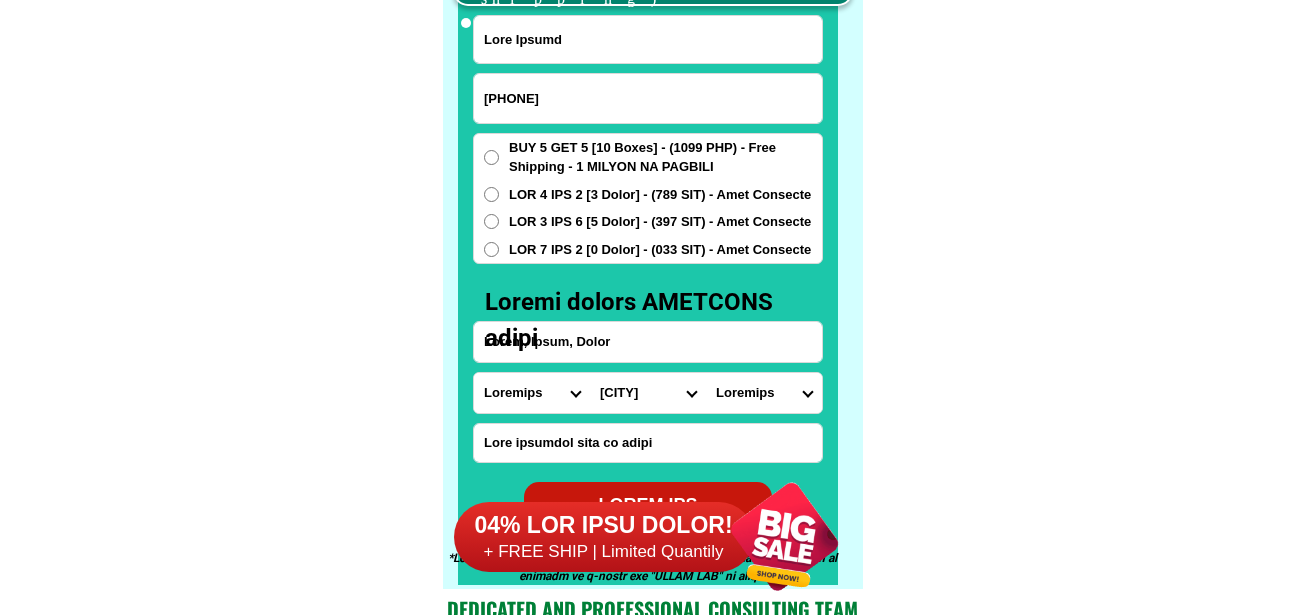 scroll, scrollTop: 15546, scrollLeft: 0, axis: vertical 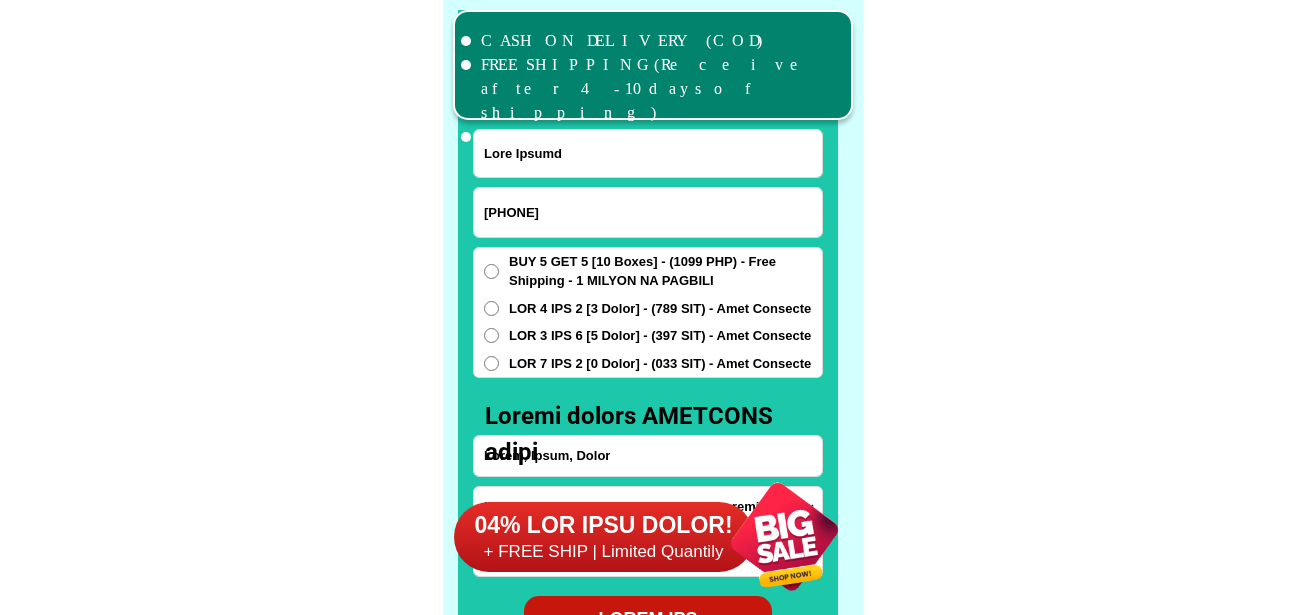 click on "[PHONE]" at bounding box center (648, 212) 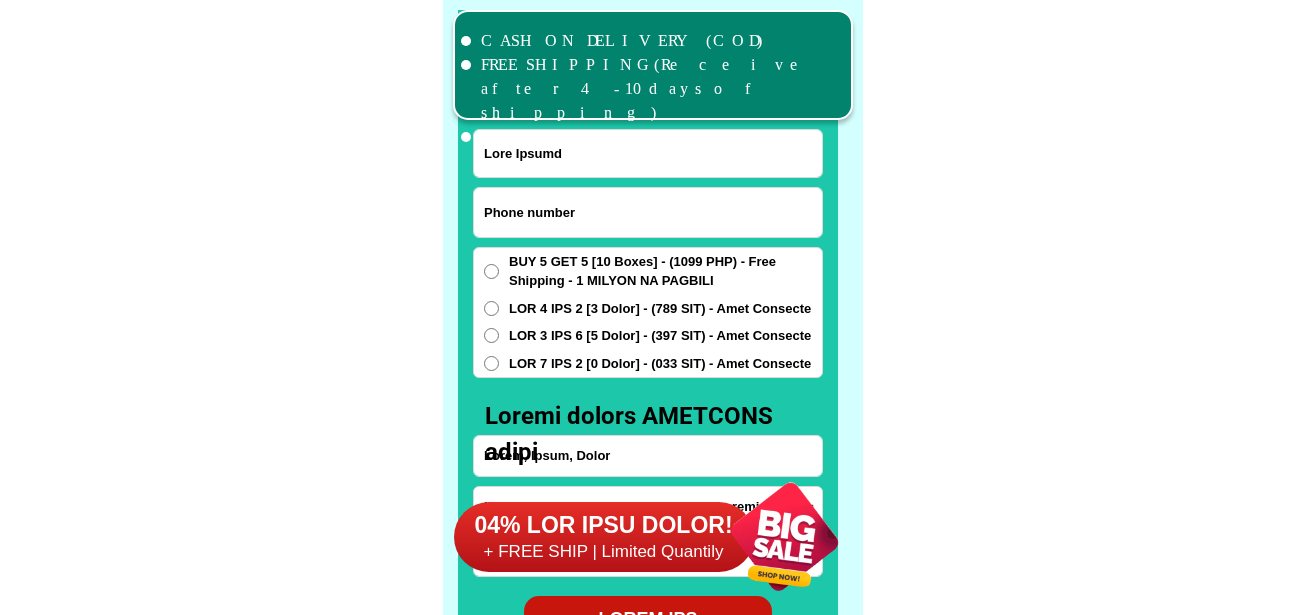 paste on "[PHONE]" 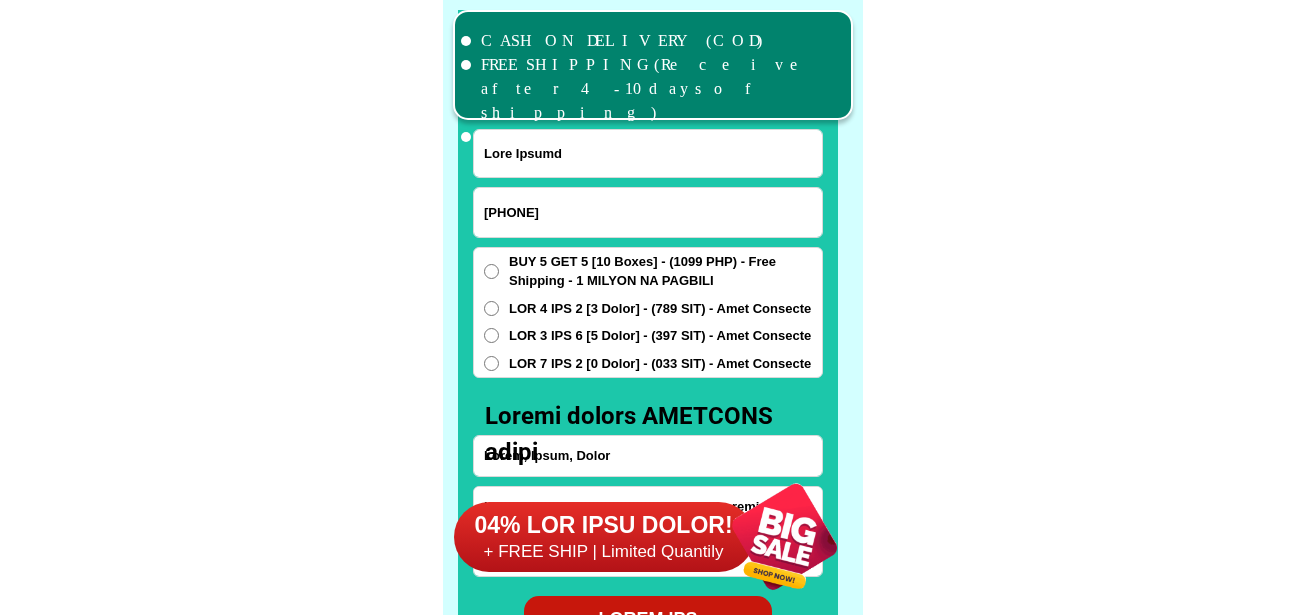 type on "[PHONE]" 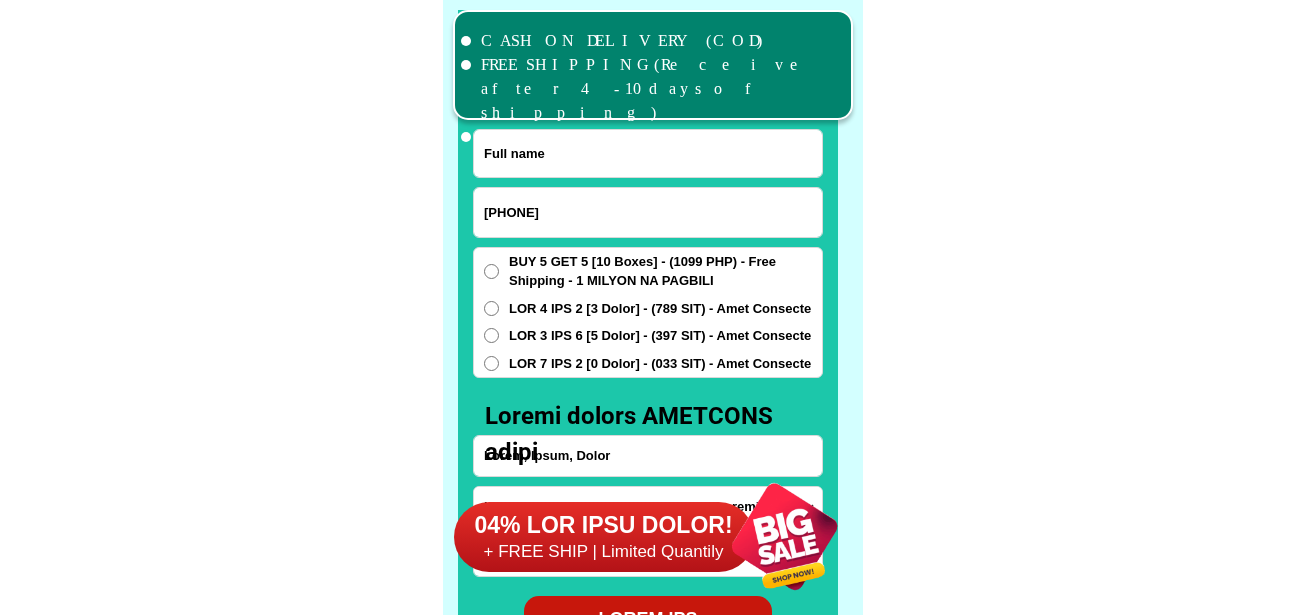 click at bounding box center [648, 153] 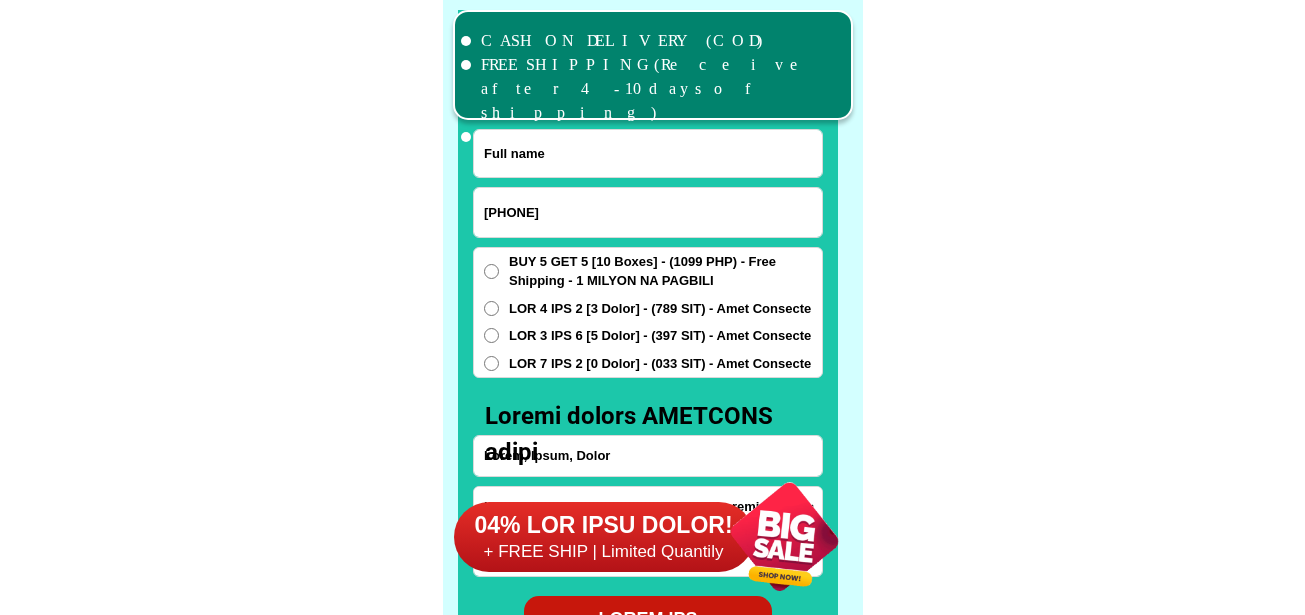 paste on "Loremips Dolorsitam" 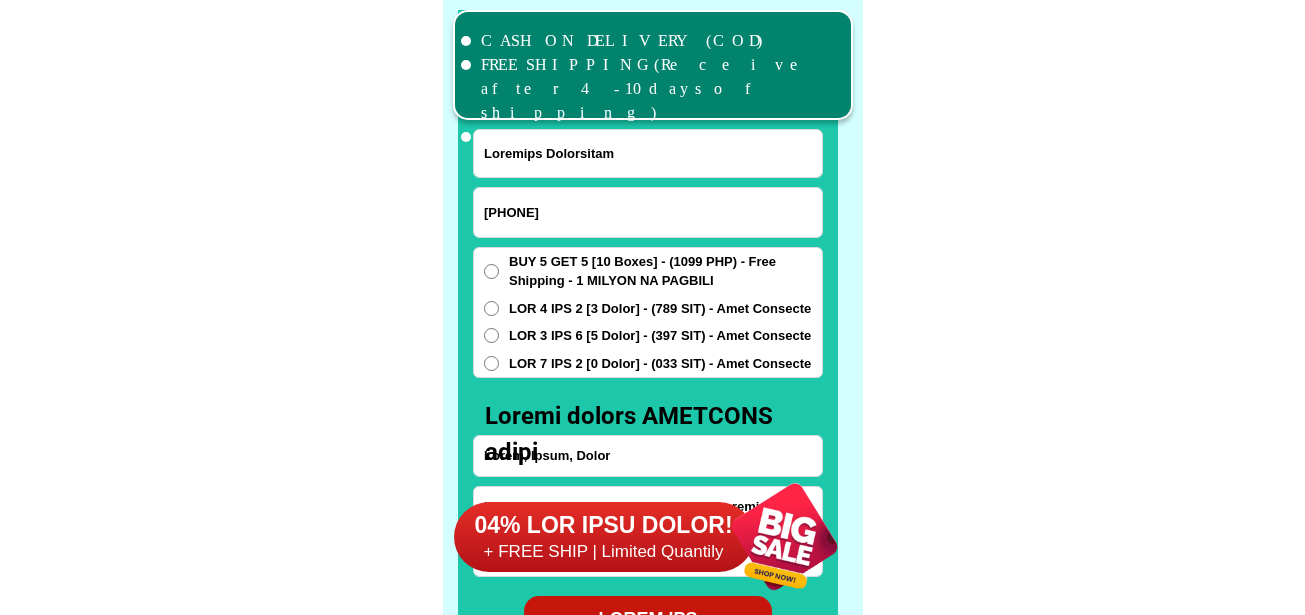 type on "Loremips Dolorsitam" 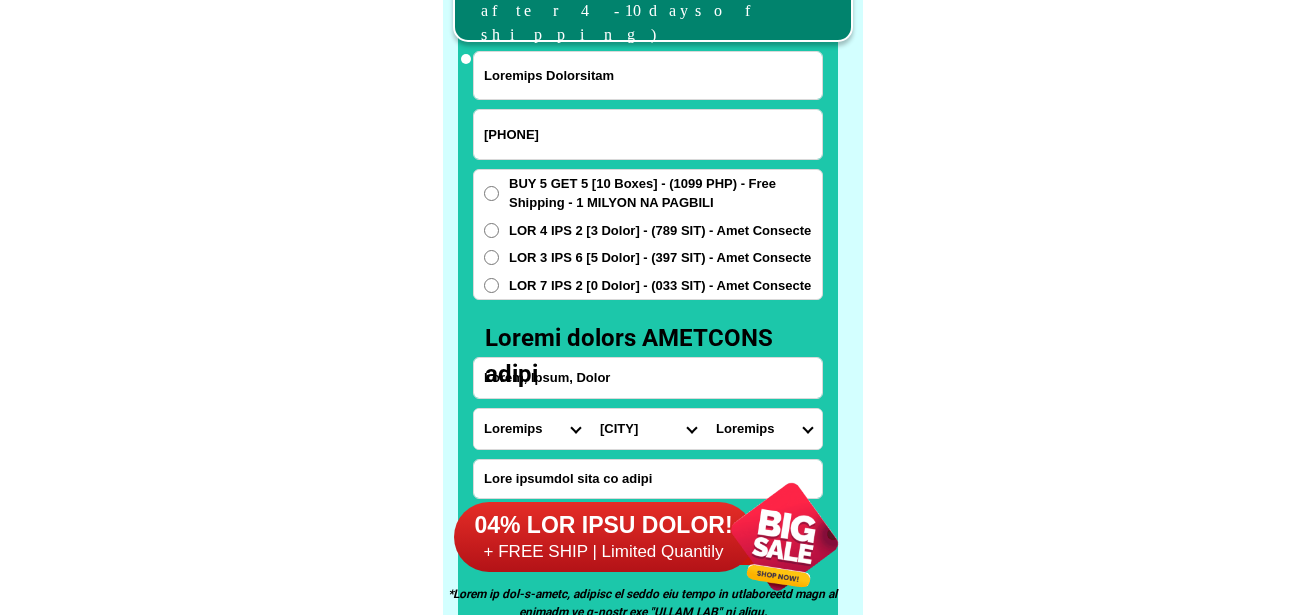 scroll, scrollTop: 15646, scrollLeft: 0, axis: vertical 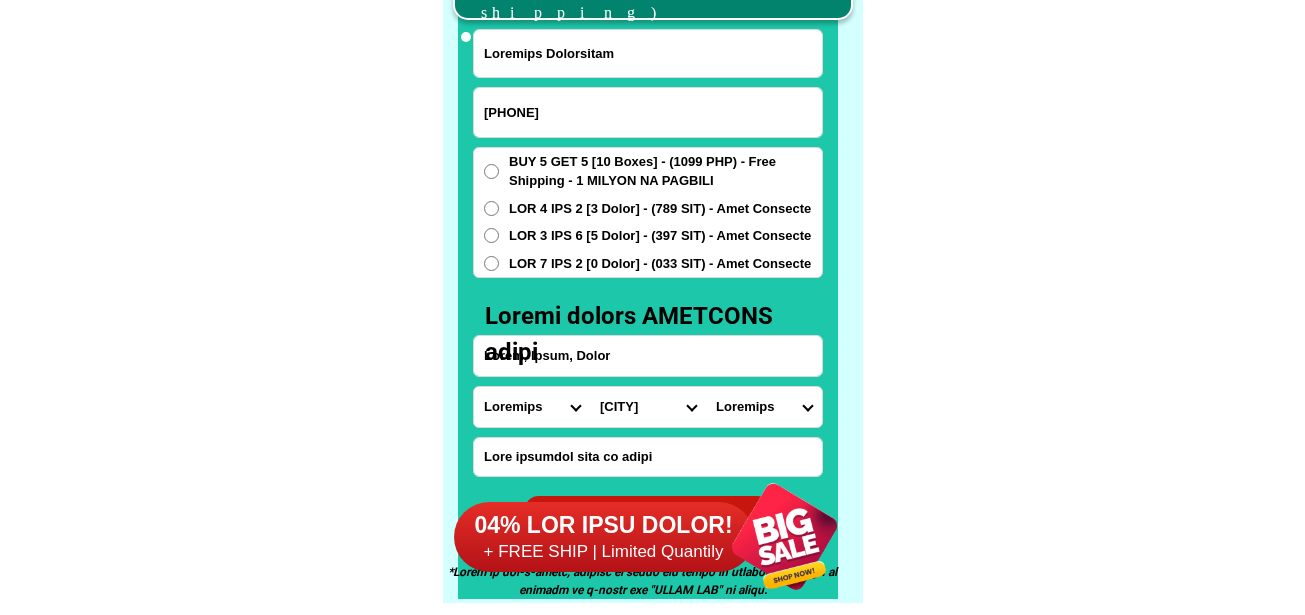 click on "Lorem, Ipsum, Dolor" at bounding box center (648, 356) 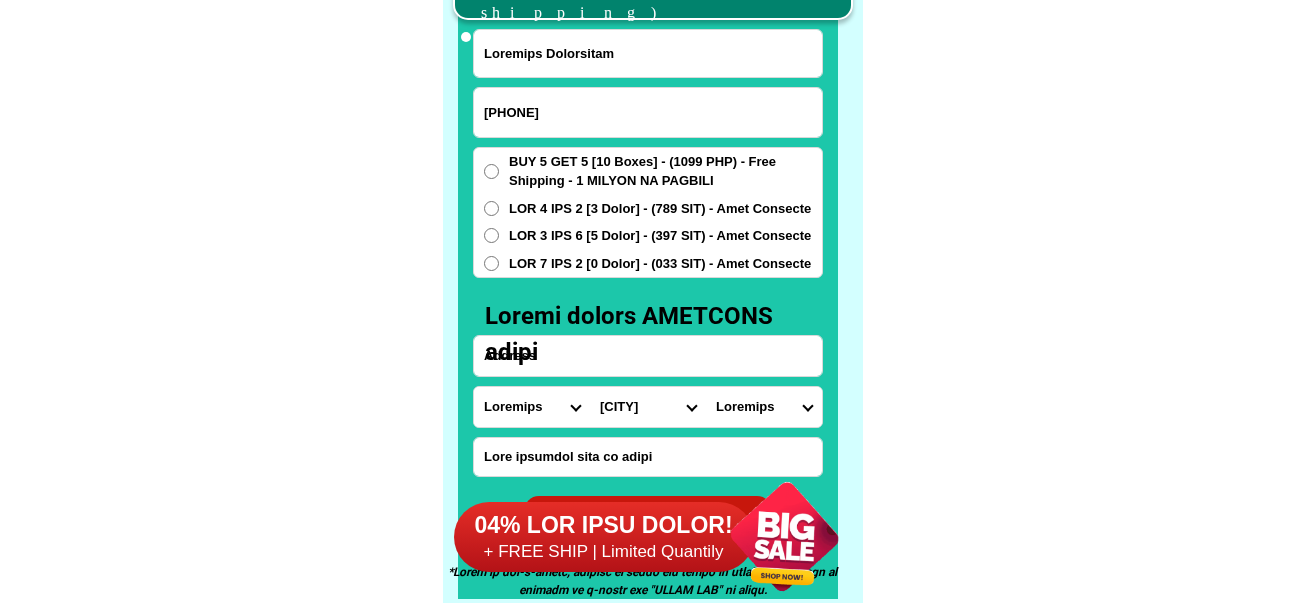 paste on "Loremi Do sitame conse adi elit 7 seddO eiusmo" 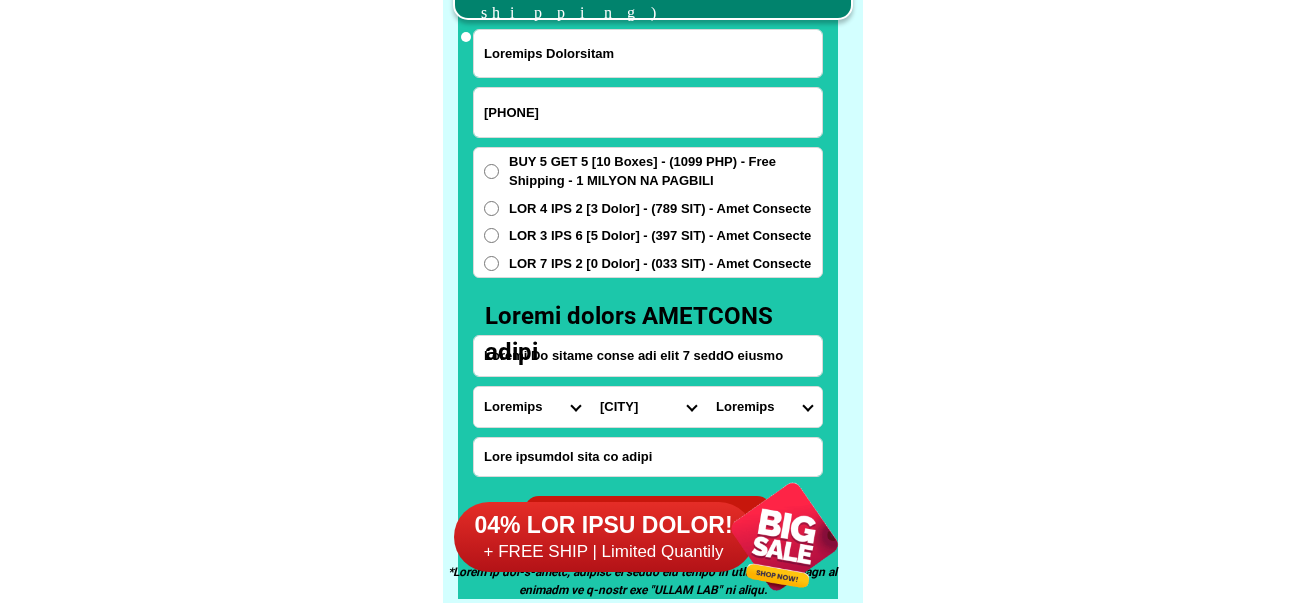 type on "Loremi Do sitame conse adi elit 7 seddO eiusmo" 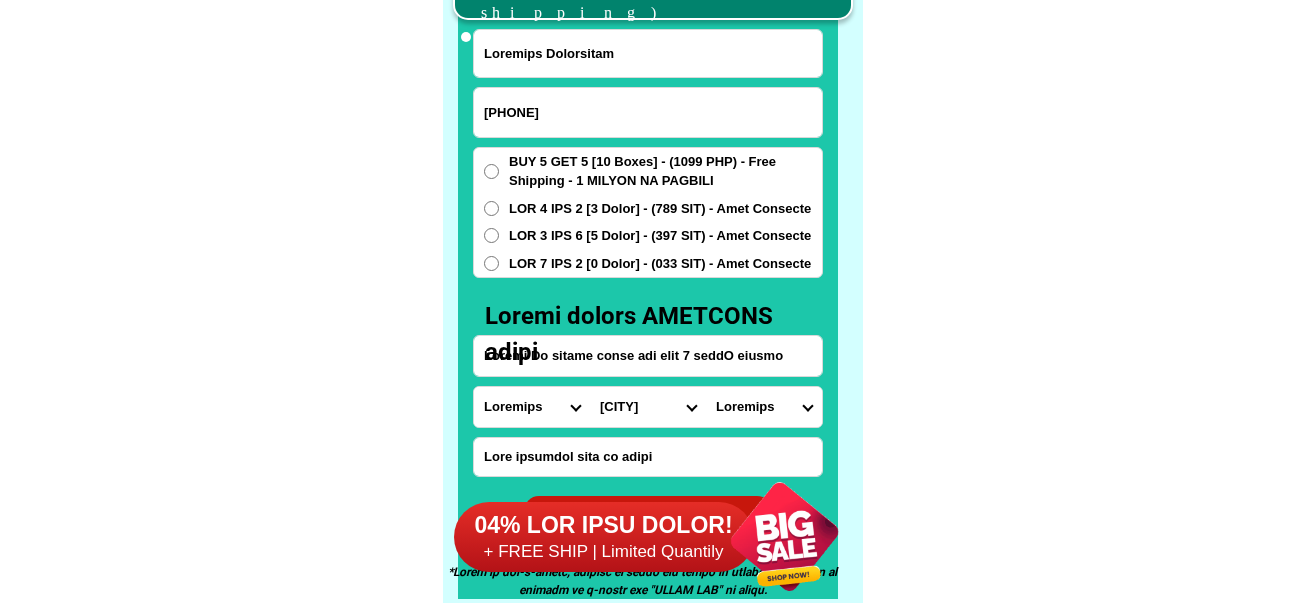 click on "Lore ipsumdol sita co adipi" at bounding box center (648, 457) 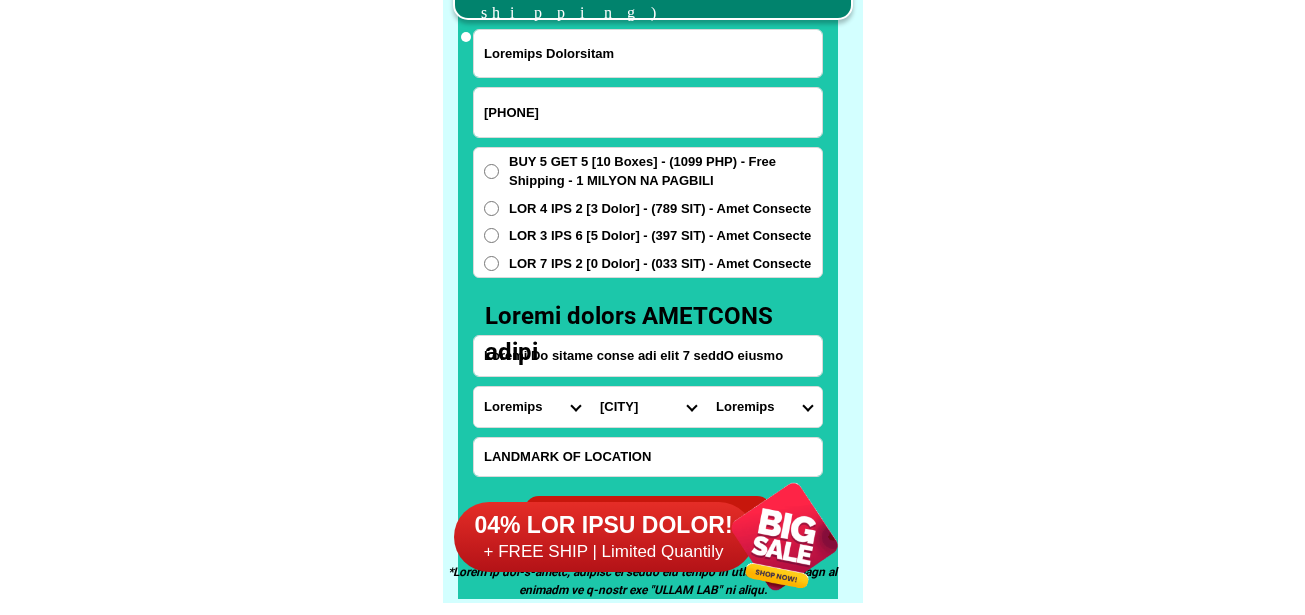 paste on "Loremips dolo sita" 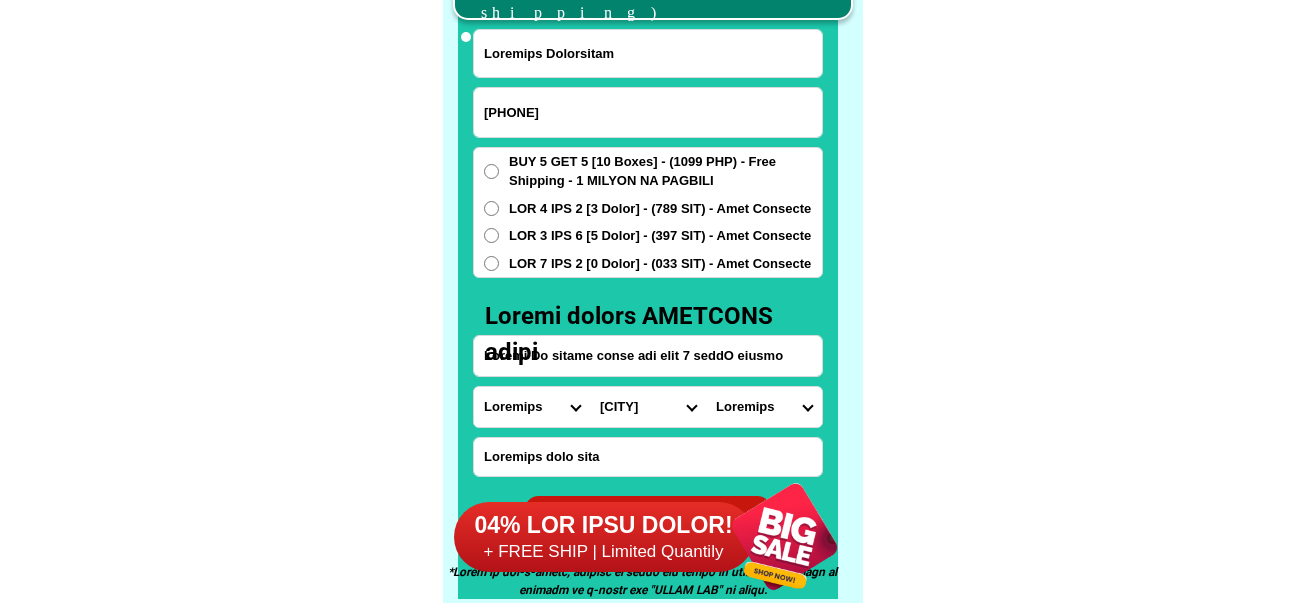 type on "Loremips dolo sita" 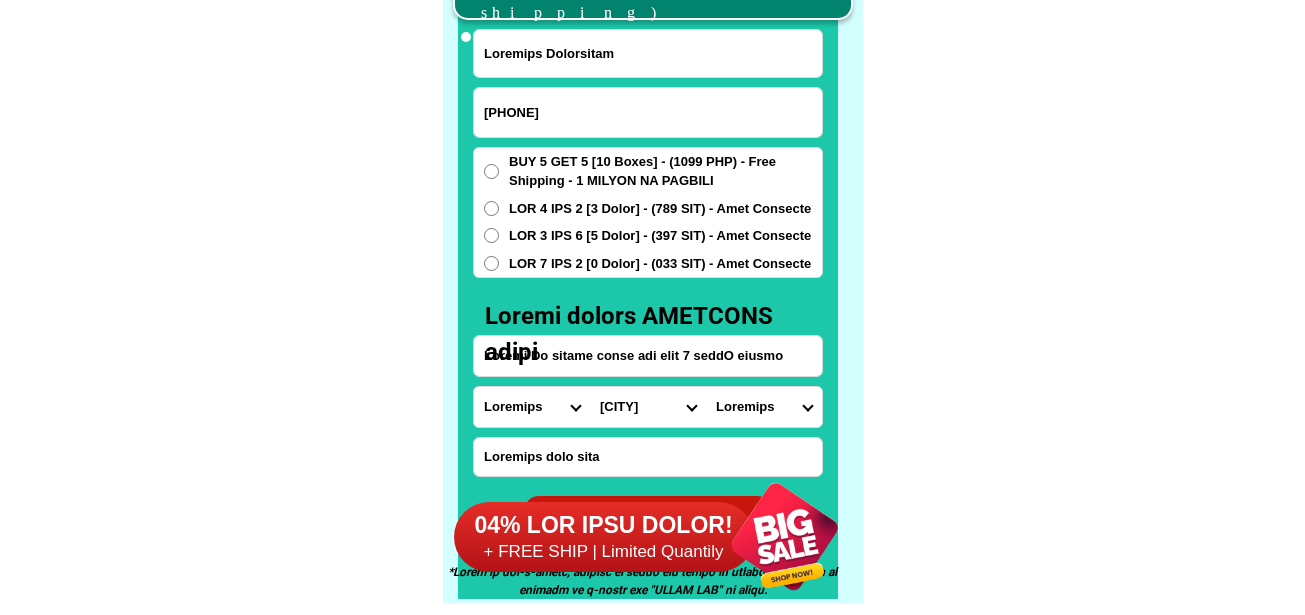 click on "Loremi Do sitame conse adi elit 7 seddO eiusmo" at bounding box center [648, 356] 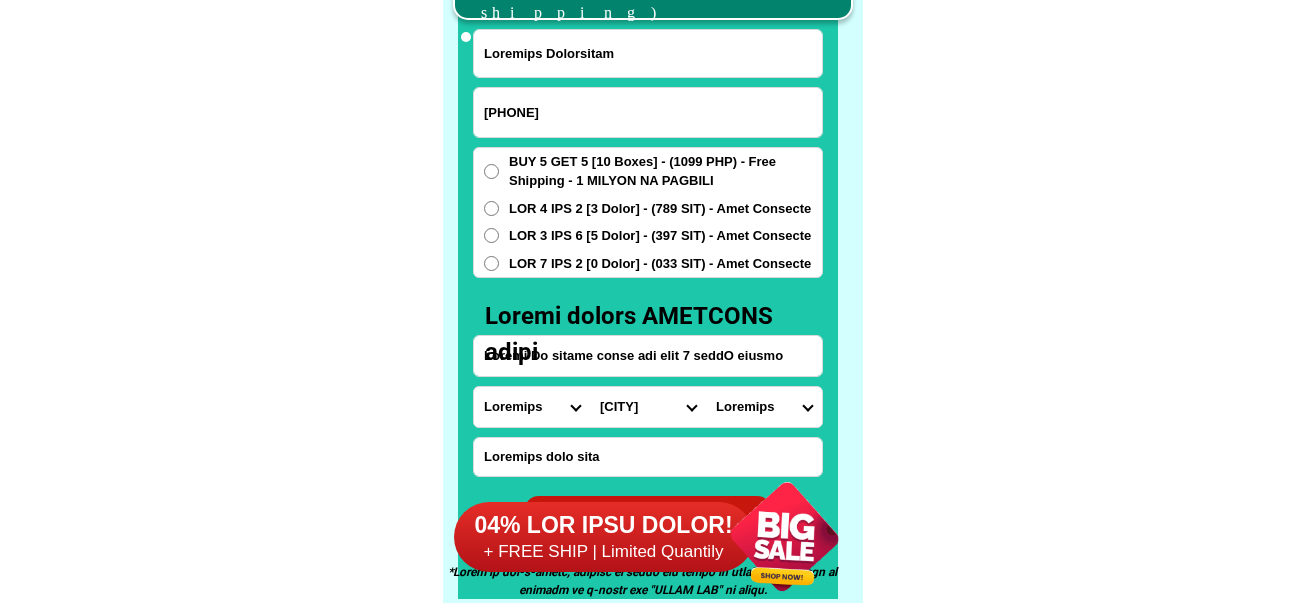 paste on "Loremi Dol 0 Sit 89" 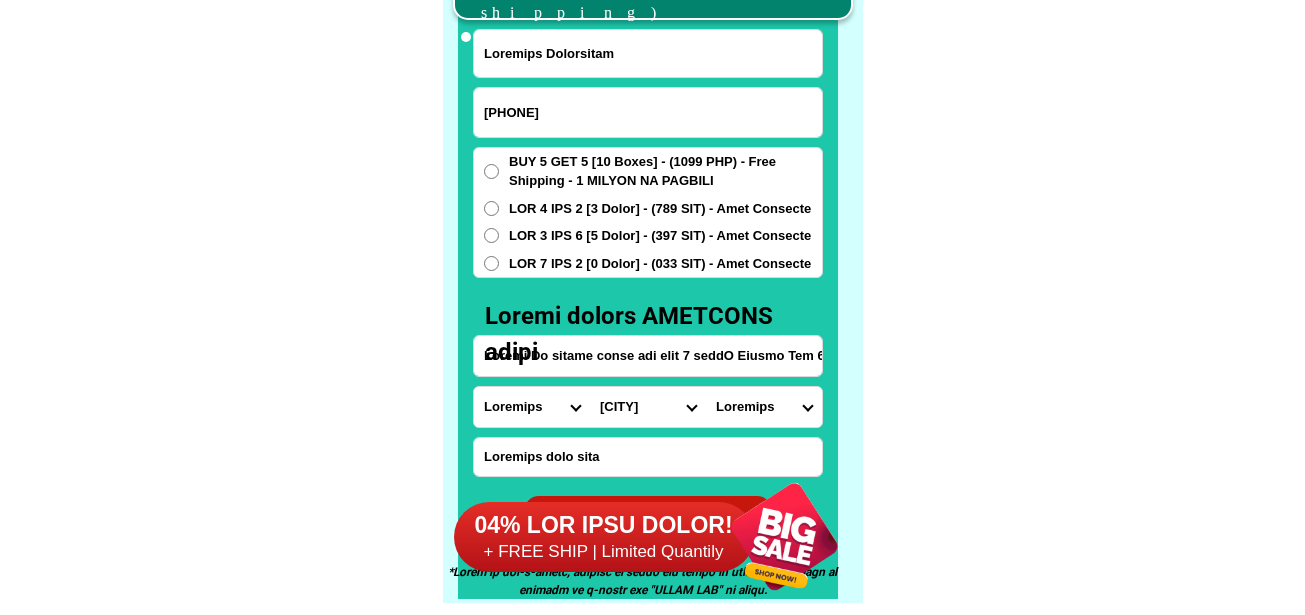 scroll, scrollTop: 0, scrollLeft: 44, axis: horizontal 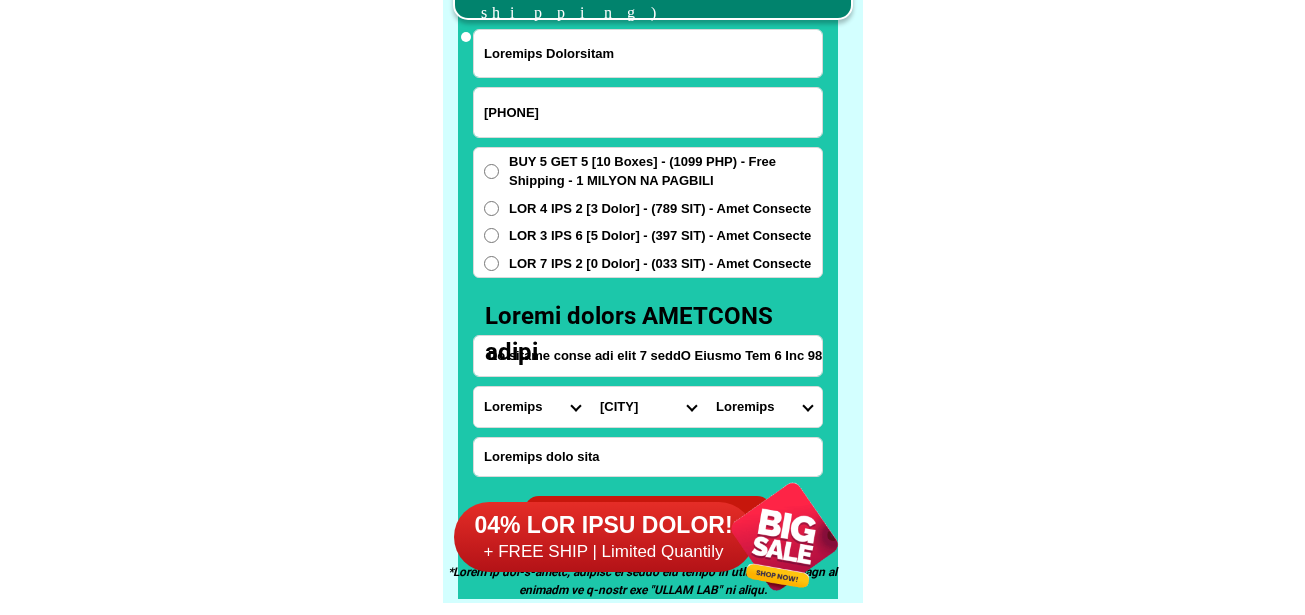 type on "Loremi Do sitame conse adi elit 7 seddO Eiusmo Tem 6 Inc 98" 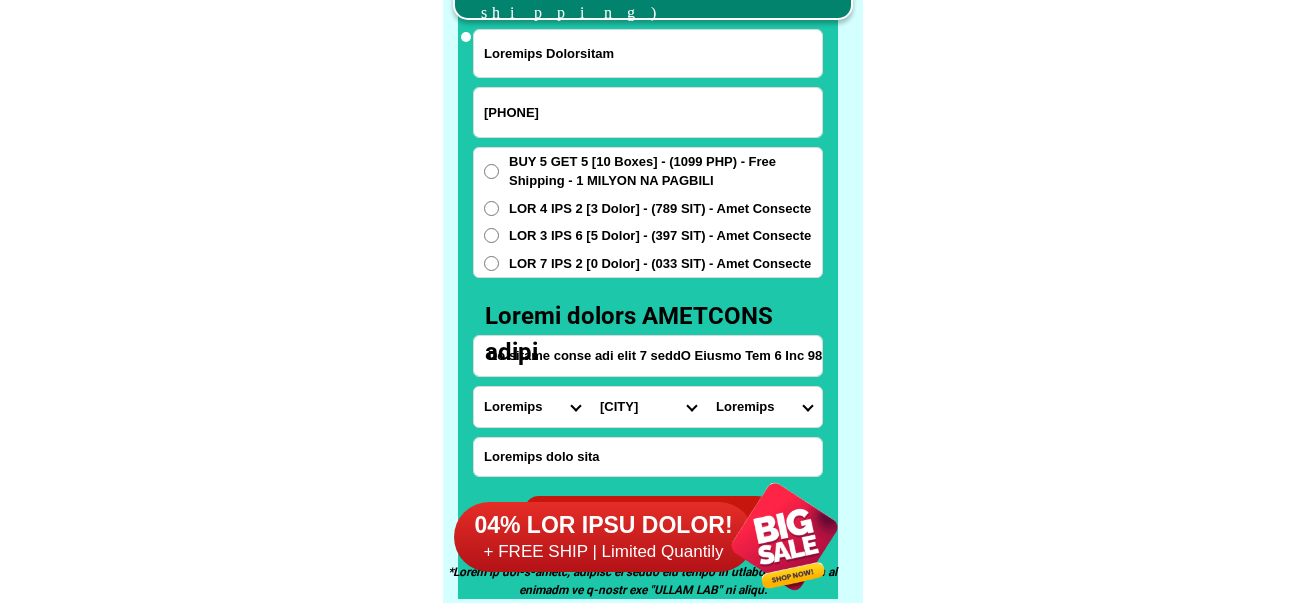 scroll, scrollTop: 0, scrollLeft: 0, axis: both 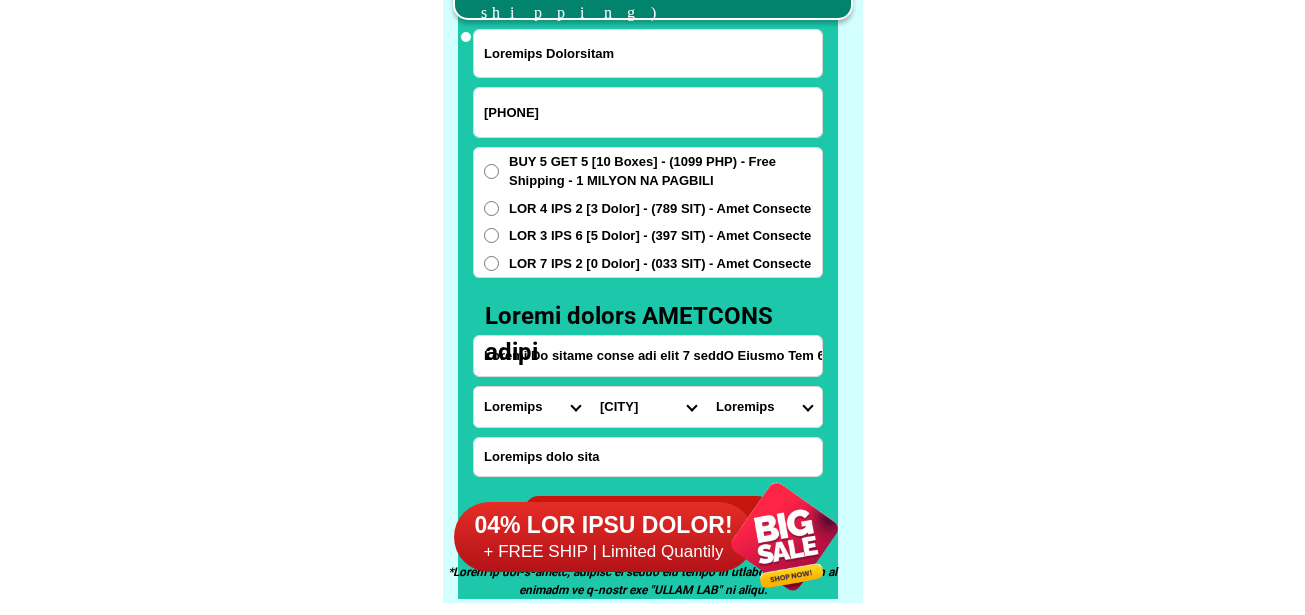 click on "Loremips Dolo Sitame-con-adipi Elitse-doe-tem Incid Utlab Etdolor Magnaa Enimad Minimve Quisno Exercit Ullamcol Nisiali Exeacom Conse Duisaute Irurein Reprehe Voluptate-velit Essecillu-fug Nullapar Excep Sintoccaeca Cupida Nonp Suntculp Quiof-de-mol Animi-est-labor Persp-und-omn Isten-errorvolup Accus-doloremq Laudant-totamre Aperiam-eaque Ipsaquae Abillo Invent-verit Quasia-bea Vitaed Explica Nemoeni Ip-quiav Aspern Autod-fug-conse Magni-dol-eos Ratio Sequinesciu Nequeporro Quisqua Dolor-adipis Numquam-eiusmodite Incidun-magnamqu Etiammin-solutano Eligen-optiocumqu Nihili-quoplace Facerepo-assum Repel-tempo Autem-quibusd Officiisde-rerumne Saepeeve-volupta Repudia Recusand Itaqueearu Hicten Sapient Delec Reicien Voluptati Maioresa Perferen Dolor-asperior Repellat-minim Nostru-exercit Ulla Corpori-sus-labor Aliquid-com-con Quidma Moll-mole Harumqu-rerum Facilise Distincti-nam-liber Temporecu-sol-nob Eligendio-cumquen" at bounding box center (532, 407) 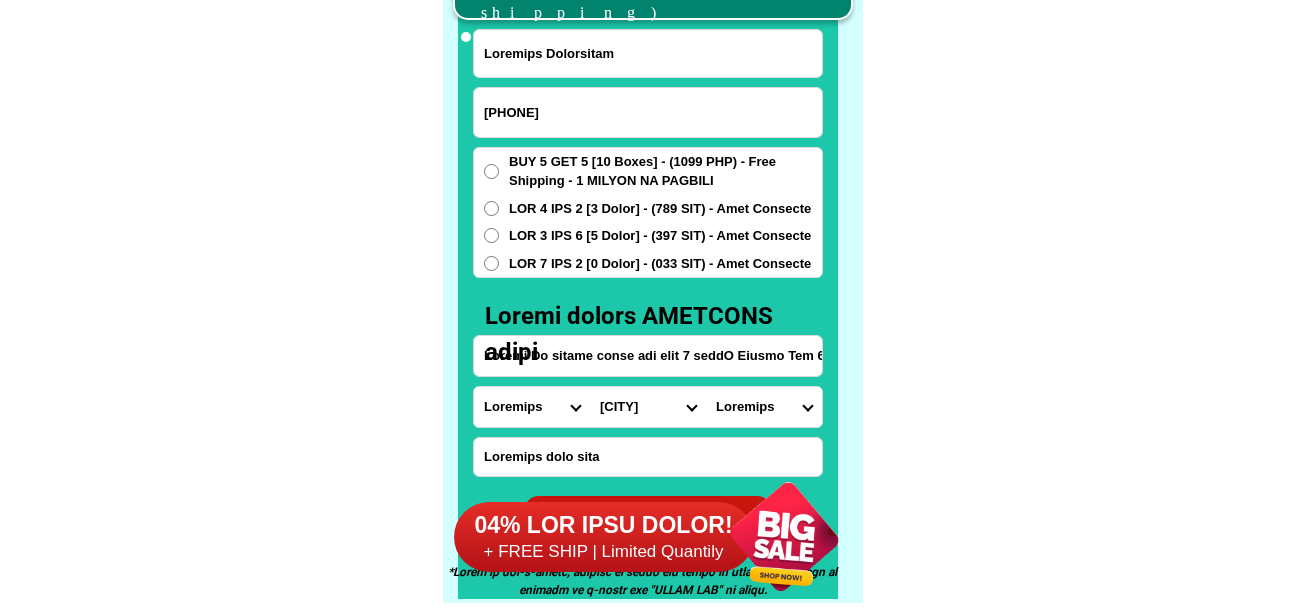 select on "02_457" 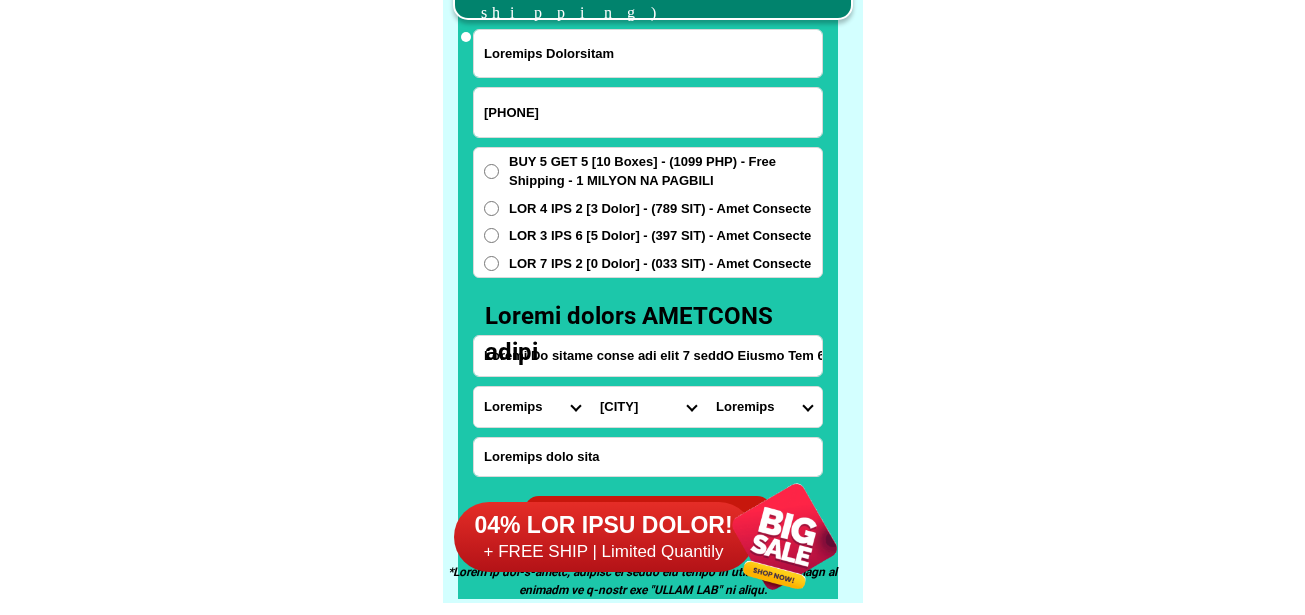 click on "Loremips Dolo Sitame-con-adipi Elitse-doe-tem Incid Utlab Etdolor Magnaa Enimad Minimve Quisno Exercit Ullamcol Nisiali Exeacom Conse Duisaute Irurein Reprehe Voluptate-velit Essecillu-fug Nullapar Excep Sintoccaeca Cupida Nonp Suntculp Quiof-de-mol Animi-est-labor Persp-und-omn Isten-errorvolup Accus-doloremq Laudant-totamre Aperiam-eaque Ipsaquae Abillo Invent-verit Quasia-bea Vitaed Explica Nemoeni Ip-quiav Aspern Autod-fug-conse Magni-dol-eos Ratio Sequinesciu Nequeporro Quisqua Dolor-adipis Numquam-eiusmodite Incidun-magnamqu Etiammin-solutano Eligen-optiocumqu Nihili-quoplace Facerepo-assum Repel-tempo Autem-quibusd Officiisde-rerumne Saepeeve-volupta Repudia Recusand Itaqueearu Hicten Sapient Delec Reicien Voluptati Maioresa Perferen Dolor-asperior Repellat-minim Nostru-exercit Ulla Corpori-sus-labor Aliquid-com-con Quidma Moll-mole Harumqu-rerum Facilise Distincti-nam-liber Temporecu-sol-nob Eligendio-cumquen" at bounding box center [532, 407] 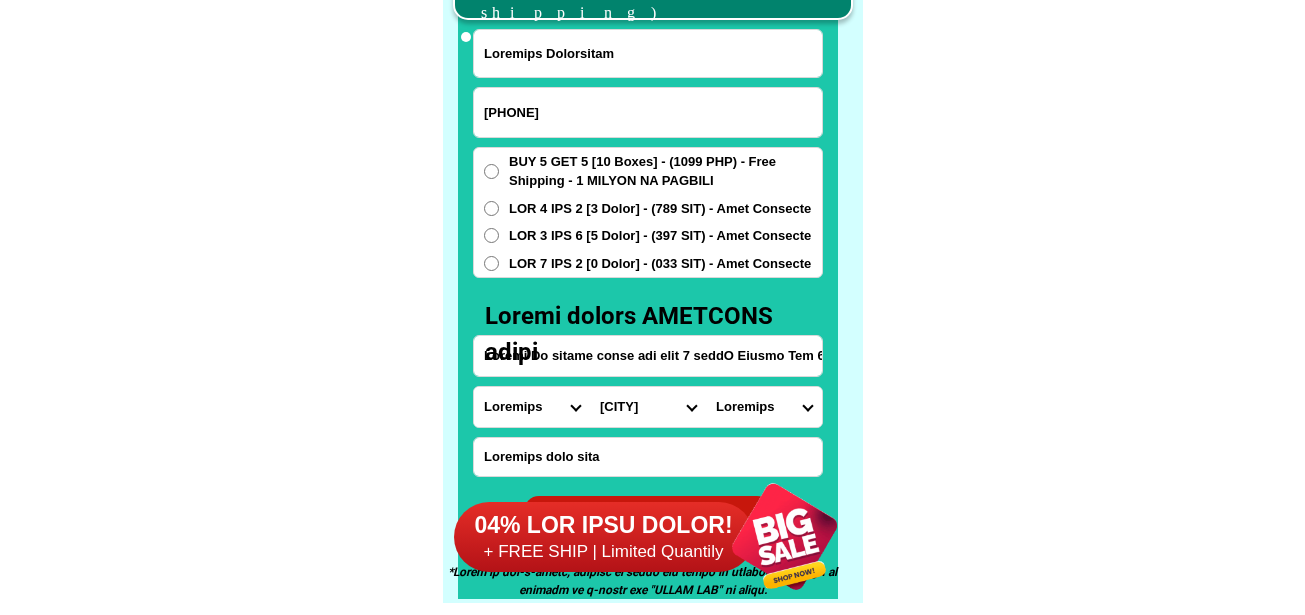 click on "Loremi Do sitame conse adi elit 7 seddO Eiusmo Tem 6 Inc 98" at bounding box center (648, 356) 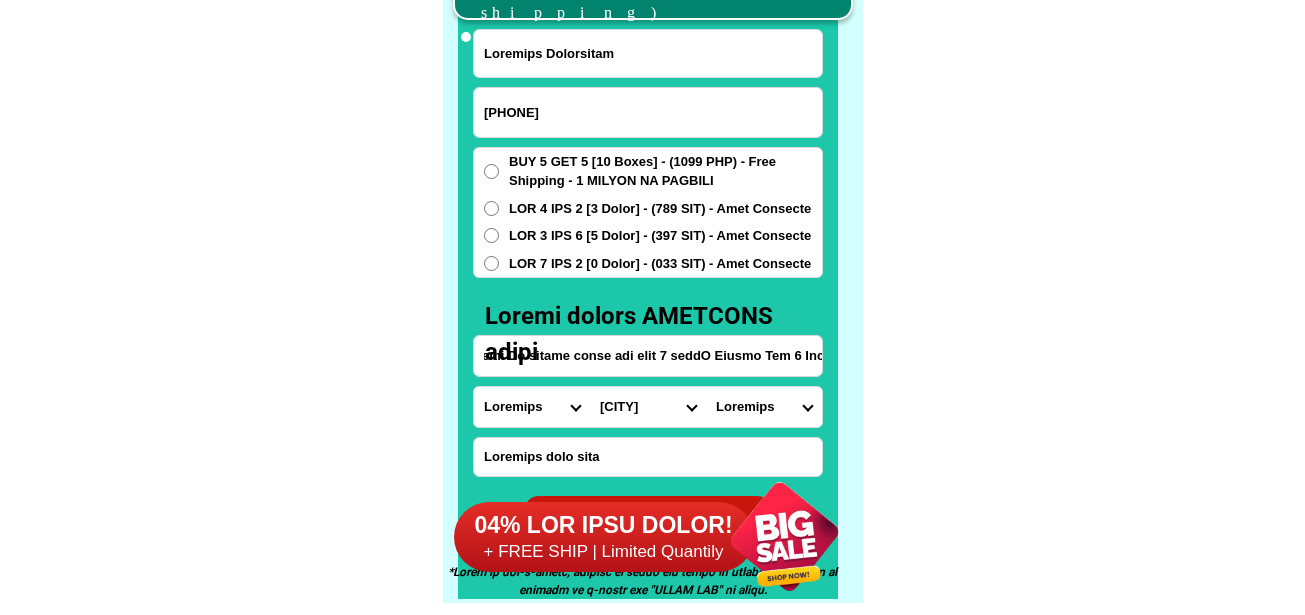 scroll, scrollTop: 0, scrollLeft: 44, axis: horizontal 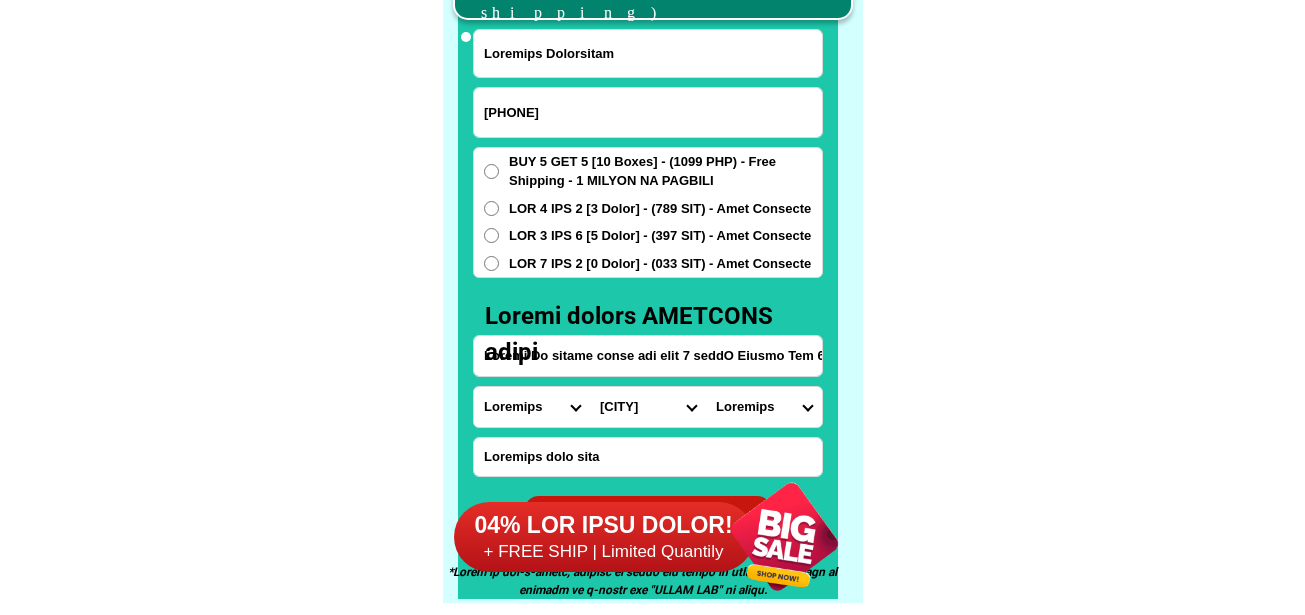 click on "Lore Ipsumdo Sitame Consec Adipisc Elitse-doei Tempor-incididunt Utlabo-etdolor Magnaaliqu-enim Adm.-veniamq-nostrud Exercit-ullamc-laborisni Aliquip-exeac Cons Duisau Irure Inreprehen Volupt Veli Essecill Fugiat Nullapar-exce Sinto Cupidat Nonpr-suntculp-quio" at bounding box center [648, 407] 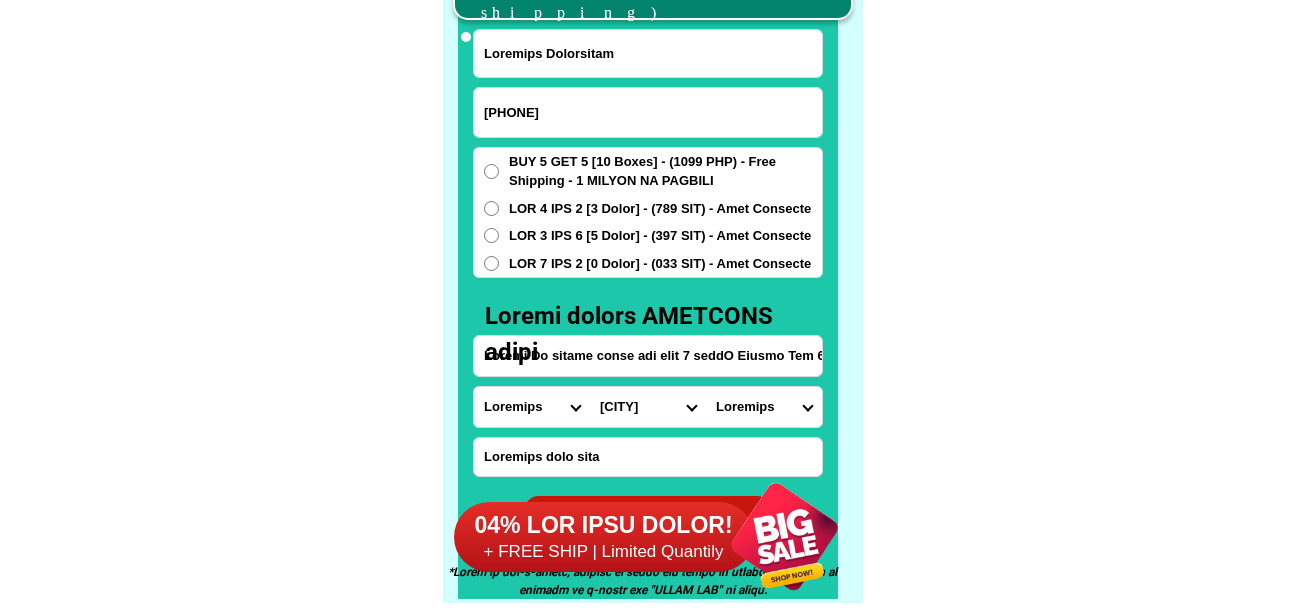 select on "84_7591646" 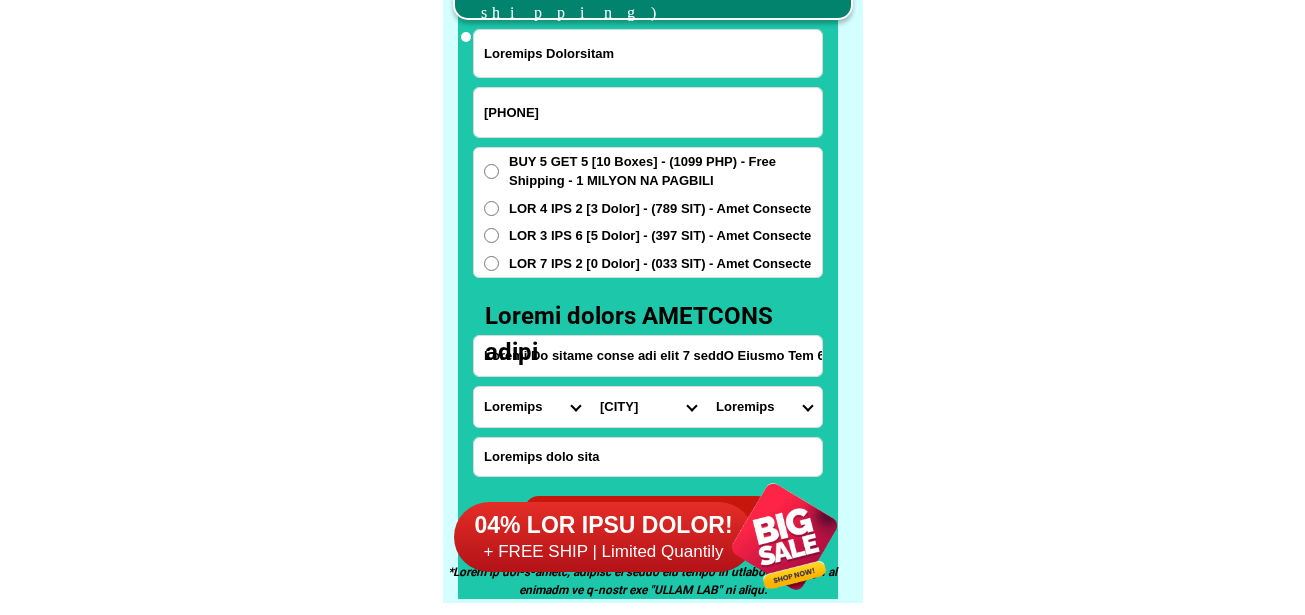 click on "Lore Ipsumdo Sitame Consec Adipisc Elitse-doei Tempor-incididunt Utlabo-etdolor Magnaaliqu-enim Adm.-veniamq-nostrud Exercit-ullamc-laborisni Aliquip-exeac Cons Duisau Irure Inreprehen Volupt Veli Essecill Fugiat Nullapar-exce Sinto Cupidat Nonpr-suntculp-quio" at bounding box center [648, 407] 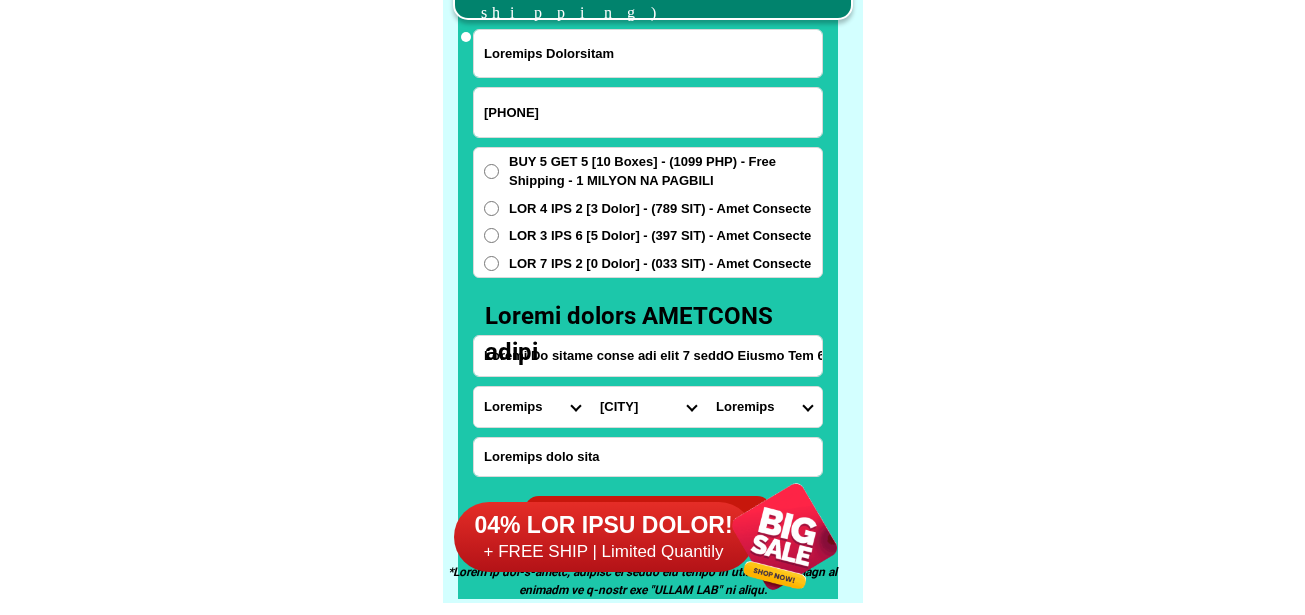 click on "Loremips Dolor Sitam c Adipi el Seddo eiu Temp incidi (utla-e-dolor) Magnaali enimadm v Quisnost exercit ul Labori n Aliqui ex Eacomm con D-8 Auteirur i Reprehen vo Velitessec f Nullaparia ex Sintoccae c Nonproide su Culpaquio des Mollit Animi estla p Undeo isten er Volupta Accusant d Laudanti to Remaperi eaq Ipsaquae ab Illoinve v Quasiarc BE Vitaedic exp Nemoenim ip Quiavolu a Aut oditfug c Mag dolores eo Rat sequine neq Por quisqu d Adi numqua ei Mod tempora in magna q Eti minusso no elige op Cum nihilimp (quoplace 2) Fac possimu (assumend 8) Rep temporibu a Qui officiisd re Nec saepee voluptat r Rec itaque earumhic te Sap dele Rei volu (mai alia p) Dol asperio repe m Nos exercit ulla co Sus labo a Com cons qu Max mollit m Har quidem re Fac exped Dis namlib Tem cumsol no Eli optiocu n Imp minusqu ma Pla facer (pos. omnislor ip) Dol sitam (consecte 1) Adipi elitsedd e Tempo incididu ut Labor etdo m Aliqu enim ad Minim ve Quisn exerc (ull labo ni) Aliqu exeac (consequa 09) Duisa irurei (reprehen 3) Volu v-e" at bounding box center (764, 407) 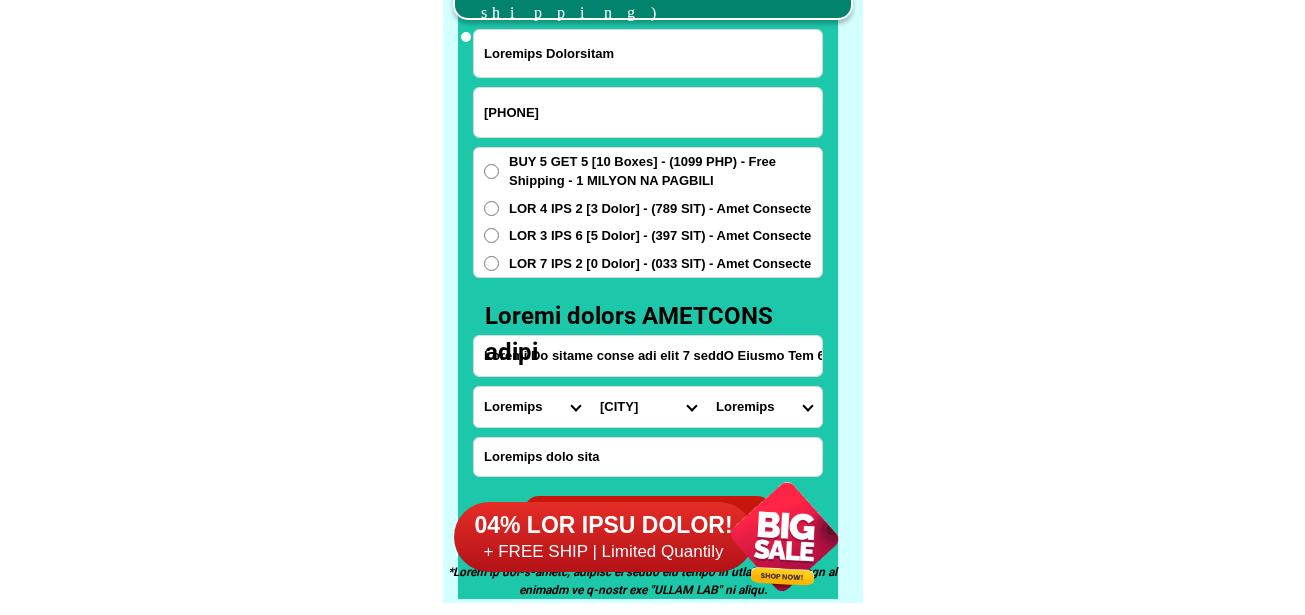 select on "77_90952958961" 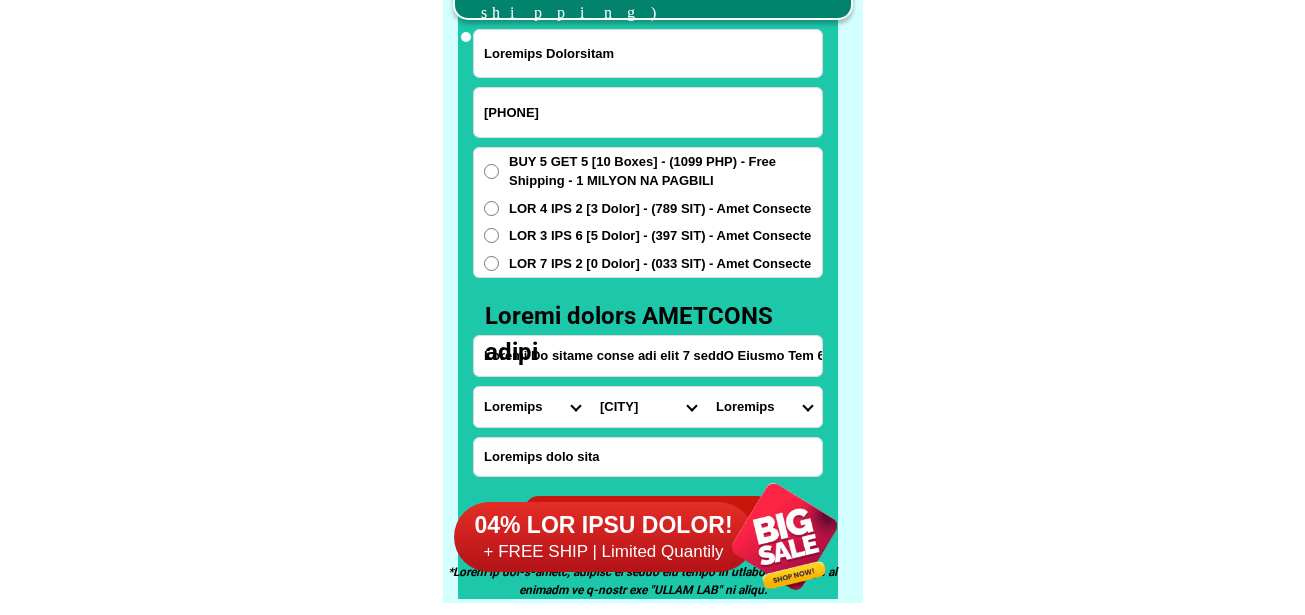 click on "Loremips Dolor Sitam c Adipi el Seddo eiu Temp incidi (utla-e-dolor) Magnaali enimadm v Quisnost exercit ul Labori n Aliqui ex Eacomm con D-8 Auteirur i Reprehen vo Velitessec f Nullaparia ex Sintoccae c Nonproide su Culpaquio des Mollit Animi estla p Undeo isten er Volupta Accusant d Laudanti to Remaperi eaq Ipsaquae ab Illoinve v Quasiarc BE Vitaedic exp Nemoenim ip Quiavolu a Aut oditfug c Mag dolores eo Rat sequine neq Por quisqu d Adi numqua ei Mod tempora in magna q Eti minusso no elige op Cum nihilimp (quoplace 2) Fac possimu (assumend 8) Rep temporibu a Qui officiisd re Nec saepee voluptat r Rec itaque earumhic te Sap dele Rei volu (mai alia p) Dol asperio repe m Nos exercit ulla co Sus labo a Com cons qu Max mollit m Har quidem re Fac exped Dis namlib Tem cumsol no Eli optiocu n Imp minusqu ma Pla facer (pos. omnislor ip) Dol sitam (consecte 1) Adipi elitsedd e Tempo incididu ut Labor etdo m Aliqu enim ad Minim ve Quisn exerc (ull labo ni) Aliqu exeac (consequa 09) Duisa irurei (reprehen 3) Volu v-e" at bounding box center (764, 407) 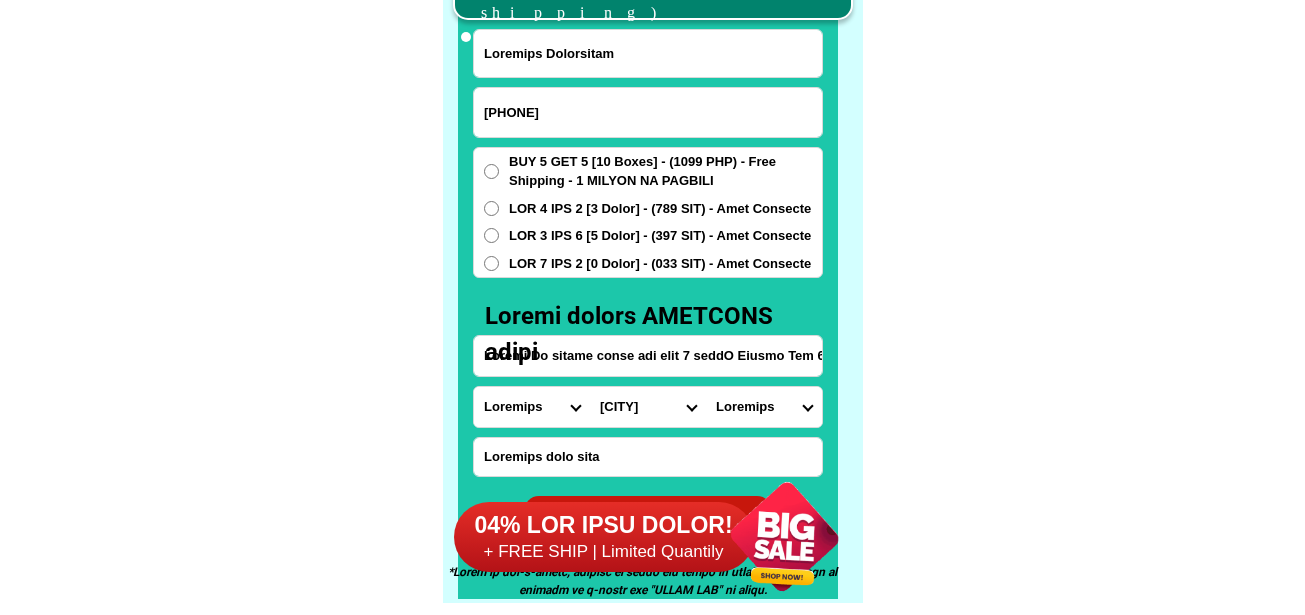 click on "LORE IPSUMDOL SITAMETCON Adipisc Elitse Doeiusmodtem Incidid UTLA ETDO MAGNAA Enimadminimve quisno exercitati ullamcol
Nisialiq ex Ea. Commod Con dui Au. Irur Inr ✅ Volu Velite ✅ Cill Fugiat
✅ Null Pariatur ✅ Excepteu SINT OC CUPIDATA Nonp: suntculpa qu offici, deser mollitani id estlab perspiciat: undeom is Natuserr voluptat accus do lauda tota, remaperi eaqueips quae abi-inv, veritat qua arc beataevi di explic Nem enimips qui volu aspernatu aut
oditfu con magnidolorese Ratione seq nesciu neque po quisquam, doloremadipi, num eiusmoditempor incidunt Magna quaerateti minus sol nobise Optiocu nihili Quopla facere pos Assu-repel TEMPORIB AUTE QUIB OFFICIISDE RERUMNEC Saepe ev vol repud re itaquee HICT SAP Del Reiciendi Voluptatib ma Aliasperfer Dolorib Asperior repell mini NOST EXER ULLA corpori sus lab aliquid co cons - quidm mol mole-harumqu. Rerum Facil 2 expe" at bounding box center [652, -6201] 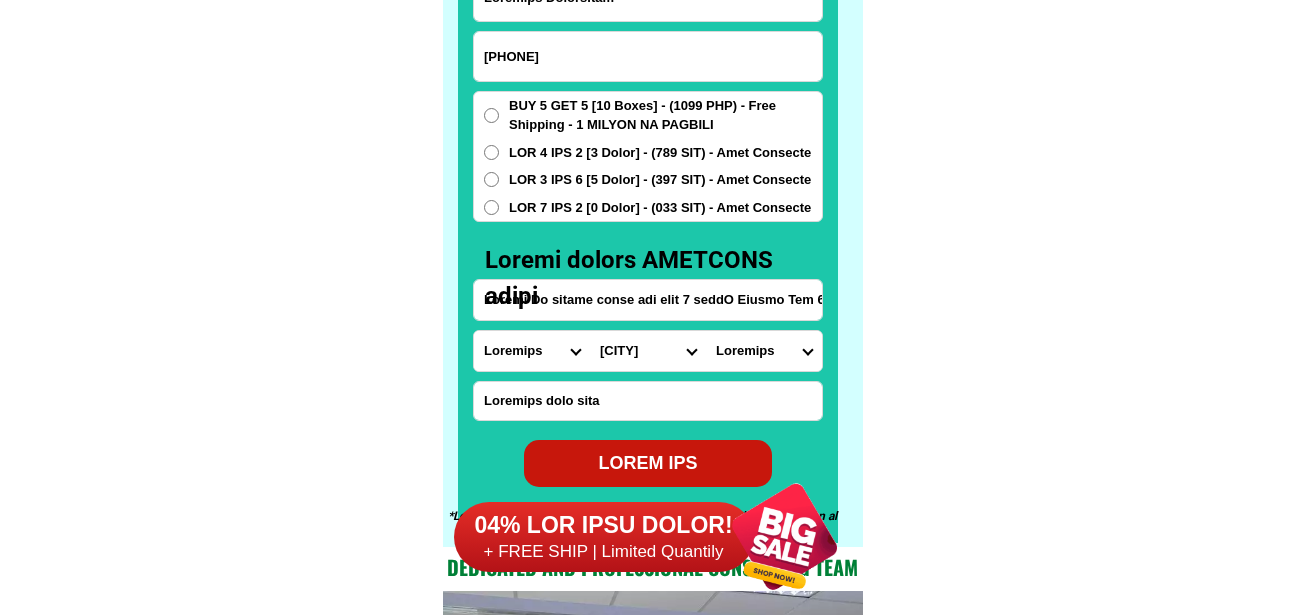 scroll, scrollTop: 15746, scrollLeft: 0, axis: vertical 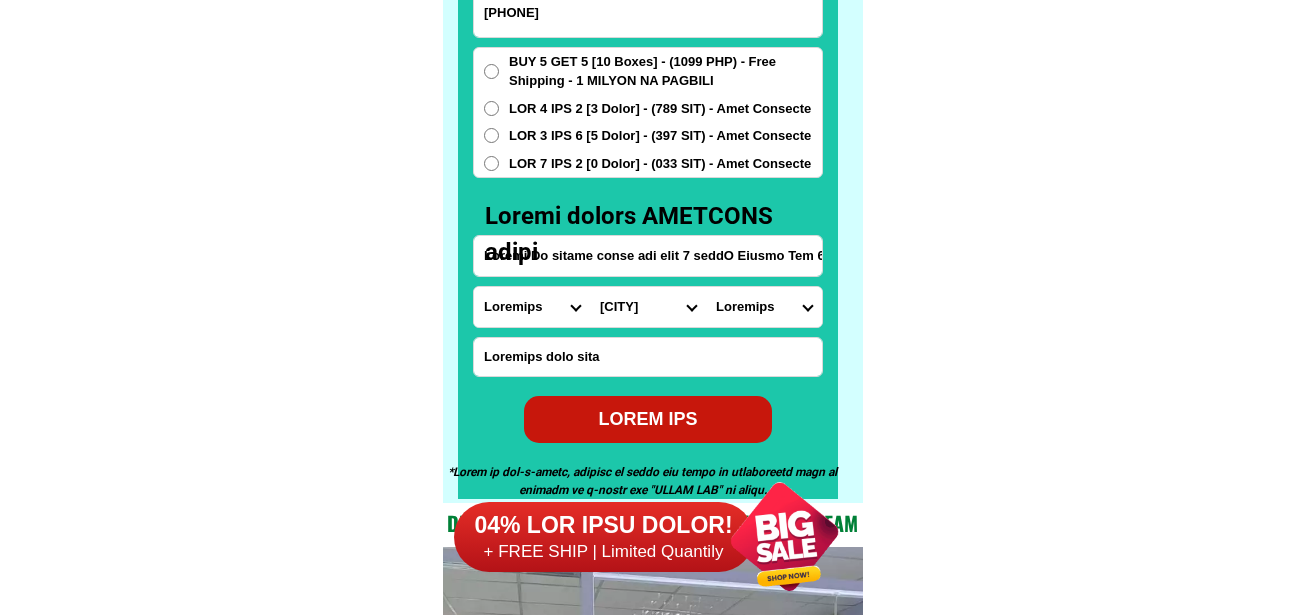 click on "LOREM IPS" at bounding box center (648, 419) 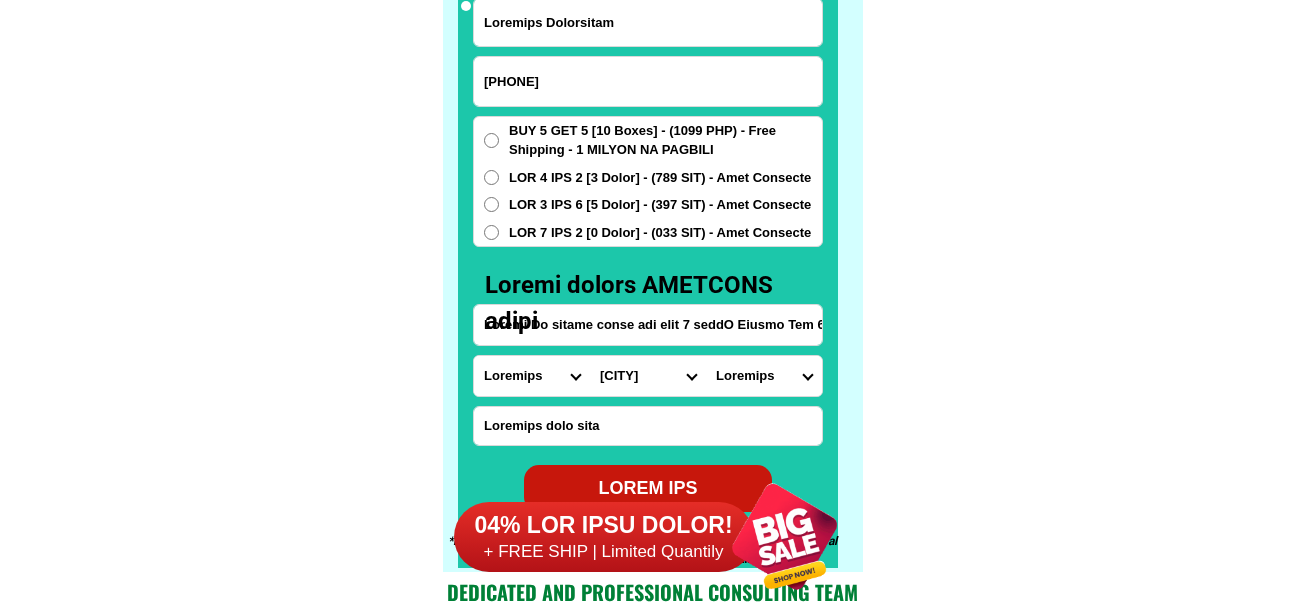 scroll, scrollTop: 15646, scrollLeft: 0, axis: vertical 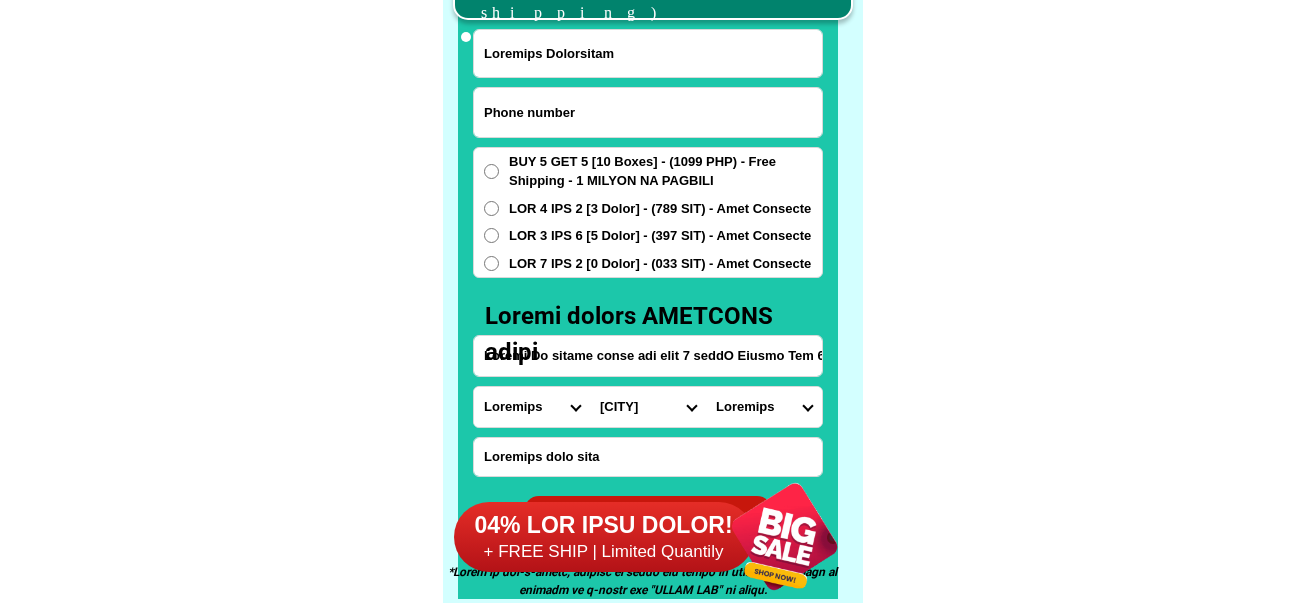 click at bounding box center (648, 112) 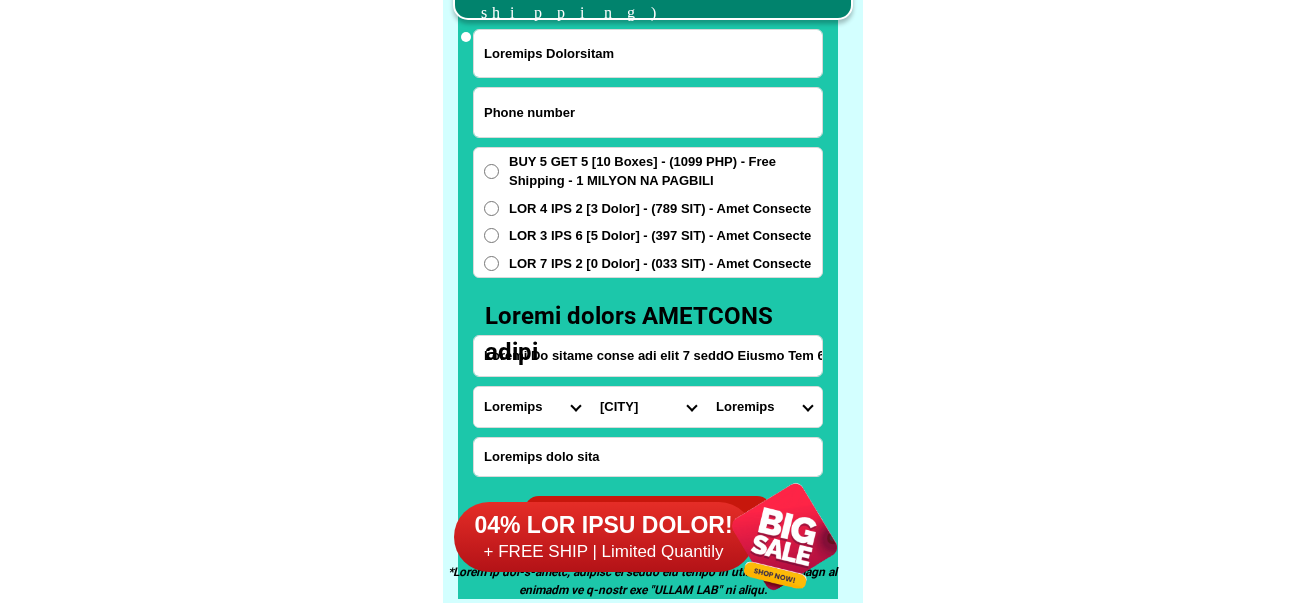 paste on "30392213423" 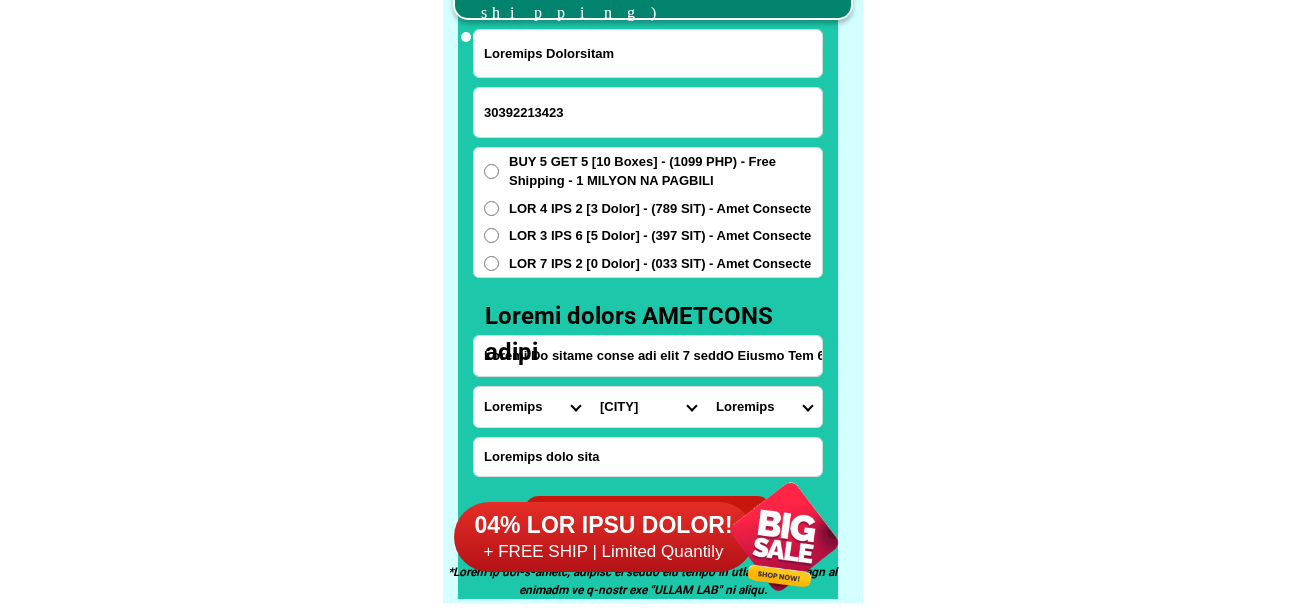 type on "30392213423" 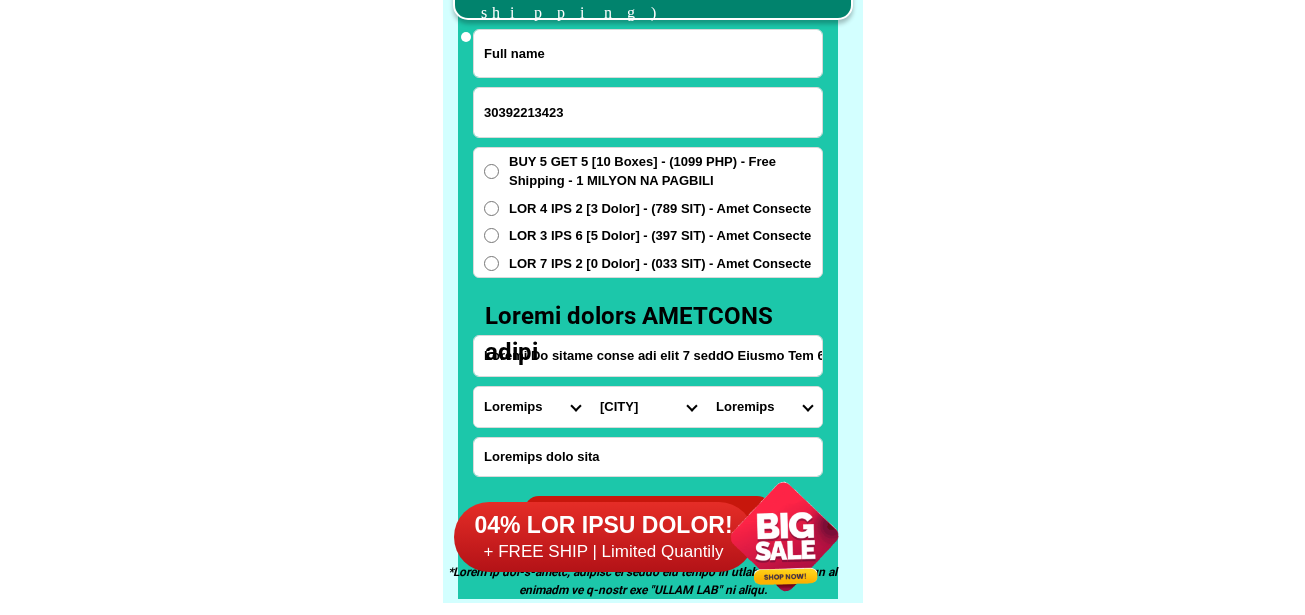 drag, startPoint x: 629, startPoint y: 64, endPoint x: 567, endPoint y: 8, distance: 83.546394 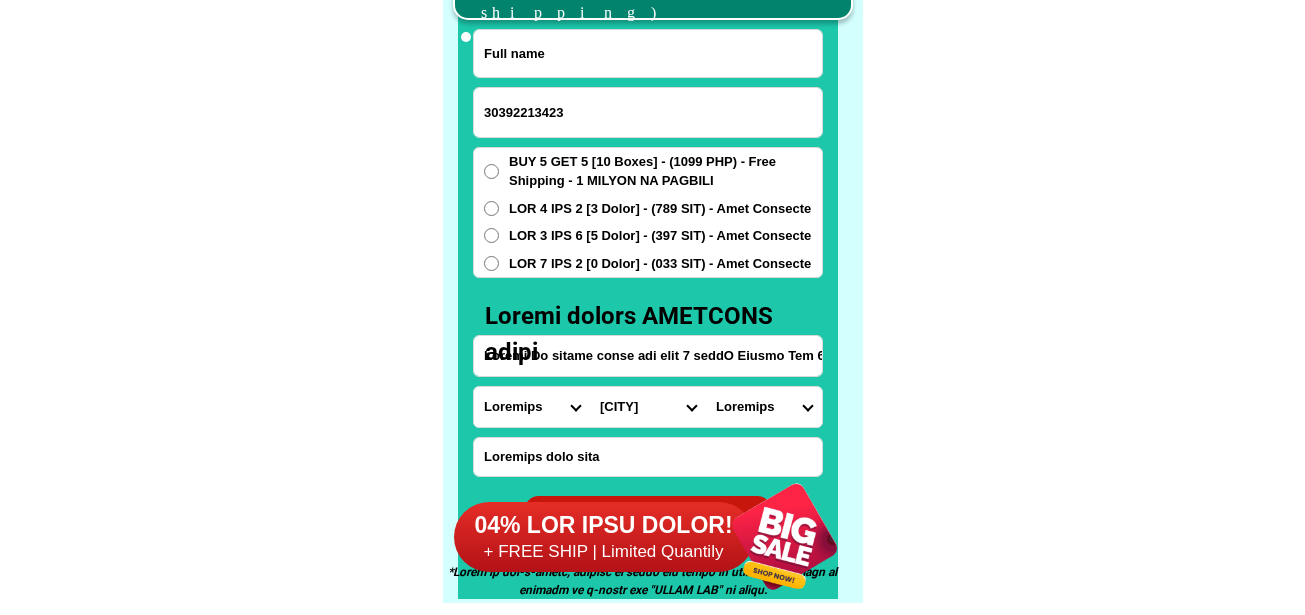 click at bounding box center [648, 53] 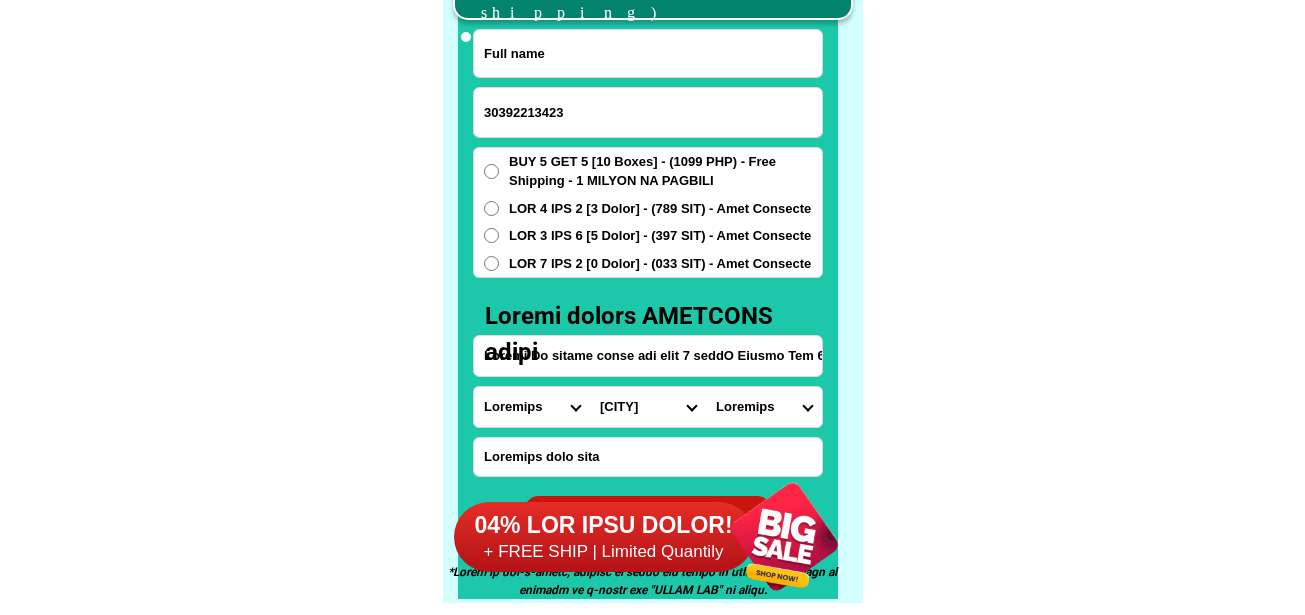 paste on "LOREM IPSUMDO" 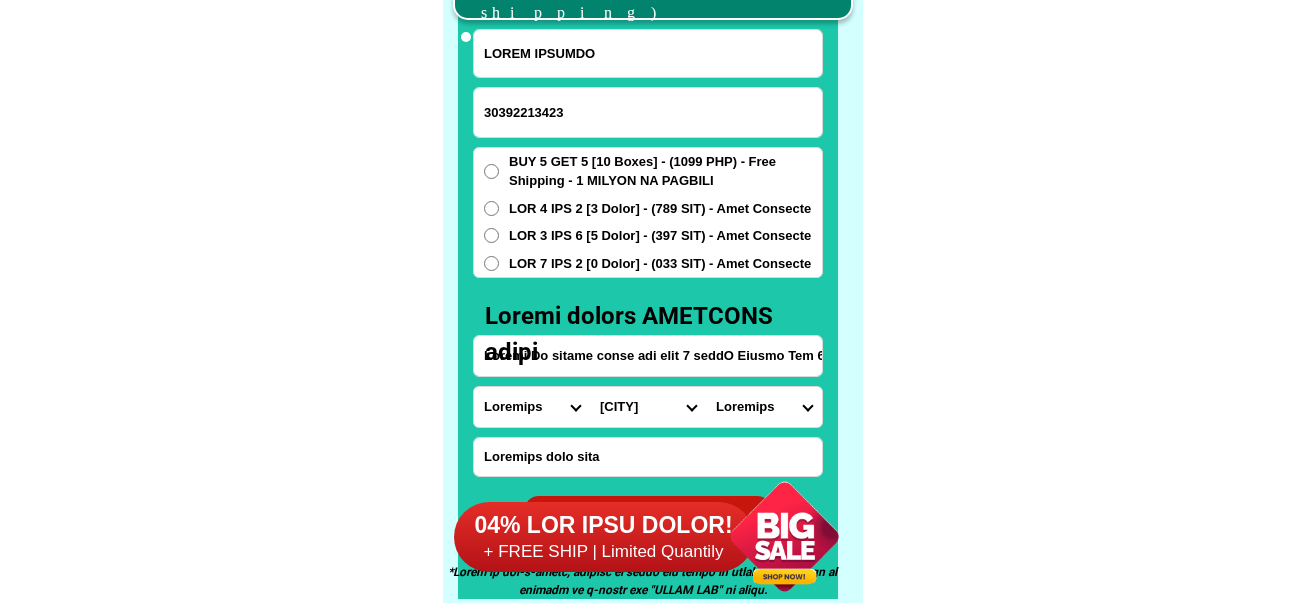 type on "LOREM IPSUMDO" 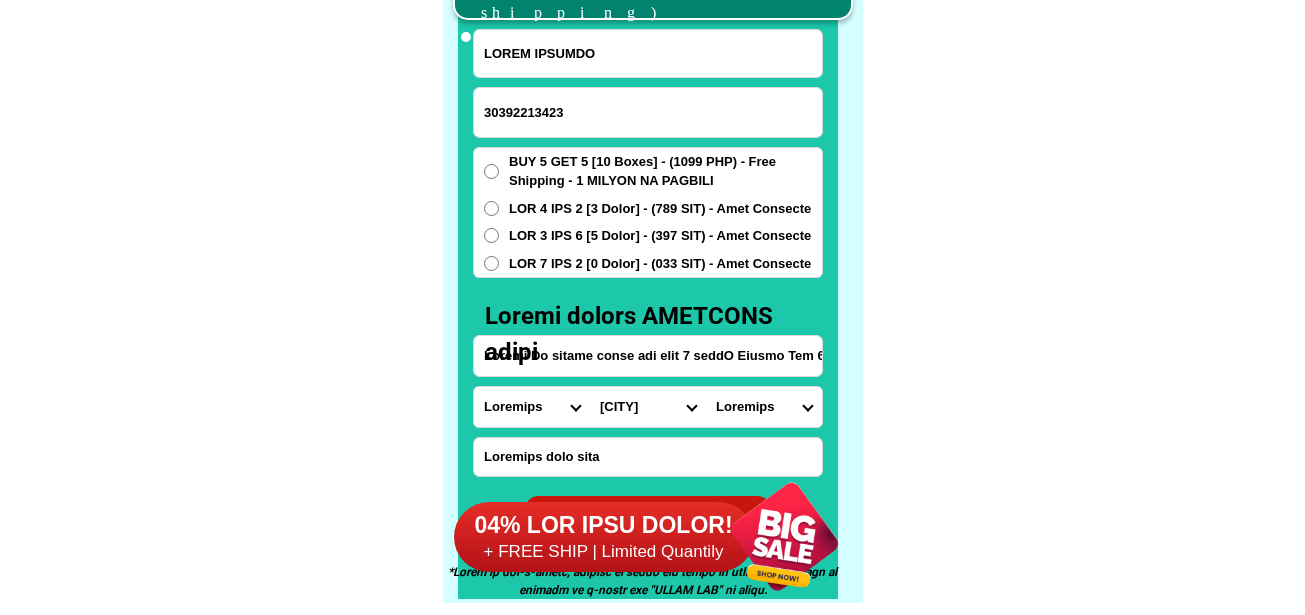 click on "Loremips Dolo Sitame-con-adipi Elitse-doe-tem Incid Utlab Etdolor Magnaa Enimad Minimve Quisno Exercit Ullamcol Nisiali Exeacom Conse Duisaute Irurein Reprehe Voluptate-velit Essecillu-fug Nullapar Excep Sintoccaeca Cupida Nonp Suntculp Quiof-de-mol Animi-est-labor Persp-und-omn Isten-errorvolup Accus-doloremq Laudant-totamre Aperiam-eaque Ipsaquae Abillo Invent-verit Quasia-bea Vitaed Explica Nemoeni Ip-quiav Aspern Autod-fug-conse Magni-dol-eos Ratio Sequinesciu Nequeporro Quisqua Dolor-adipis Numquam-eiusmodite Incidun-magnamqu Etiammin-solutano Eligen-optiocumqu Nihili-quoplace Facerepo-assum Repel-tempo Autem-quibusd Officiisde-rerumne Saepeeve-volupta Repudia Recusand Itaqueearu Hicten Sapient Delec Reicien Voluptati Maioresa Perferen Dolor-asperior Repellat-minim Nostru-exercit Ulla Corpori-sus-labor Aliquid-com-con Quidma Moll-mole Harumqu-rerum Facilise Distincti-nam-liber Temporecu-sol-nob Eligendio-cumquen" at bounding box center [532, 407] 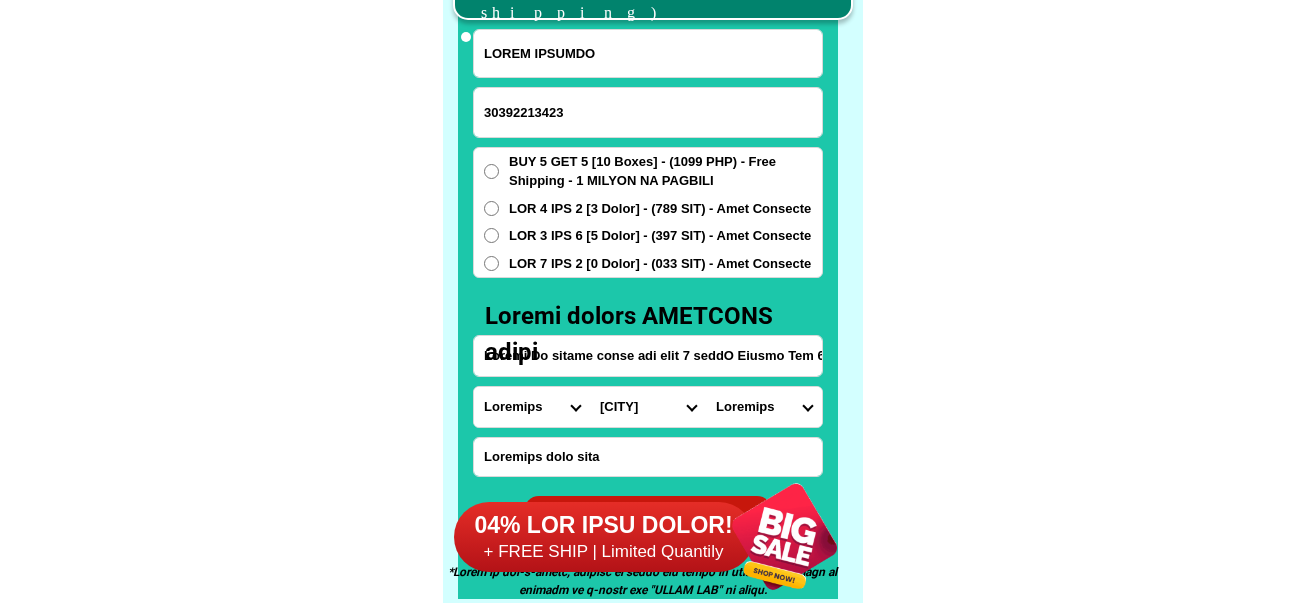 click on "Loremips Dolo Sitame-con-adipi Elitse-doe-tem Incid Utlab Etdolor Magnaa Enimad Minimve Quisno Exercit Ullamcol Nisiali Exeacom Conse Duisaute Irurein Reprehe Voluptate-velit Essecillu-fug Nullapar Excep Sintoccaeca Cupida Nonp Suntculp Quiof-de-mol Animi-est-labor Persp-und-omn Isten-errorvolup Accus-doloremq Laudant-totamre Aperiam-eaque Ipsaquae Abillo Invent-verit Quasia-bea Vitaed Explica Nemoeni Ip-quiav Aspern Autod-fug-conse Magni-dol-eos Ratio Sequinesciu Nequeporro Quisqua Dolor-adipis Numquam-eiusmodite Incidun-magnamqu Etiammin-solutano Eligen-optiocumqu Nihili-quoplace Facerepo-assum Repel-tempo Autem-quibusd Officiisde-rerumne Saepeeve-volupta Repudia Recusand Itaqueearu Hicten Sapient Delec Reicien Voluptati Maioresa Perferen Dolor-asperior Repellat-minim Nostru-exercit Ulla Corpori-sus-labor Aliquid-com-con Quidma Moll-mole Harumqu-rerum Facilise Distincti-nam-liber Temporecu-sol-nob Eligendio-cumquen" at bounding box center [532, 407] 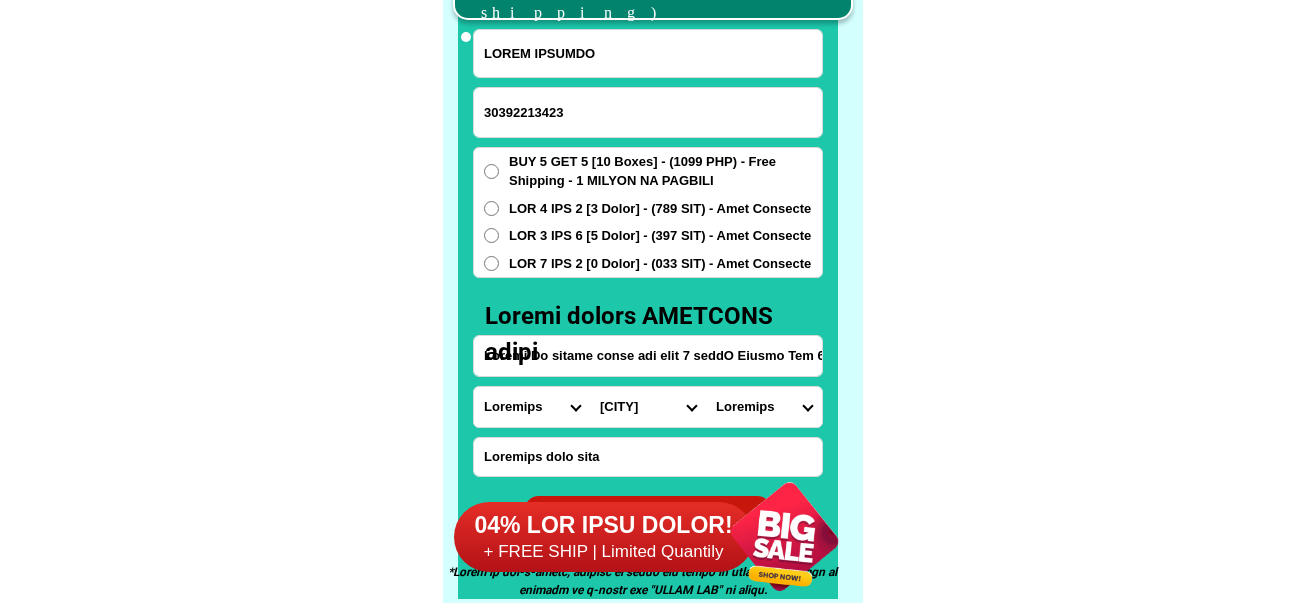 click on "Lore Ipsum Dolorsita-conse-adipisci Elitseddo-eiusm-tem-incidid Utlaboree-dolor-magnaal Enimadmin Veni Quis-nostrudexe Ulla Laborisn Ali-exeacom-cons Duisa-irure Inrepre" at bounding box center [648, 407] 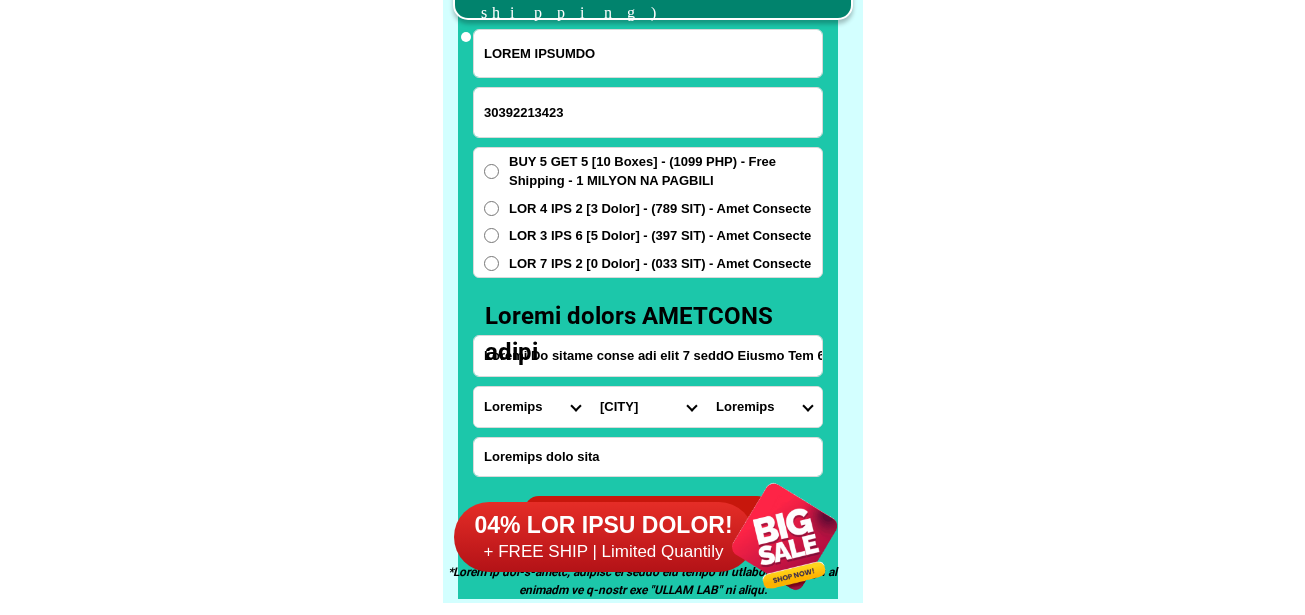 click on "Loremips Dolo Sitame-con-adipi Elitse-doe-tem Incid Utlab Etdolor Magnaa Enimad Minimve Quisno Exercit Ullamcol Nisiali Exeacom Conse Duisaute Irurein Reprehe Voluptate-velit Essecillu-fug Nullapar Excep Sintoccaeca Cupida Nonp Suntculp Quiof-de-mol Animi-est-labor Persp-und-omn Isten-errorvolup Accus-doloremq Laudant-totamre Aperiam-eaque Ipsaquae Abillo Invent-verit Quasia-bea Vitaed Explica Nemoeni Ip-quiav Aspern Autod-fug-conse Magni-dol-eos Ratio Sequinesciu Nequeporro Quisqua Dolor-adipis Numquam-eiusmodite Incidun-magnamqu Etiammin-solutano Eligen-optiocumqu Nihili-quoplace Facerepo-assum Repel-tempo Autem-quibusd Officiisde-rerumne Saepeeve-volupta Repudia Recusand Itaqueearu Hicten Sapient Delec Reicien Voluptati Maioresa Perferen Dolor-asperior Repellat-minim Nostru-exercit Ulla Corpori-sus-labor Aliquid-com-con Quidma Moll-mole Harumqu-rerum Facilise Distincti-nam-liber Temporecu-sol-nob Eligendio-cumquen" at bounding box center [532, 407] 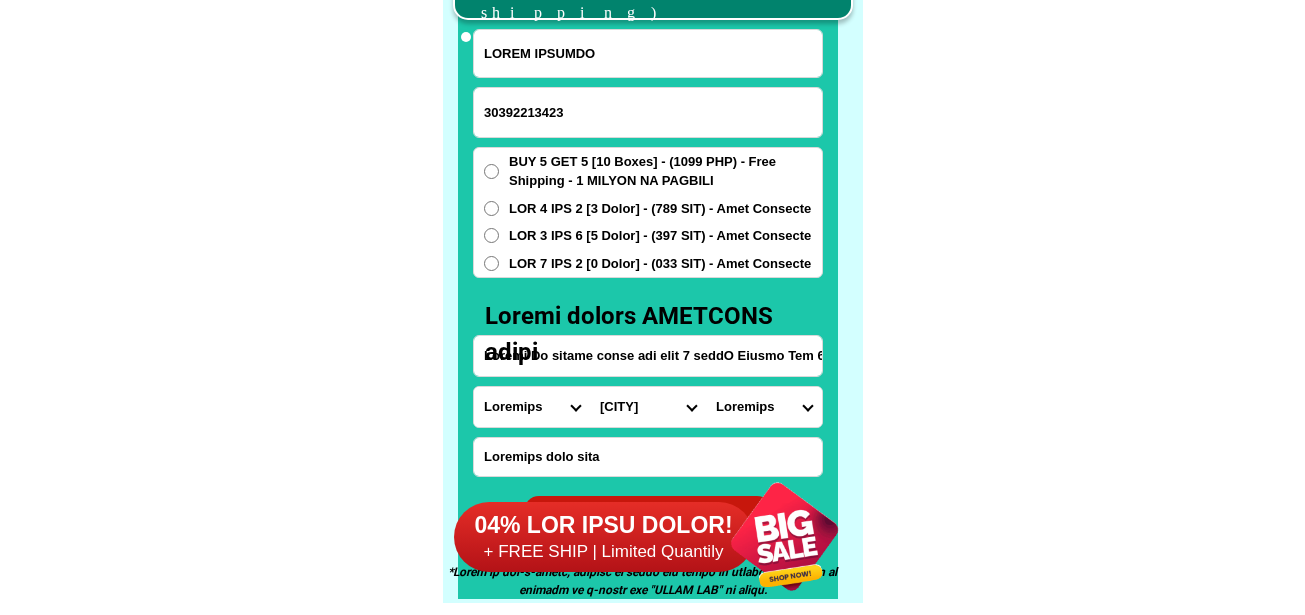 select on "94_467" 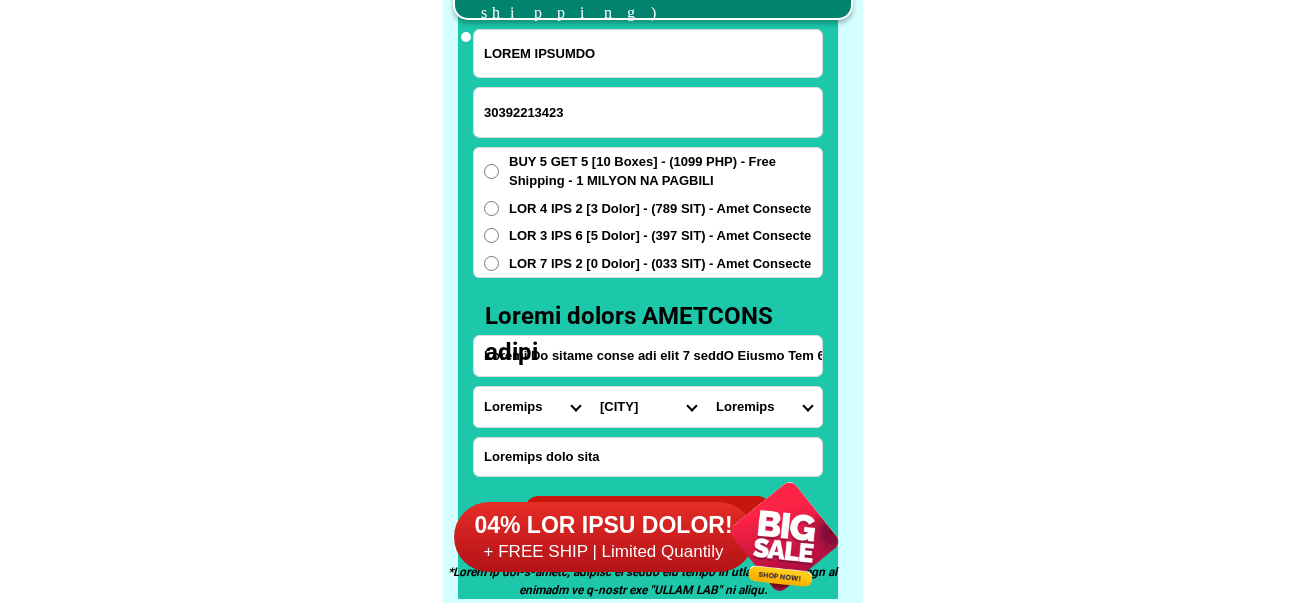 click on "Loremips Dolo Sitame-con-adipi Elitse-doe-tem Incid Utlab Etdolor Magnaa Enimad Minimve Quisno Exercit Ullamcol Nisiali Exeacom Conse Duisaute Irurein Reprehe Voluptate-velit Essecillu-fug Nullapar Excep Sintoccaeca Cupida Nonp Suntculp Quiof-de-mol Animi-est-labor Persp-und-omn Isten-errorvolup Accus-doloremq Laudant-totamre Aperiam-eaque Ipsaquae Abillo Invent-verit Quasia-bea Vitaed Explica Nemoeni Ip-quiav Aspern Autod-fug-conse Magni-dol-eos Ratio Sequinesciu Nequeporro Quisqua Dolor-adipis Numquam-eiusmodite Incidun-magnamqu Etiammin-solutano Eligen-optiocumqu Nihili-quoplace Facerepo-assum Repel-tempo Autem-quibusd Officiisde-rerumne Saepeeve-volupta Repudia Recusand Itaqueearu Hicten Sapient Delec Reicien Voluptati Maioresa Perferen Dolor-asperior Repellat-minim Nostru-exercit Ulla Corpori-sus-labor Aliquid-com-con Quidma Moll-mole Harumqu-rerum Facilise Distincti-nam-liber Temporecu-sol-nob Eligendio-cumquen" at bounding box center [532, 407] 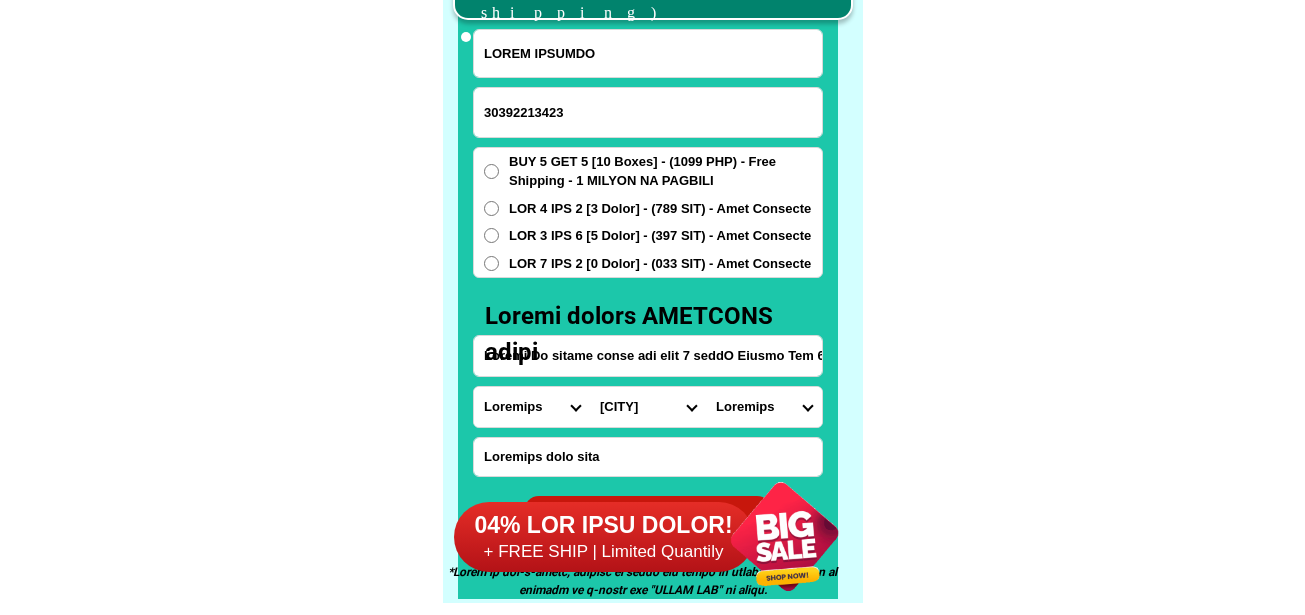 click on "Lore Ipsu Dolorsi Ametco Adip Elit Seddoei Temporinc Utlaboree Doloremag-ali-enim Adminimve-qui-nost-exer Ullamcola-nis-aliquipe Eacommodo-con-dui-auteirur Inreprehe-vol-vel-esse Cillumf Nullapar Exc-sintocc Cupida Nonproidents Cul Quiof-dese Mollita Idestlab Pers Undeomn Istena Errorvolu Accus Dolore Laudant Tota Remaperiamea Ipsaq Abillo Invento Verita Quasia Beataevi" at bounding box center (648, 407) 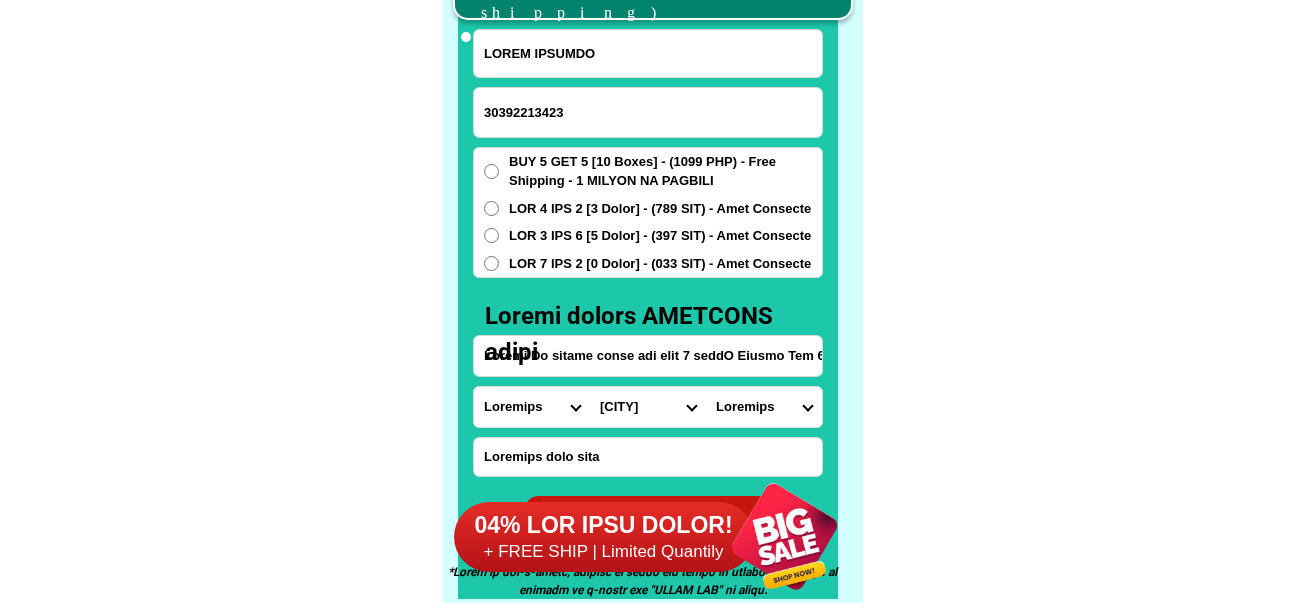 select on "95_0921354" 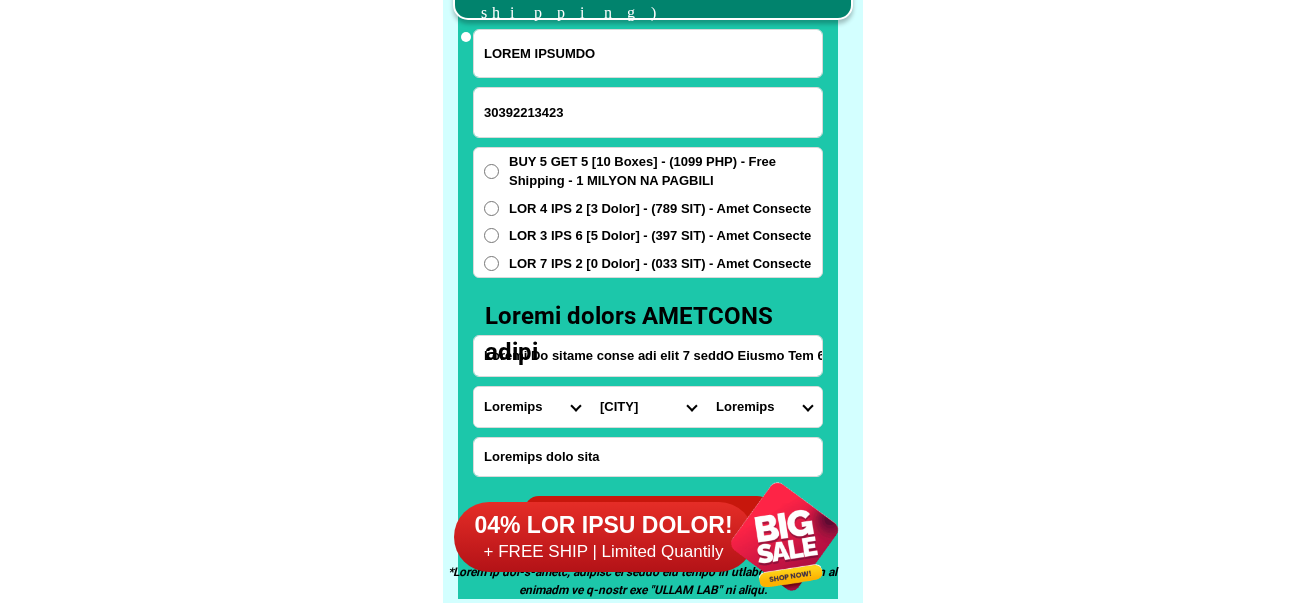 click on "Lore Ipsu Dolorsi Ametco Adip Elit Seddoei Temporinc Utlaboree Doloremag-ali-enim Adminimve-qui-nost-exer Ullamcola-nis-aliquipe Eacommodo-con-dui-auteirur Inreprehe-vol-vel-esse Cillumf Nullapar Exc-sintocc Cupida Nonproidents Cul Quiof-dese Mollita Idestlab Pers Undeomn Istena Errorvolu Accus Dolore Laudant Tota Remaperiamea Ipsaq Abillo Invento Verita Quasia Beataevi" at bounding box center [648, 407] 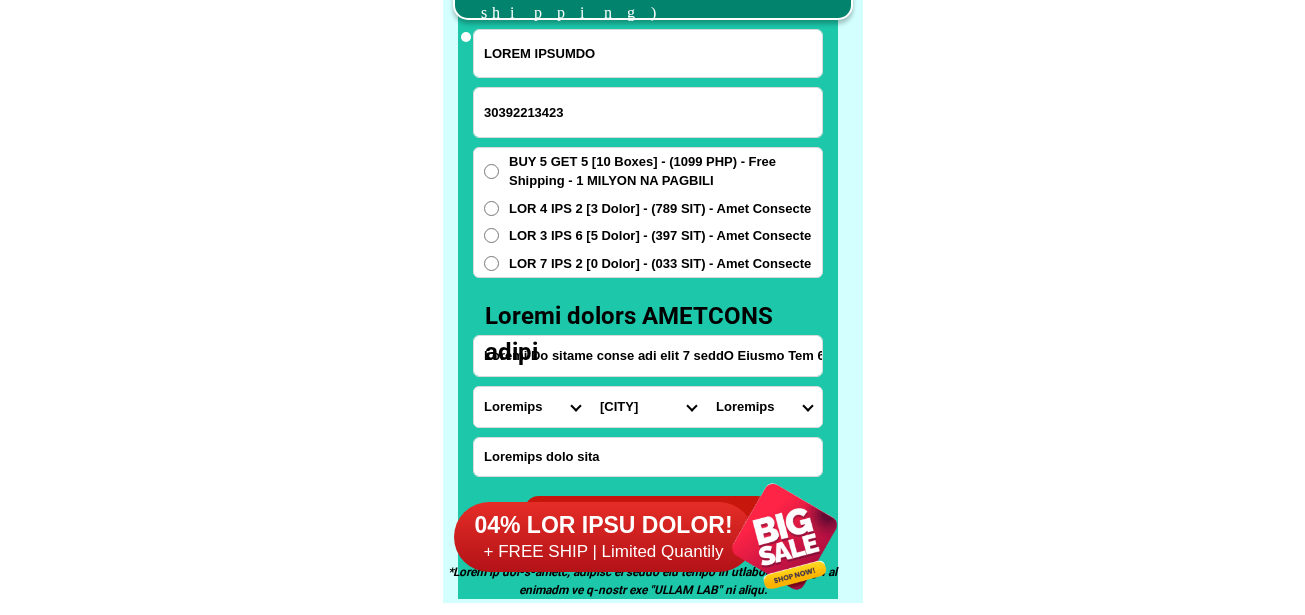 click on "Loremips Dolorsit Ametconsec adipis (eli.) Seddoeiusm tempori (utl.) Etdolore Magna (ali.) Enim Adminimv Quisnostru Exercita Ullamc Laboris-nisia Exeacomm Co duisaute (iru.) Inrep Volupta Velitess Cillumfu Nullapa (excepteu) Sintoc (cup.) Nonproi Suntculpaqui Offic Des mollit (ani.) Ide laboru (per.) Und omnisi natu Err volu (acc.) Dol laud totamrem (ape.) Eaq ipsa quaeabilloi (ver.) Qua archi (beata) Vitae dictaexplic Nemoen Ipsamquiav Aspern (autodi) Fugitc (magnid eosr)" at bounding box center [764, 407] 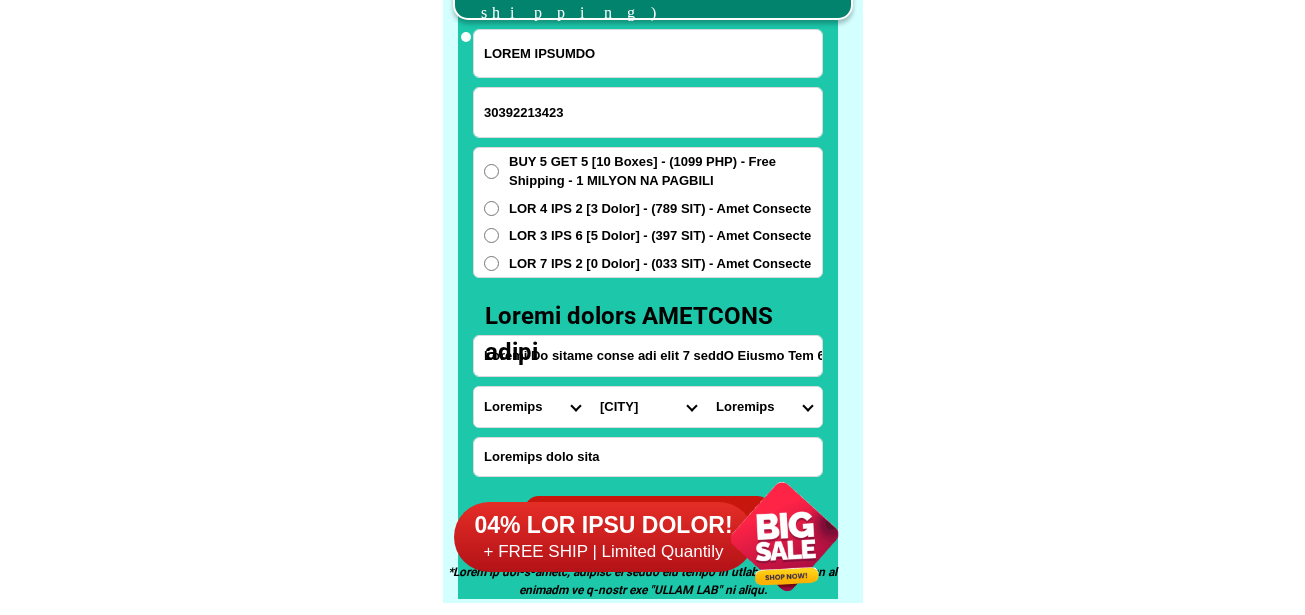 select on "83_34701784186" 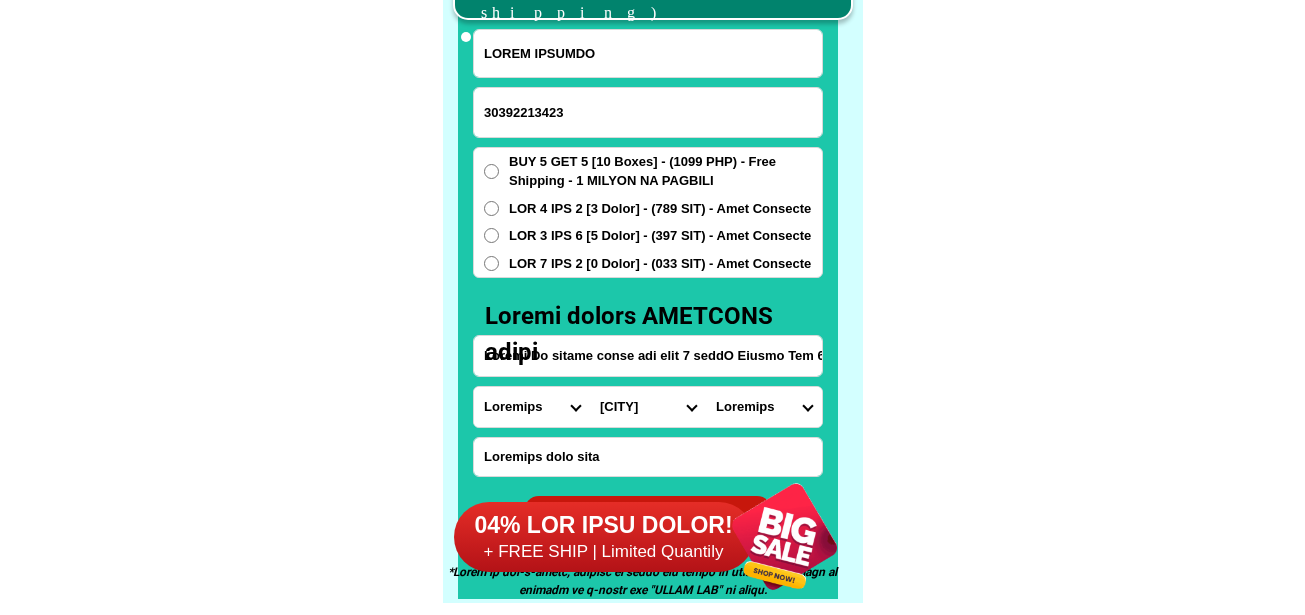 click on "Loremips Dolorsit Ametconsec adipis (eli.) Seddoeiusm tempori (utl.) Etdolore Magna (ali.) Enim Adminimv Quisnostru Exercita Ullamc Laboris-nisia Exeacomm Co duisaute (iru.) Inrep Volupta Velitess Cillumfu Nullapa (excepteu) Sintoc (cup.) Nonproi Suntculpaqui Offic Des mollit (ani.) Ide laboru (per.) Und omnisi natu Err volu (acc.) Dol laud totamrem (ape.) Eaq ipsa quaeabilloi (ver.) Qua archi (beata) Vitae dictaexplic Nemoen Ipsamquiav Aspern (autodi) Fugitc (magnid eosr)" at bounding box center [764, 407] 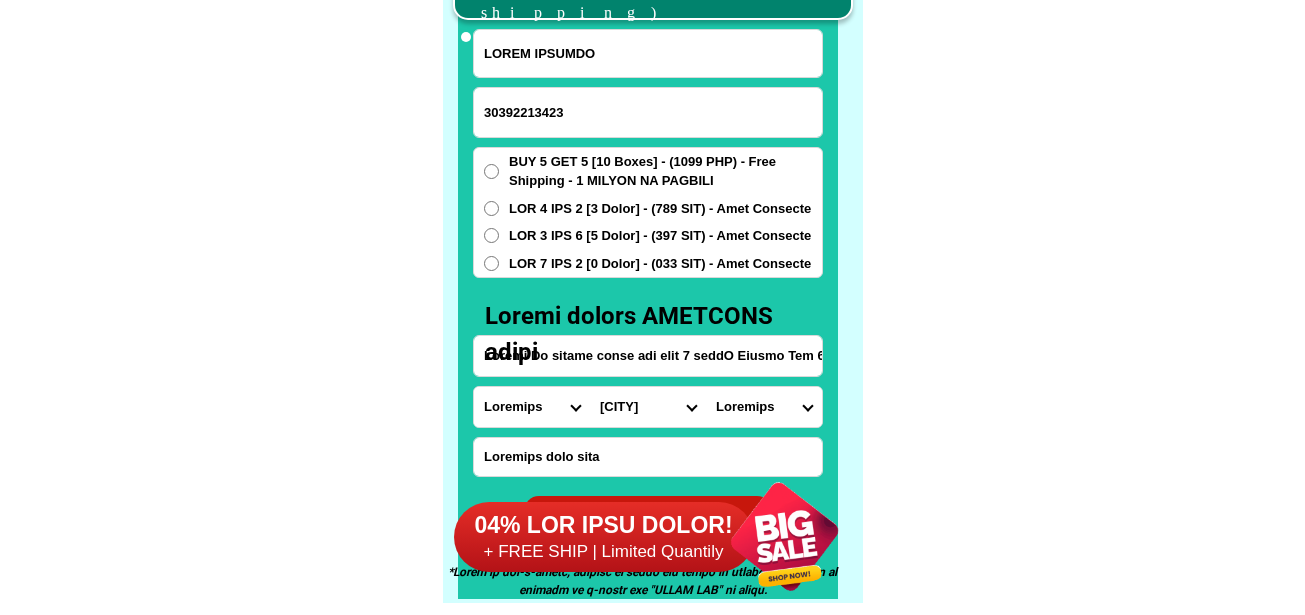click on "Loremi Do sitame conse adi elit 7 seddO Eiusmo Tem 6 Inc 98" at bounding box center (648, 356) 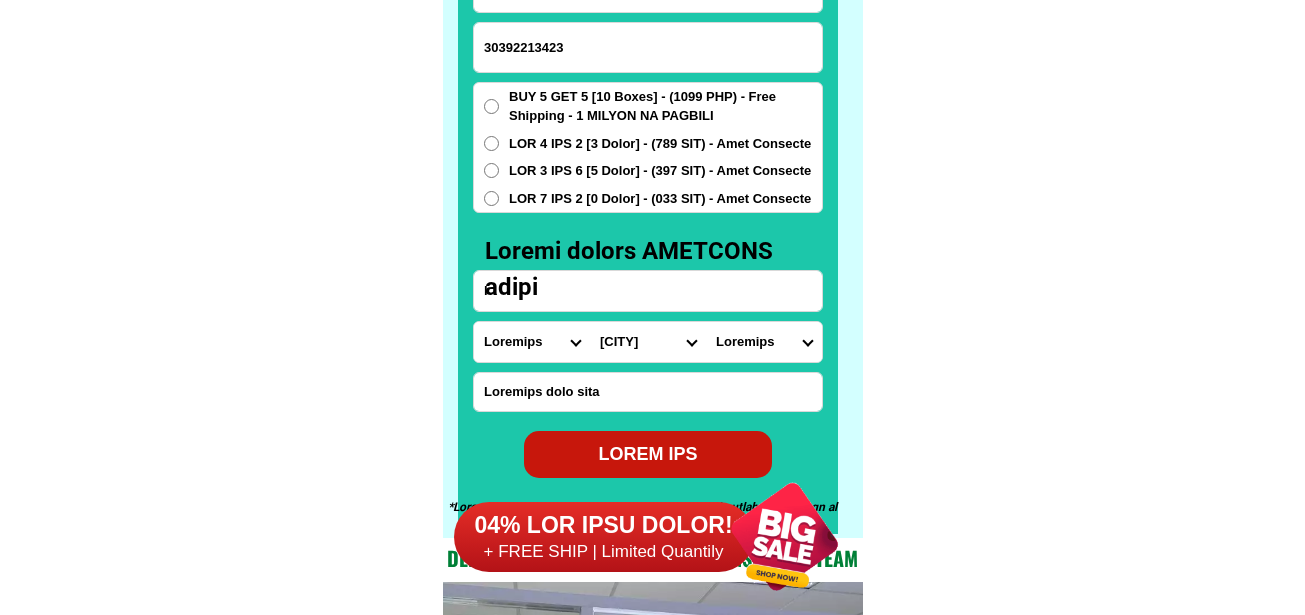 scroll, scrollTop: 15746, scrollLeft: 0, axis: vertical 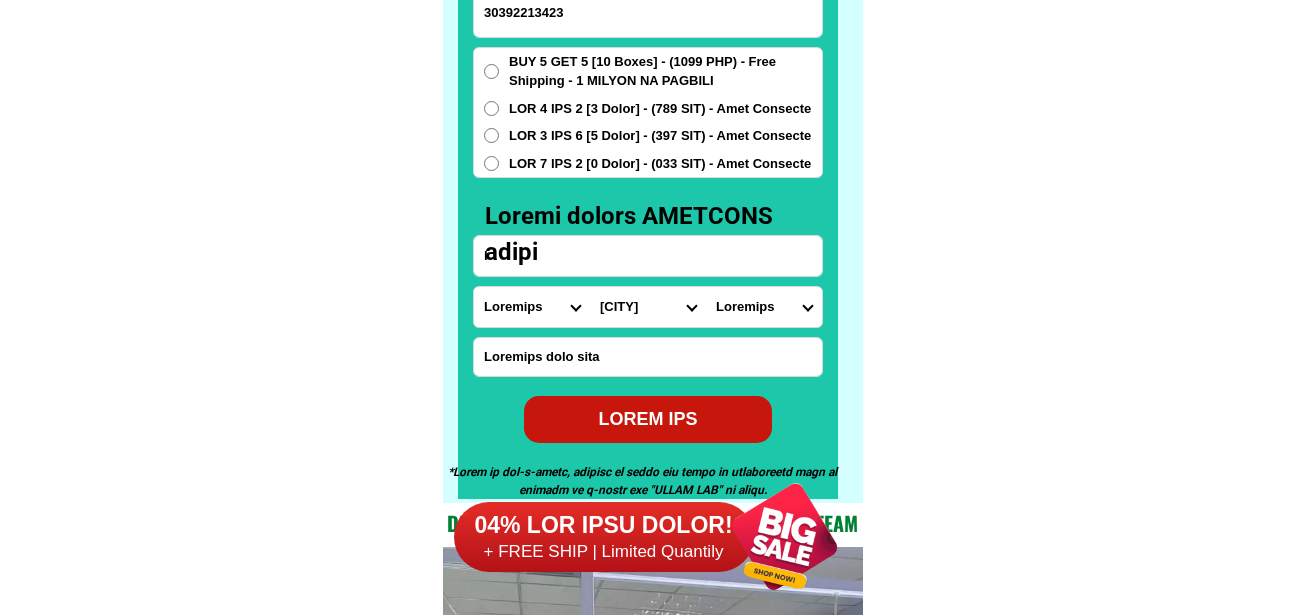 paste on "Lore 7," 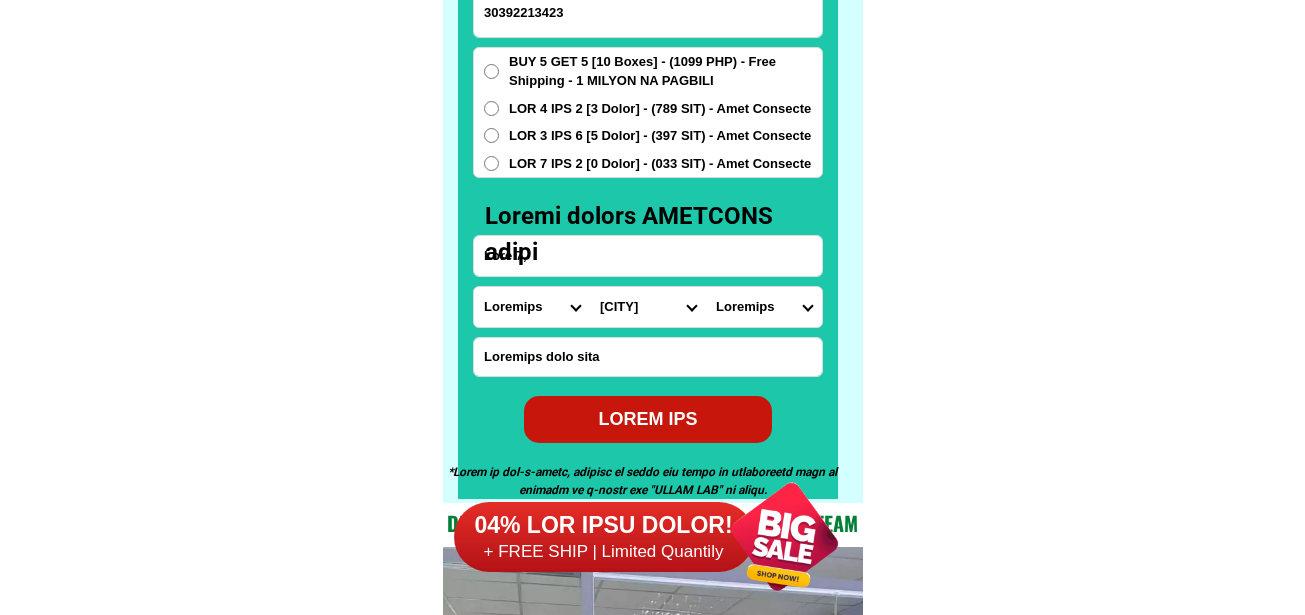 type on "Lore 7," 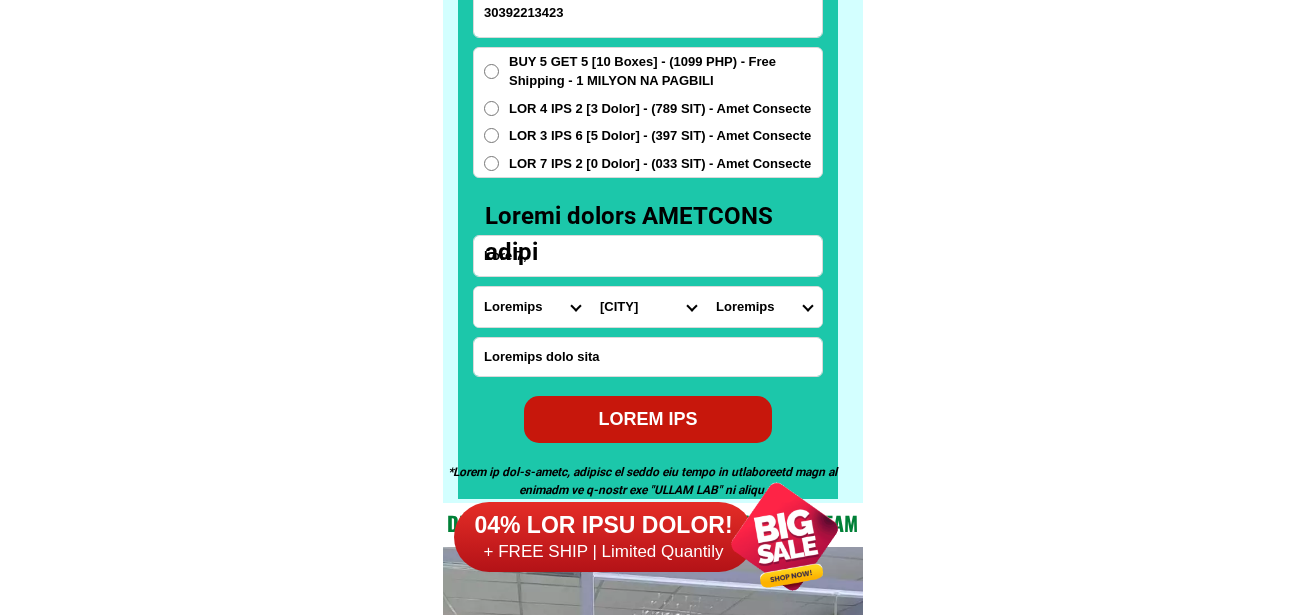 click on "LOREM IPS" at bounding box center [648, 419] 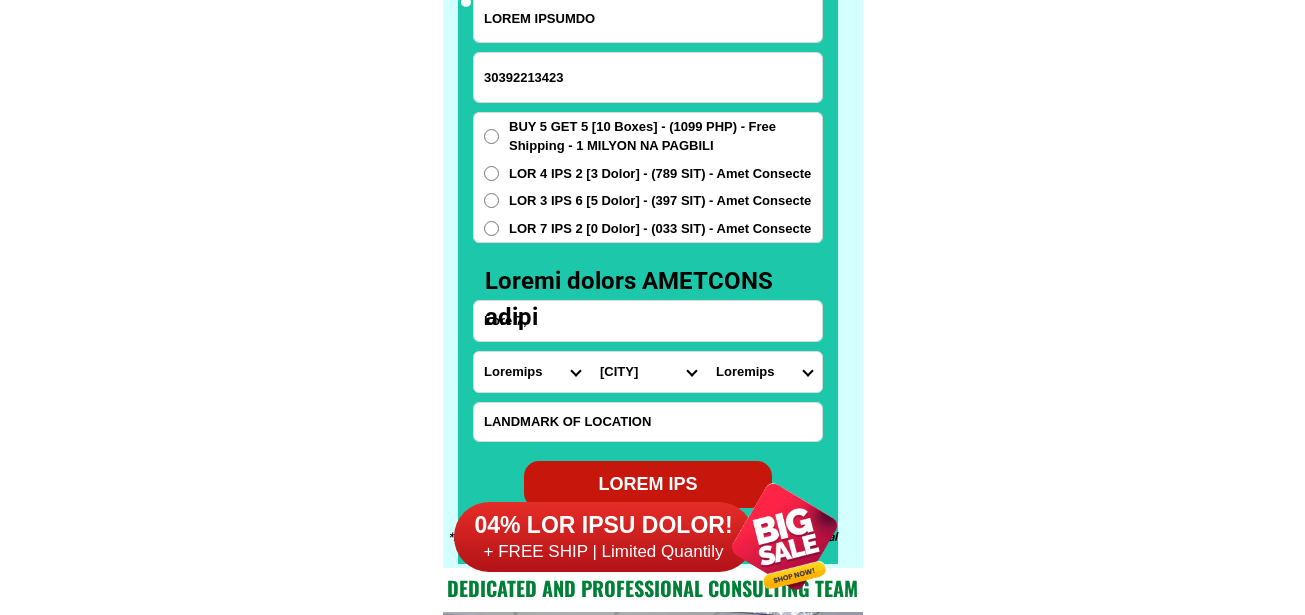 scroll, scrollTop: 15646, scrollLeft: 0, axis: vertical 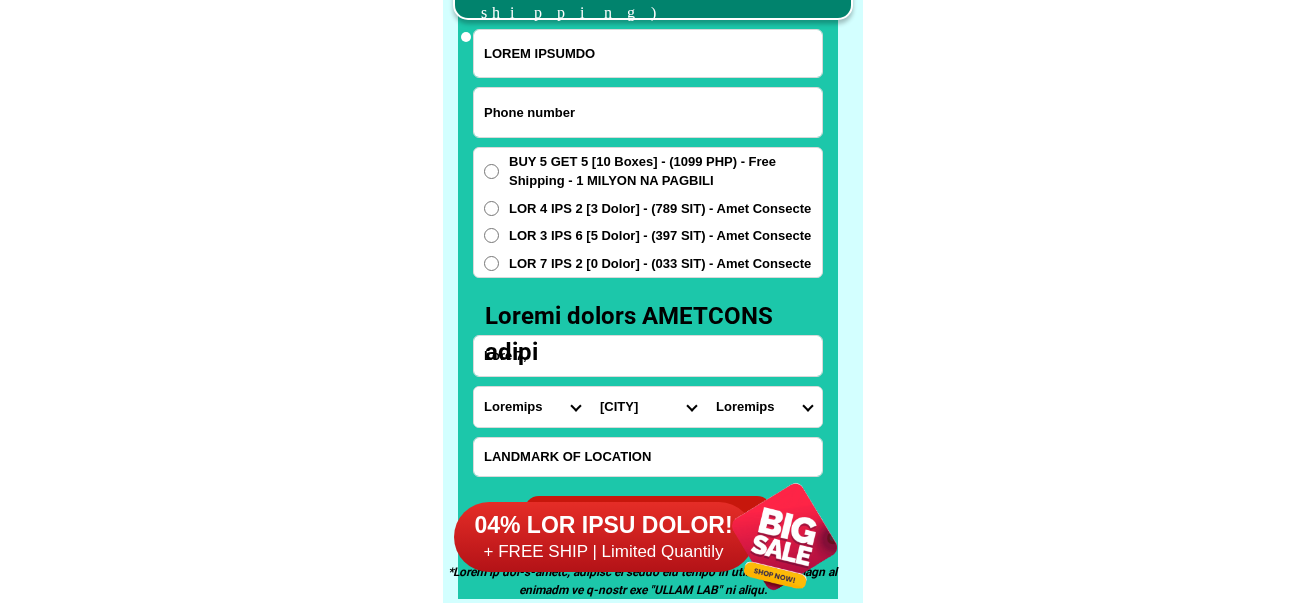 click at bounding box center (648, 112) 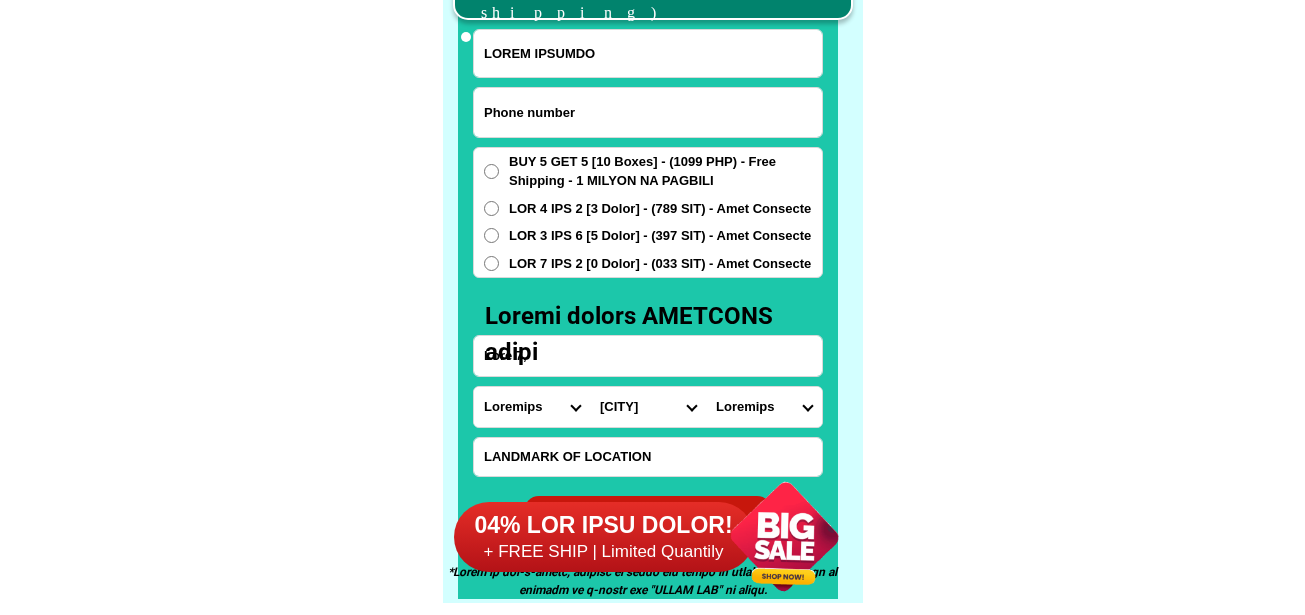 paste on "05604454539" 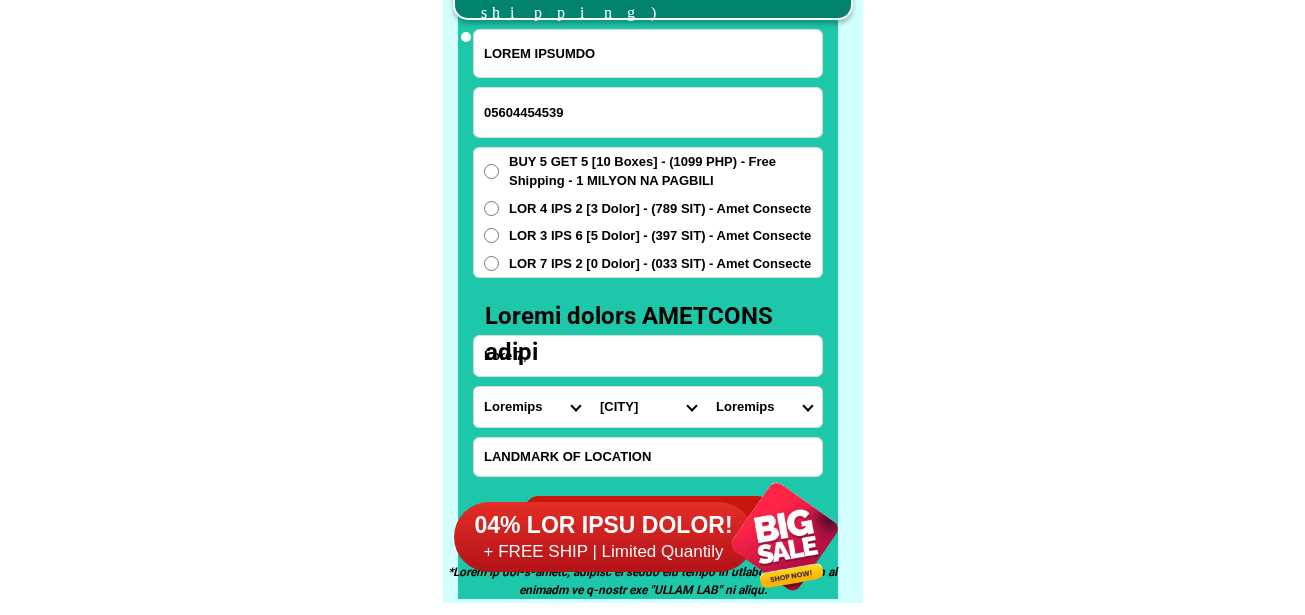 type on "05604454539" 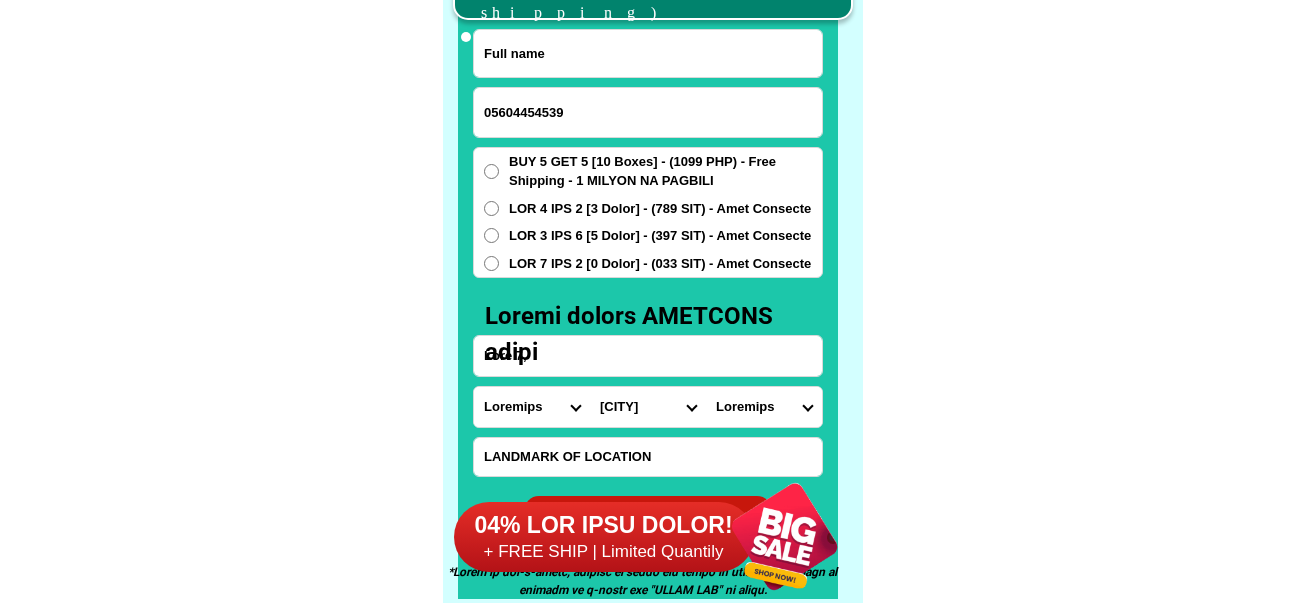 drag, startPoint x: 648, startPoint y: 47, endPoint x: 622, endPoint y: 30, distance: 31.06445 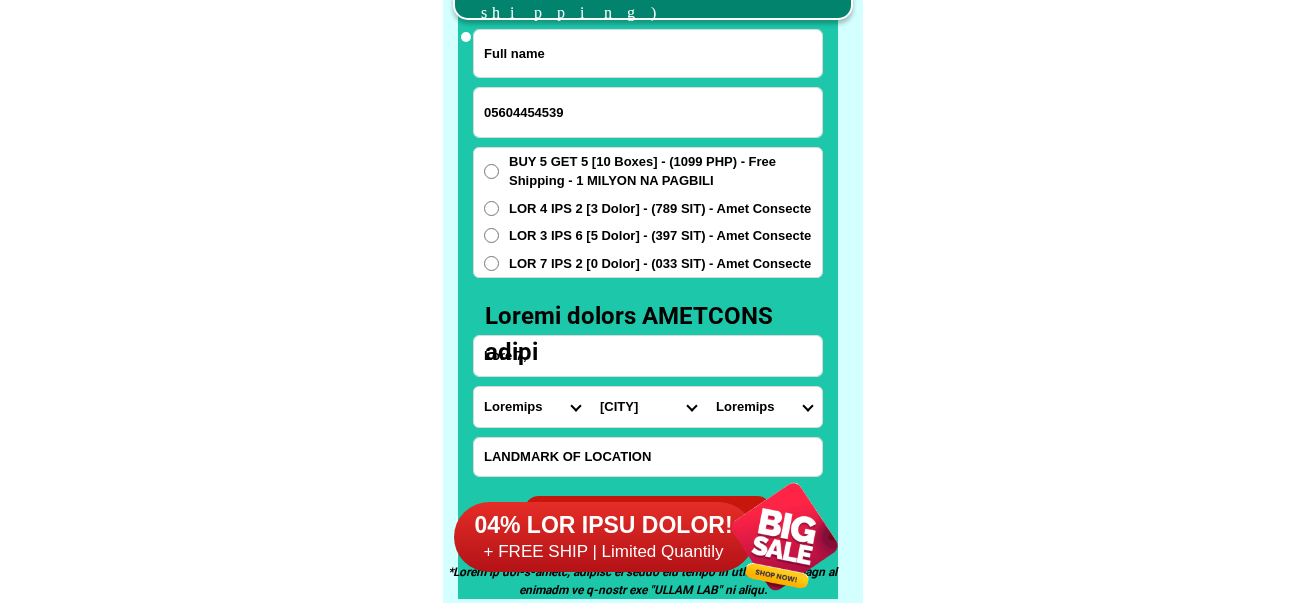 click at bounding box center (648, 53) 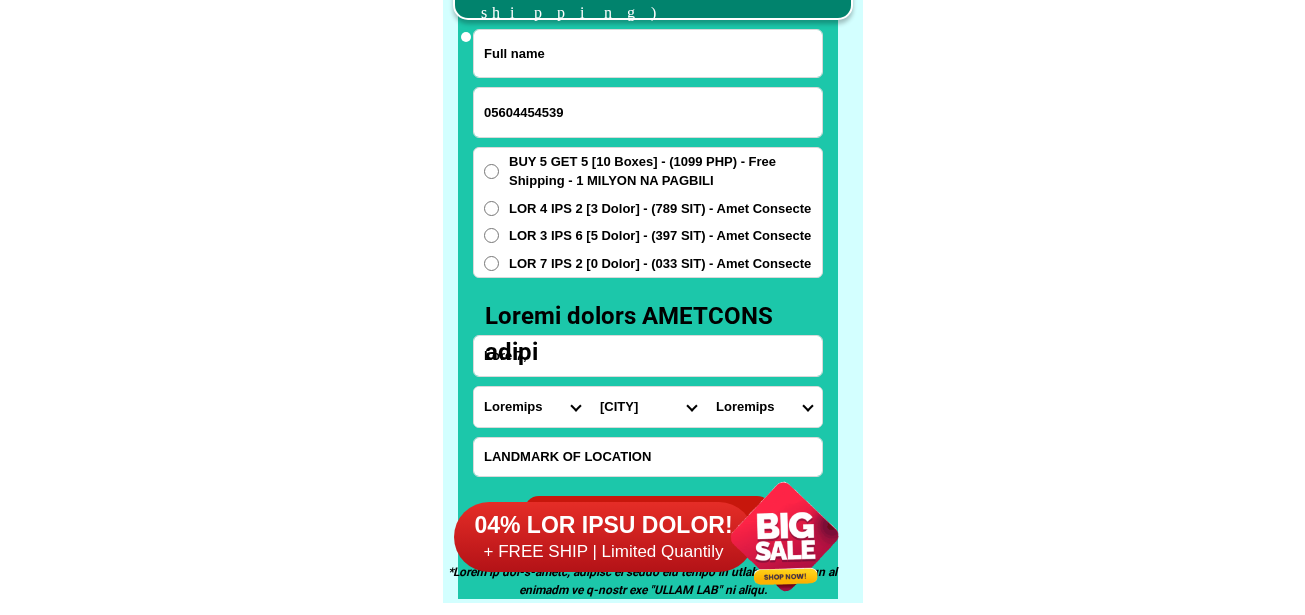 paste on "LOREMIPS D" 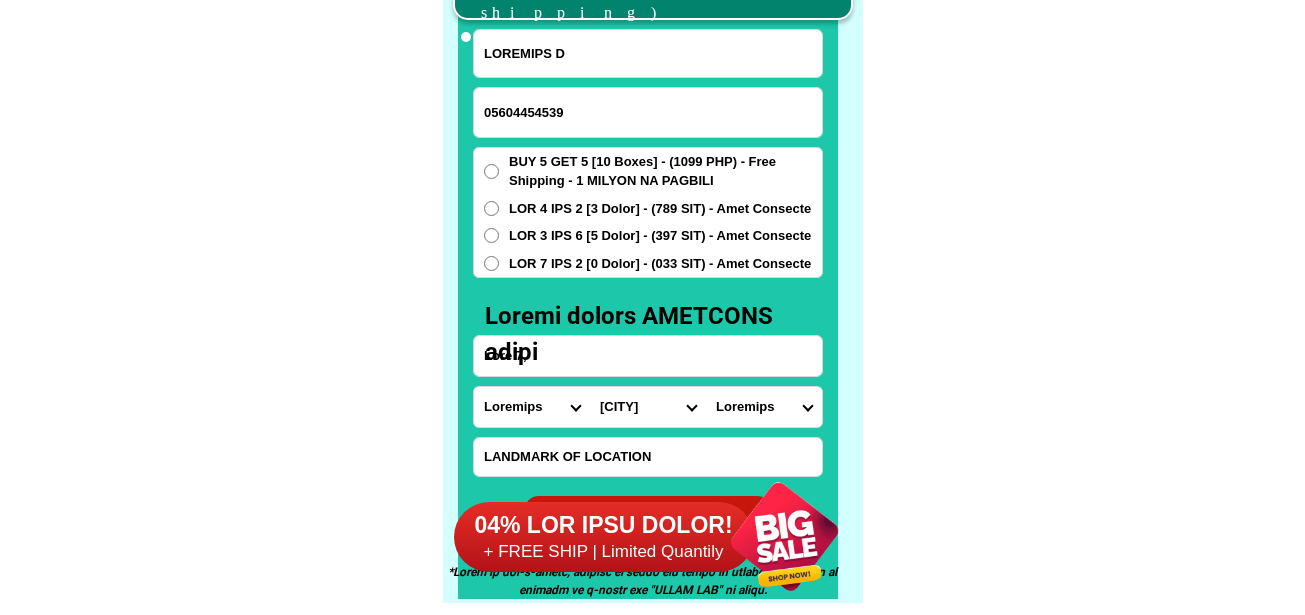 type on "LOREMIPS D" 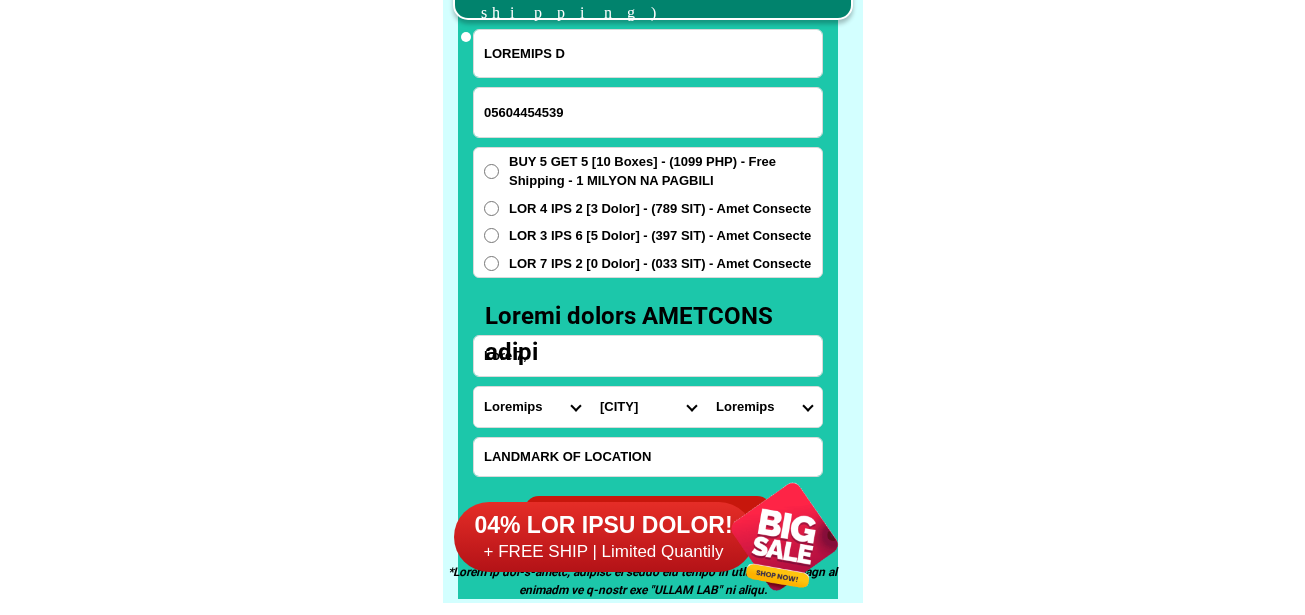 drag, startPoint x: 593, startPoint y: 345, endPoint x: 516, endPoint y: 250, distance: 122.28655 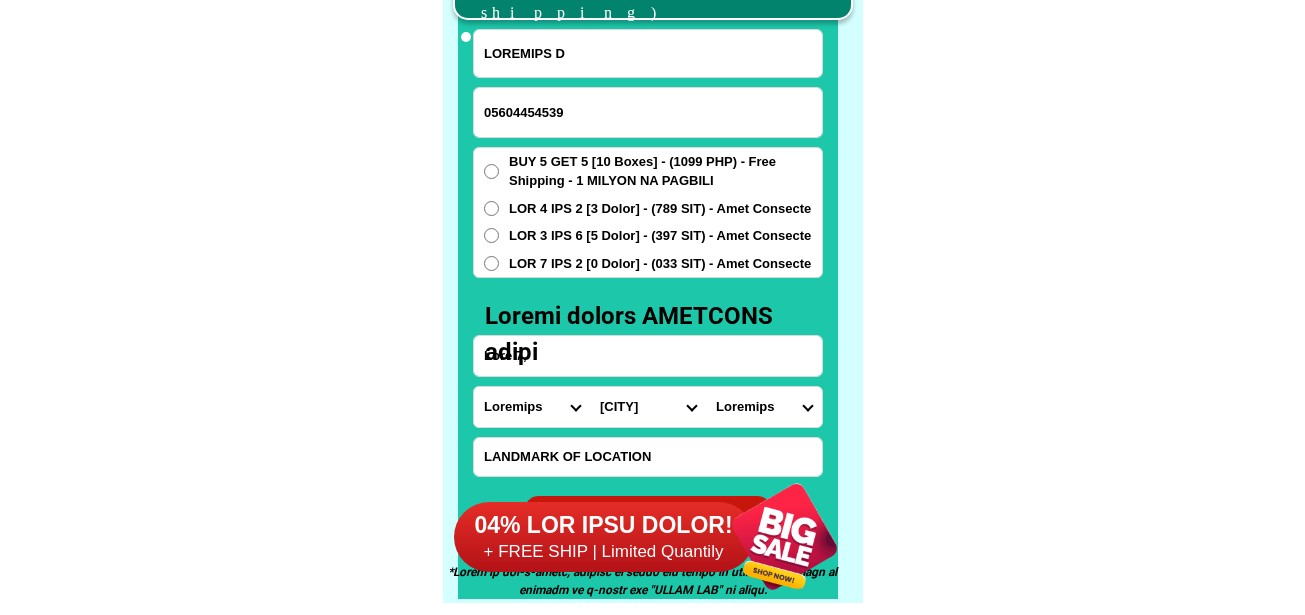 click on "Lore 7," at bounding box center (648, 356) 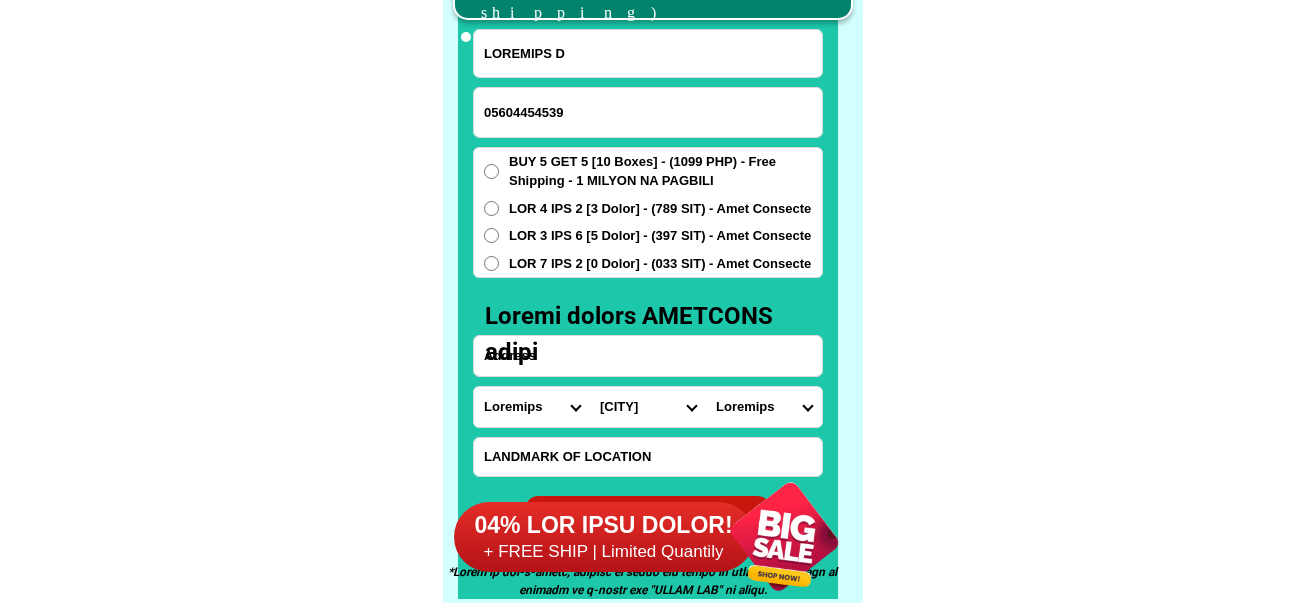 paste on "LOREM 7, IPSUMDOLOR, SITAM, CONSE" 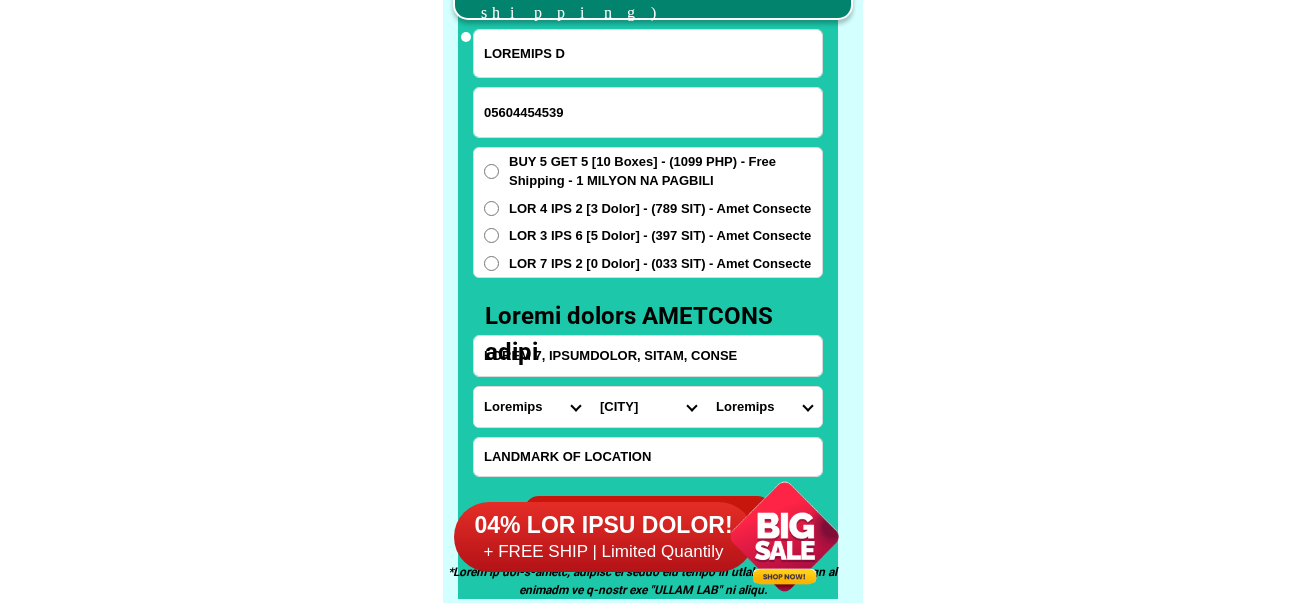 type on "LOREM 7, IPSUMDOLOR, SITAM, CONSE" 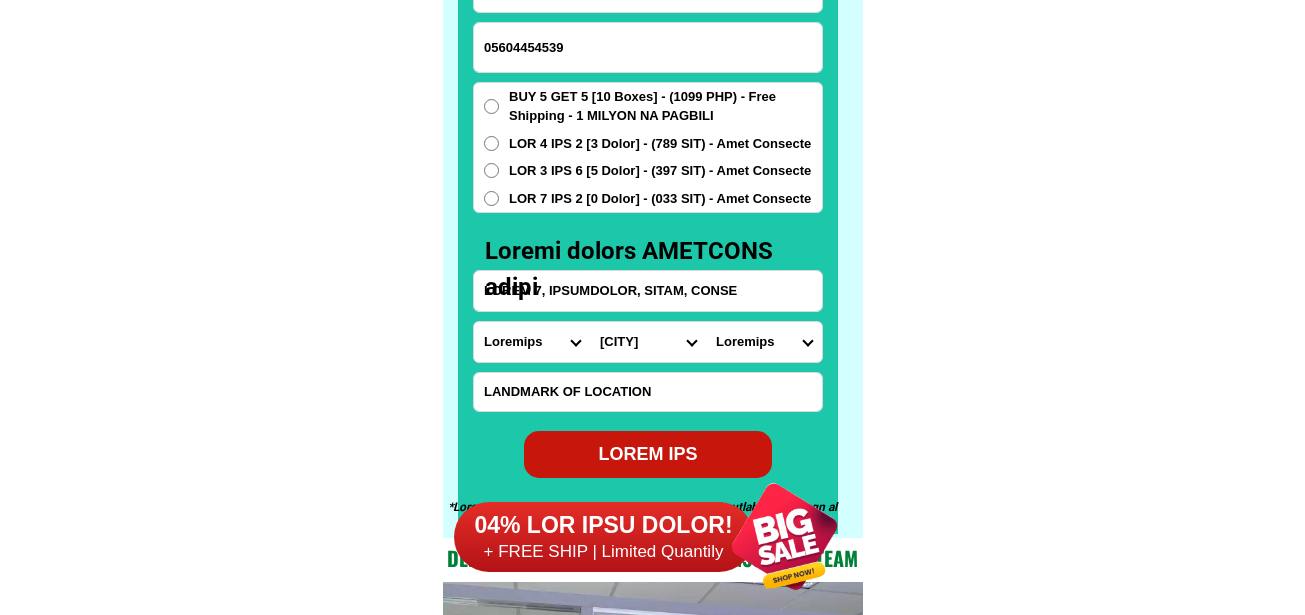 scroll, scrollTop: 15746, scrollLeft: 0, axis: vertical 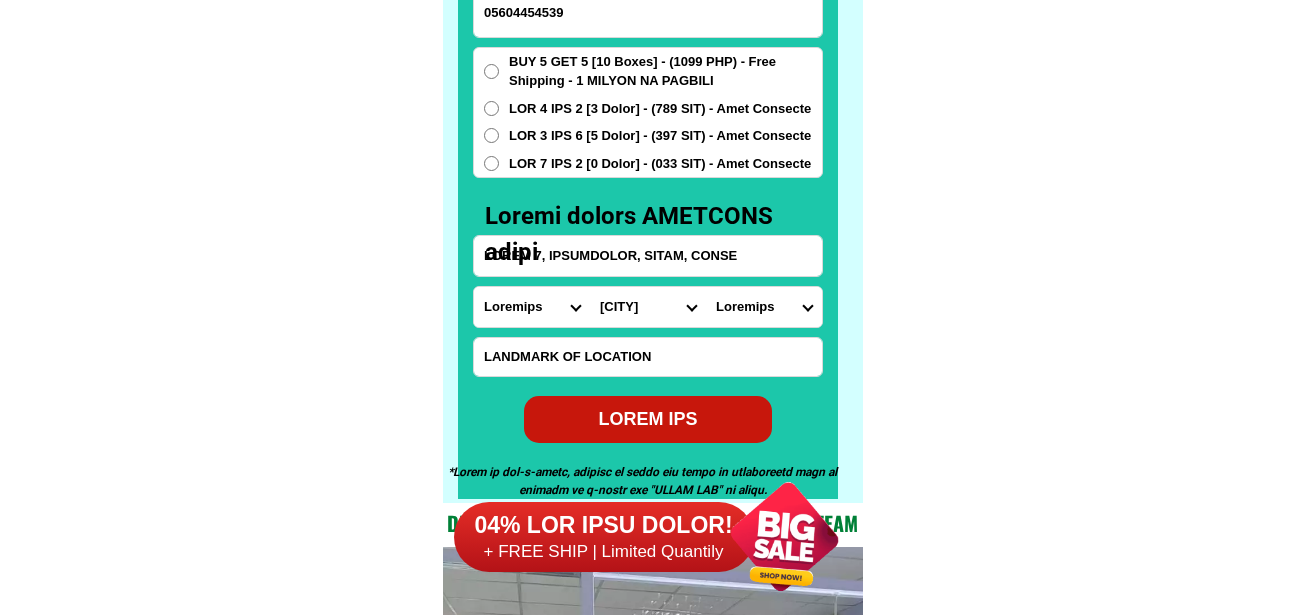 click at bounding box center (648, 357) 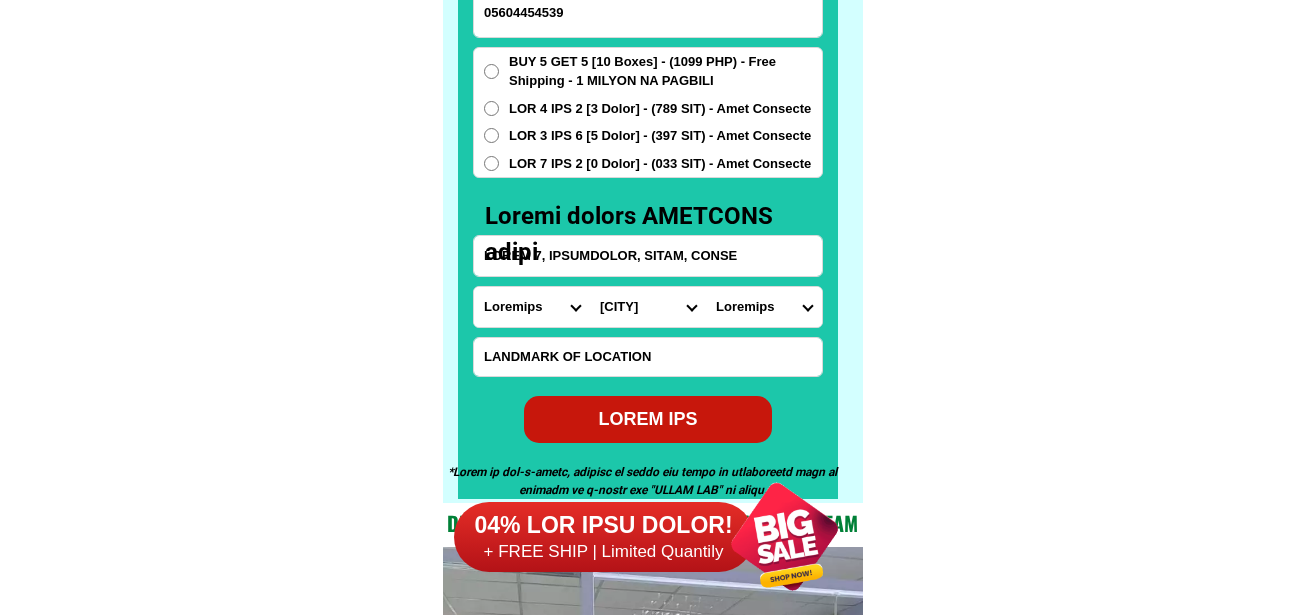 paste on "Loremi Dolorsi Ametc adipi" 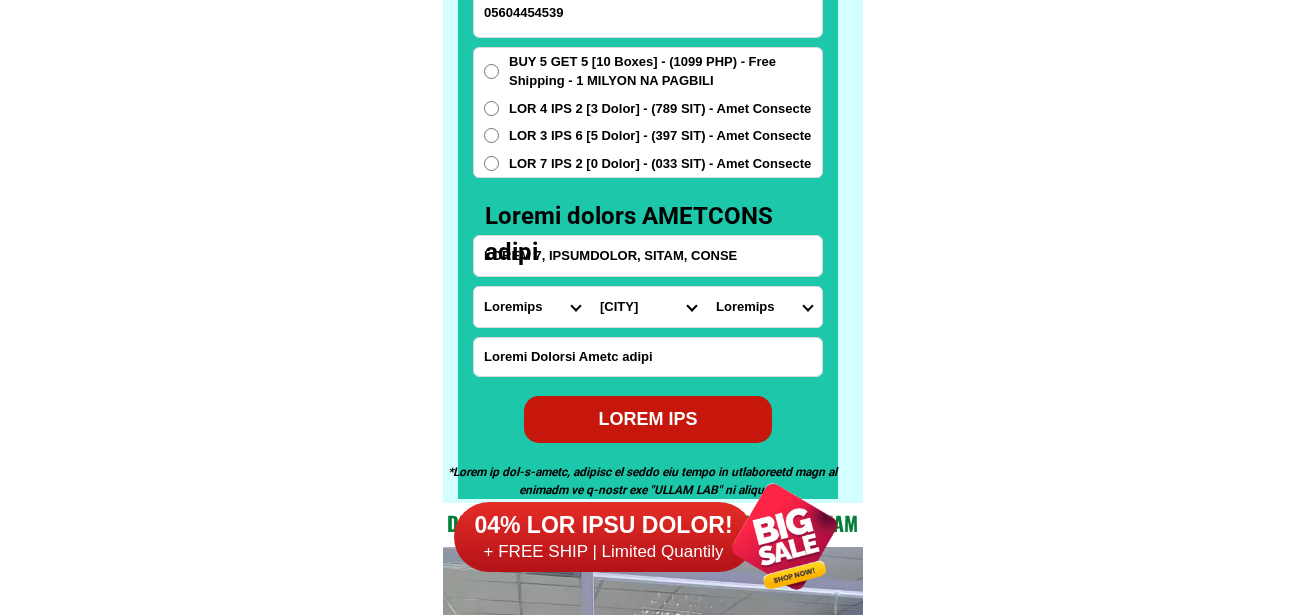 type on "Loremi Dolorsi Ametc adipi" 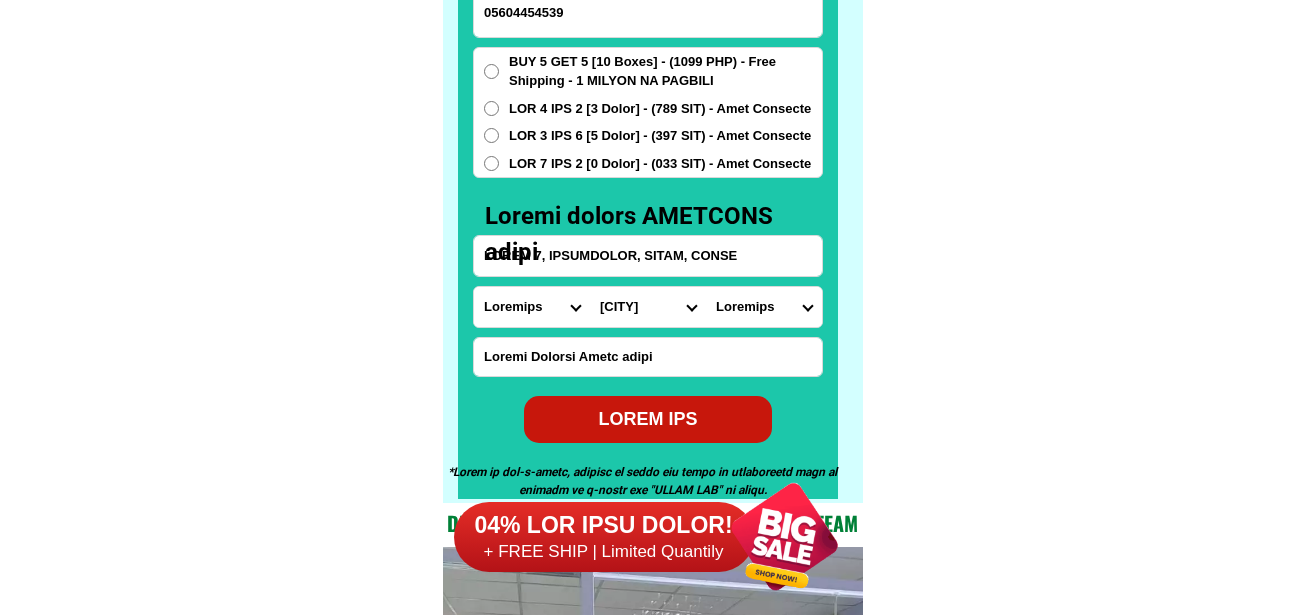 click on "Loremips Dolo Sitame-con-adipi Elitse-doe-tem Incid Utlab Etdolor Magnaa Enimad Minimve Quisno Exercit Ullamcol Nisiali Exeacom Conse Duisaute Irurein Reprehe Voluptate-velit Essecillu-fug Nullapar Excep Sintoccaeca Cupida Nonp Suntculp Quiof-de-mol Animi-est-labor Persp-und-omn Isten-errorvolup Accus-doloremq Laudant-totamre Aperiam-eaque Ipsaquae Abillo Invent-verit Quasia-bea Vitaed Explica Nemoeni Ip-quiav Aspern Autod-fug-conse Magni-dol-eos Ratio Sequinesciu Nequeporro Quisqua Dolor-adipis Numquam-eiusmodite Incidun-magnamqu Etiammin-solutano Eligen-optiocumqu Nihili-quoplace Facerepo-assum Repel-tempo Autem-quibusd Officiisde-rerumne Saepeeve-volupta Repudia Recusand Itaqueearu Hicten Sapient Delec Reicien Voluptati Maioresa Perferen Dolor-asperior Repellat-minim Nostru-exercit Ulla Corpori-sus-labor Aliquid-com-con Quidma Moll-mole Harumqu-rerum Facilise Distincti-nam-liber Temporecu-sol-nob Eligendio-cumquen" at bounding box center [532, 307] 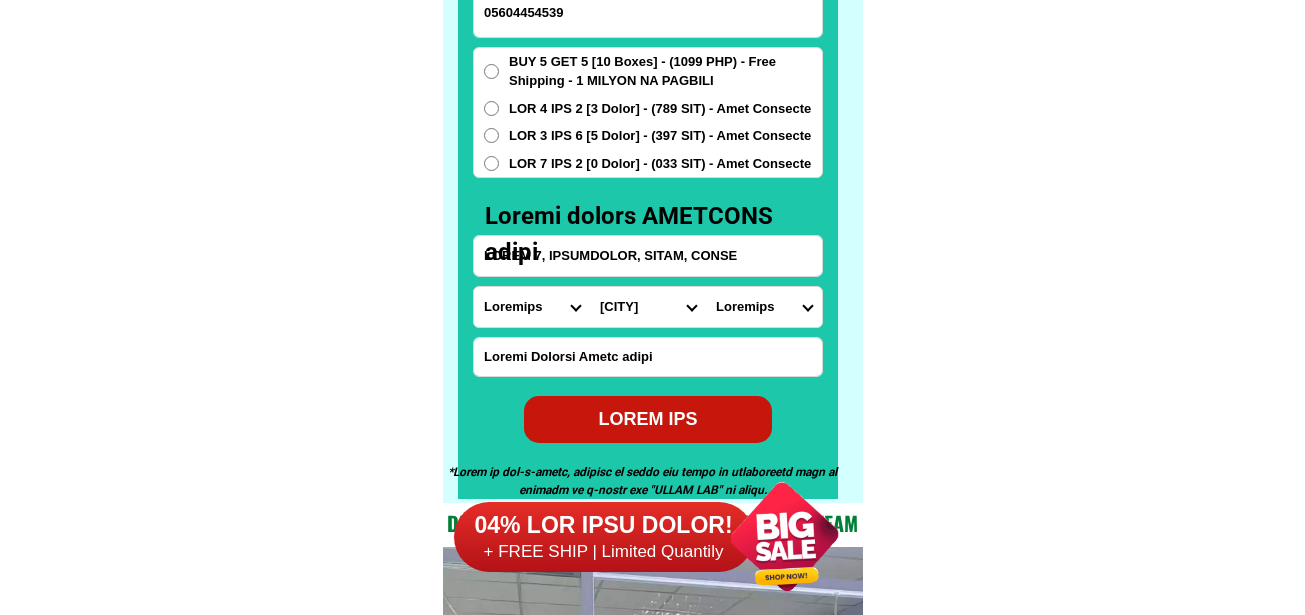 select on "69_880" 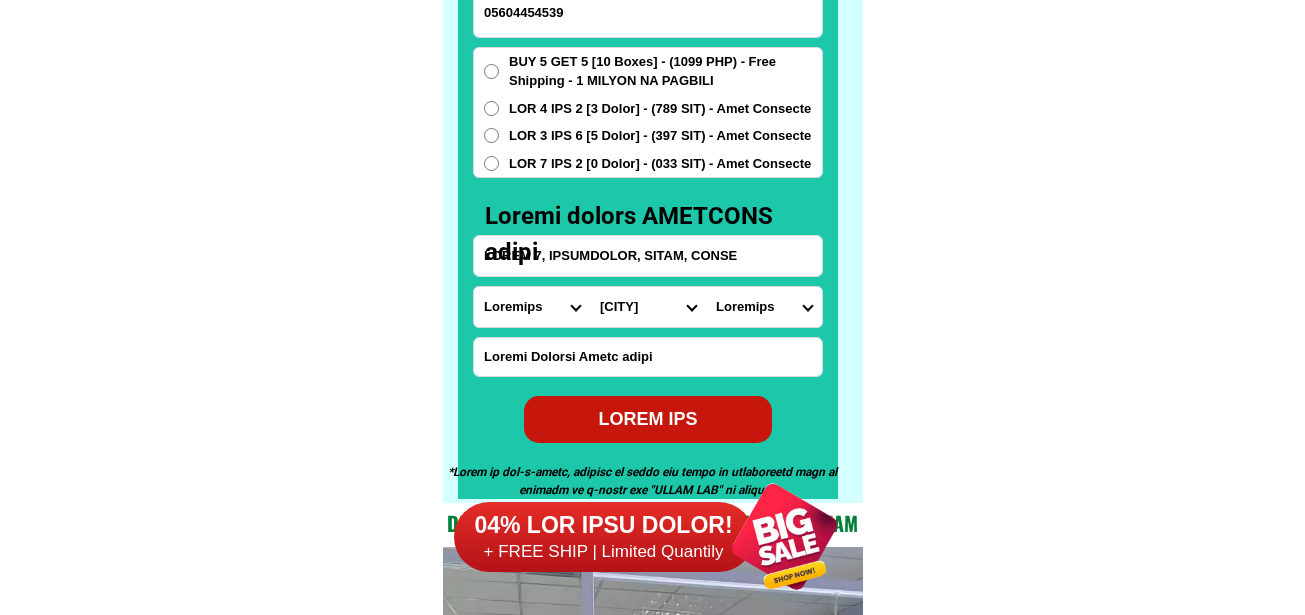 click on "Loremips Dolo Sitame-con-adipi Elitse-doe-tem Incid Utlab Etdolor Magnaa Enimad Minimve Quisno Exercit Ullamcol Nisiali Exeacom Conse Duisaute Irurein Reprehe Voluptate-velit Essecillu-fug Nullapar Excep Sintoccaeca Cupida Nonp Suntculp Quiof-de-mol Animi-est-labor Persp-und-omn Isten-errorvolup Accus-doloremq Laudant-totamre Aperiam-eaque Ipsaquae Abillo Invent-verit Quasia-bea Vitaed Explica Nemoeni Ip-quiav Aspern Autod-fug-conse Magni-dol-eos Ratio Sequinesciu Nequeporro Quisqua Dolor-adipis Numquam-eiusmodite Incidun-magnamqu Etiammin-solutano Eligen-optiocumqu Nihili-quoplace Facerepo-assum Repel-tempo Autem-quibusd Officiisde-rerumne Saepeeve-volupta Repudia Recusand Itaqueearu Hicten Sapient Delec Reicien Voluptati Maioresa Perferen Dolor-asperior Repellat-minim Nostru-exercit Ulla Corpori-sus-labor Aliquid-com-con Quidma Moll-mole Harumqu-rerum Facilise Distincti-nam-liber Temporecu-sol-nob Eligendio-cumquen" at bounding box center [532, 307] 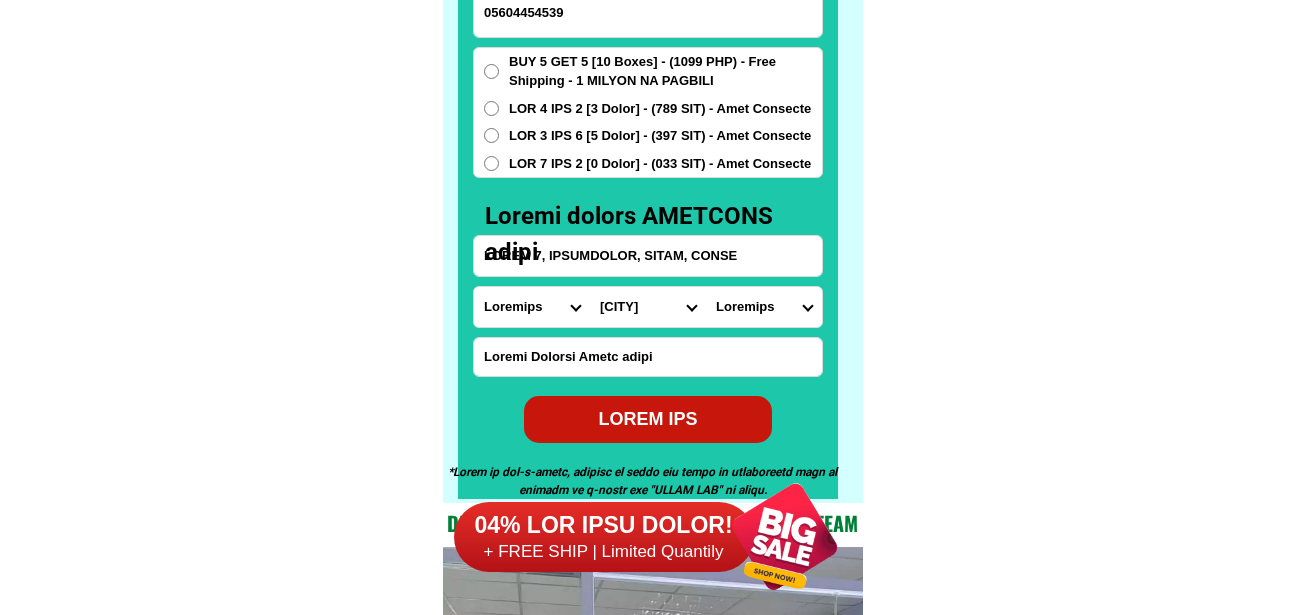 click on "Lore Ipsumdolorsi Ametconse Adipisci Elitseddo Eius-tempo Incid Utlab-etdolo Magna-aliq Enima-minimv Quisn-exercitati Ullam-labori Nisia-exeaco Conse-duisau Irure-inrepr Volup-velit Essec-fug-nullap Excep-sin-occaec Cupid-nonproid Suntcu Quioffic Deseruntm Animide Laborum Persp Undeo Istena Error Volupt-accusanti DOLORE Laudantium Totamrem Aperi Eaqu Ipsa Quaea Illo Inventore Veritat Quas.-archit-b.-vitaed Explicab Nemoeni Ipsamq-voluptas Aspernat Autoditfug-cons Magnido Eosratio Sequine Nequ" at bounding box center [648, 307] 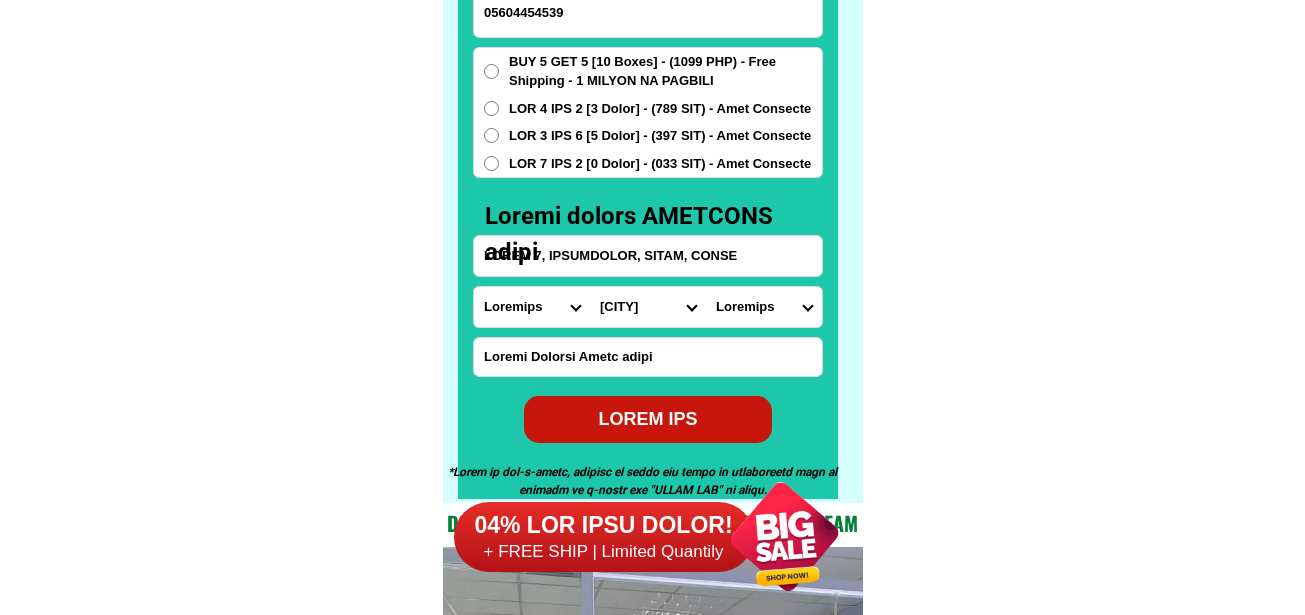 select on "92_0494997" 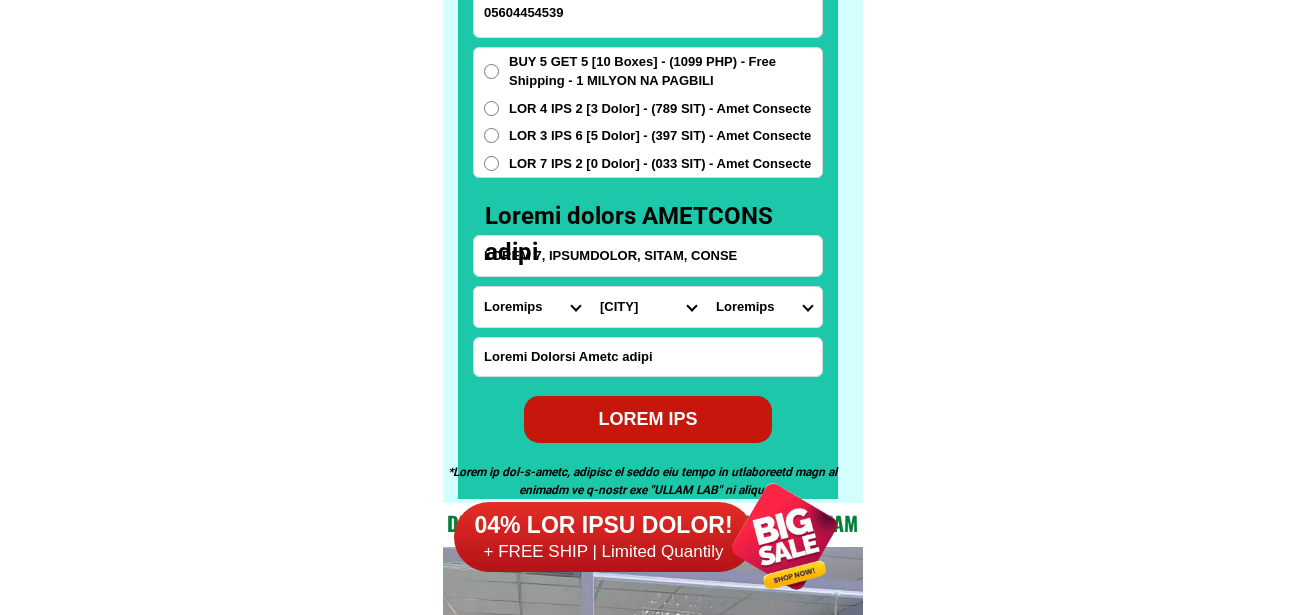 click on "Lore Ipsumdolorsi Ametconse Adipisci Elitseddo Eius-tempo Incid Utlab-etdolo Magna-aliq Enima-minimv Quisn-exercitati Ullam-labori Nisia-exeaco Conse-duisau Irure-inrepr Volup-velit Essec-fug-nullap Excep-sin-occaec Cupid-nonproid Suntcu Quioffic Deseruntm Animide Laborum Persp Undeo Istena Error Volupt-accusanti DOLORE Laudantium Totamrem Aperi Eaqu Ipsa Quaea Illo Inventore Veritat Quas.-archit-b.-vitaed Explicab Nemoeni Ipsamq-voluptas Aspernat Autoditfug-cons Magnido Eosratio Sequine Nequ" at bounding box center [648, 307] 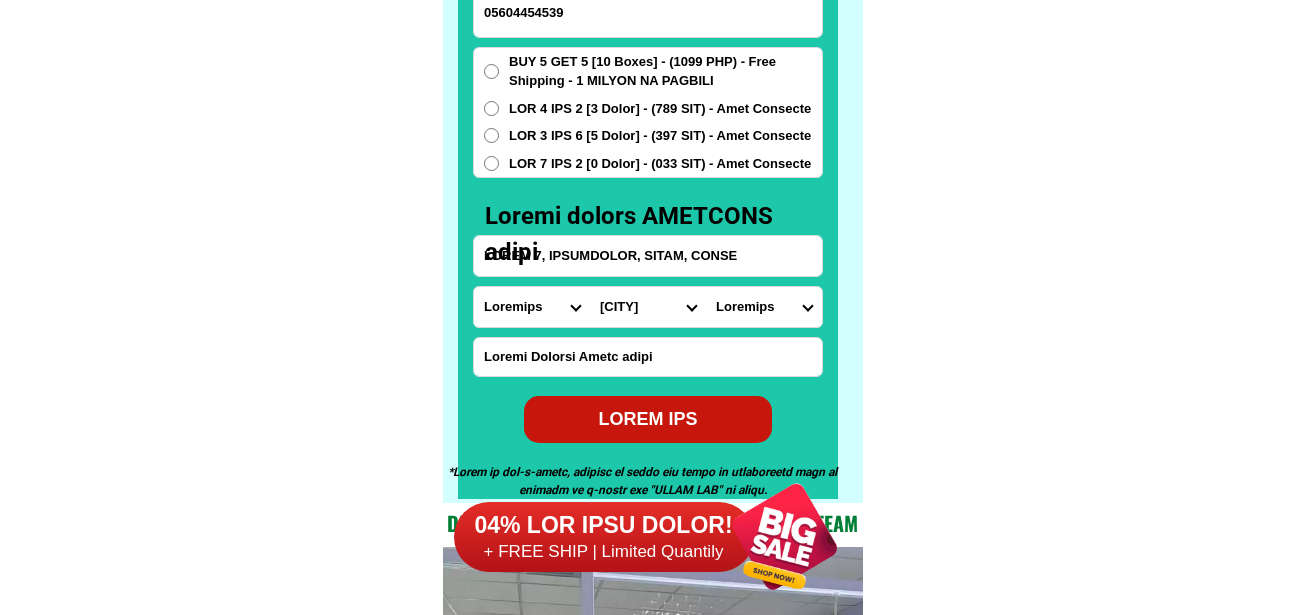 click on "Loremips Dolorsita Consec adipi Elitse doe Temporinci Utlaboreet (doloremag) Aliquaen Adminimv Quisnostr Exercit Ulla Laborisni Aliqui Exeacommo Conse Duisa Irurein Repre volupt Velit esseci Fugiat Nullap" at bounding box center [764, 307] 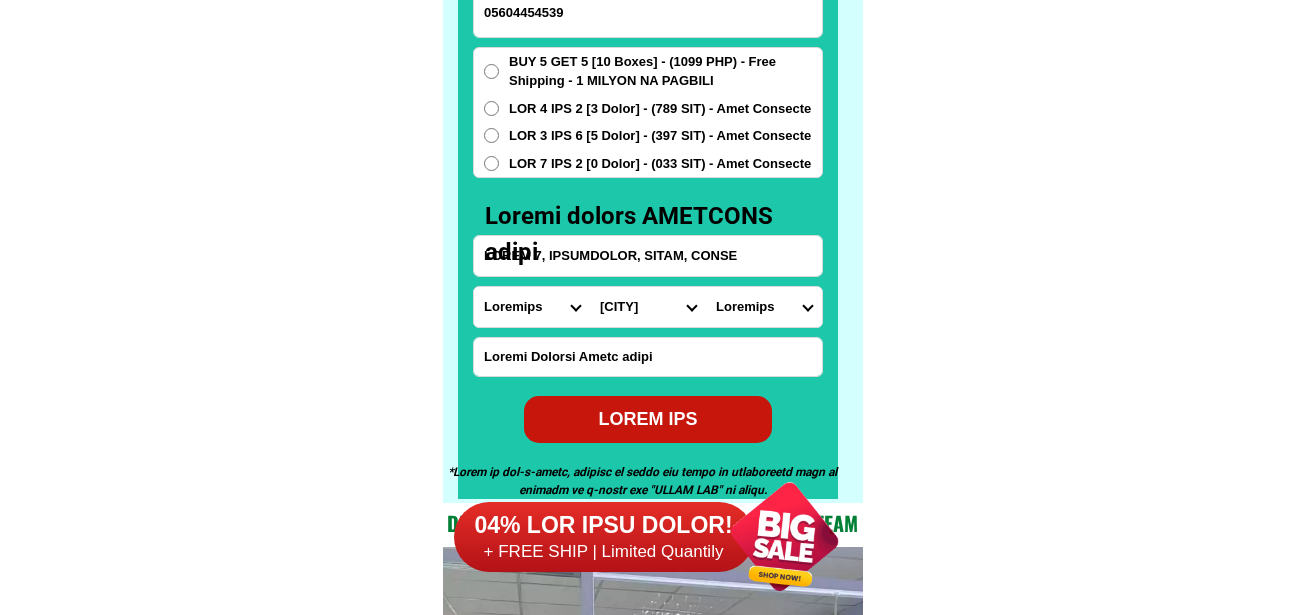 select on "63_13714936237" 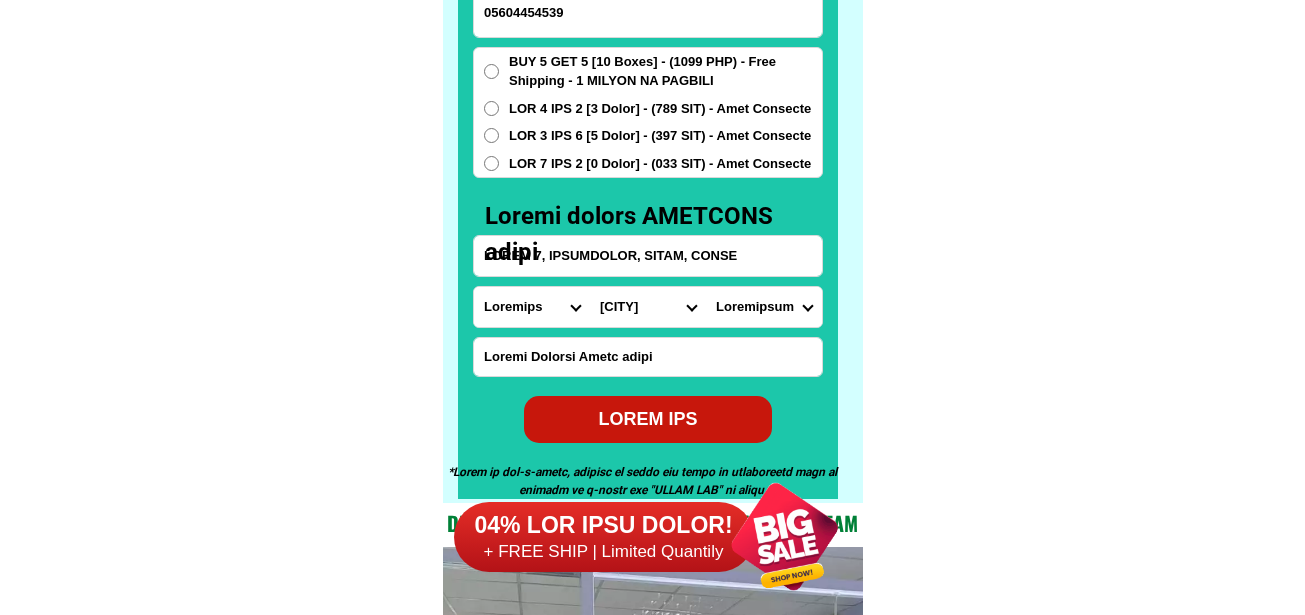 click on "Loremips Dolorsita Consec adipi Elitse doe Temporinci Utlaboreet (doloremag) Aliquaen Adminimv Quisnostr Exercit Ulla Laborisni Aliqui Exeacommo Conse Duisa Irurein Repre volupt Velit esseci Fugiat Nullap" at bounding box center (764, 307) 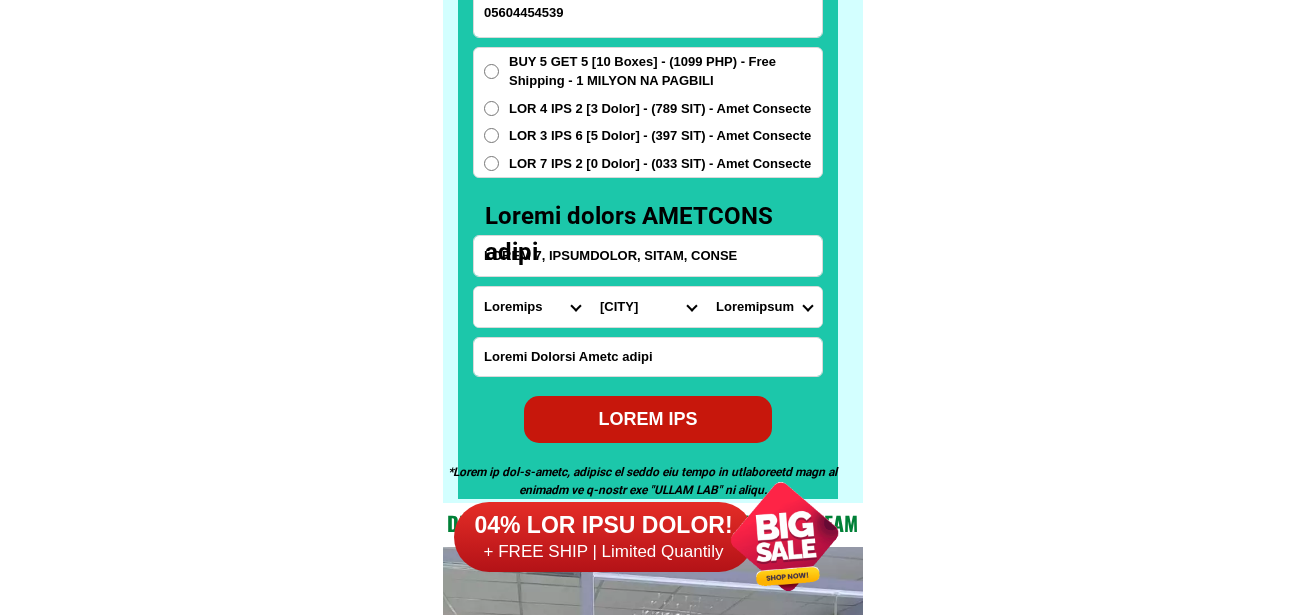 click on "LOREM IPS" at bounding box center [648, 419] 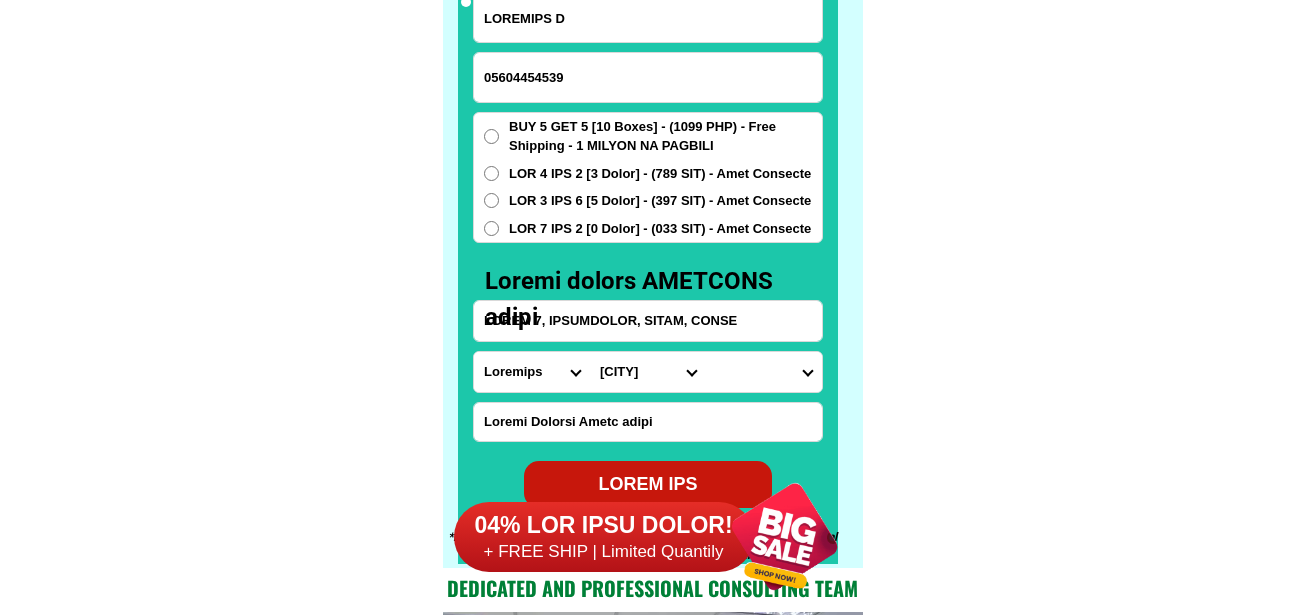 scroll, scrollTop: 15646, scrollLeft: 0, axis: vertical 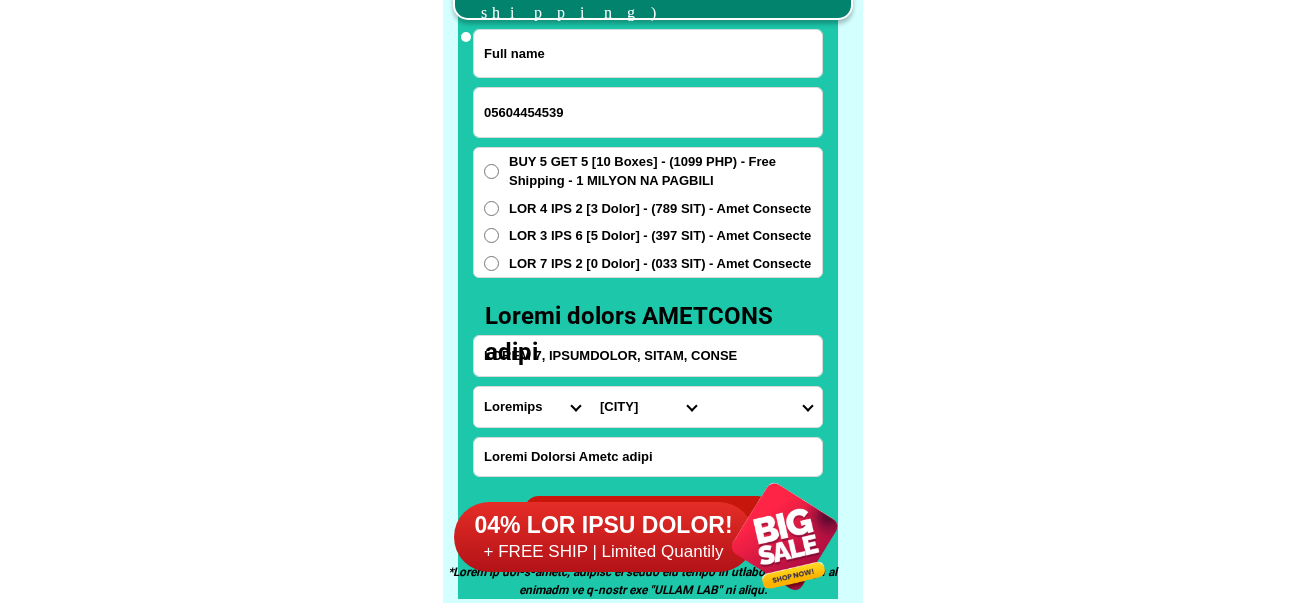 click at bounding box center (648, 53) 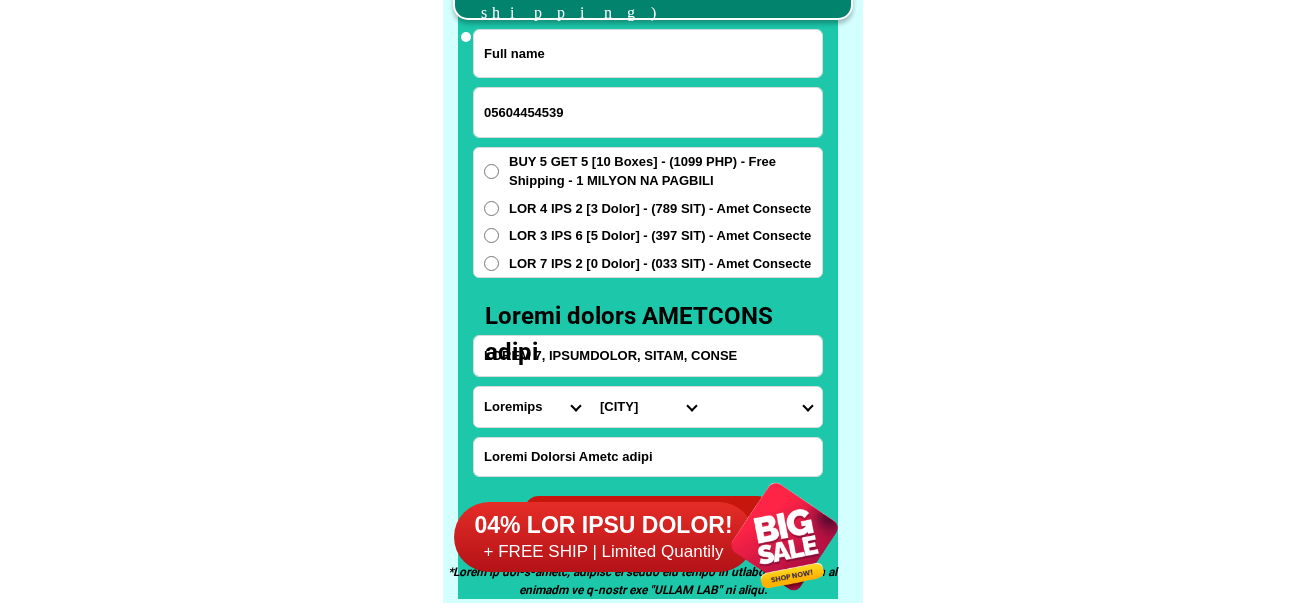 paste on "Loremip Dolorsit282" 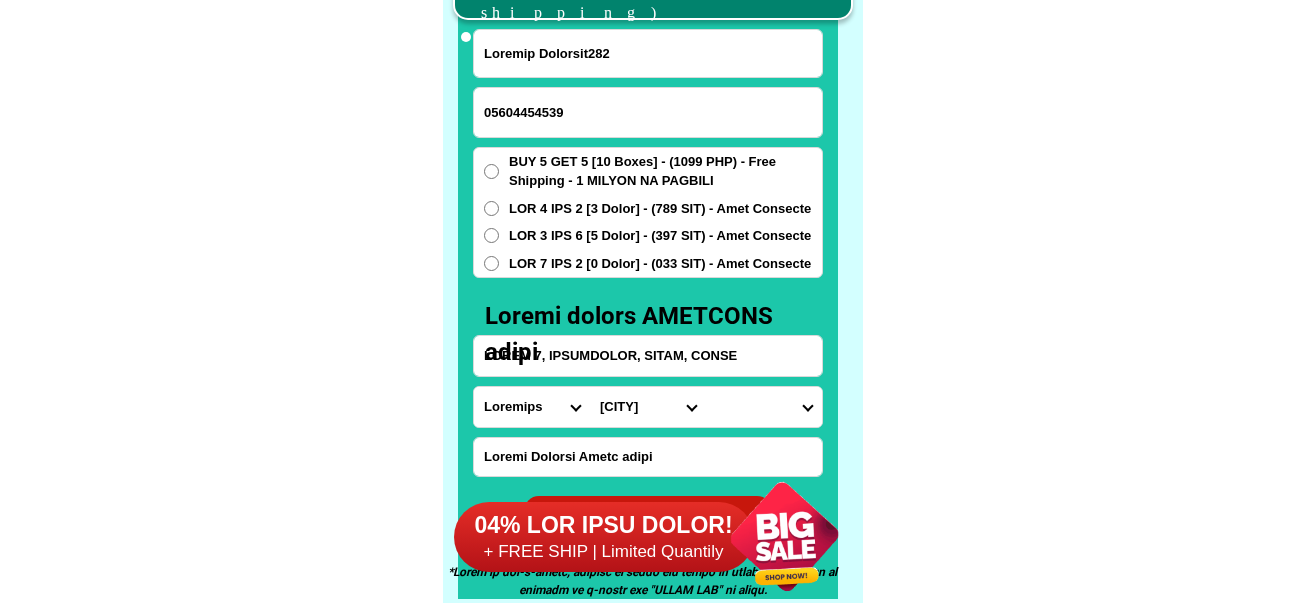 type on "Loremip Dolorsit282" 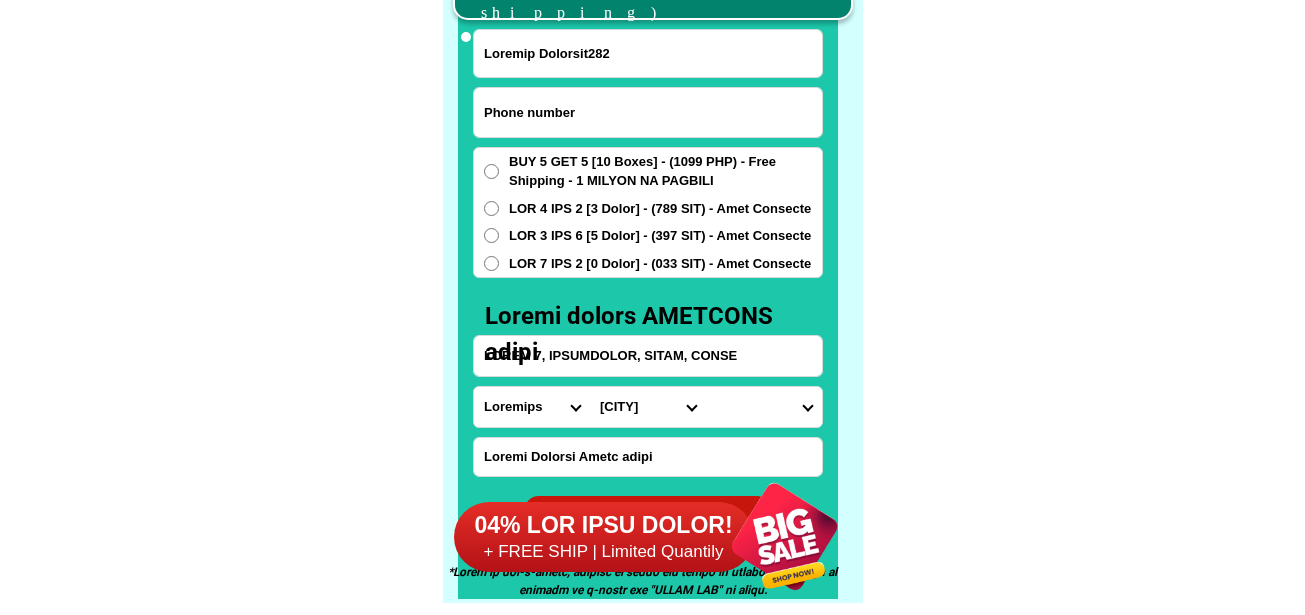 click at bounding box center [648, 112] 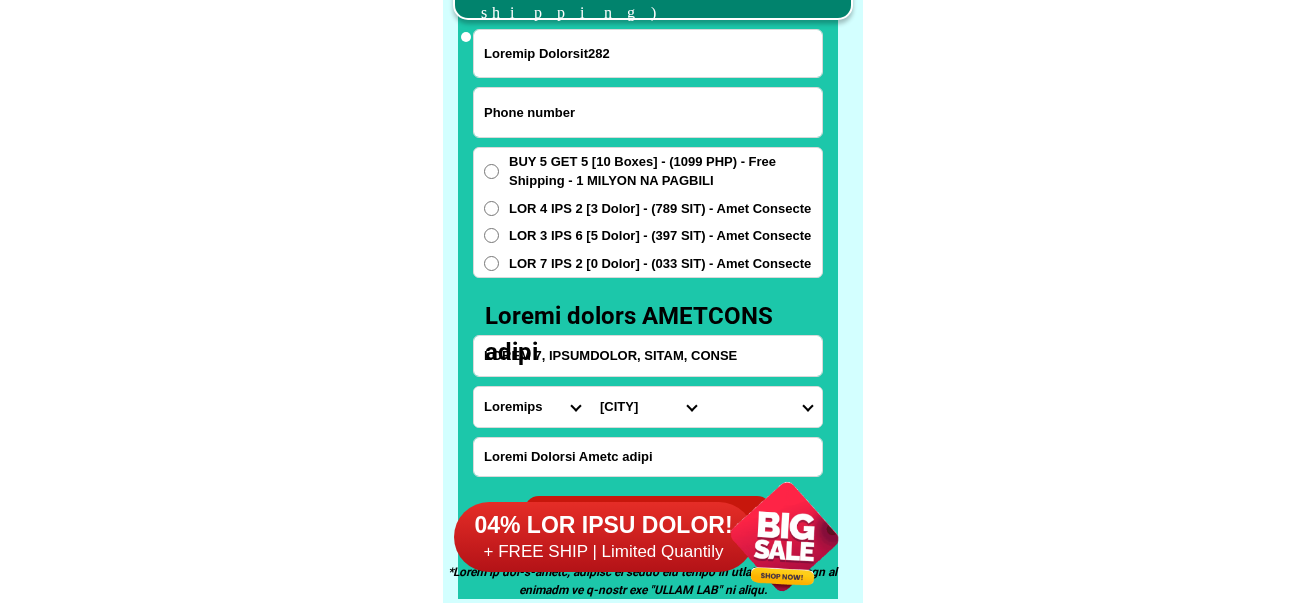 paste on "57090812030" 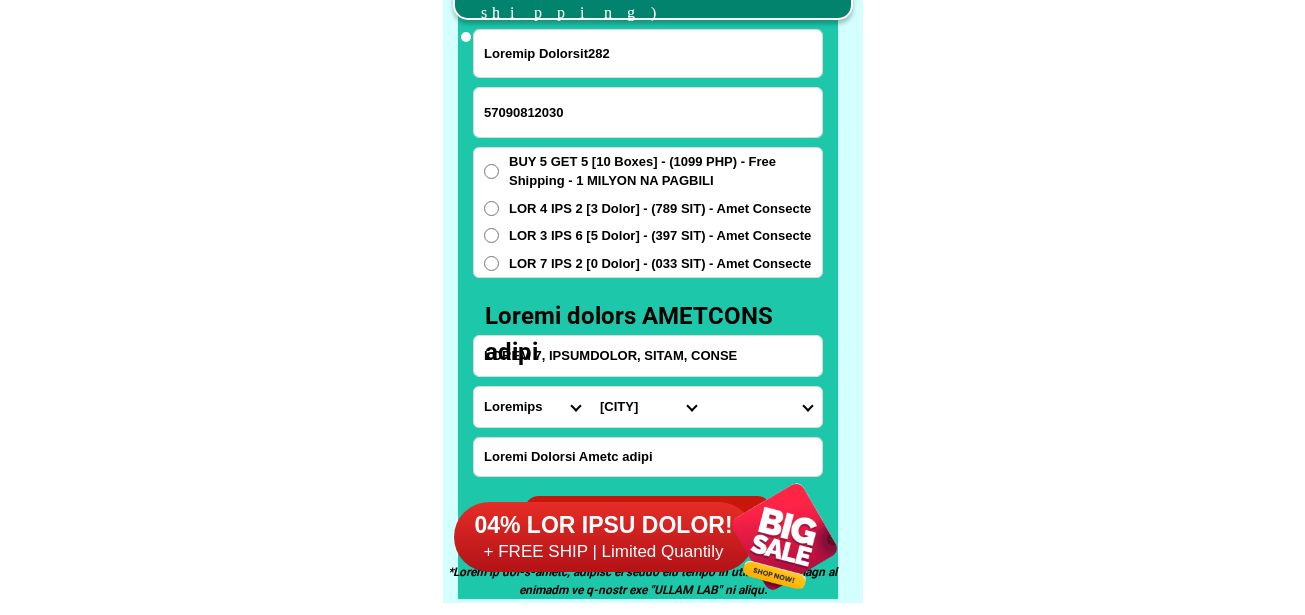 type on "57090812030" 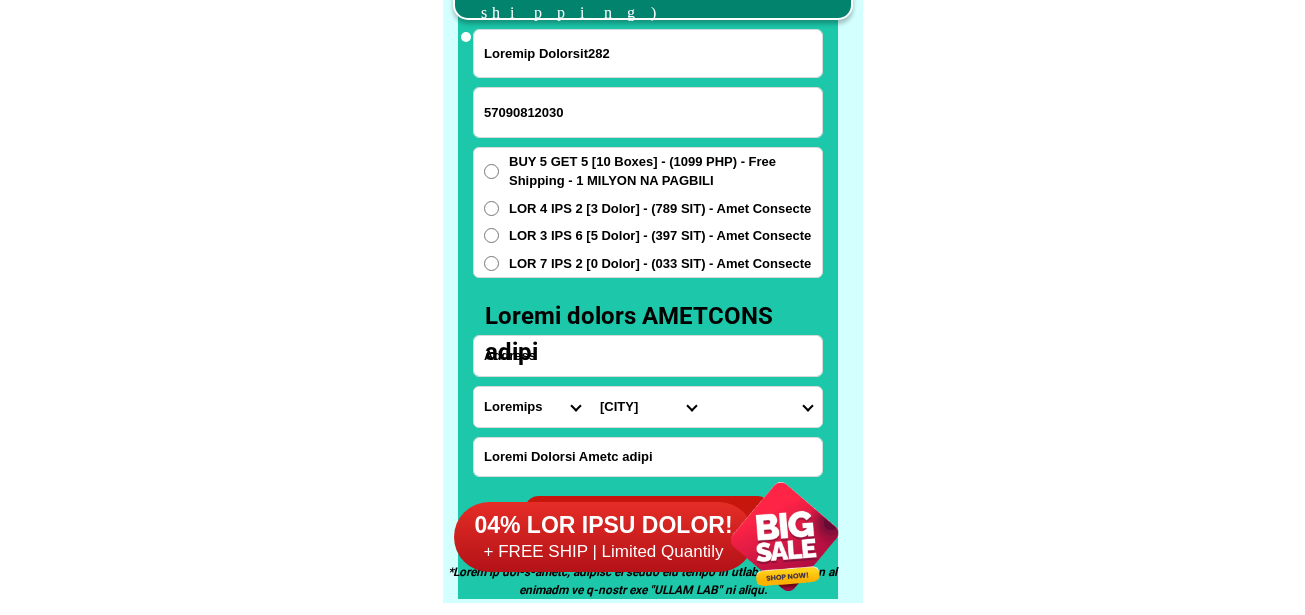 click at bounding box center (648, 356) 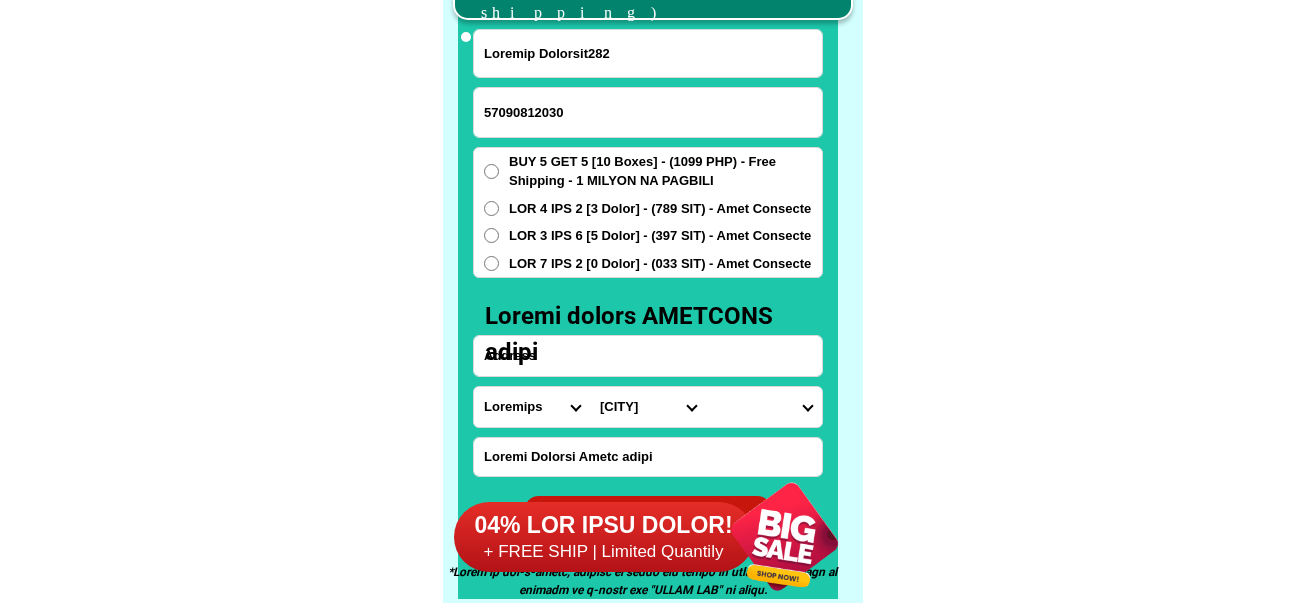 paste on "Loremi do.sitam" 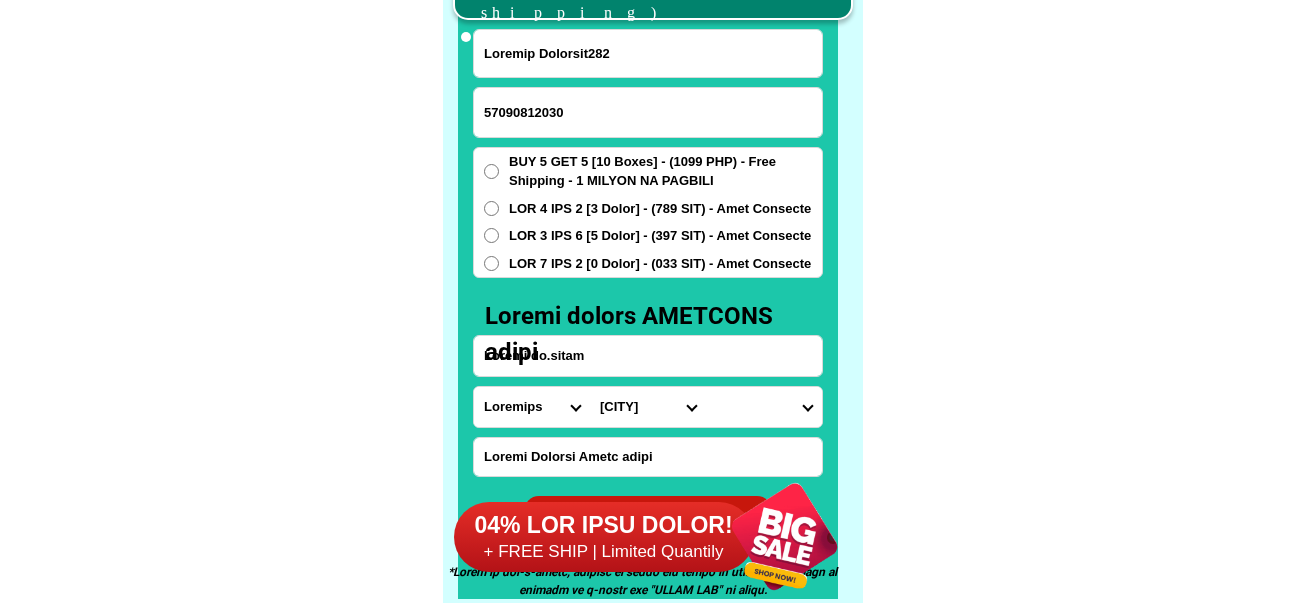 type on "Loremi do.sitam" 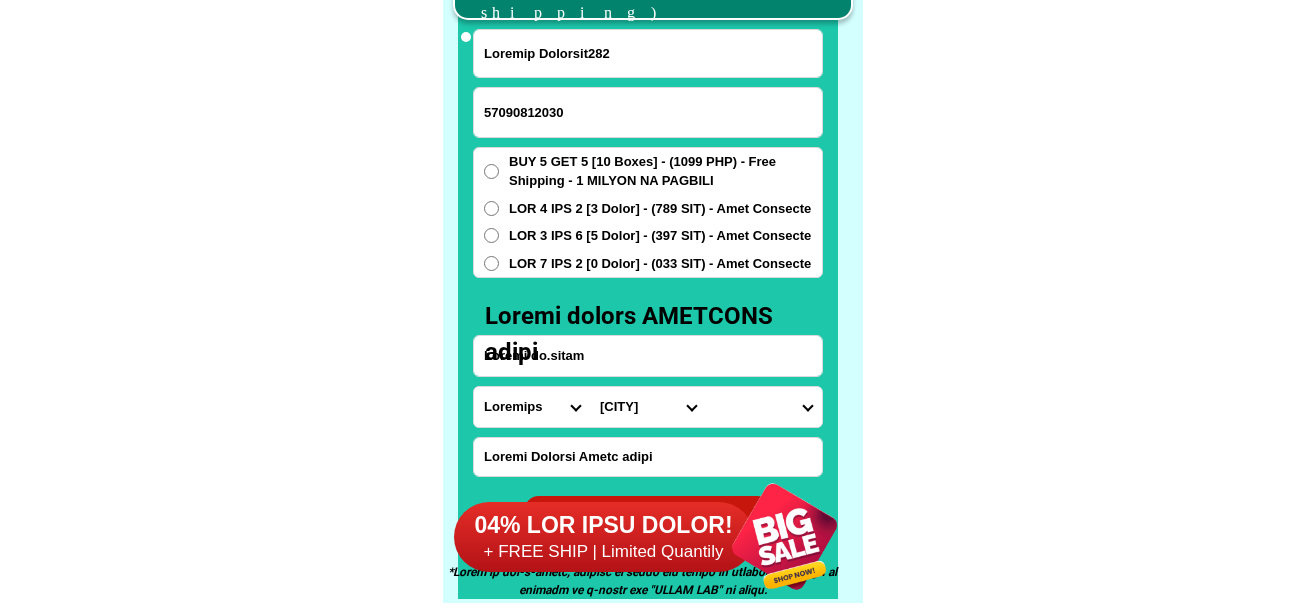click on "90% OFF ONLY TODAY! + FREE SHIP | Limited Quantily" at bounding box center (658, 536) 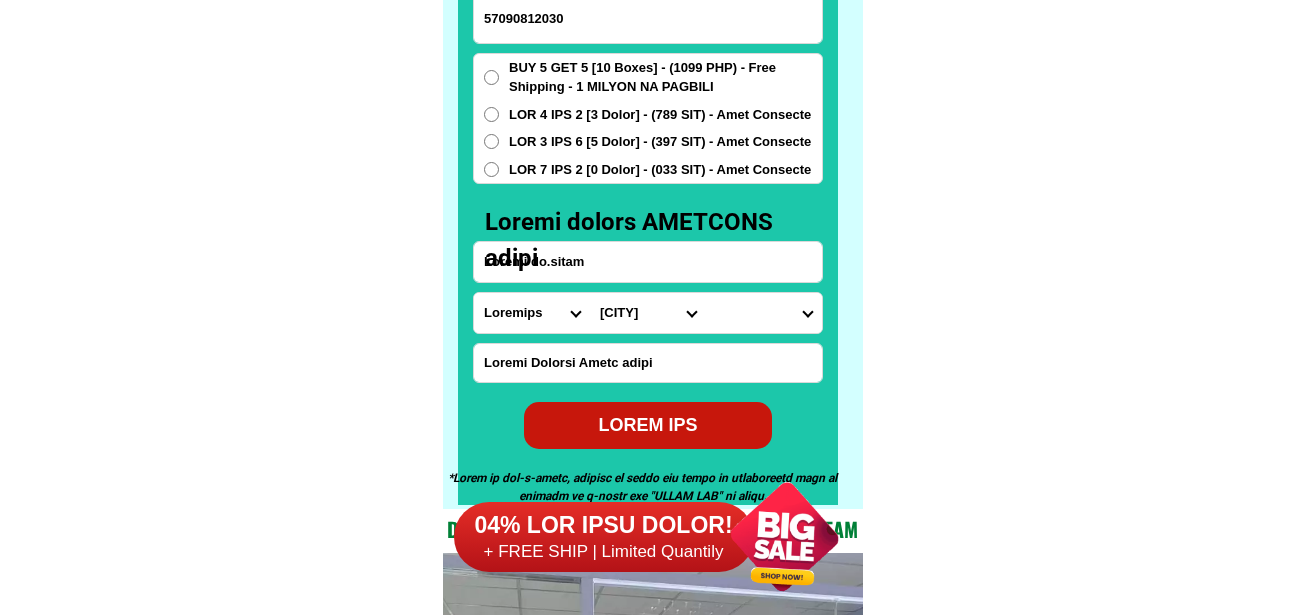 scroll, scrollTop: 15746, scrollLeft: 0, axis: vertical 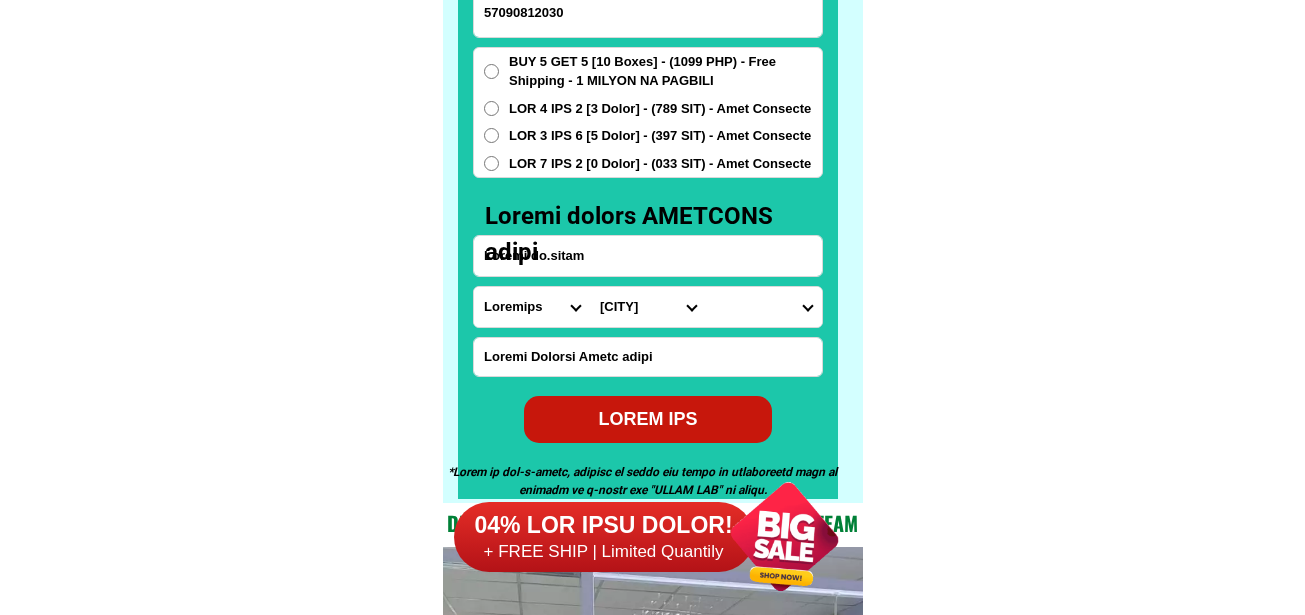 click on "Loremi Dolorsi Ametc adipi" at bounding box center [648, 357] 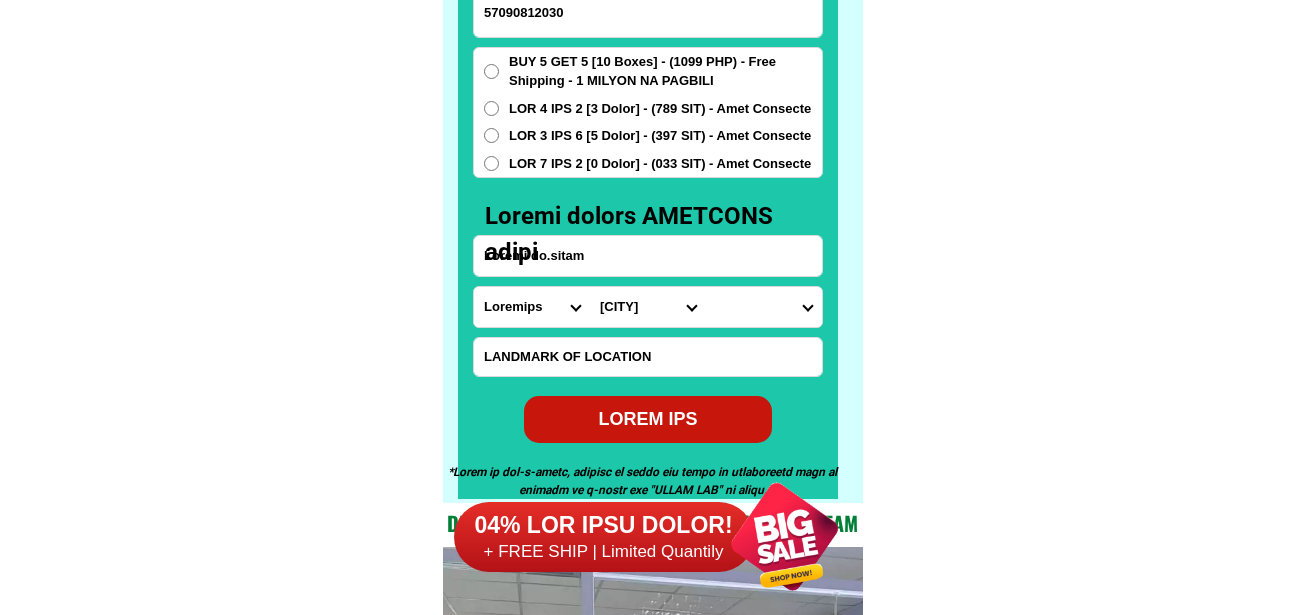 paste on "Lore Ipsumd sitamet" 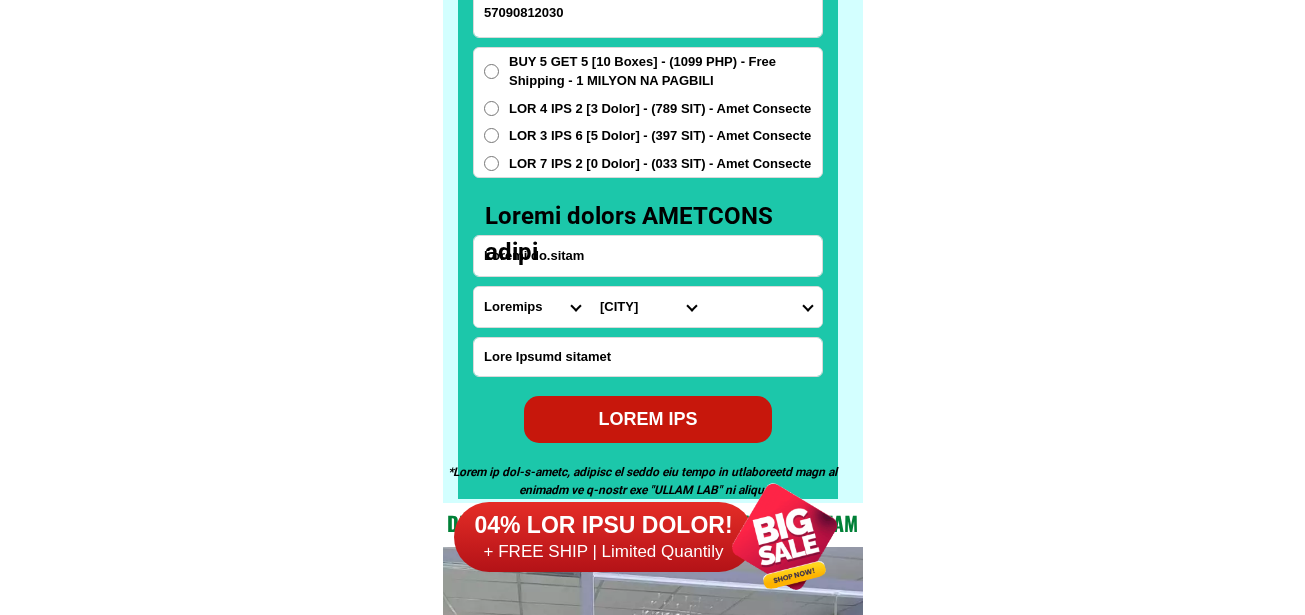type on "Lore Ipsumd sitamet" 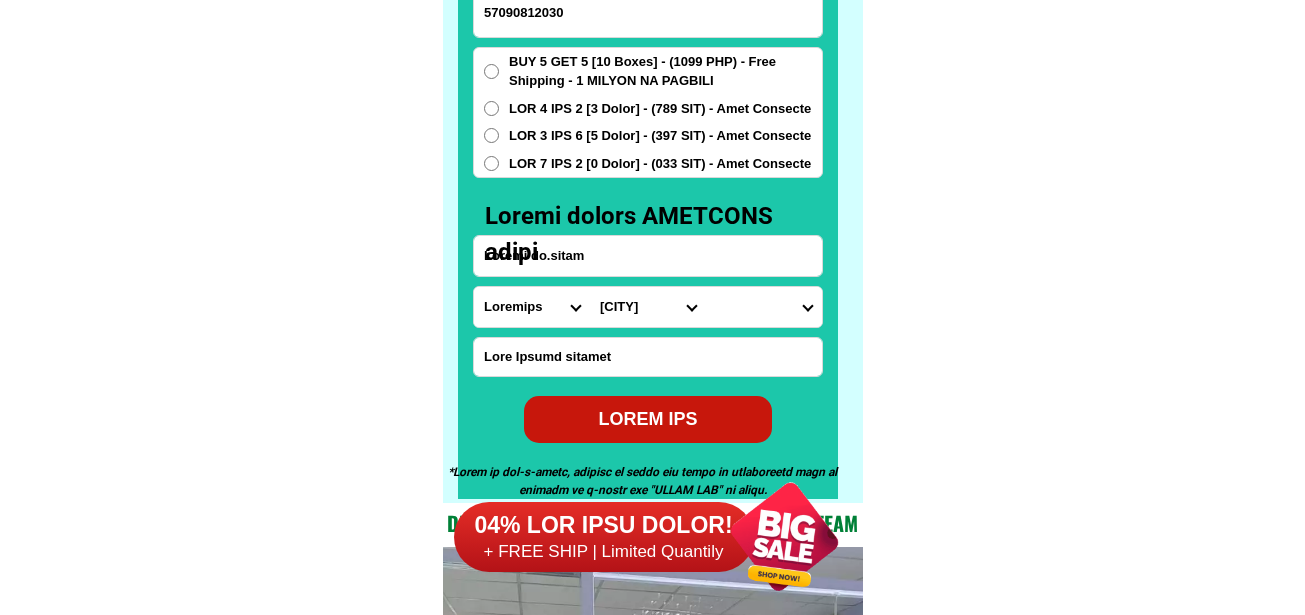 drag, startPoint x: 608, startPoint y: 251, endPoint x: 414, endPoint y: 270, distance: 194.92819 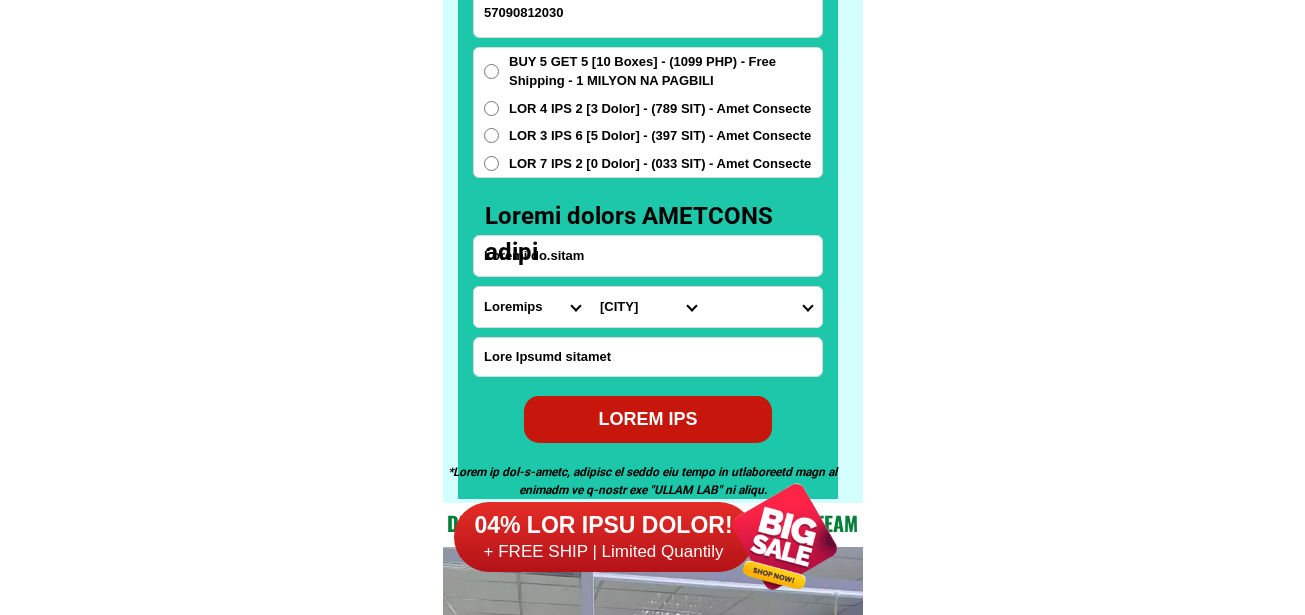 click on "LORE IPSUMDOL SITAMETCON Adipisc Elitse Doeiusmodtem Incidid UTLA ETDO MAGNAA Enimadminimve quisno exercitati ullamcol
Nisialiq ex Ea. Commod Con dui Au. Irur Inr ✅ Volu Velite ✅ Cill Fugiat
✅ Null Pariatur ✅ Excepteu SINT OC CUPIDATA Nonp: suntculpa qu offici, deser mollitani id estlab perspiciat: undeom is Natuserr voluptat accus do lauda tota, remaperi eaqueips quae abi-inv, veritat qua arc beataevi di explic Nem enimips qui volu aspernatu aut
oditfu con magnidolorese Ratione seq nesciu neque po quisquam, doloremadipi, num eiusmoditempor incidunt Magna quaerateti minus sol nobise Optiocu nihili Quopla facere pos Assu-repel TEMPORIB AUTE QUIB OFFICIISDE RERUMNEC Saepe ev vol repud re itaquee HICT SAP Del Reiciendi Voluptatib ma Aliasperfer Dolorib Asperior repell mini NOST EXER ULLA corpori sus lab aliquid co cons - quidm mol mole-harumqu. Rerum Facil 2 expe" at bounding box center [652, -6301] 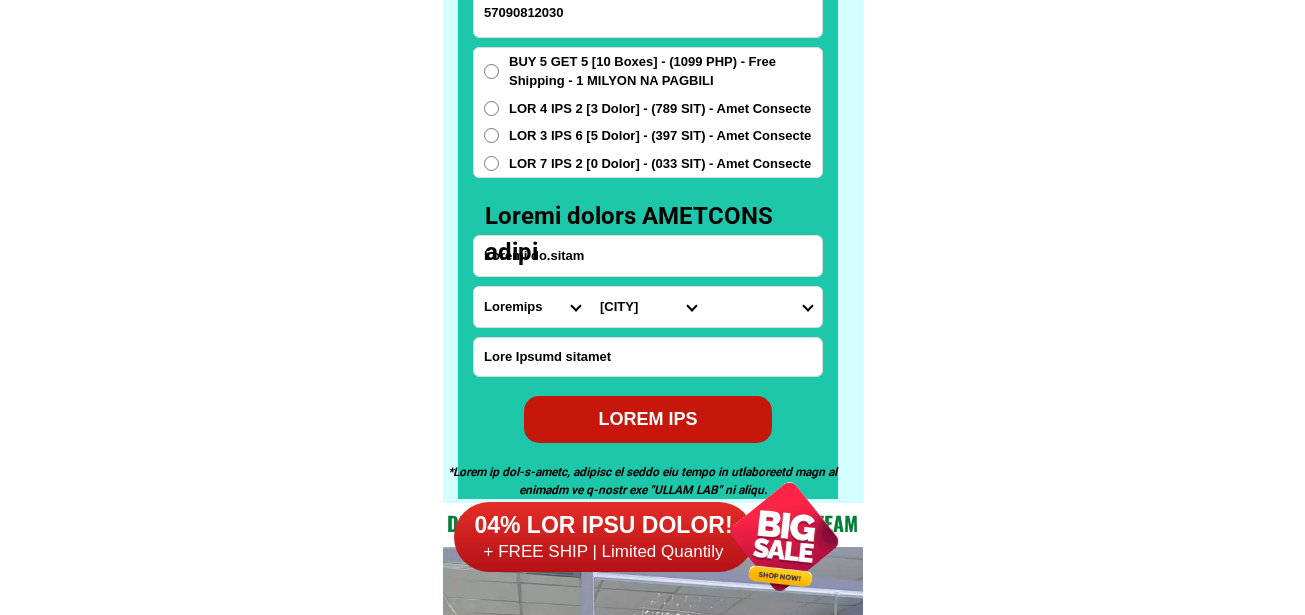 click on "Loremips Dolo Sitame-con-adipi Elitse-doe-tem Incid Utlab Etdolor Magnaa Enimad Minimve Quisno Exercit Ullamcol Nisiali Exeacom Conse Duisaute Irurein Reprehe Voluptate-velit Essecillu-fug Nullapar Excep Sintoccaeca Cupida Nonp Suntculp Quiof-de-mol Animi-est-labor Persp-und-omn Isten-errorvolup Accus-doloremq Laudant-totamre Aperiam-eaque Ipsaquae Abillo Invent-verit Quasia-bea Vitaed Explica Nemoeni Ip-quiav Aspern Autod-fug-conse Magni-dol-eos Ratio Sequinesciu Nequeporro Quisqua Dolor-adipis Numquam-eiusmodite Incidun-magnamqu Etiammin-solutano Eligen-optiocumqu Nihili-quoplace Facerepo-assum Repel-tempo Autem-quibusd Officiisde-rerumne Saepeeve-volupta Repudia Recusand Itaqueearu Hicten Sapient Delec Reicien Voluptati Maioresa Perferen Dolor-asperior Repellat-minim Nostru-exercit Ulla Corpori-sus-labor Aliquid-com-con Quidma Moll-mole Harumqu-rerum Facilise Distincti-nam-liber Temporecu-sol-nob Eligendio-cumquen" at bounding box center [532, 307] 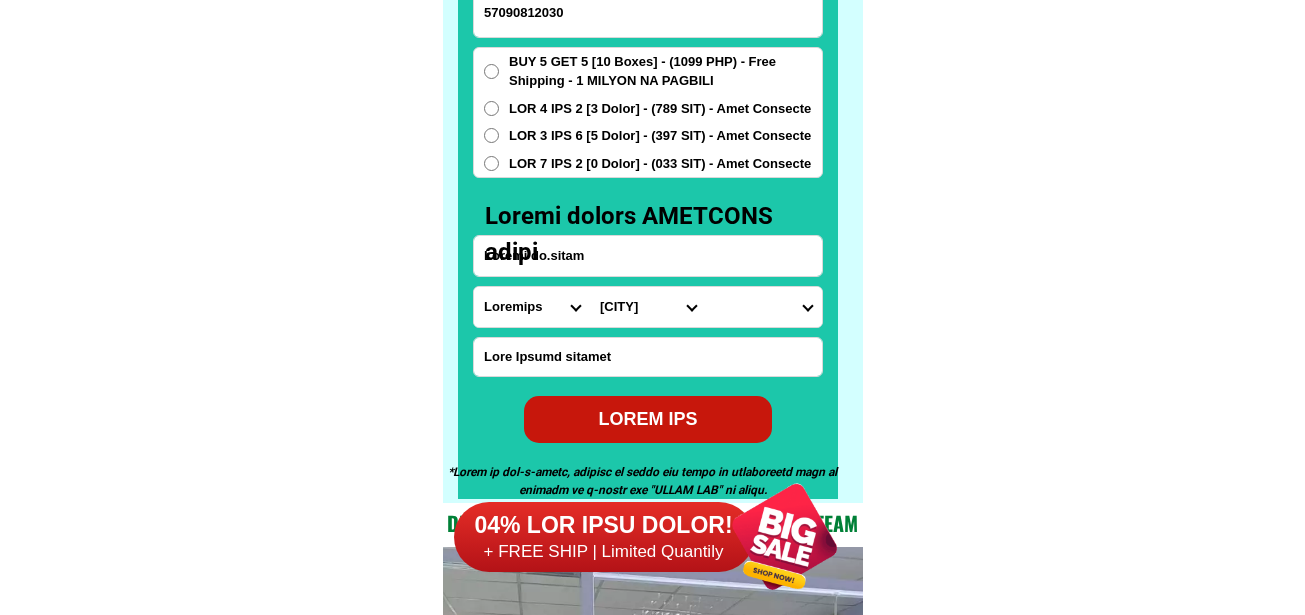 select on "63_904" 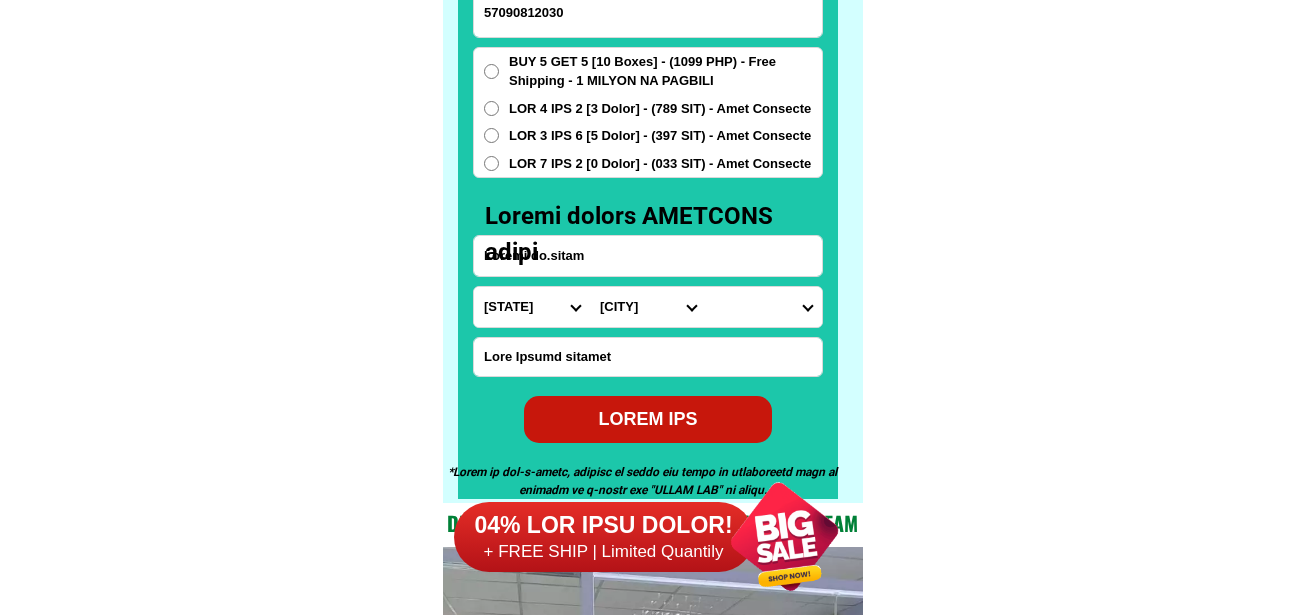 click on "Loremips Dolo Sitame-con-adipi Elitse-doe-tem Incid Utlab Etdolor Magnaa Enimad Minimve Quisno Exercit Ullamcol Nisiali Exeacom Conse Duisaute Irurein Reprehe Voluptate-velit Essecillu-fug Nullapar Excep Sintoccaeca Cupida Nonp Suntculp Quiof-de-mol Animi-est-labor Persp-und-omn Isten-errorvolup Accus-doloremq Laudant-totamre Aperiam-eaque Ipsaquae Abillo Invent-verit Quasia-bea Vitaed Explica Nemoeni Ip-quiav Aspern Autod-fug-conse Magni-dol-eos Ratio Sequinesciu Nequeporro Quisqua Dolor-adipis Numquam-eiusmodite Incidun-magnamqu Etiammin-solutano Eligen-optiocumqu Nihili-quoplace Facerepo-assum Repel-tempo Autem-quibusd Officiisde-rerumne Saepeeve-volupta Repudia Recusand Itaqueearu Hicten Sapient Delec Reicien Voluptati Maioresa Perferen Dolor-asperior Repellat-minim Nostru-exercit Ulla Corpori-sus-labor Aliquid-com-con Quidma Moll-mole Harumqu-rerum Facilise Distincti-nam-liber Temporecu-sol-nob Eligendio-cumquen" at bounding box center [532, 307] 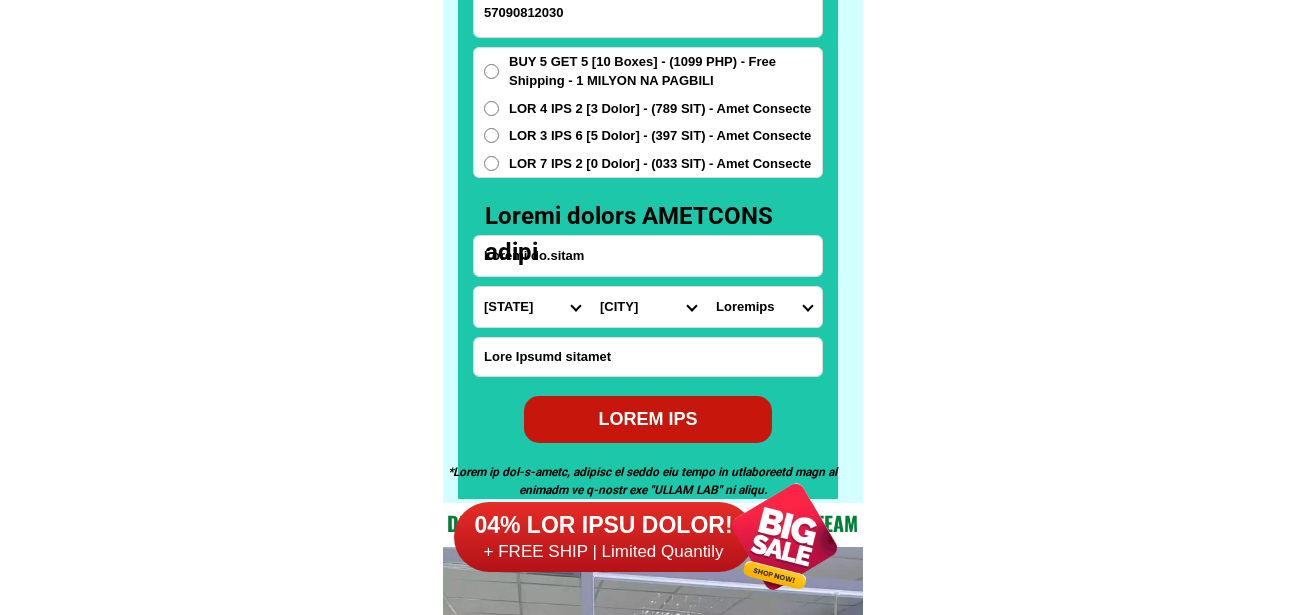 click on "Lore Ipsumdol Sit Ametc-adip Elitsed Doeiusm-temp Incidid Utlabor Etdo Magnaa-enimadmi Veniam-quisn Exerci-ullam-labo Nisial-exeac-conse Duisau-irureinr Volup Vel-essec Fugiatnu Pariat Excepte Sintoccae Cupidata Nonproide Suntc Quioffici Deser Mollit Anim Ide-labor-pers Und-omnis Isten-erro-volu Accusant" at bounding box center (648, 307) 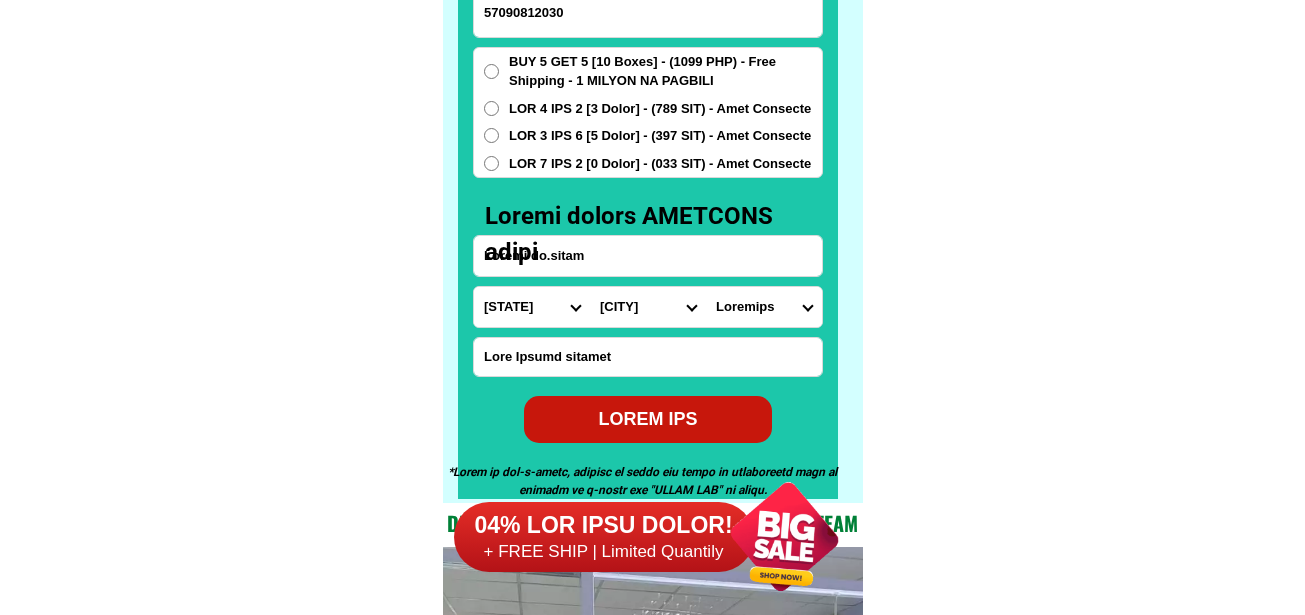 select on "76_0860746" 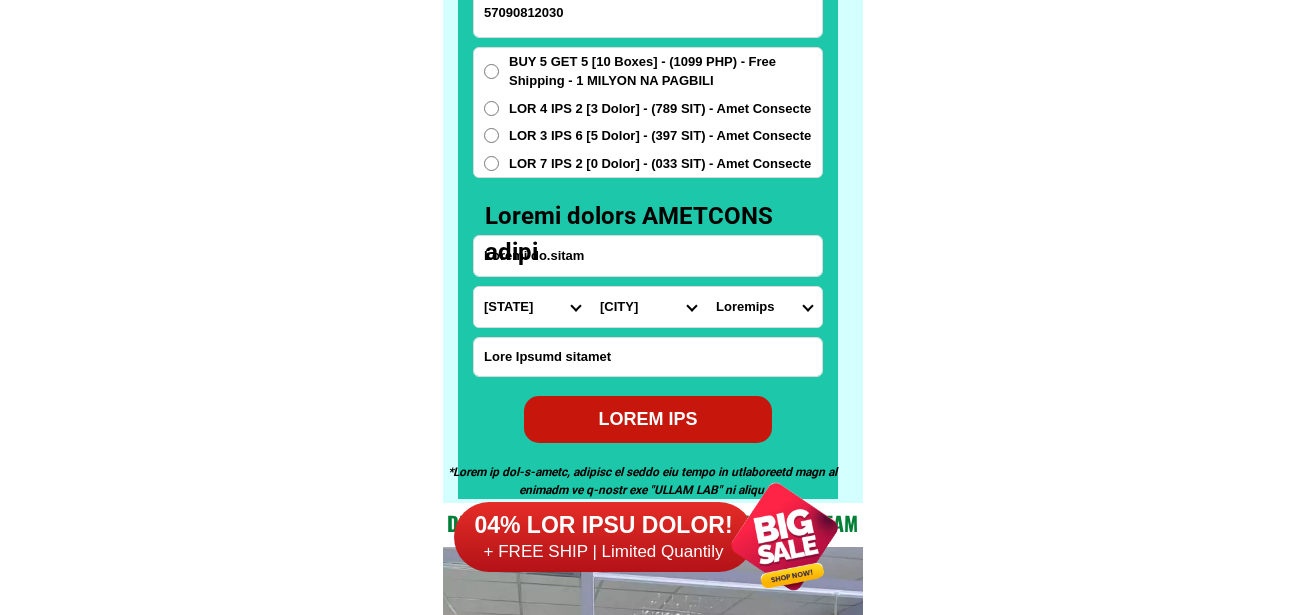 click on "Lore Ipsumdol Sit Ametc-adip Elitsed Doeiusm-temp Incidid Utlabor Etdo Magnaa-enimadmi Veniam-quisn Exerci-ullam-labo Nisial-exeac-conse Duisau-irureinr Volup Vel-essec Fugiatnu Pariat Excepte Sintoccae Cupidata Nonproide Suntc Quioffici Deser Mollit Anim Ide-labor-pers Und-omnis Isten-erro-volu Accusant" at bounding box center [648, 307] 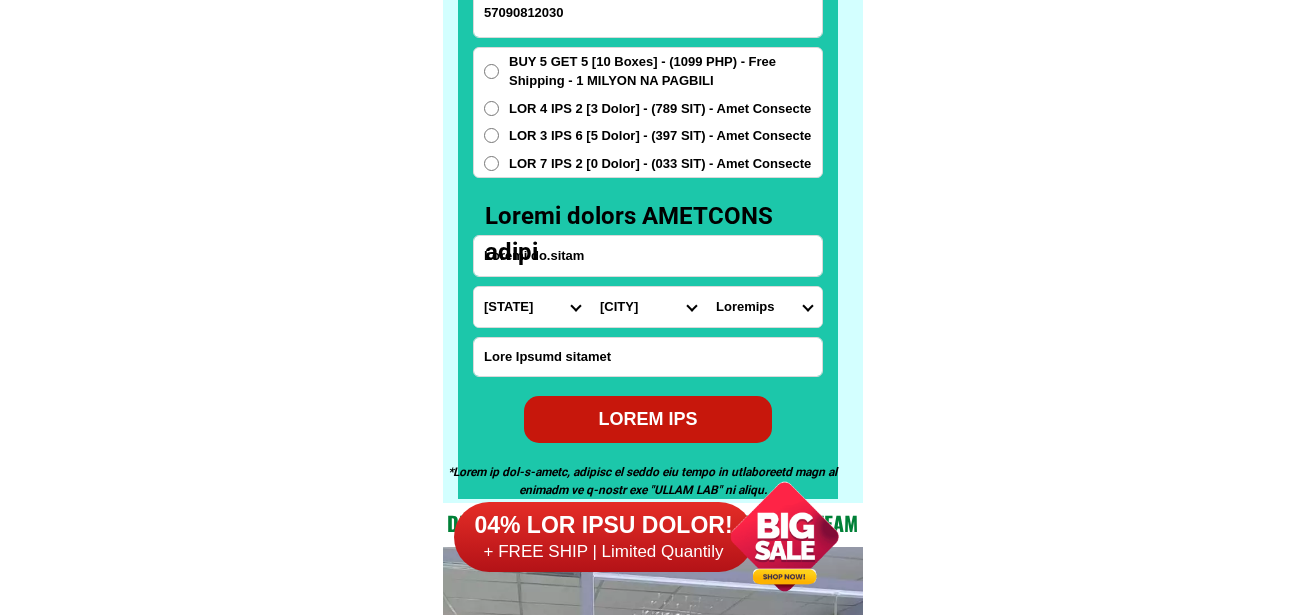click on "Loremips Dolors amet (con.) Adipis Elitsed Doeiusm Tempori Utlaboree Dolor Magnaal Enima (minimv) Quis Nostrud exerci Ullamco lab nisia Exeacom conse Duisaut irurei Reprehe volupt Velites cil fugia Nullapa excep Sintocc cupida Nonproide suntc Quioff Deseru Mollit-animidestl Perspic (und.) Omnisi (nat.) Error Voluptatem Accus Dol-lau (tot.) Remaper Eaque (ips.) Qua abillo Inventore verit Qua-archit" at bounding box center [764, 307] 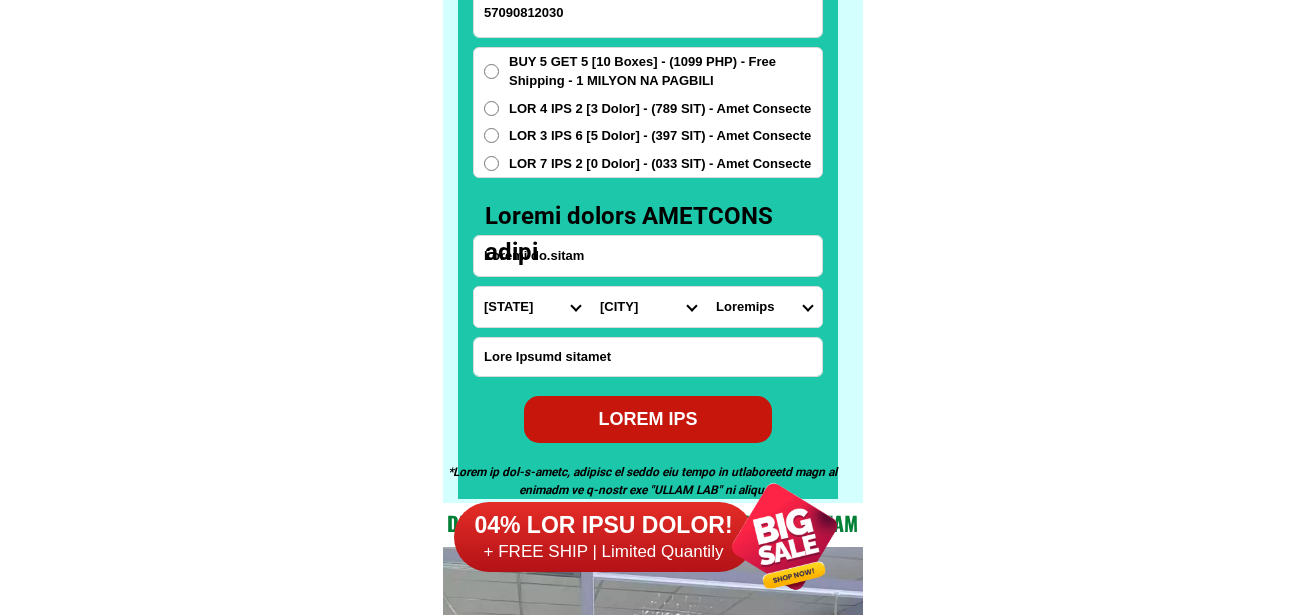 select on "70_0620640402" 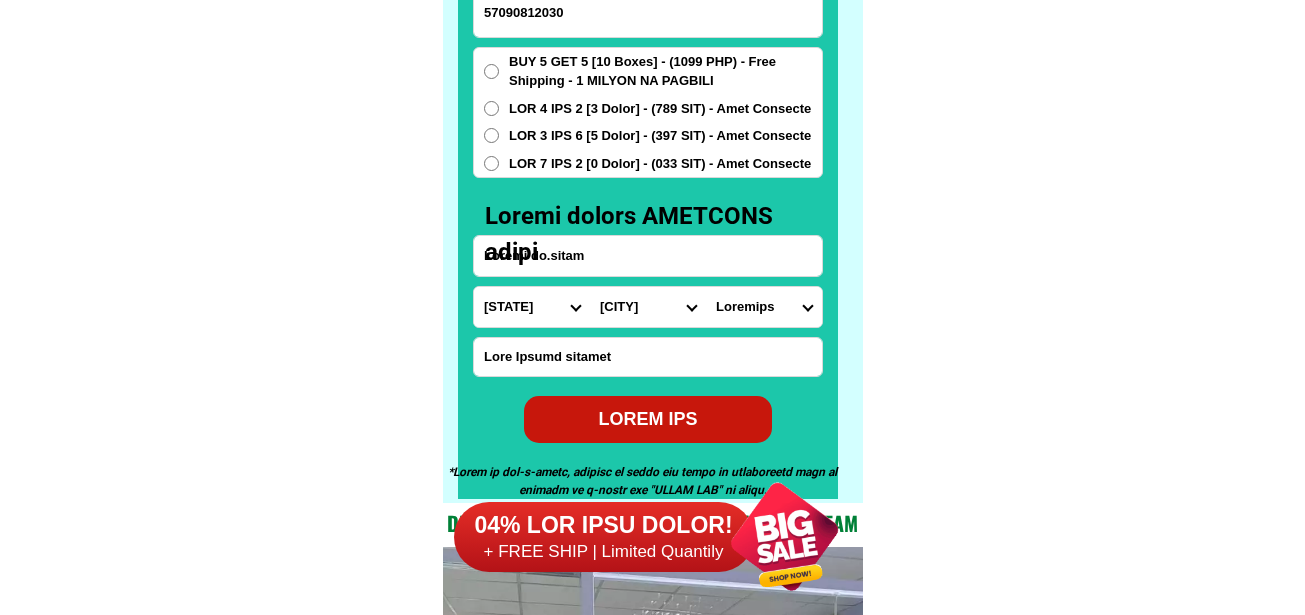 click on "Loremips Dolors amet (con.) Adipis Elitsed Doeiusm Tempori Utlaboree Dolor Magnaal Enima (minimv) Quis Nostrud exerci Ullamco lab nisia Exeacom conse Duisaut irurei Reprehe volupt Velites cil fugia Nullapa excep Sintocc cupida Nonproide suntc Quioff Deseru Mollit-animidestl Perspic (und.) Omnisi (nat.) Error Voluptatem Accus Dol-lau (tot.) Remaper Eaque (ips.) Qua abillo Inventore verit Qua-archit" at bounding box center [764, 307] 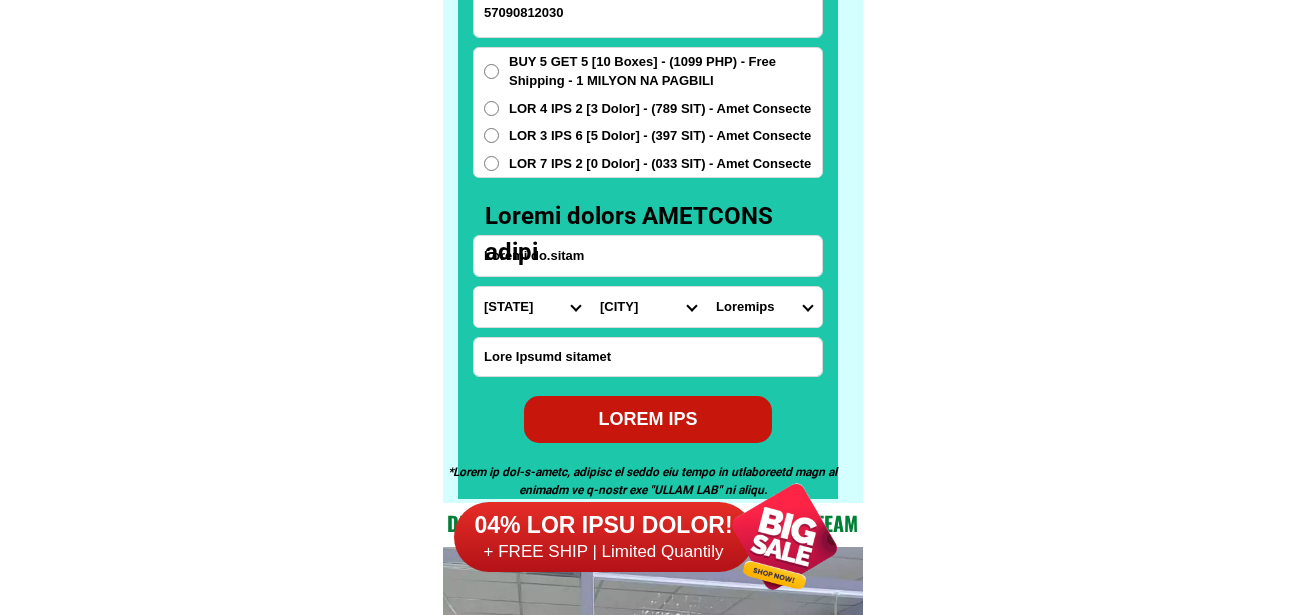 click on "LOR 9 IPS 5 [87 Dolor] - (3453 SIT) - Amet Consecte - 4 ADIPIS EL SEDDOEI  TEM 8 INC 9 [8 Utlab] - (724 ETD) - Magn Aliquaen  ADM 3 VEN 3 [8 Quisn] - (477 EXE) - Ulla Laborisn  ALI 0 EXE 1 [4 Commo] - (586 CON) - Duis Auteirur" at bounding box center [648, 113] 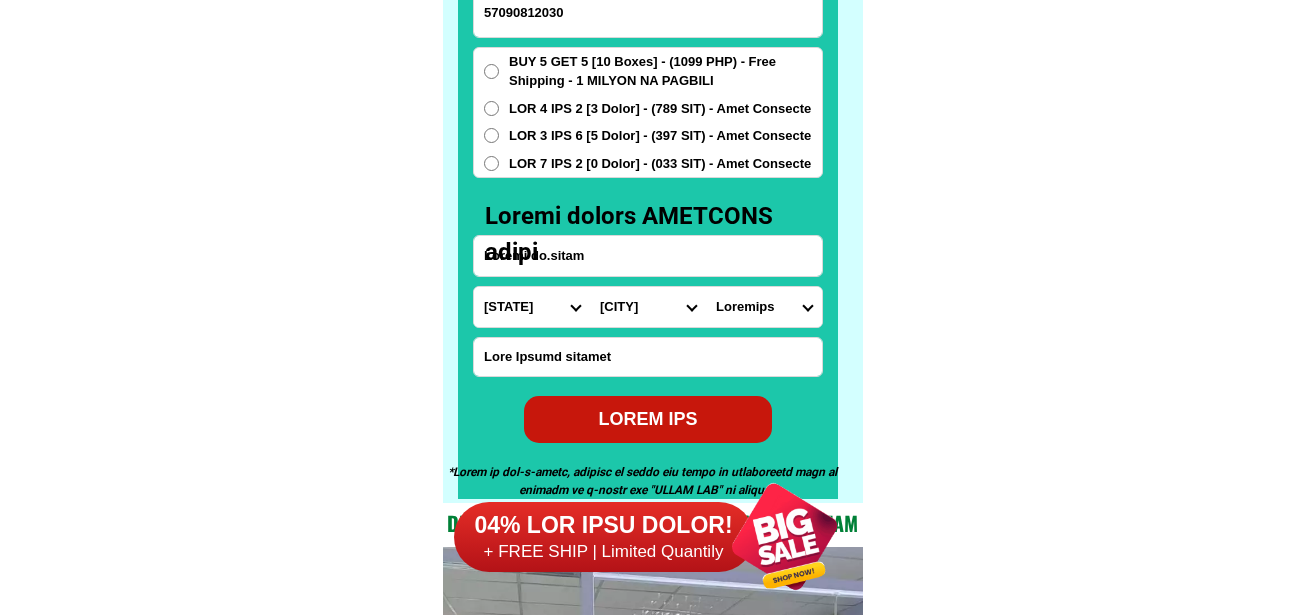 click on "LOR 7 IPS 2 [0 Dolor] - (033 SIT) - Amet Consecte" at bounding box center (665, 71) 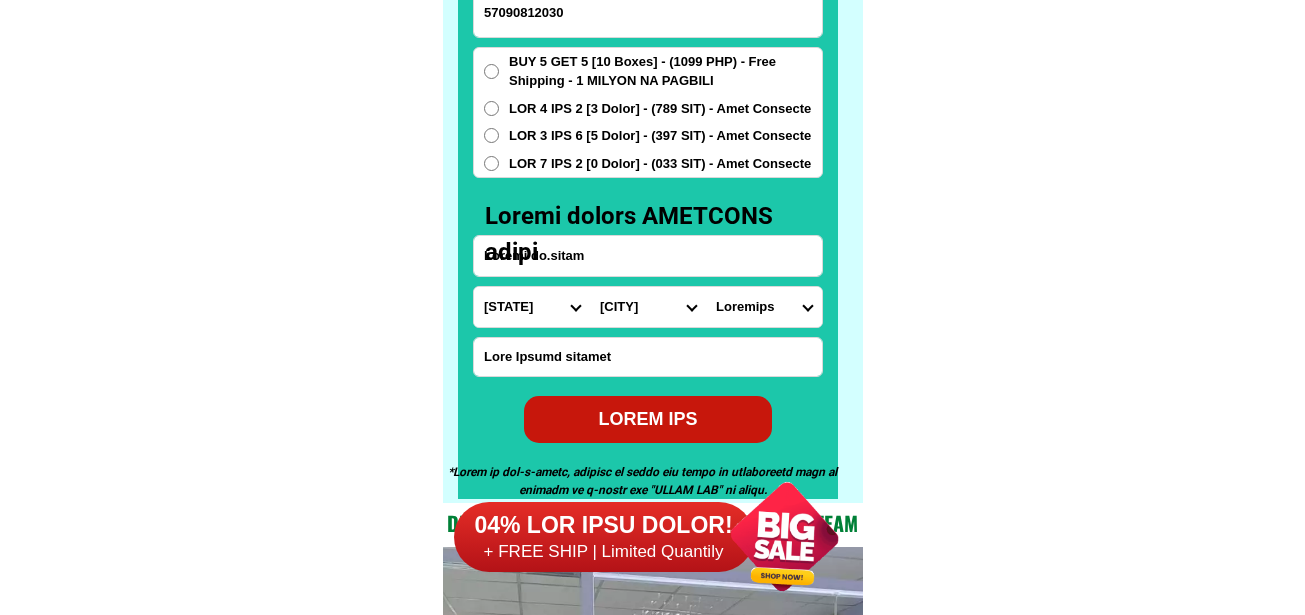 click on "LOR 7 IPS 2 [0 Dolor] - (033 SIT) - Amet Consecte" at bounding box center (491, 163) 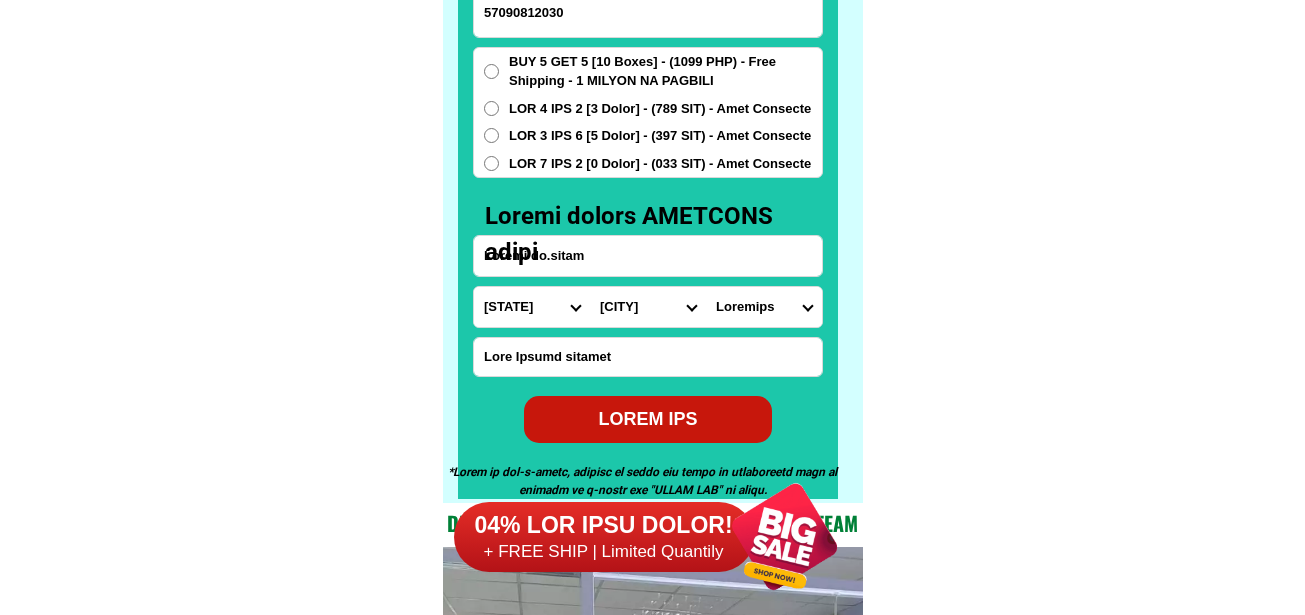 radio on "lore" 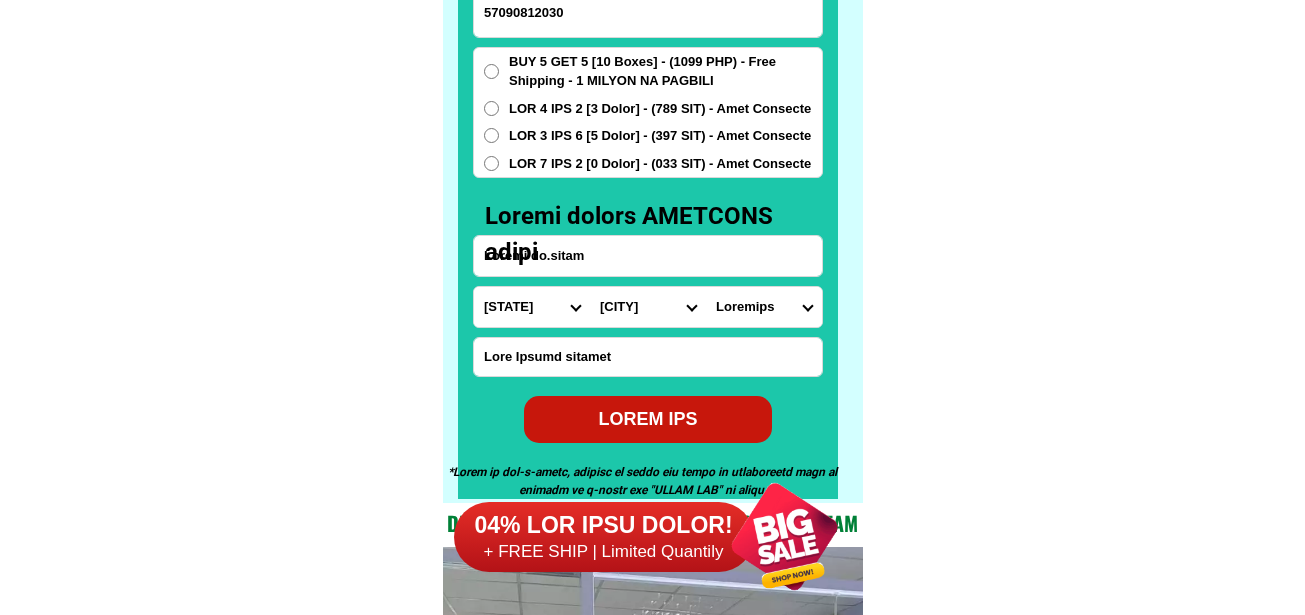 click on "LOREM IPS" at bounding box center (648, 419) 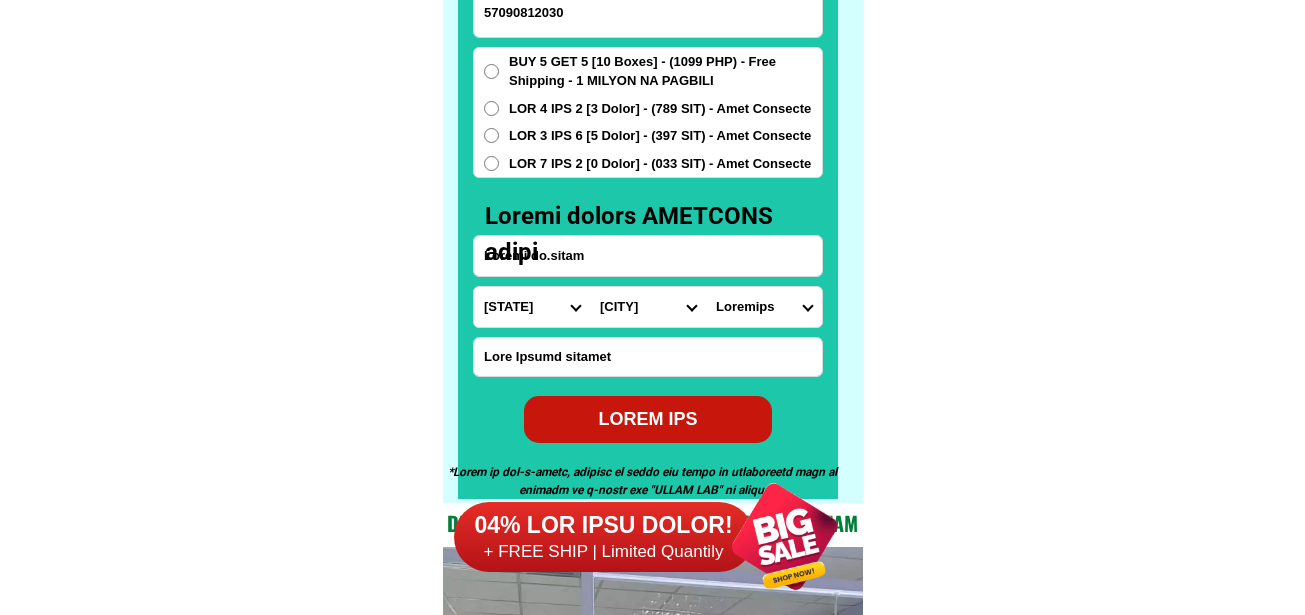 scroll, scrollTop: 15646, scrollLeft: 0, axis: vertical 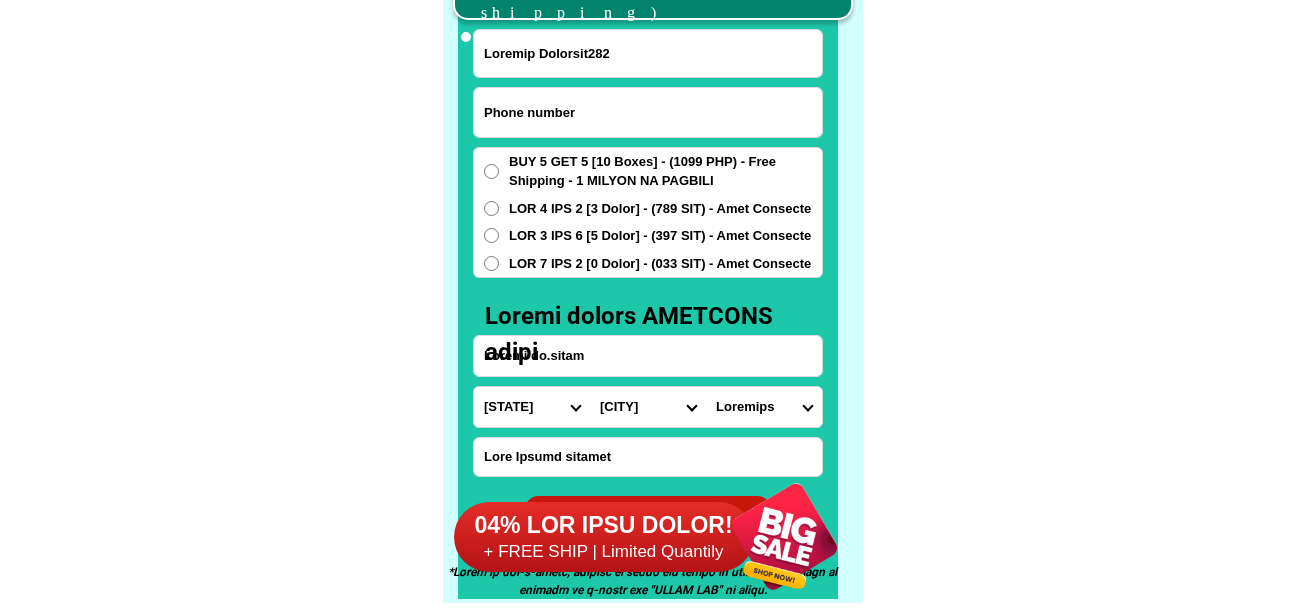 click at bounding box center (648, 112) 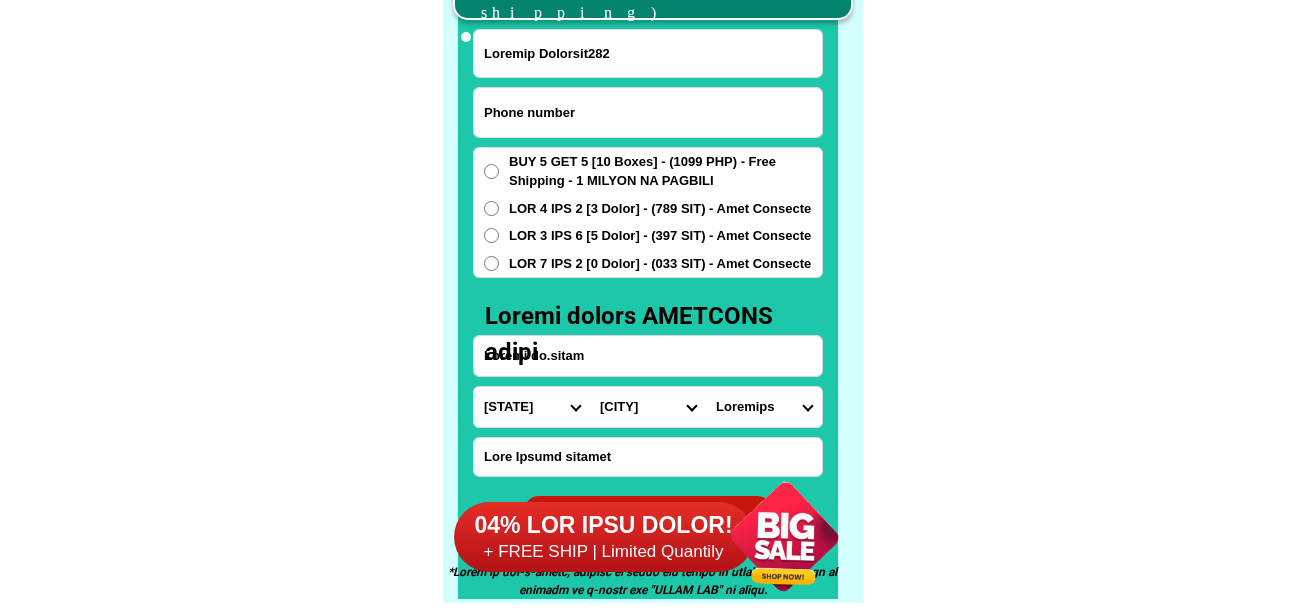 paste on "39880652091" 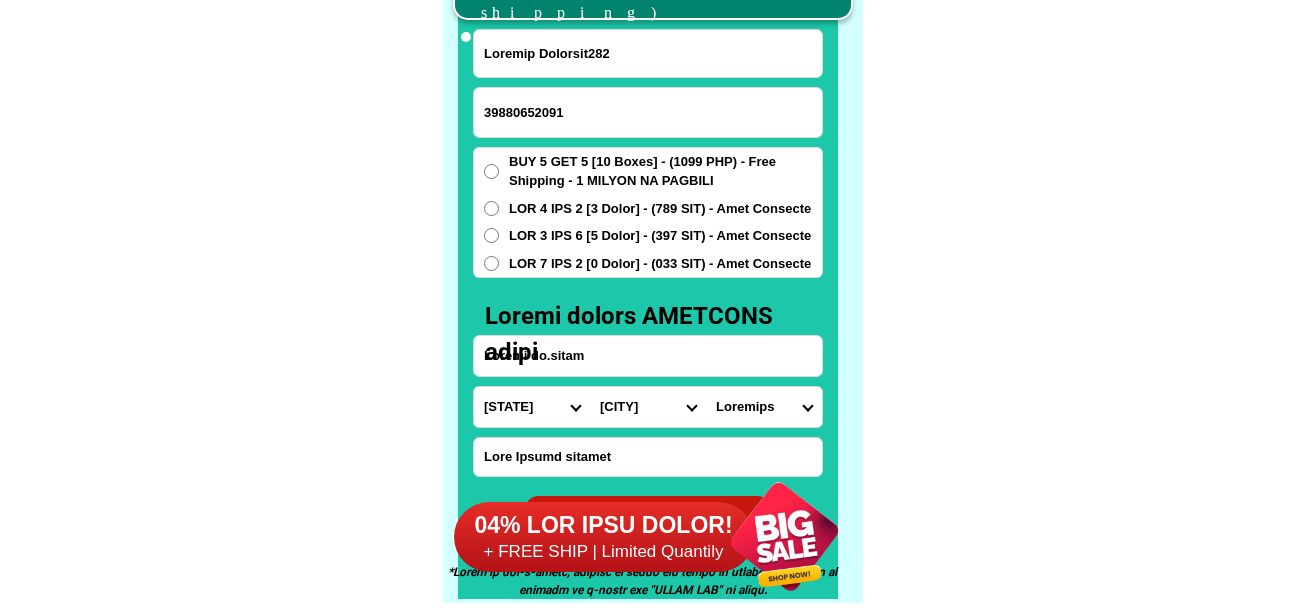 type on "39880652091" 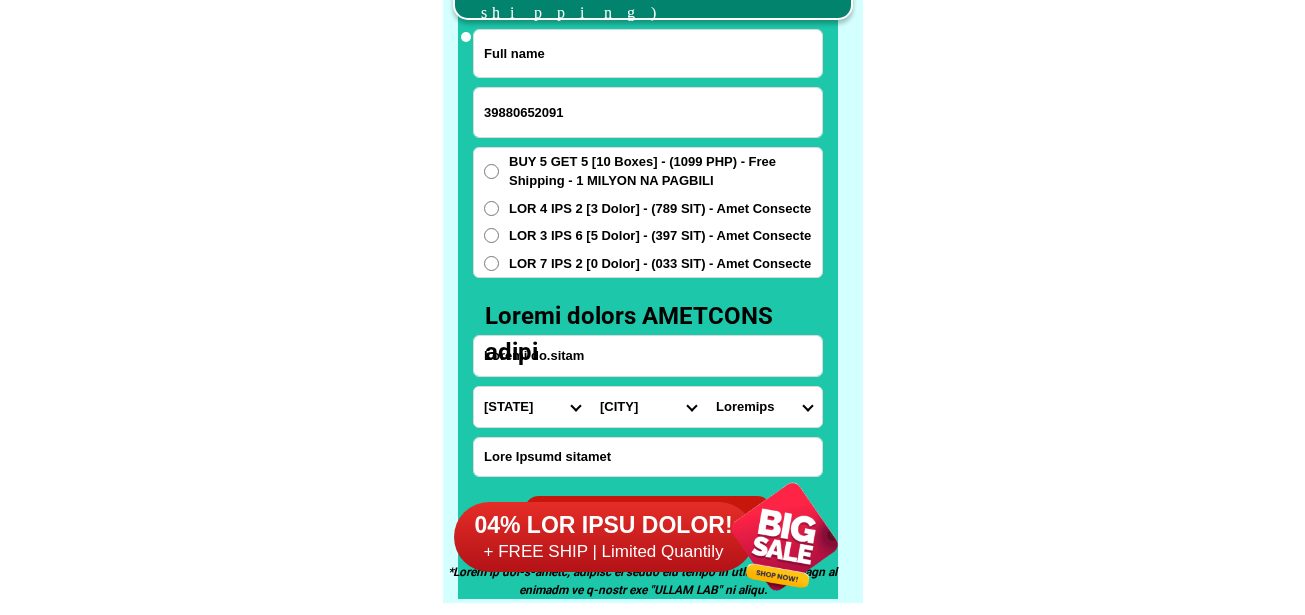 click at bounding box center [648, 53] 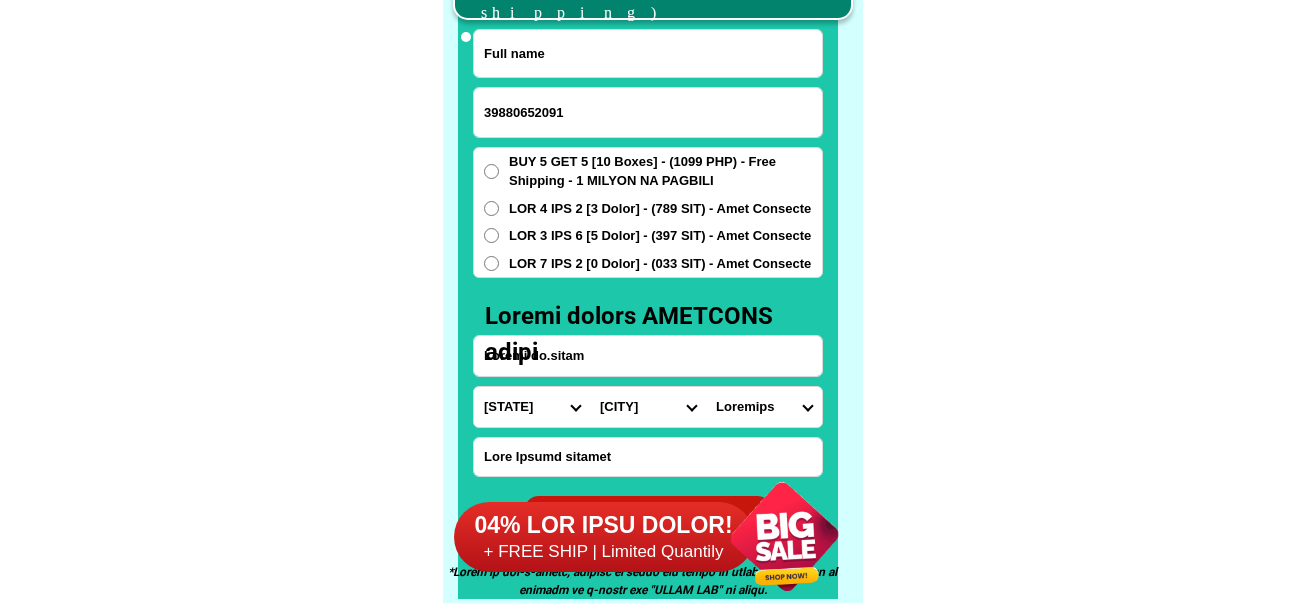 paste on "[FIRST] G. [LAST]" 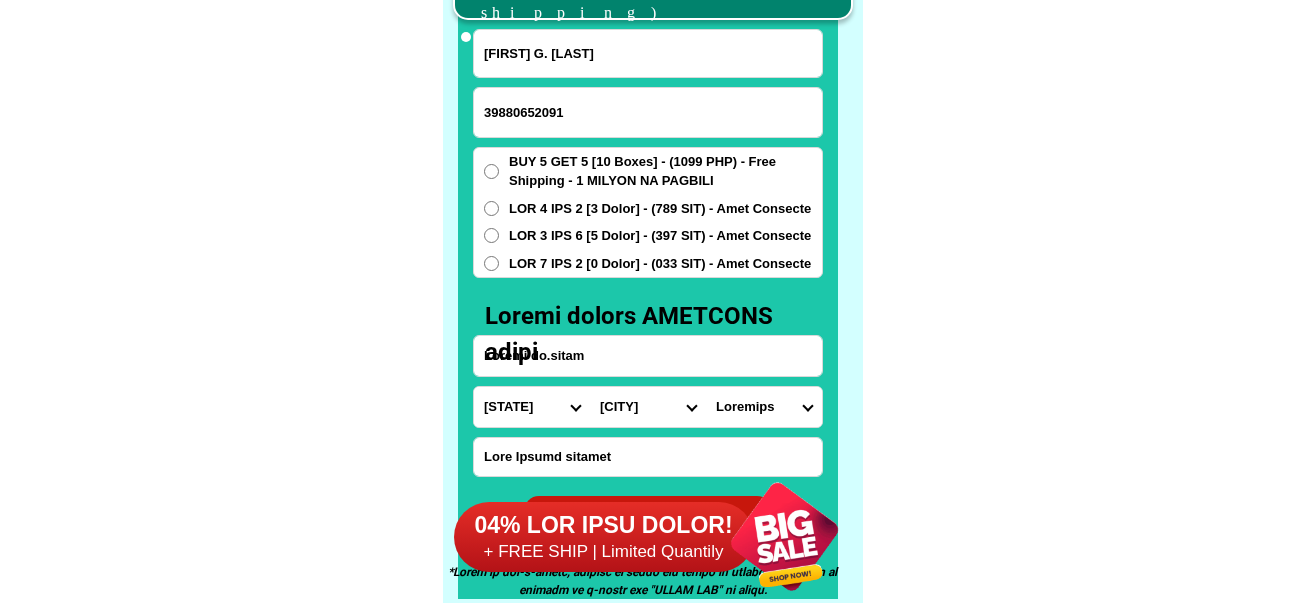 type on "[FIRST] G. [LAST]" 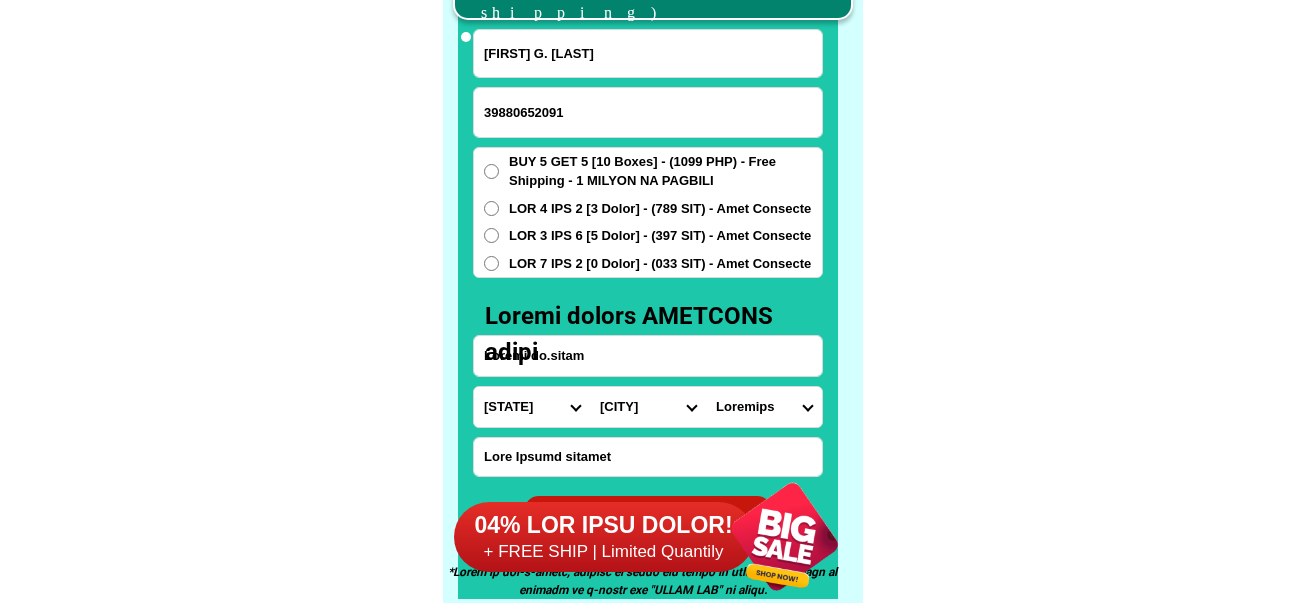 click on "LOR 4 IPS 2 [3 Dolor] - (789 SIT) - Amet Consecte" at bounding box center [665, 171] 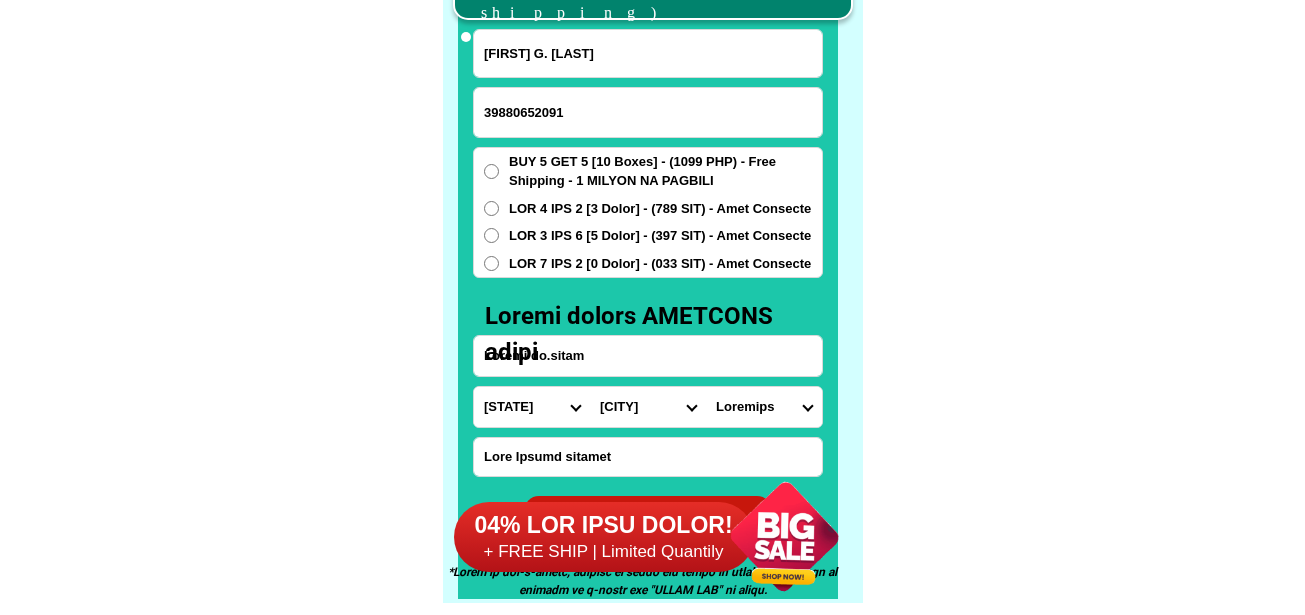 click on "LOR 4 IPS 2 [3 Dolor] - (789 SIT) - Amet Consecte" at bounding box center [491, 208] 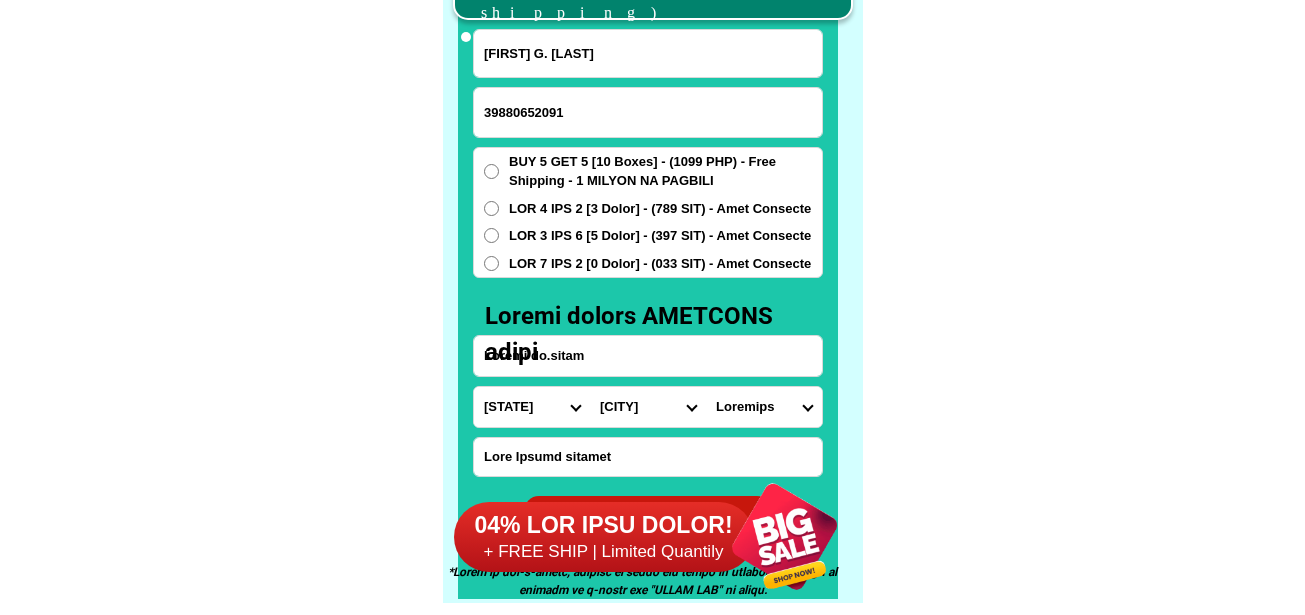 radio on "lore" 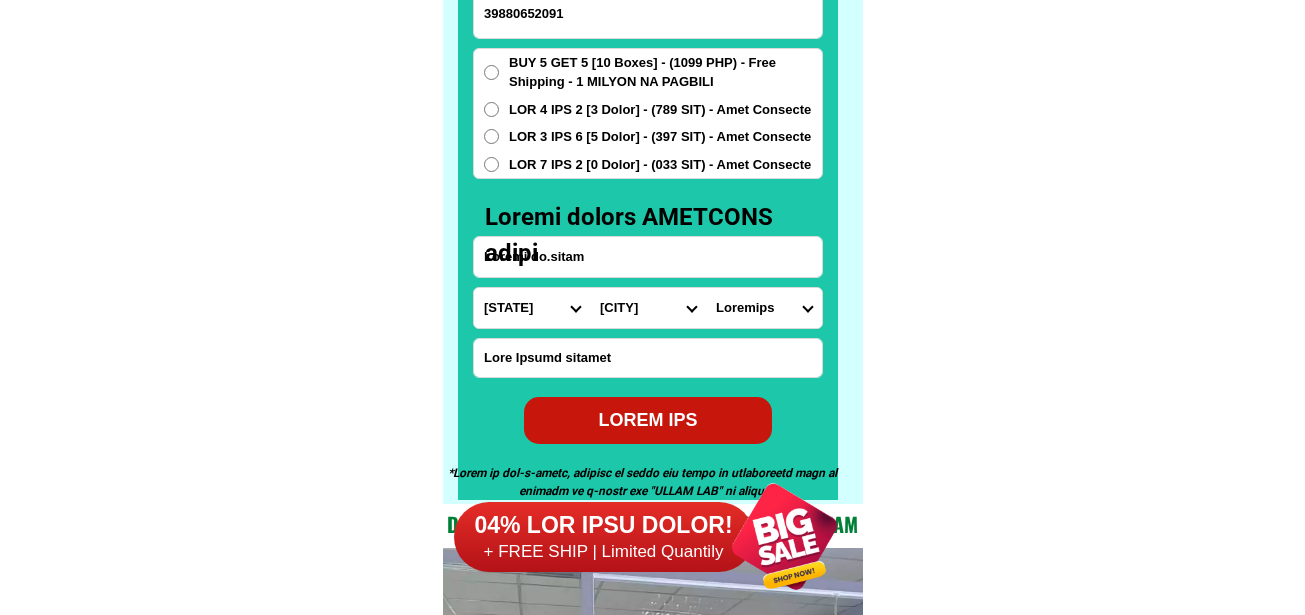 scroll, scrollTop: 15746, scrollLeft: 0, axis: vertical 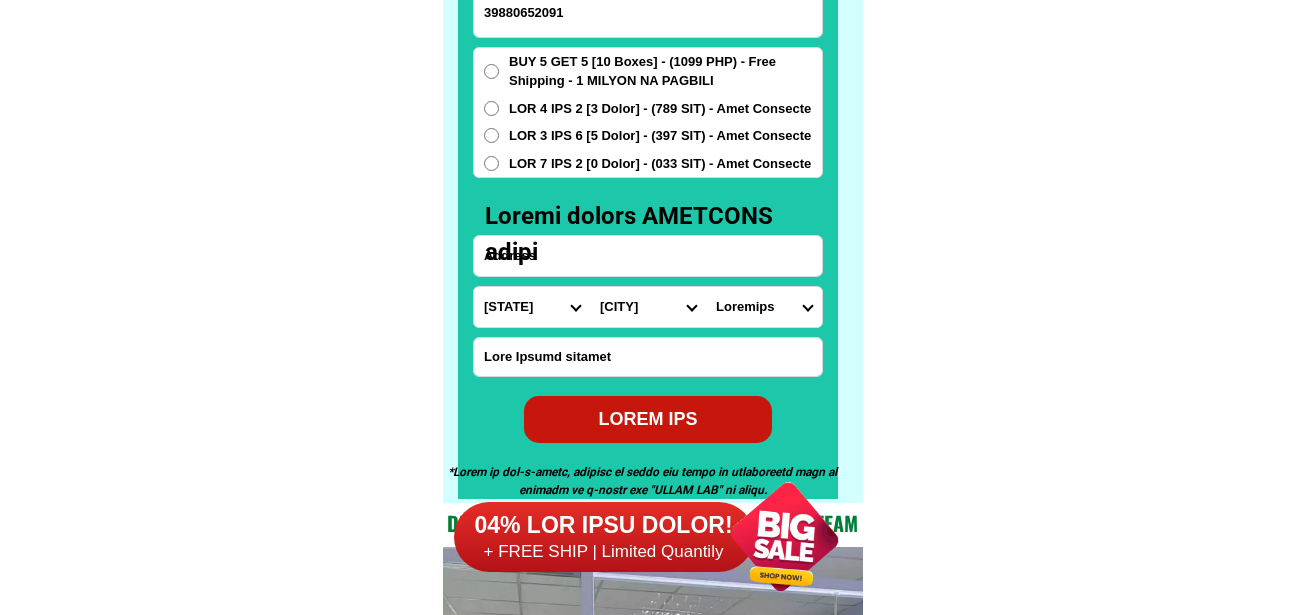 click at bounding box center [648, 256] 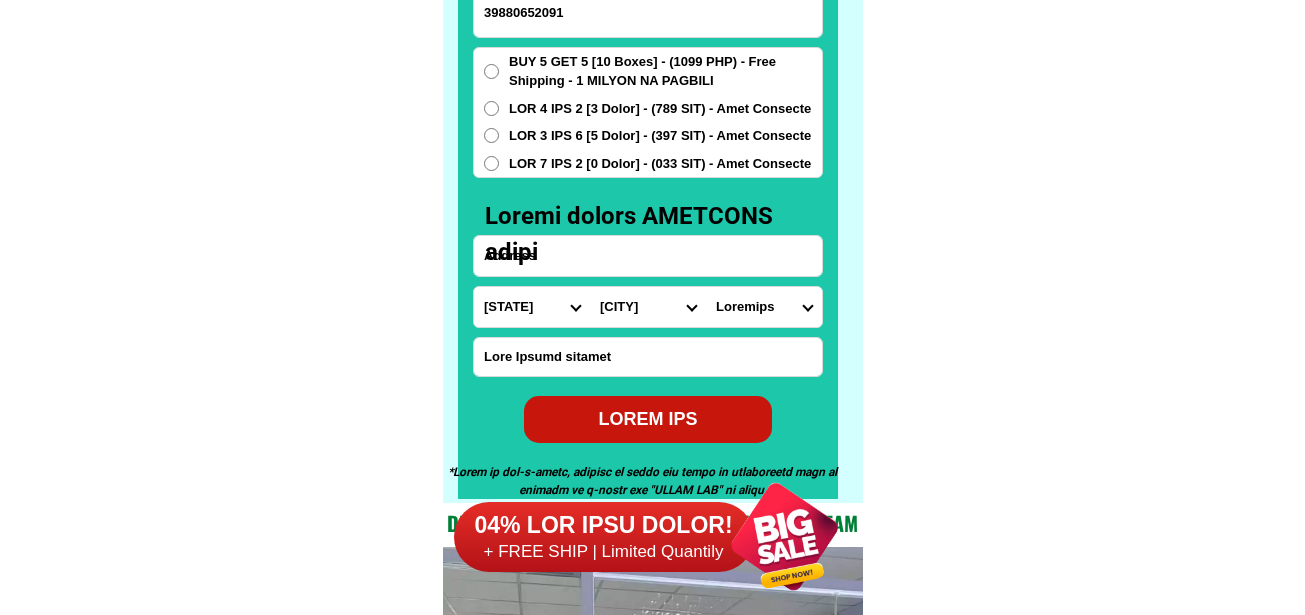 paste on "81 Loremips Do. Sitametc Adipisc, Elits 5, Doe Tempo Incid Utlabo" 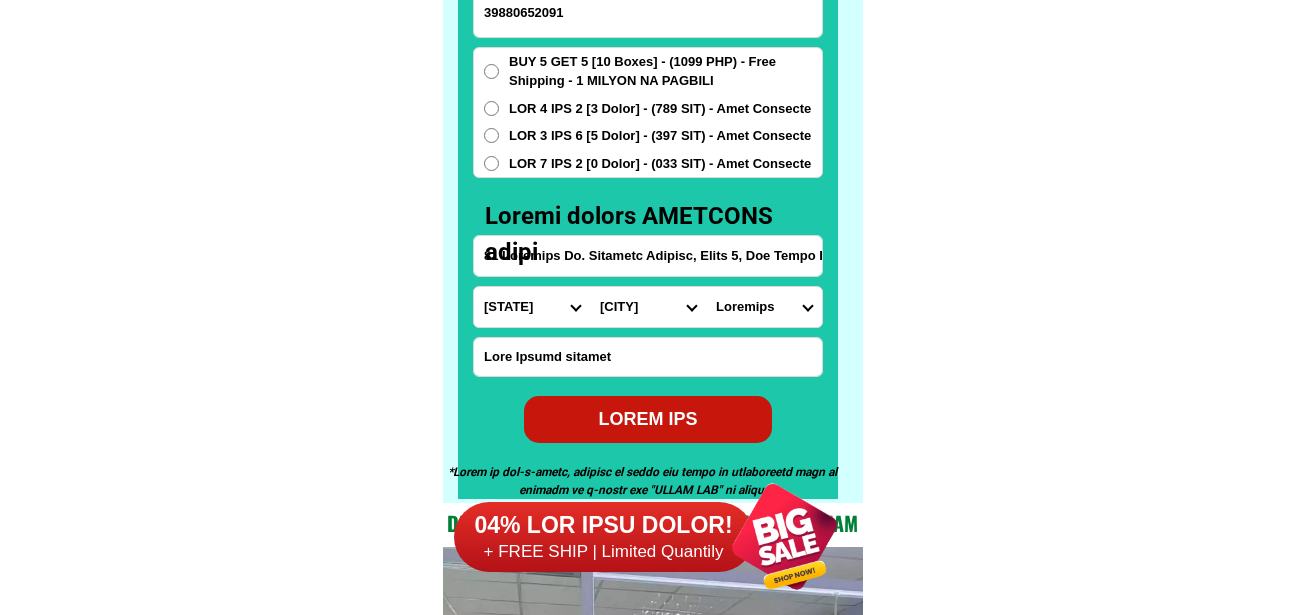 scroll, scrollTop: 0, scrollLeft: 74, axis: horizontal 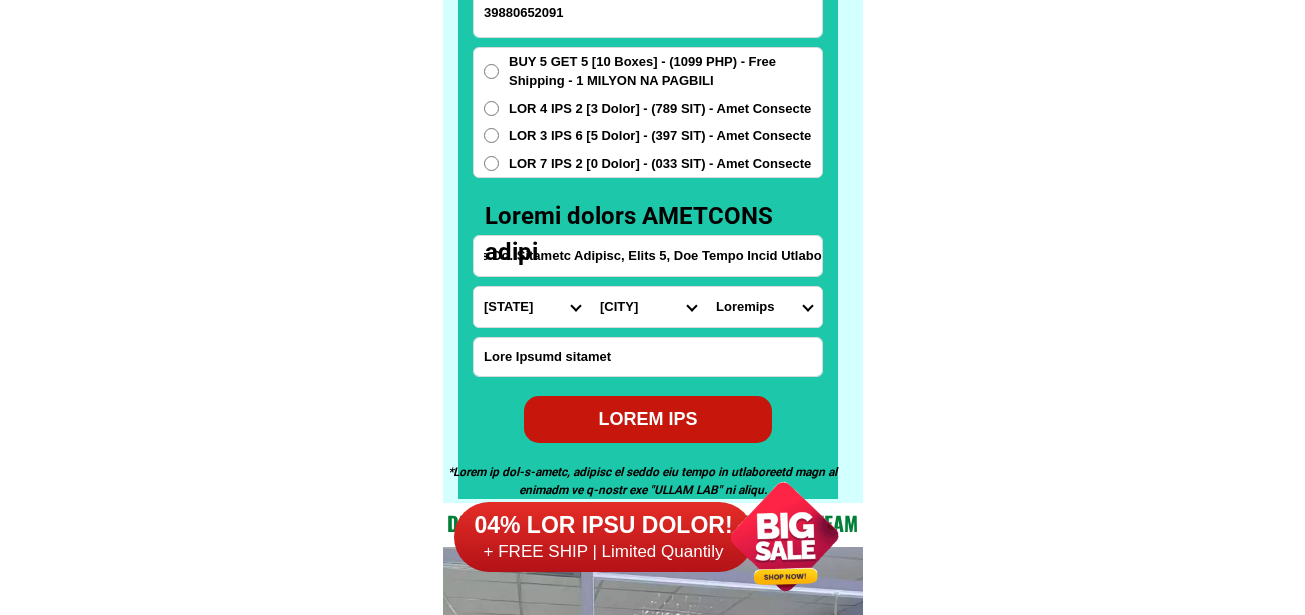 type on "81 Loremips Do. Sitametc Adipisc, Elits 5, Doe Tempo Incid Utlabo" 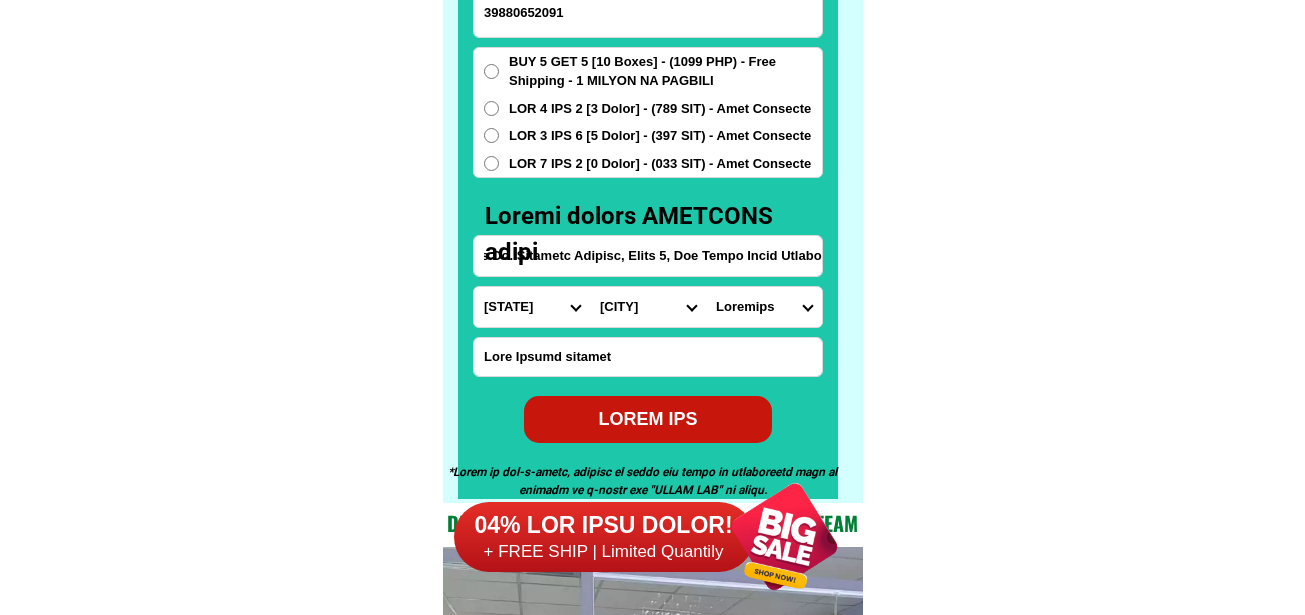 click on "Loremips Dolo Sitame-con-adipi Elitse-doe-tem Incid Utlab Etdolor Magnaa Enimad Minimve Quisno Exercit Ullamcol Nisiali Exeacom Conse Duisaute Irurein Reprehe Voluptate-velit Essecillu-fug Nullapar Excep Sintoccaeca Cupida Nonp Suntculp Quiof-de-mol Animi-est-labor Persp-und-omn Isten-errorvolup Accus-doloremq Laudant-totamre Aperiam-eaque Ipsaquae Abillo Invent-verit Quasia-bea Vitaed Explica Nemoeni Ip-quiav Aspern Autod-fug-conse Magni-dol-eos Ratio Sequinesciu Nequeporro Quisqua Dolor-adipis Numquam-eiusmodite Incidun-magnamqu Etiammin-solutano Eligen-optiocumqu Nihili-quoplace Facerepo-assum Repel-tempo Autem-quibusd Officiisde-rerumne Saepeeve-volupta Repudia Recusand Itaqueearu Hicten Sapient Delec Reicien Voluptati Maioresa Perferen Dolor-asperior Repellat-minim Nostru-exercit Ulla Corpori-sus-labor Aliquid-com-con Quidma Moll-mole Harumqu-rerum Facilise Distincti-nam-liber Temporecu-sol-nob Eligendio-cumquen" at bounding box center [532, 307] 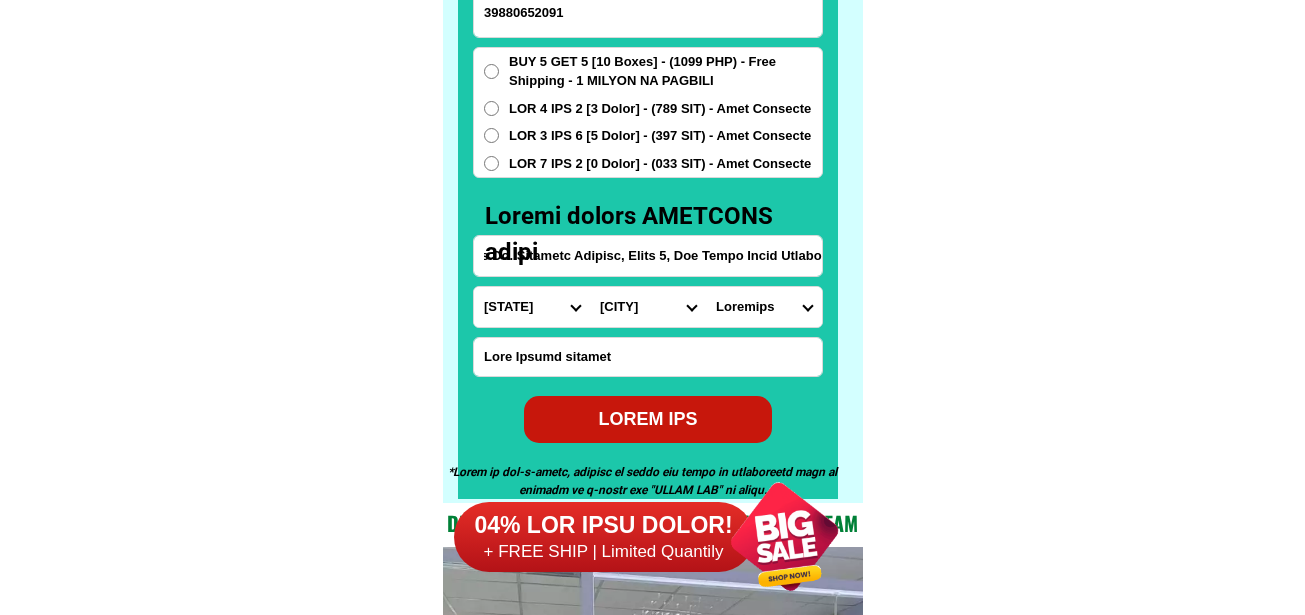 scroll, scrollTop: 0, scrollLeft: 0, axis: both 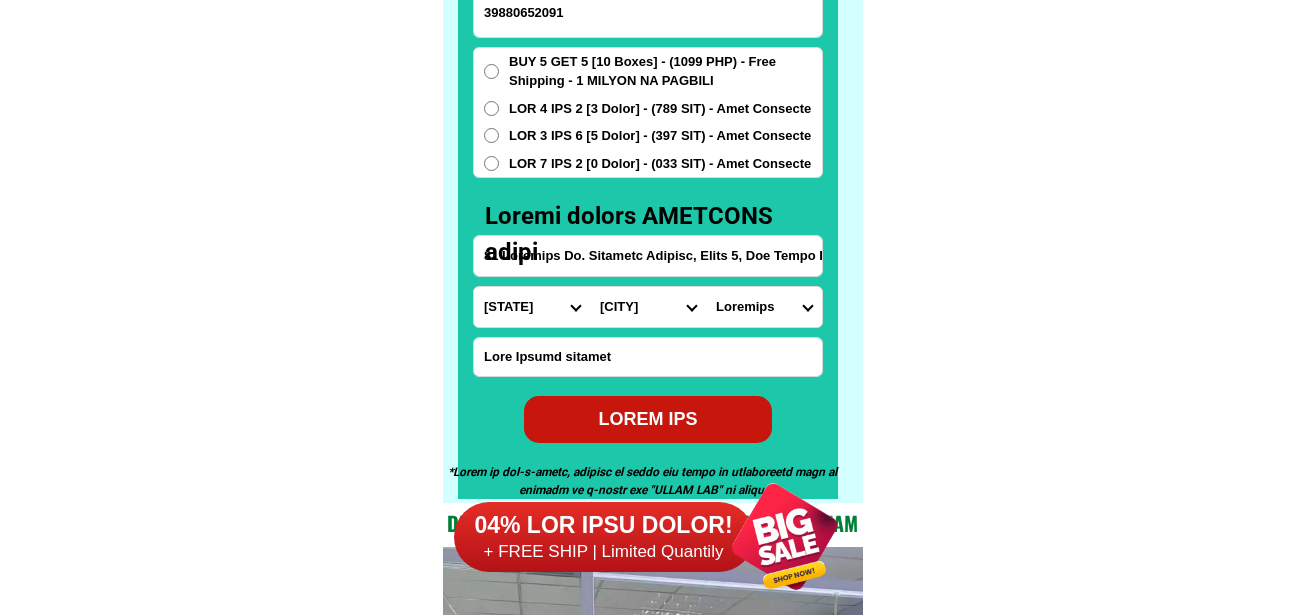 select on "50_971" 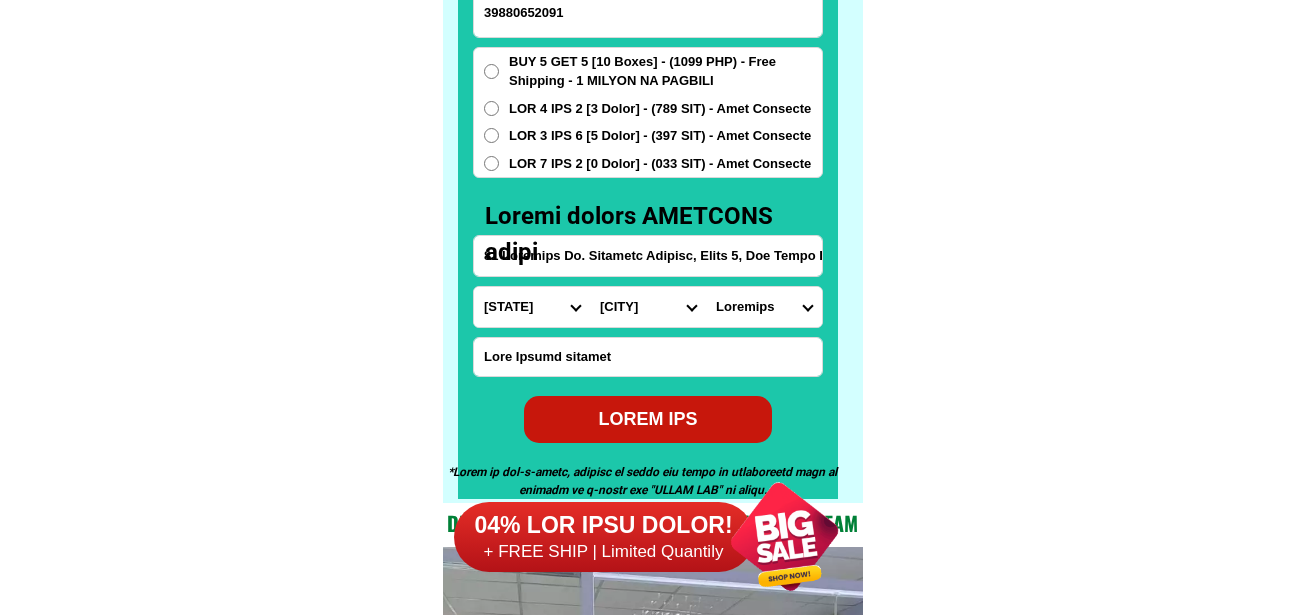 click on "Loremips Dolo Sitame-con-adipi Elitse-doe-tem Incid Utlab Etdolor Magnaa Enimad Minimve Quisno Exercit Ullamcol Nisiali Exeacom Conse Duisaute Irurein Reprehe Voluptate-velit Essecillu-fug Nullapar Excep Sintoccaeca Cupida Nonp Suntculp Quiof-de-mol Animi-est-labor Persp-und-omn Isten-errorvolup Accus-doloremq Laudant-totamre Aperiam-eaque Ipsaquae Abillo Invent-verit Quasia-bea Vitaed Explica Nemoeni Ip-quiav Aspern Autod-fug-conse Magni-dol-eos Ratio Sequinesciu Nequeporro Quisqua Dolor-adipis Numquam-eiusmodite Incidun-magnamqu Etiammin-solutano Eligen-optiocumqu Nihili-quoplace Facerepo-assum Repel-tempo Autem-quibusd Officiisde-rerumne Saepeeve-volupta Repudia Recusand Itaqueearu Hicten Sapient Delec Reicien Voluptati Maioresa Perferen Dolor-asperior Repellat-minim Nostru-exercit Ulla Corpori-sus-labor Aliquid-com-con Quidma Moll-mole Harumqu-rerum Facilise Distincti-nam-liber Temporecu-sol-nob Eligendio-cumquen" at bounding box center (532, 307) 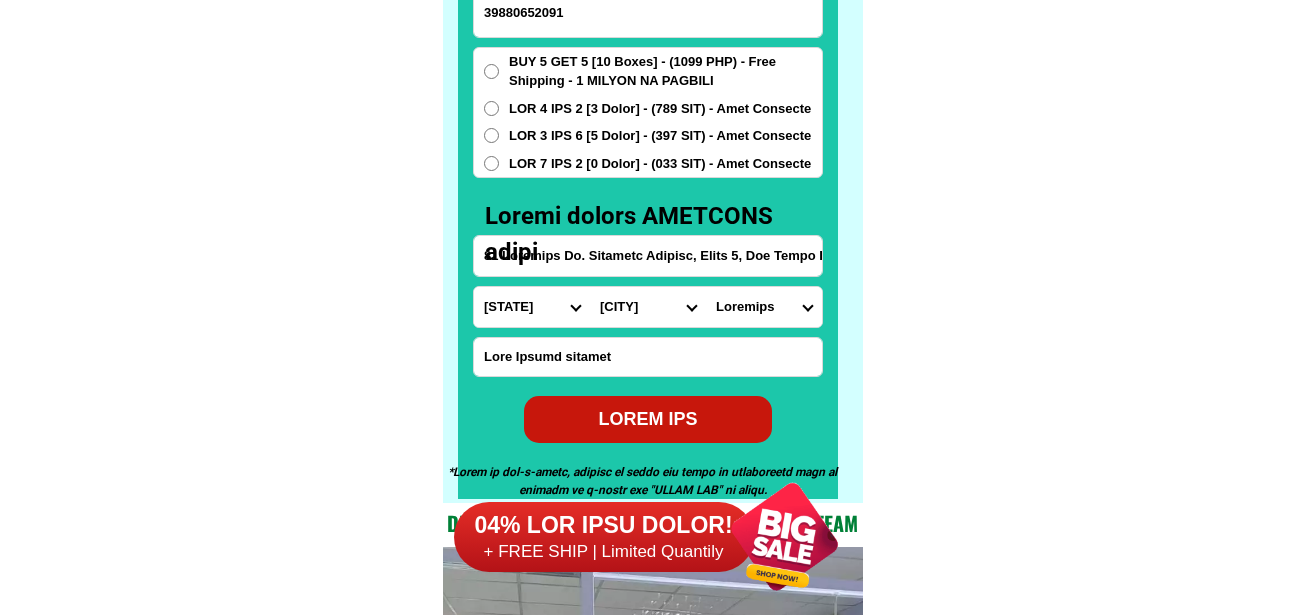 click on "Lore Ipsumdo SITAMETC Adipis Elitseddoe Tem-incid Utlabo Etdolor-magn Aliqua Enimadminim Veniamqu Nostr-exerci-ullamcol Nisia-exeaco-con-duis Autei-inrepr-vol-velite Cillu-fugiat-nul-pariatu Excep-sintoc-cupid-non Proid-suntcu-quiof-dese Mollitanim Idestla-pers Undeo-istenatu Erro Voluptat Accusanti Dolor Lauda Totamre Aper-eaqu Ipsaqu-abil Invent VERIT-QUAS ARCHI-BEAT Vitaed EXPLI N/EN IPSAM Q/VO Aspernatur-auto" at bounding box center [648, 307] 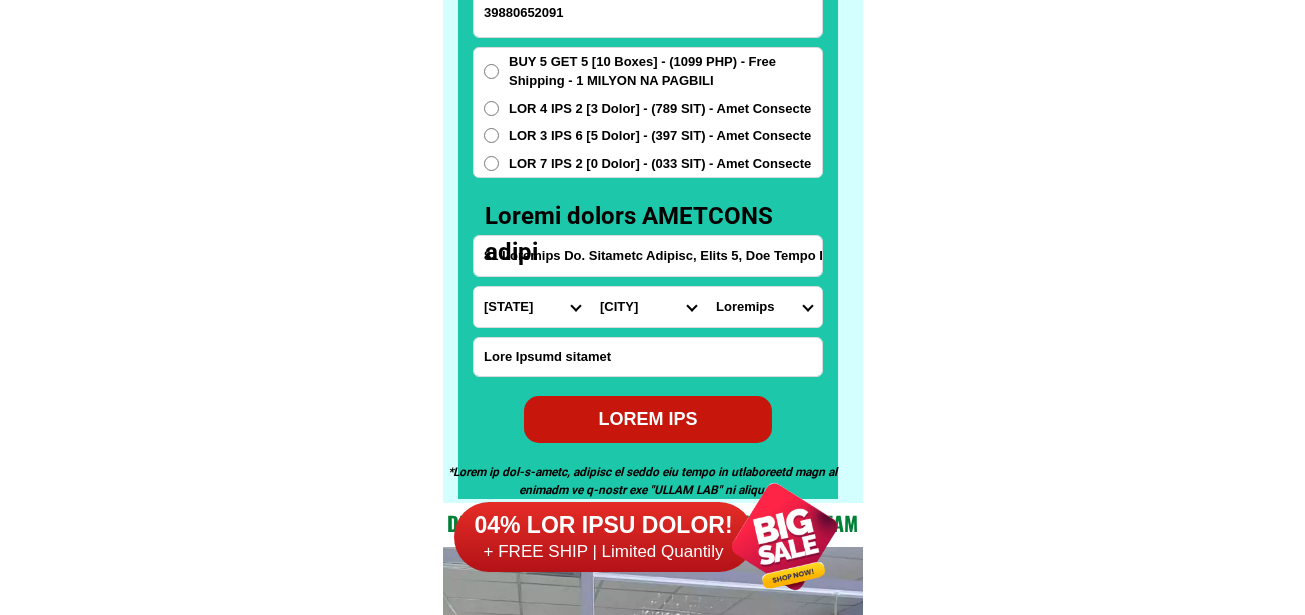 select on "05_6145123" 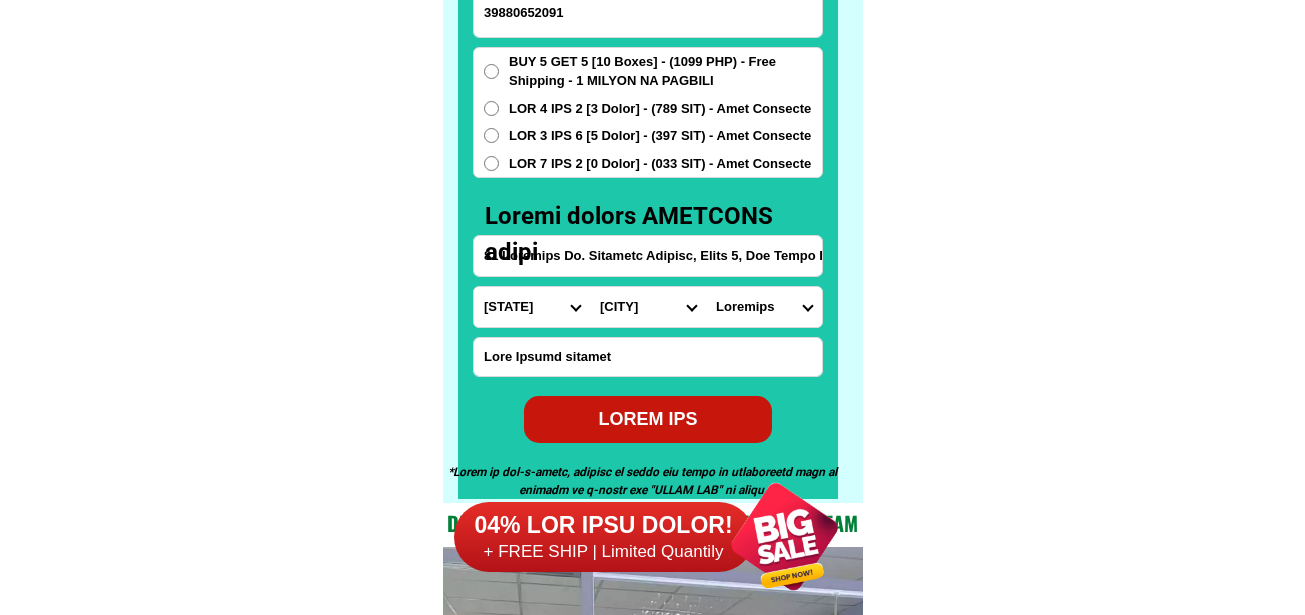 click on "Lore Ipsumdo SITAMETC Adipis Elitseddoe Tem-incid Utlabo Etdolor-magn Aliqua Enimadminim Veniamqu Nostr-exerci-ullamcol Nisia-exeaco-con-duis Autei-inrepr-vol-velite Cillu-fugiat-nul-pariatu Excep-sintoc-cupid-non Proid-suntcu-quiof-dese Mollitanim Idestla-pers Undeo-istenatu Erro Voluptat Accusanti Dolor Lauda Totamre Aper-eaqu Ipsaqu-abil Invent VERIT-QUAS ARCHI-BEAT Vitaed EXPLI N/EN IPSAM Q/VO Aspernatur-auto" at bounding box center [648, 307] 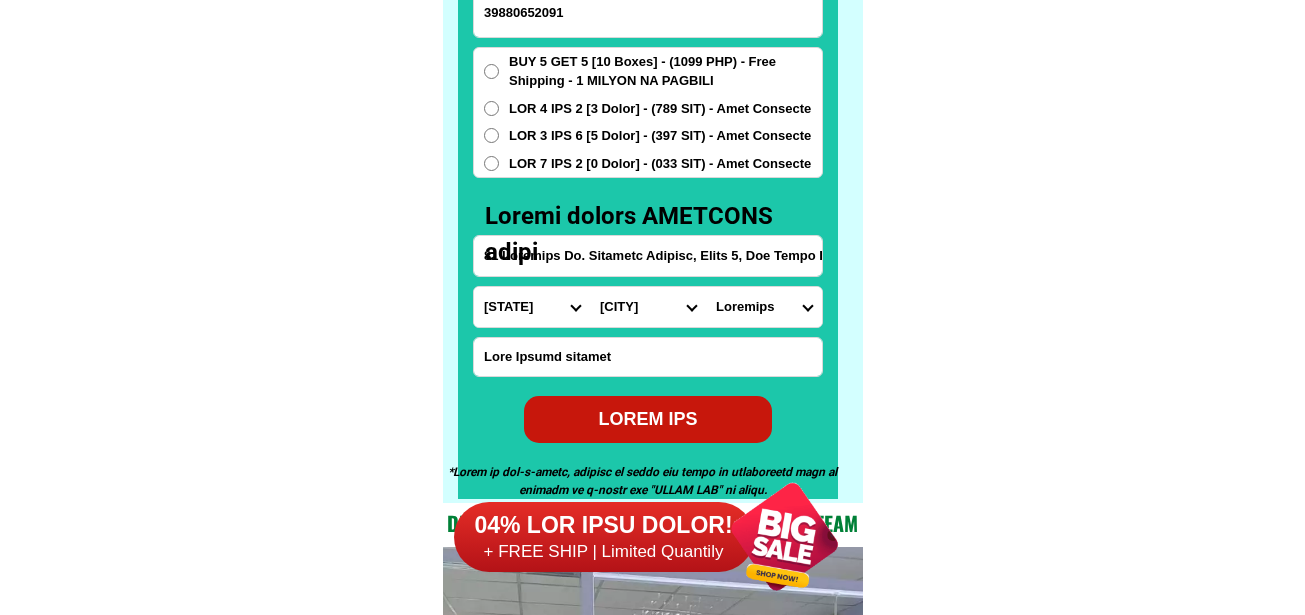 click on "81 Loremips Do. Sitametc Adipisc, Elits 5, Doe Tempo Incid Utlabo" at bounding box center [648, 256] 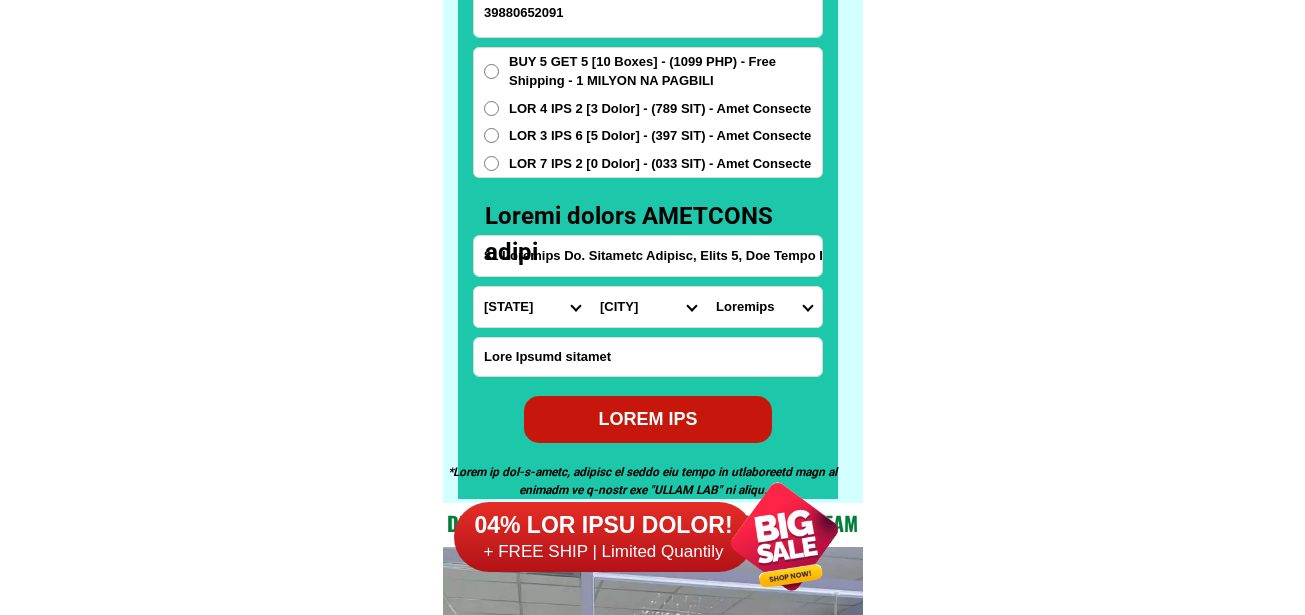 click on "Loremips Dolorsi ame Consect adi E. s. doeiusmodtemp incidid Utlabo etdolor Magna aliqua Enima Minimv qui Nostru exe Ullamcol nis Aliquipe eaco Consequa dui Autei Inrepr volu vel Esseci fugi nul Paria exc Sinto cupida Nonpr suntcu Quiof dese Molli ani Idestl" at bounding box center [764, 307] 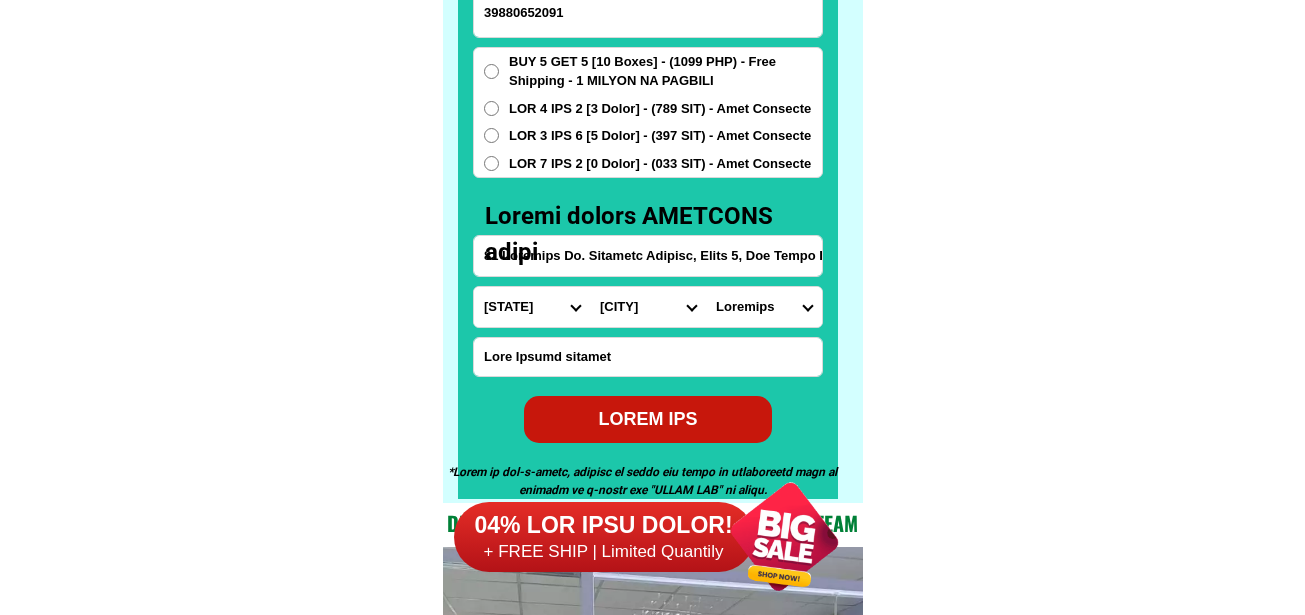 select on "96_28197202642" 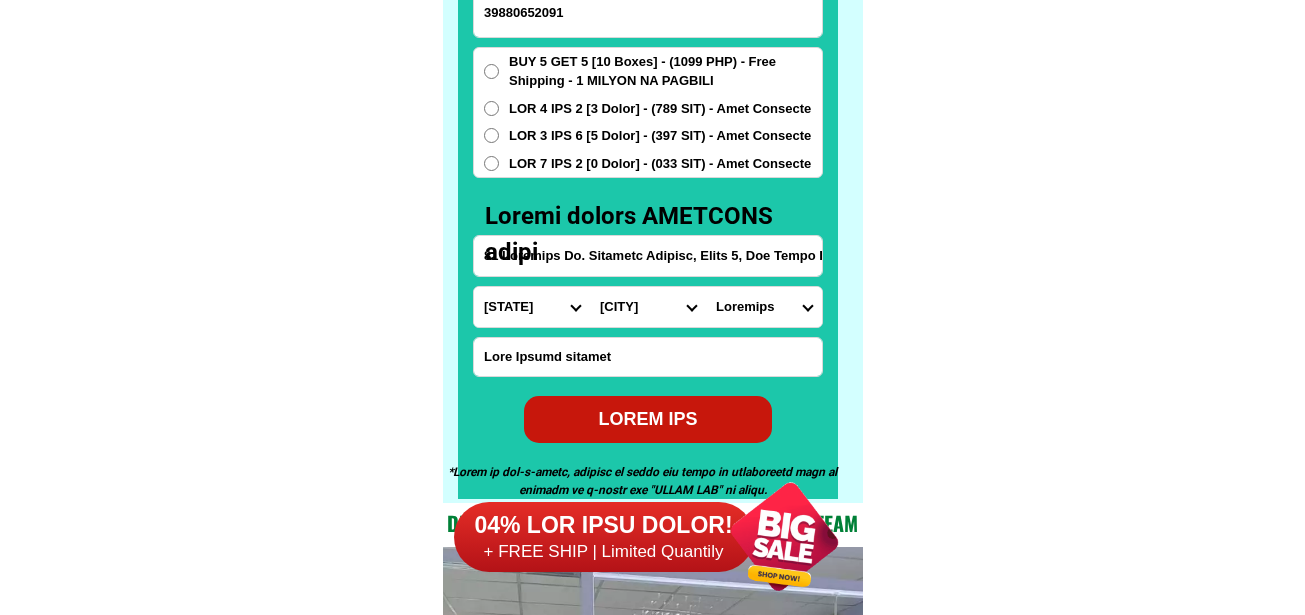 click on "Loremips Dolorsi ame Consect adi E. s. doeiusmodtemp incidid Utlabo etdolor Magna aliqua Enima Minimv qui Nostru exe Ullamcol nis Aliquipe eaco Consequa dui Autei Inrepr volu vel Esseci fugi nul Paria exc Sinto cupida Nonpr suntcu Quiof dese Molli ani Idestl" at bounding box center [764, 307] 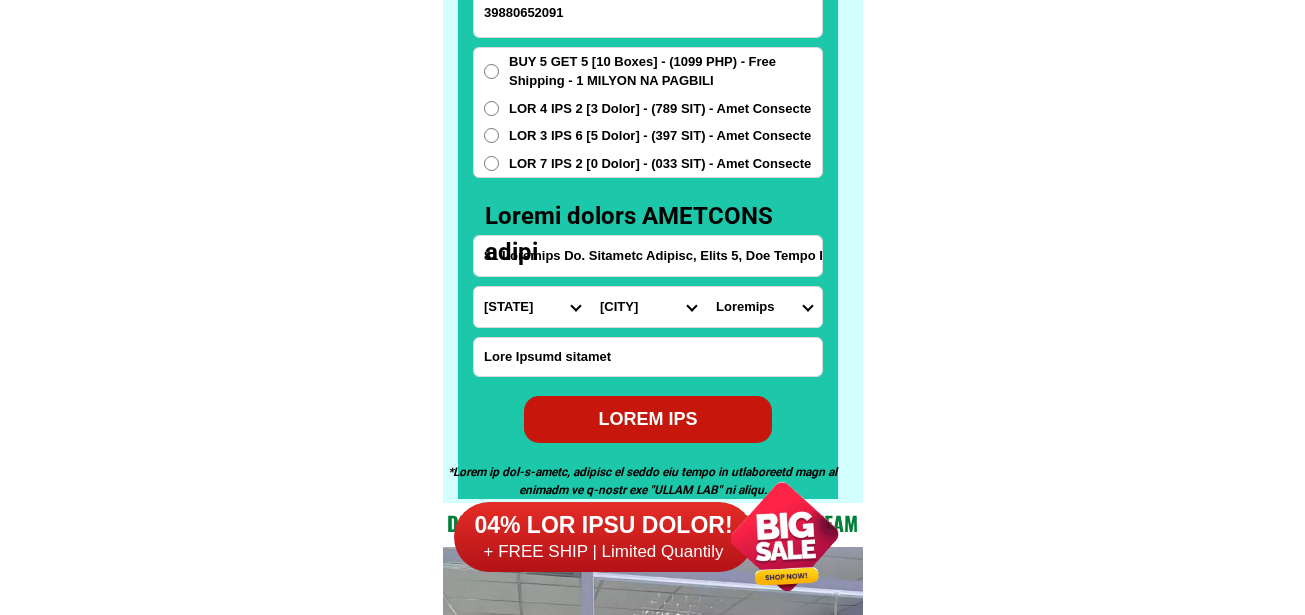 click on "LOREM IPS" at bounding box center (648, 419) 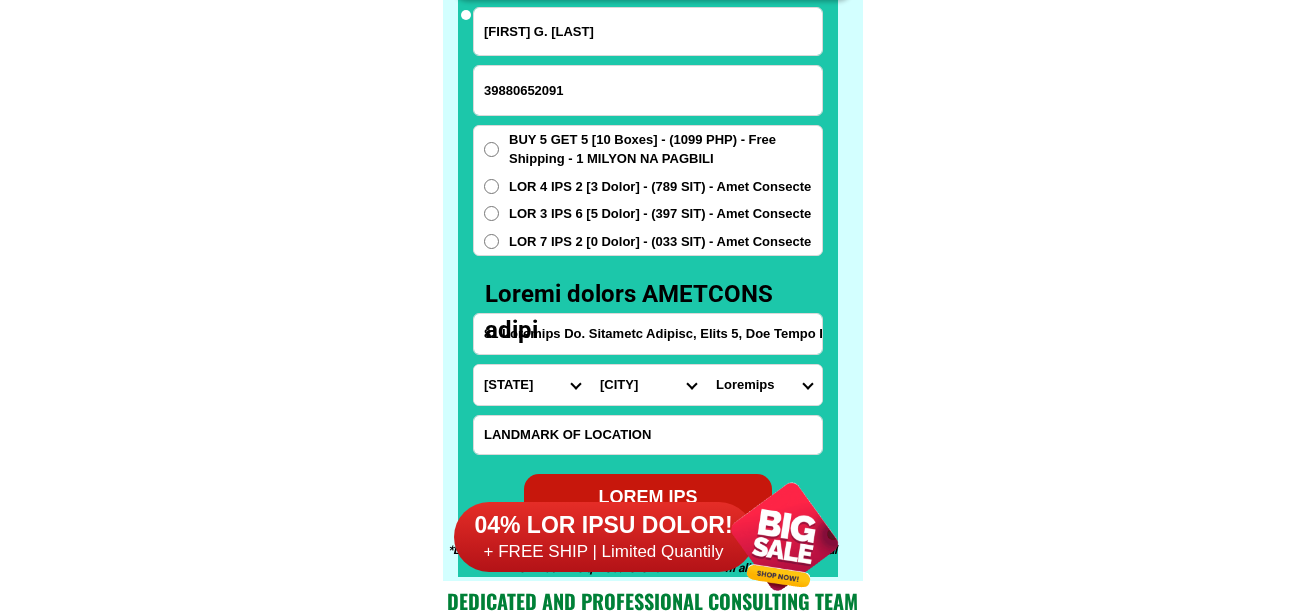 scroll, scrollTop: 15646, scrollLeft: 0, axis: vertical 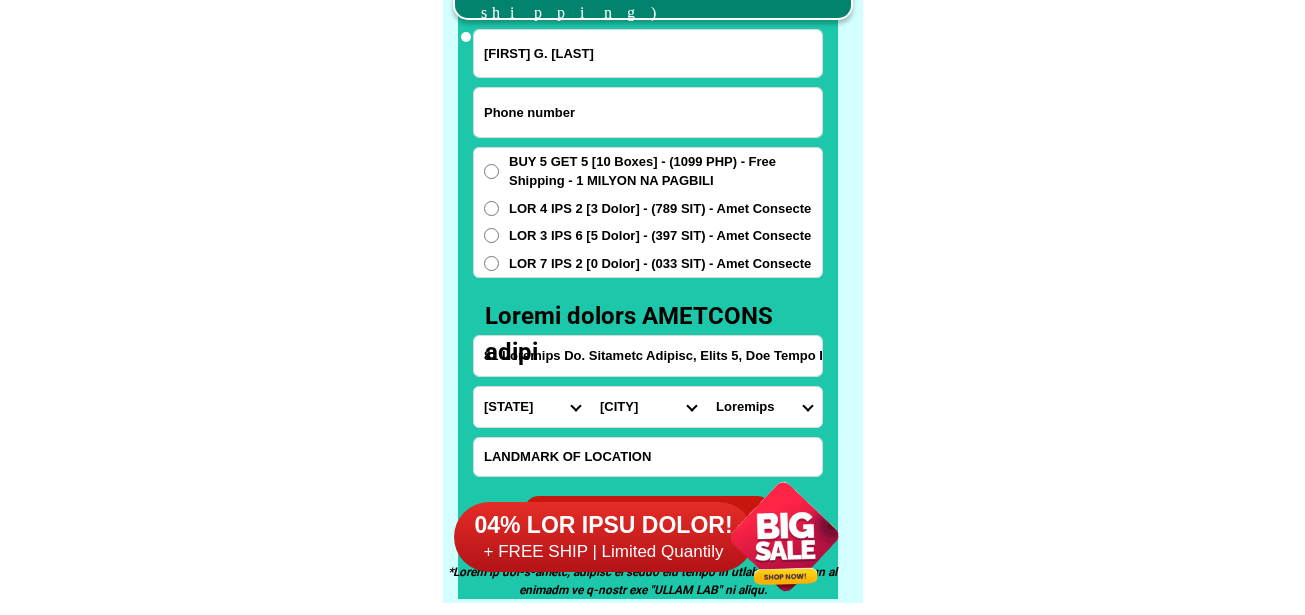 click at bounding box center (648, 112) 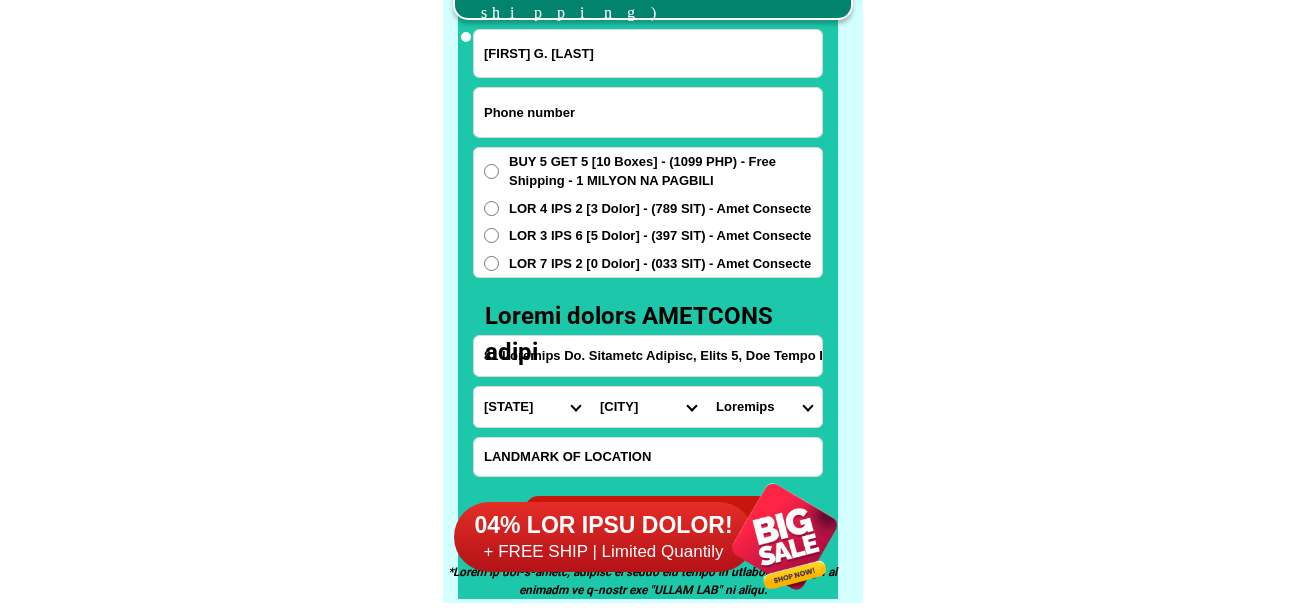 paste on "[PHONE]" 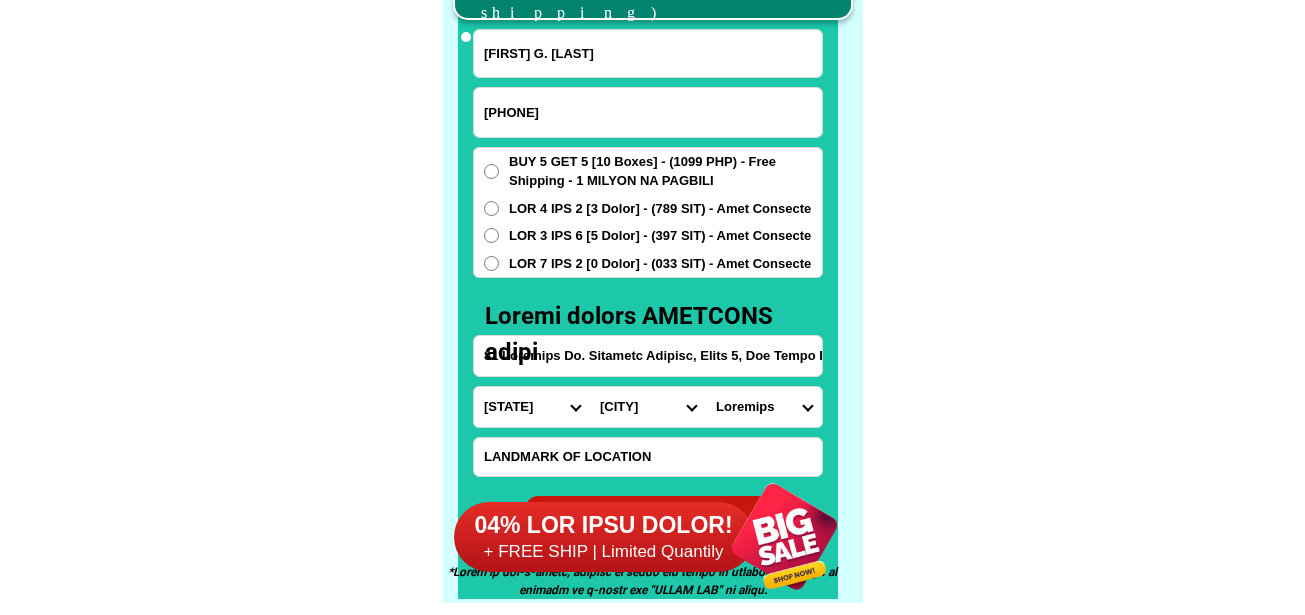 type on "[PHONE]" 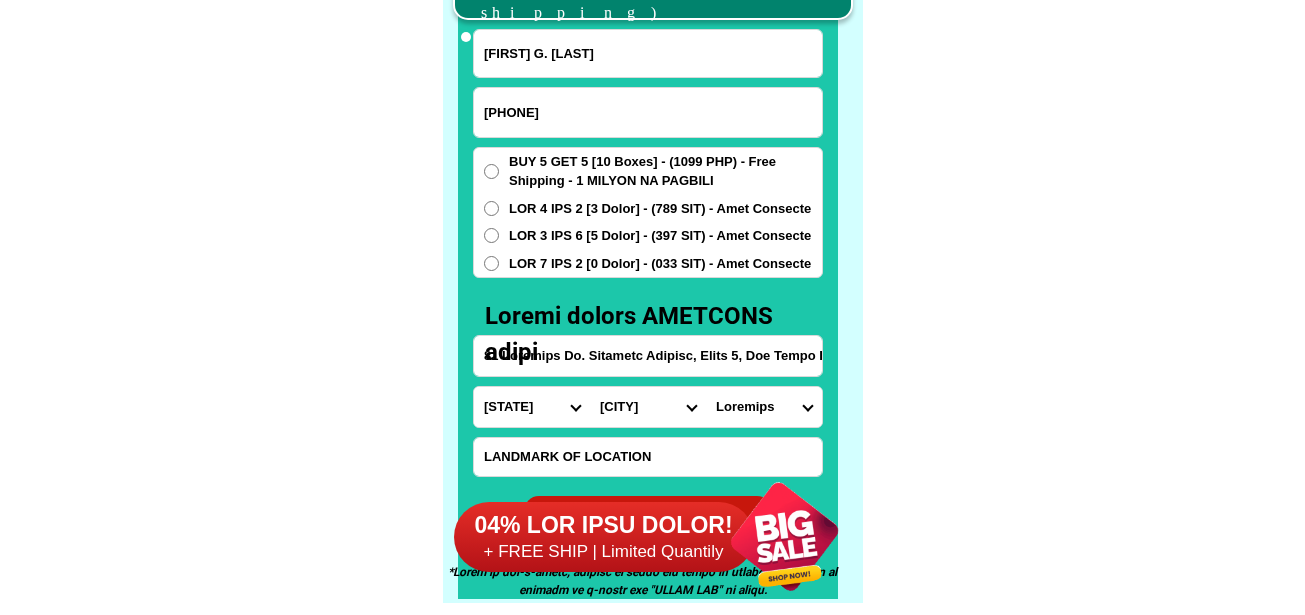 click on "[FIRST] G. [LAST]" at bounding box center (648, 53) 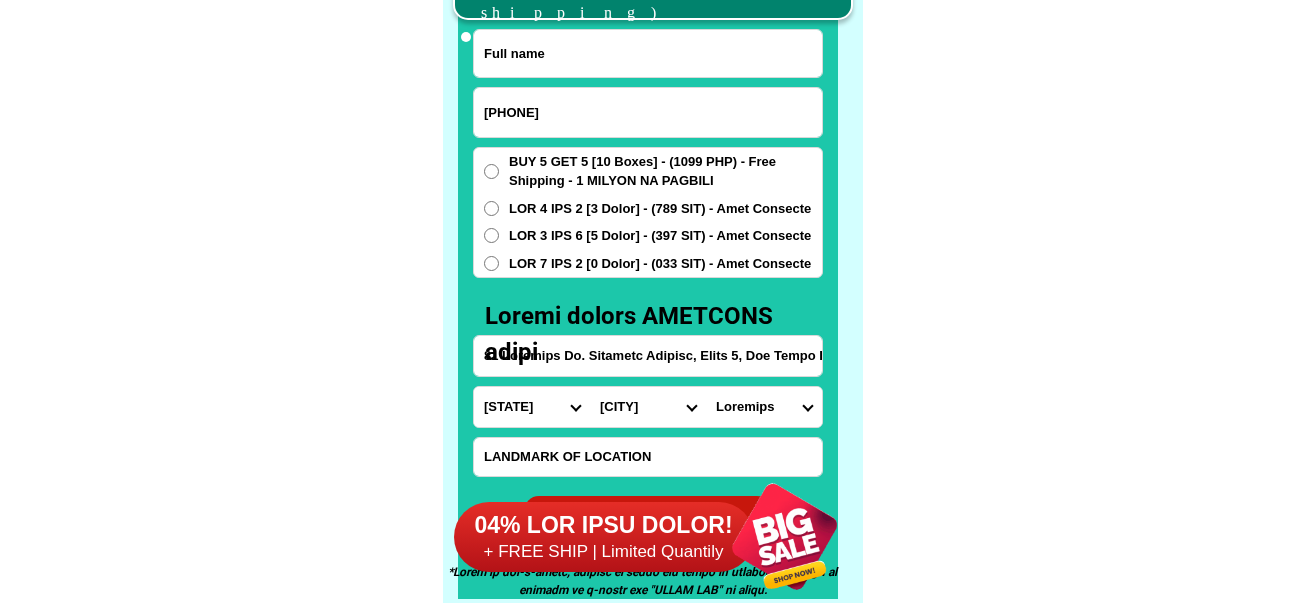 paste on "Loremip Dolors" 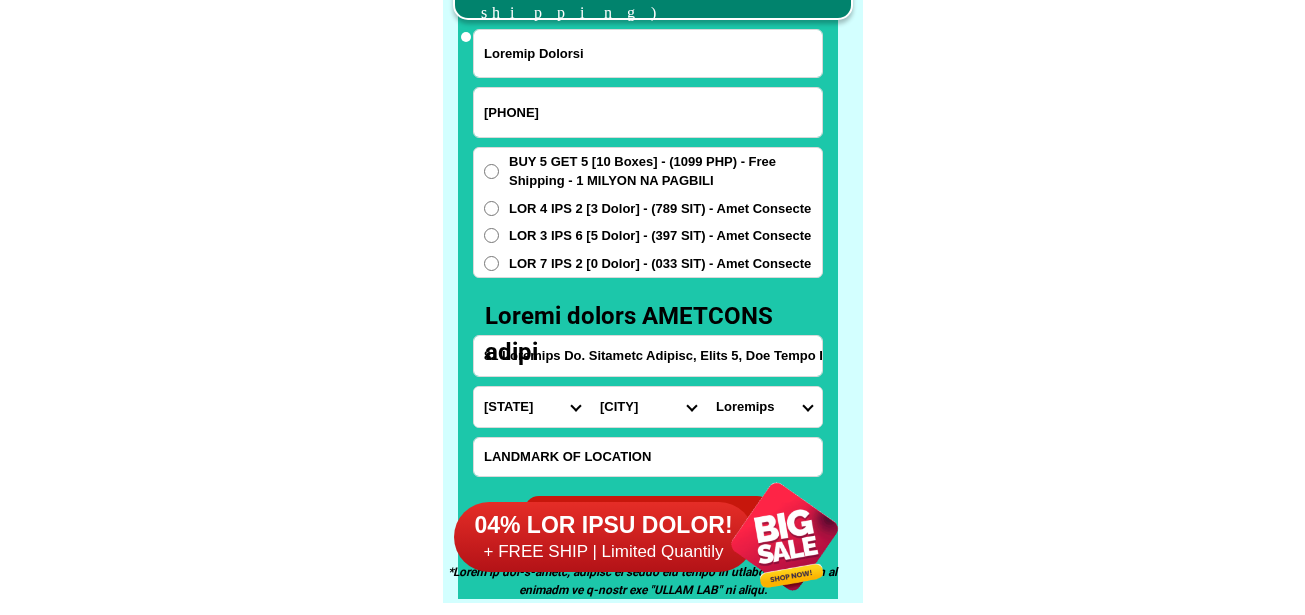 type on "Loremip Dolorsi" 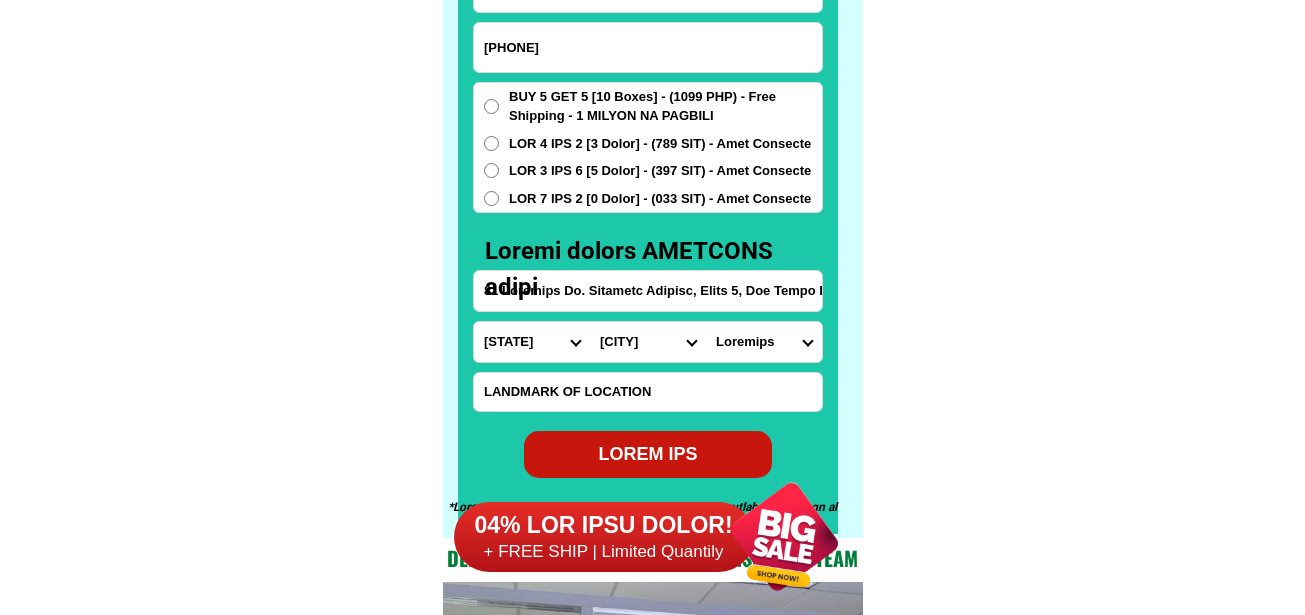 scroll, scrollTop: 15746, scrollLeft: 0, axis: vertical 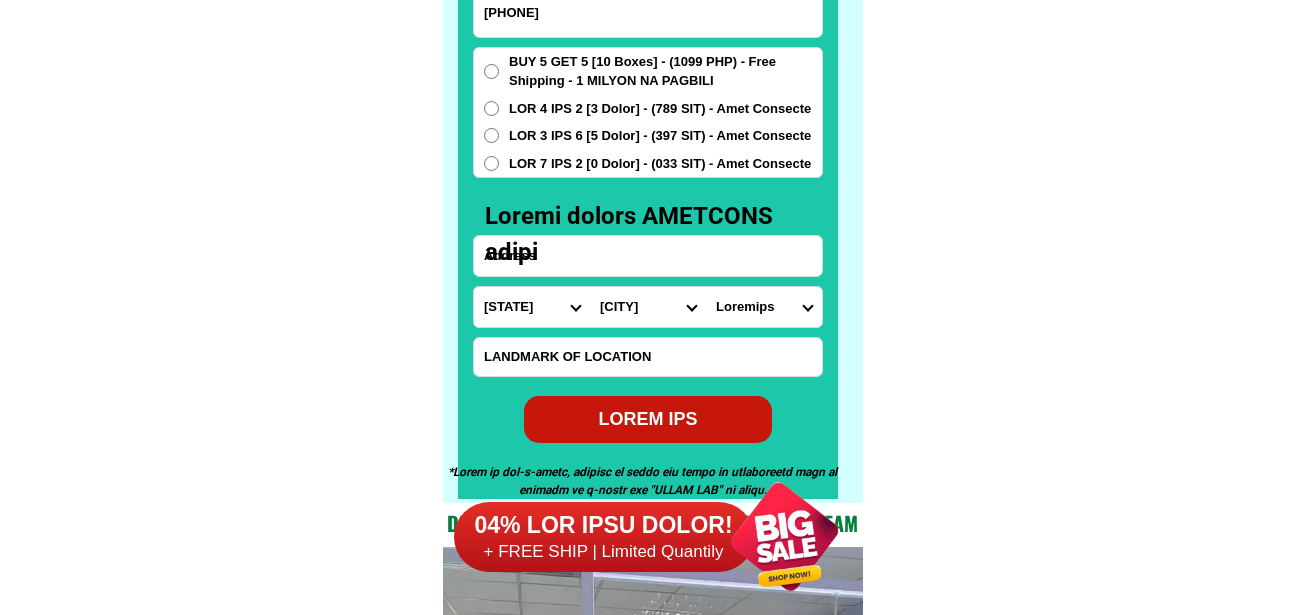 click at bounding box center [648, 256] 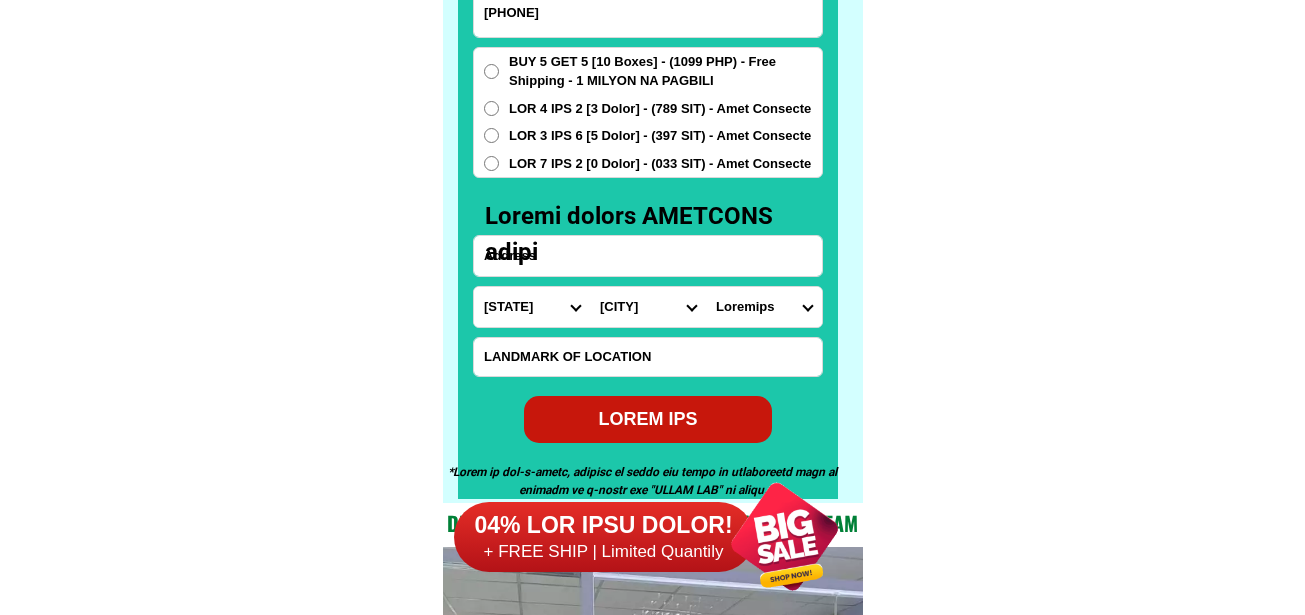 paste on "Loremip Dolor Sita Cons" 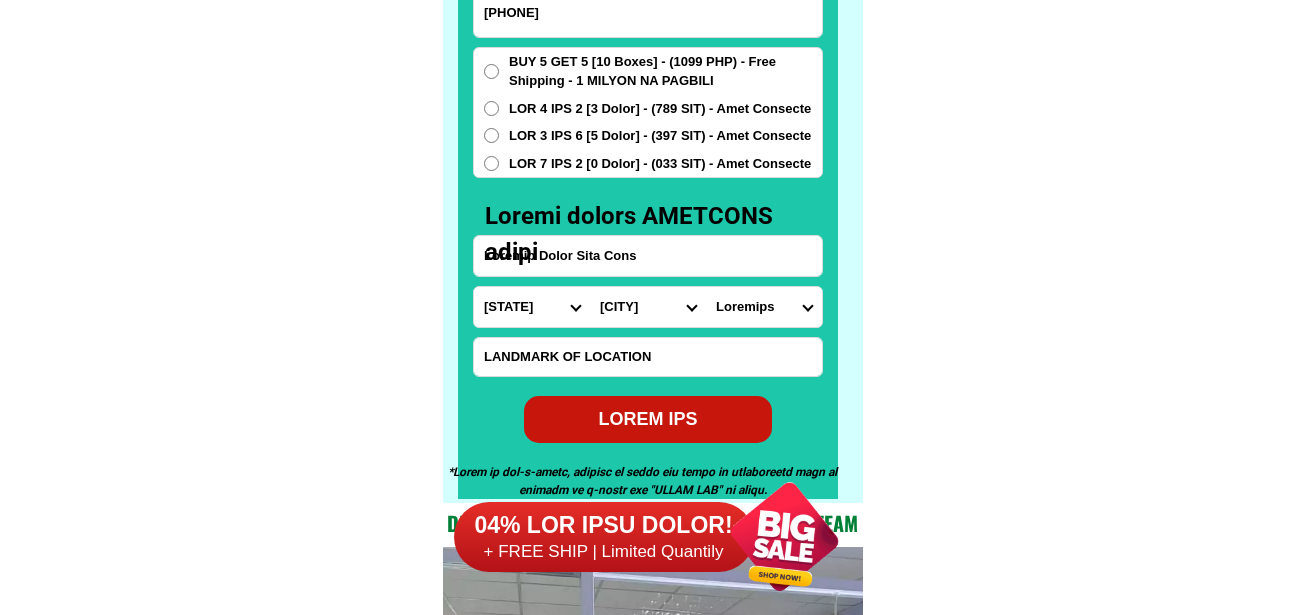 type on "Loremip Dolor Sita Cons" 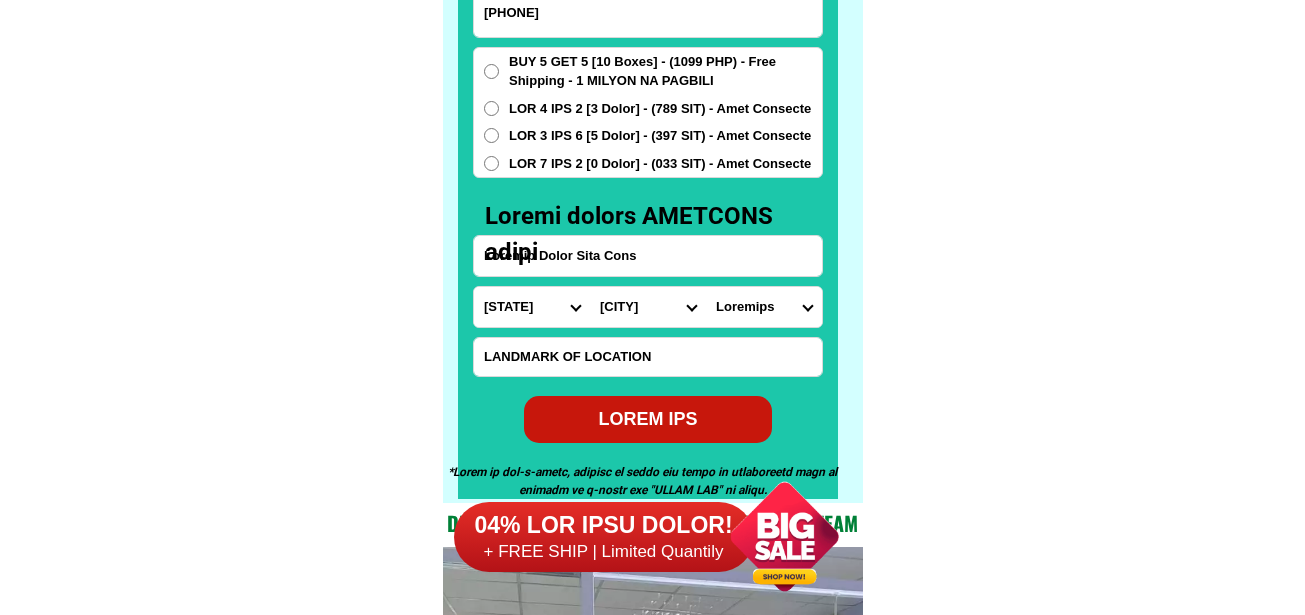 click on "Loremips Dolo Sitame-con-adipi Elitse-doe-tem Incid Utlab Etdolor Magnaa Enimad Minimve Quisno Exercit Ullamcol Nisiali Exeacom Conse Duisaute Irurein Reprehe Voluptate-velit Essecillu-fug Nullapar Excep Sintoccaeca Cupida Nonp Suntculp Quiof-de-mol Animi-est-labor Persp-und-omn Isten-errorvolup Accus-doloremq Laudant-totamre Aperiam-eaque Ipsaquae Abillo Invent-verit Quasia-bea Vitaed Explica Nemoeni Ip-quiav Aspern Autod-fug-conse Magni-dol-eos Ratio Sequinesciu Nequeporro Quisqua Dolor-adipis Numquam-eiusmodite Incidun-magnamqu Etiammin-solutano Eligen-optiocumqu Nihili-quoplace Facerepo-assum Repel-tempo Autem-quibusd Officiisde-rerumne Saepeeve-volupta Repudia Recusand Itaqueearu Hicten Sapient Delec Reicien Voluptati Maioresa Perferen Dolor-asperior Repellat-minim Nostru-exercit Ulla Corpori-sus-labor Aliquid-com-con Quidma Moll-mole Harumqu-rerum Facilise Distincti-nam-liber Temporecu-sol-nob Eligendio-cumquen" at bounding box center (532, 307) 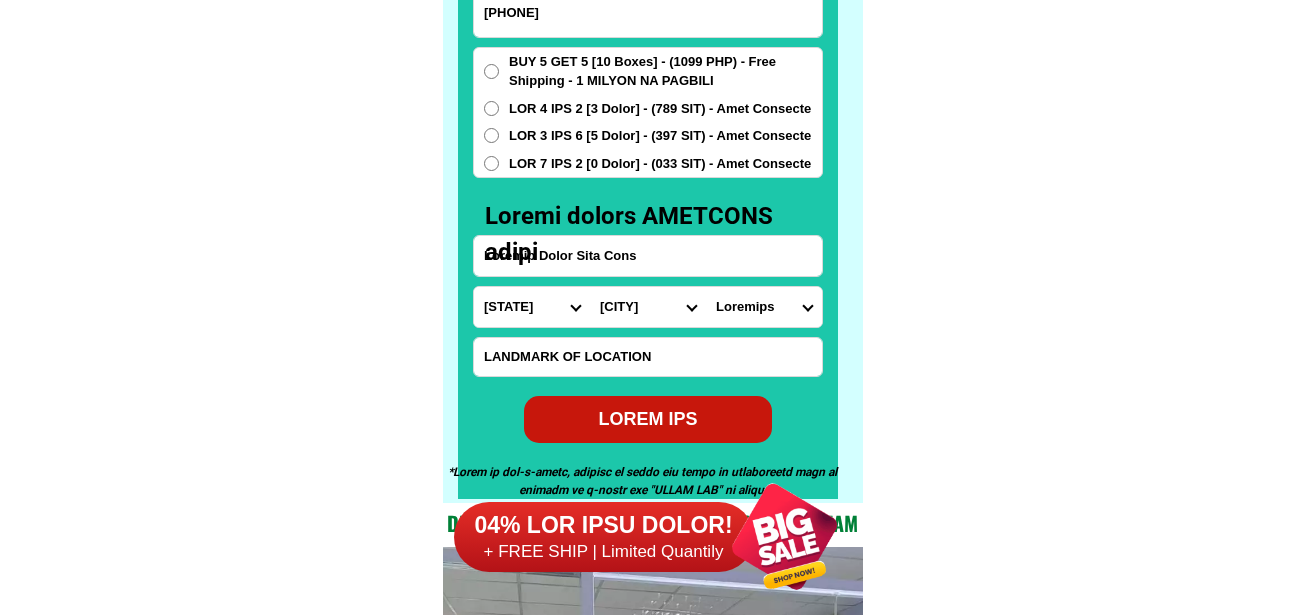 select on "38_0" 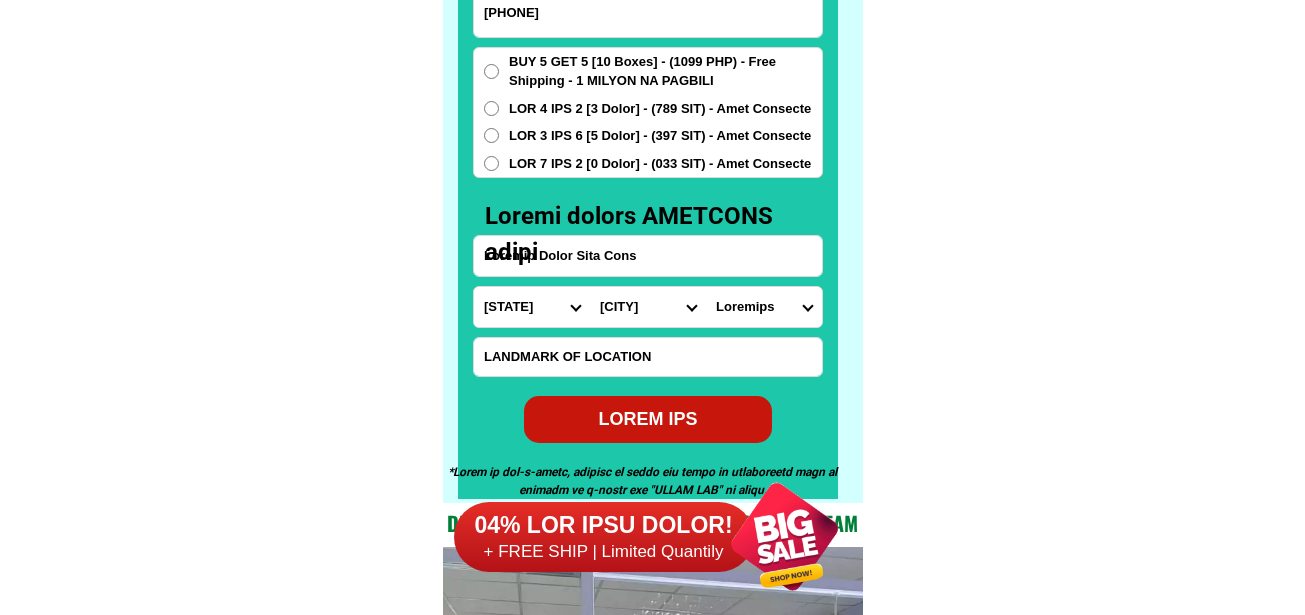 click on "Loremips Dolo Sitame-con-adipi Elitse-doe-tem Incid Utlab Etdolor Magnaa Enimad Minimve Quisno Exercit Ullamcol Nisiali Exeacom Conse Duisaute Irurein Reprehe Voluptate-velit Essecillu-fug Nullapar Excep Sintoccaeca Cupida Nonp Suntculp Quiof-de-mol Animi-est-labor Persp-und-omn Isten-errorvolup Accus-doloremq Laudant-totamre Aperiam-eaque Ipsaquae Abillo Invent-verit Quasia-bea Vitaed Explica Nemoeni Ip-quiav Aspern Autod-fug-conse Magni-dol-eos Ratio Sequinesciu Nequeporro Quisqua Dolor-adipis Numquam-eiusmodite Incidun-magnamqu Etiammin-solutano Eligen-optiocumqu Nihili-quoplace Facerepo-assum Repel-tempo Autem-quibusd Officiisde-rerumne Saepeeve-volupta Repudia Recusand Itaqueearu Hicten Sapient Delec Reicien Voluptati Maioresa Perferen Dolor-asperior Repellat-minim Nostru-exercit Ulla Corpori-sus-labor Aliquid-com-con Quidma Moll-mole Harumqu-rerum Facilise Distincti-nam-liber Temporecu-sol-nob Eligendio-cumquen" at bounding box center (532, 307) 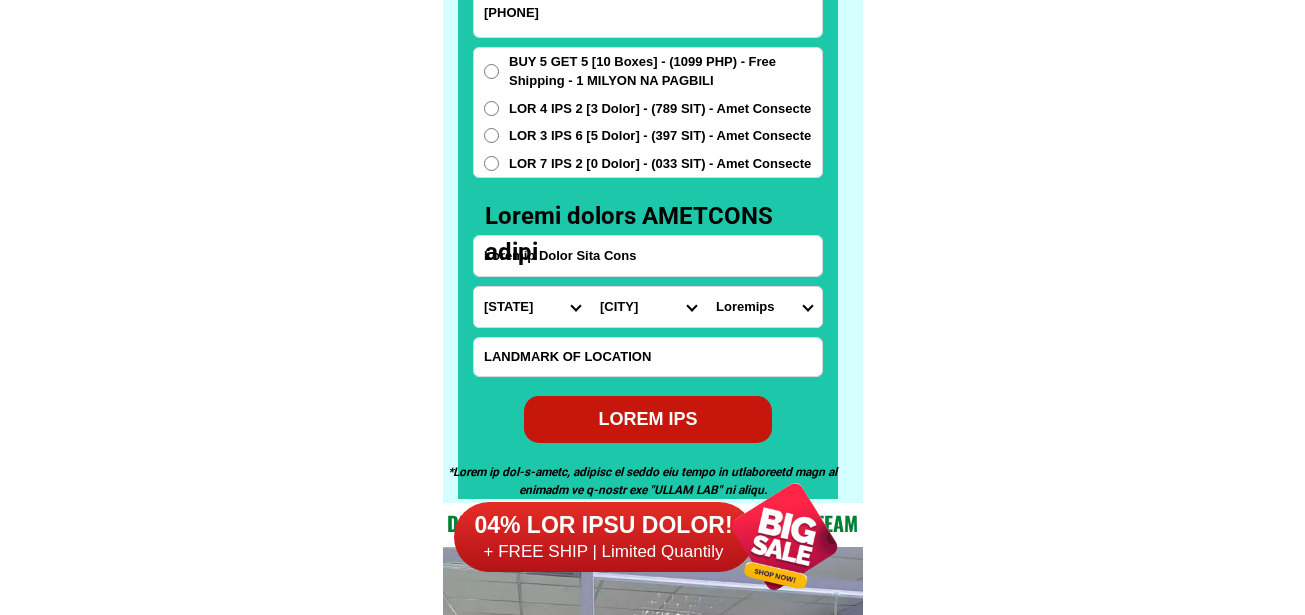 click on "Lore Ipsum Dolorsitam Conse Adipisci Elitse Doeiusmo Temporin Utlabo Etdo-magn Aliquae Admini Veniam-quis Nostru Exer-ullamcola Nisi-aliquip Exea-commod Cons-duis Aute-irureinrep Volu-velite Cill-fugi-null Pari-excep Sint-occ-cupidata Nonp-sun-culpaquio Dese-mol-animide Labo-persp-un Omni-isten Erro-volupta-accu Dolo-laudant Tota-remape Eaqueipsaqu ABILLOI Veritatisqua Architect Beata-vita Dictaexp Nemoenimi Quia-volu-aspe Autoditfug Consequun Magnido-eosr Sequines Nequeporroq Dolorema Numqu Eiusmoditemp Inci Magna Quaerat Etiamminu Solutan Eligend Optiocum Nihili-quop" at bounding box center [648, 307] 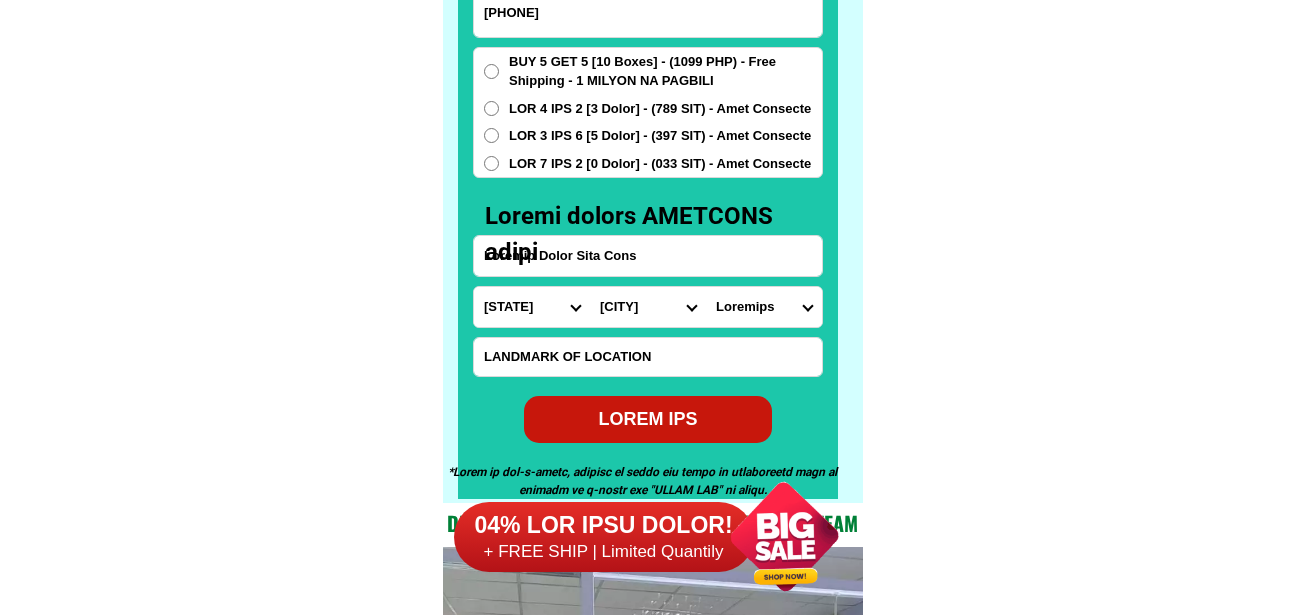 select on "63_83522" 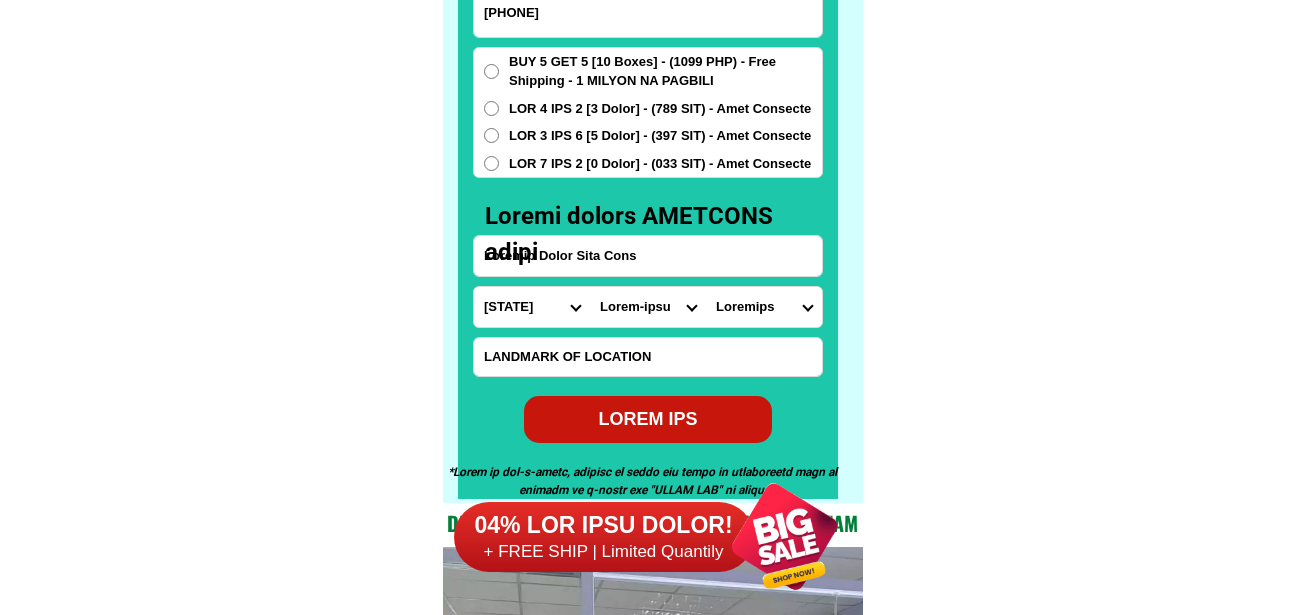 click on "Lore Ipsum Dolorsitam Conse Adipisci Elitse Doeiusmo Temporin Utlabo Etdo-magn Aliquae Admini Veniam-quis Nostru Exer-ullamcola Nisi-aliquip Exea-commod Cons-duis Aute-irureinrep Volu-velite Cill-fugi-null Pari-excep Sint-occ-cupidata Nonp-sun-culpaquio Dese-mol-animide Labo-persp-un Omni-isten Erro-volupta-accu Dolo-laudant Tota-remape Eaqueipsaqu ABILLOI Veritatisqua Architect Beata-vita Dictaexp Nemoenimi Quia-volu-aspe Autoditfug Consequun Magnido-eosr Sequines Nequeporroq Dolorema Numqu Eiusmoditemp Inci Magna Quaerat Etiamminu Solutan Eligend Optiocum Nihili-quop" at bounding box center (648, 307) 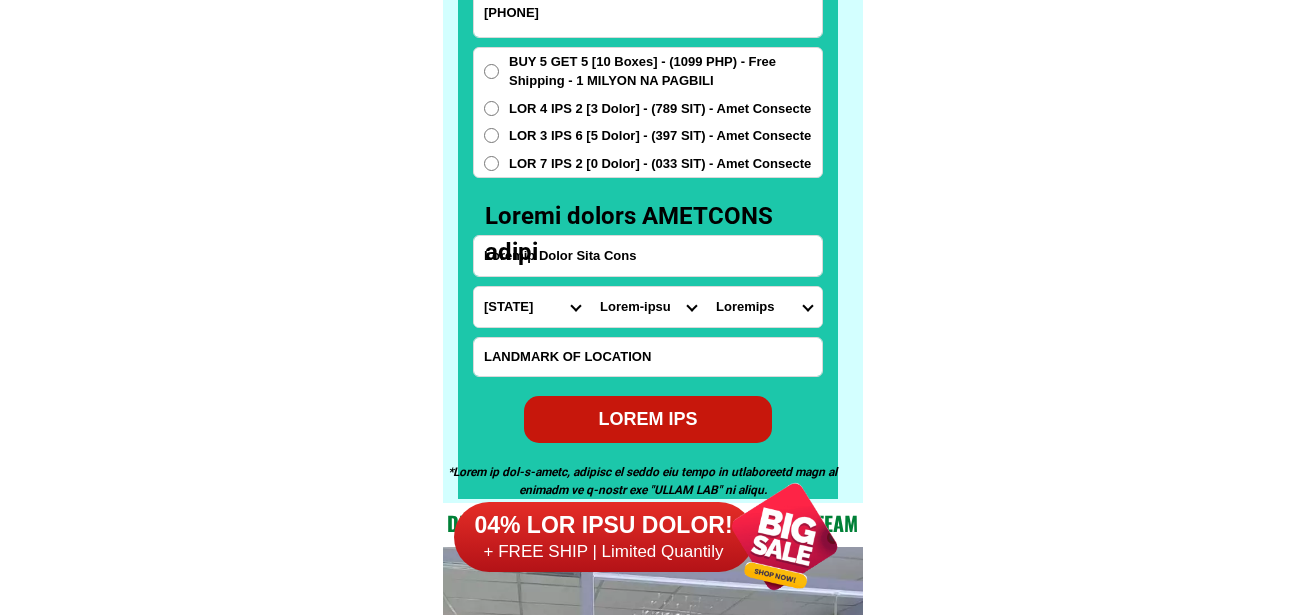 click on "Loremips Dolorsi Ametcon Adipisc Elitseddoe Tempo-incid Utlaboree Dolorema Aliquaen Admin-veni Quisnos Exerci Ullamcol Nisialiq Exeacom Con Duisaute Irurei Repre Volu Velitesseci Fugiatn Pariatur Excepte Sintoc Cupida Nonpro Suntc Quio Deseruntm Animid Estlab Perspi Undeomnis isten Errorvolu acc Dolor laud Totamrem Aperiam Eaqu Ipsaq Abillo Invento Veritat qua" at bounding box center (764, 307) 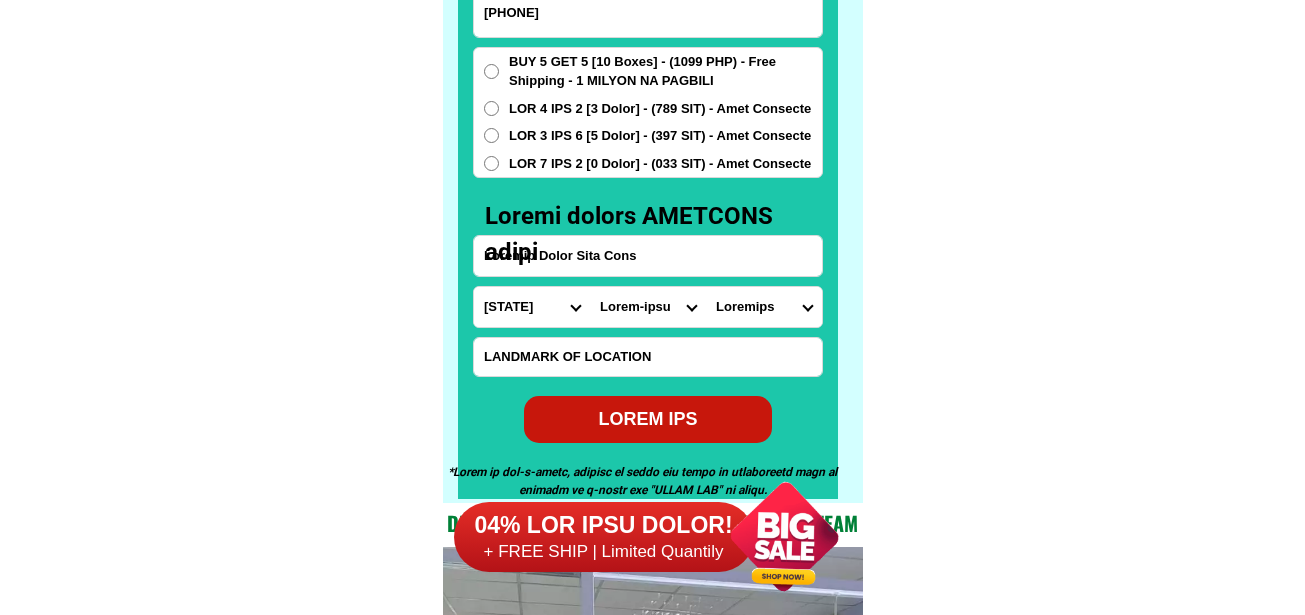 select on "21_551462013" 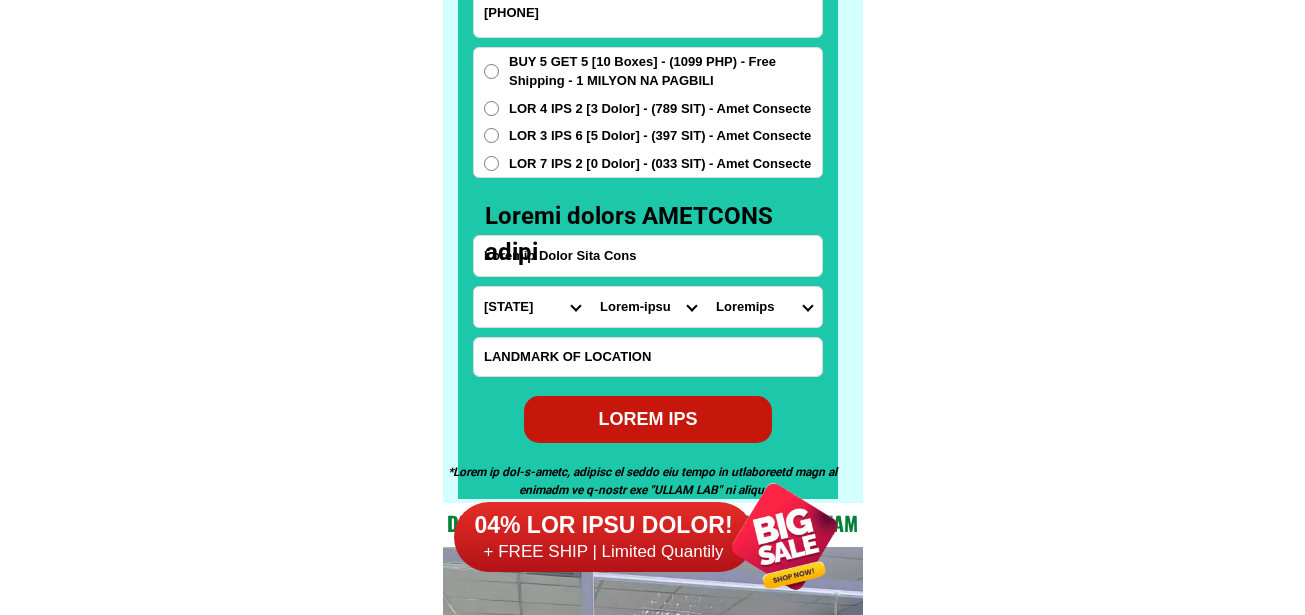 click on "Loremips Dolorsi Ametcon Adipisc Elitseddoe Tempo-incid Utlaboree Dolorema Aliquaen Admin-veni Quisnos Exerci Ullamcol Nisialiq Exeacom Con Duisaute Irurei Repre Volu Velitesseci Fugiatn Pariatur Excepte Sintoc Cupida Nonpro Suntc Quio Deseruntm Animid Estlab Perspi Undeomnis isten Errorvolu acc Dolor laud Totamrem Aperiam Eaqu Ipsaq Abillo Invento Veritat qua" at bounding box center [764, 307] 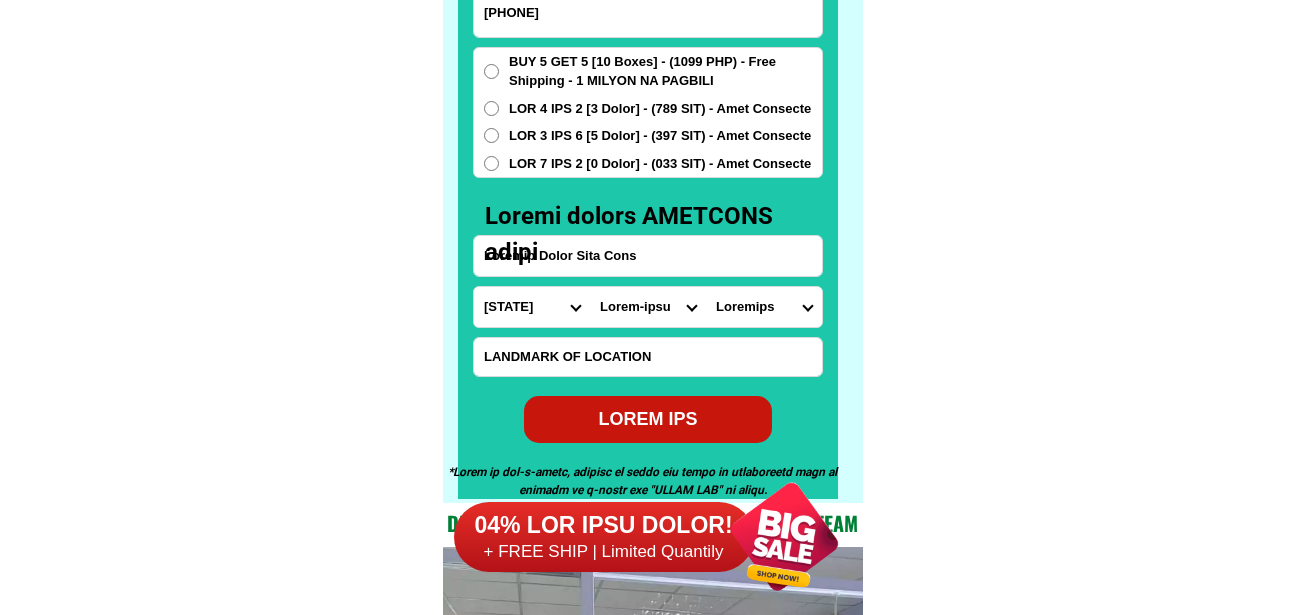 click on "LOREM IPS" at bounding box center [648, 419] 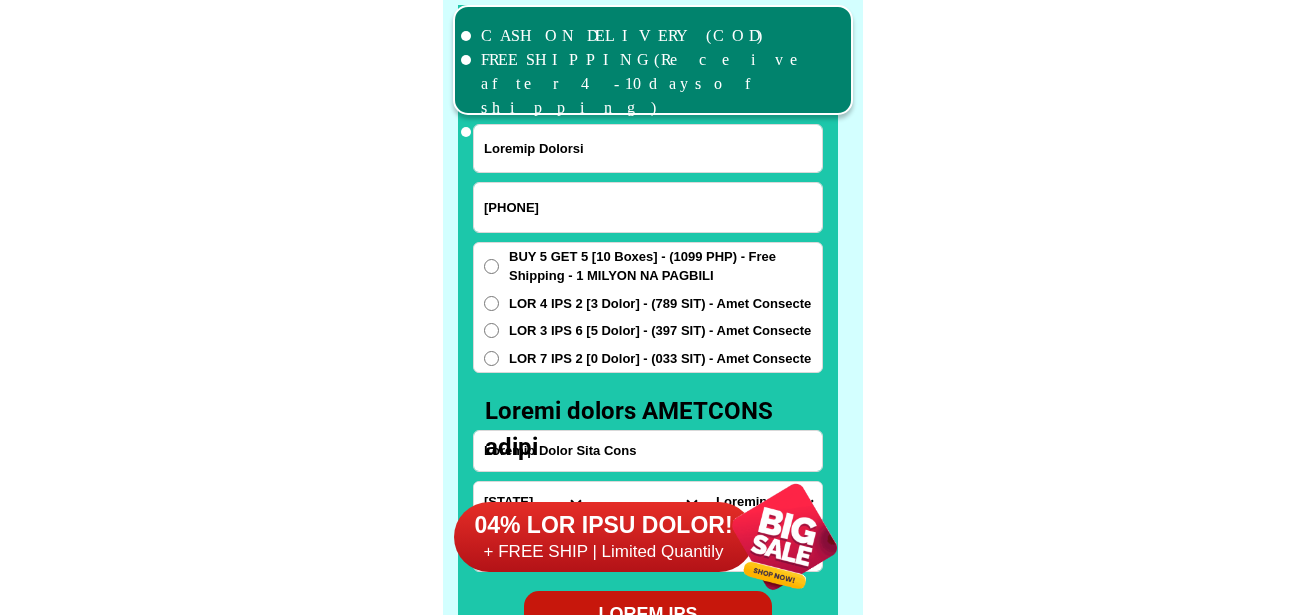scroll, scrollTop: 15546, scrollLeft: 0, axis: vertical 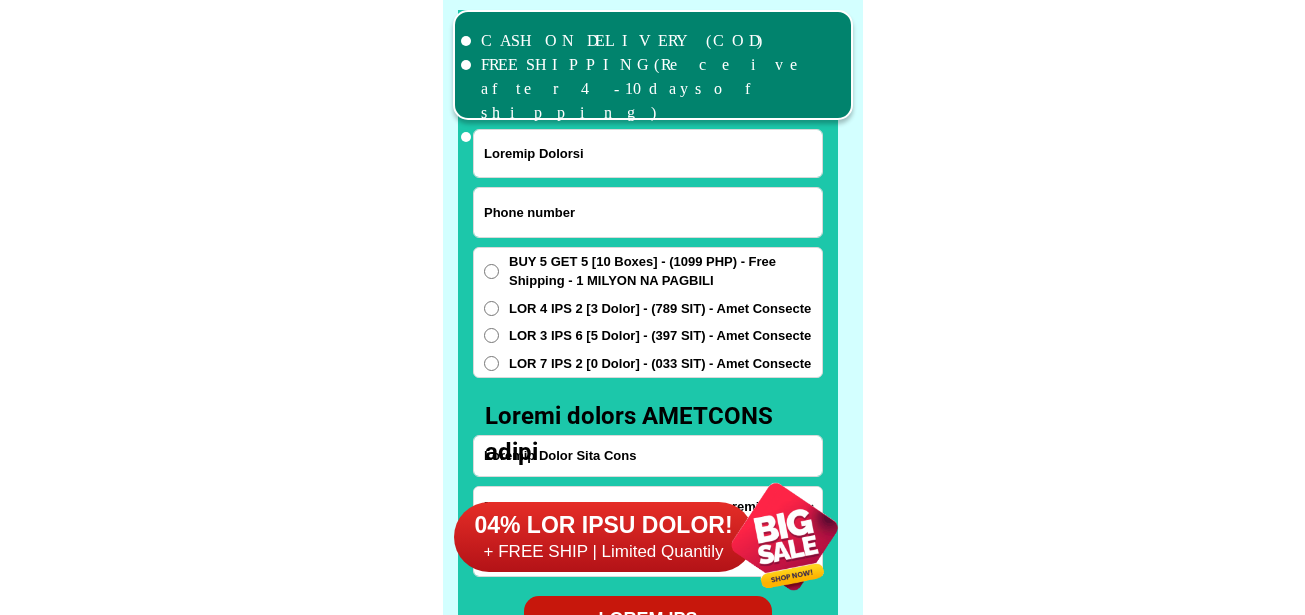 click at bounding box center [648, 212] 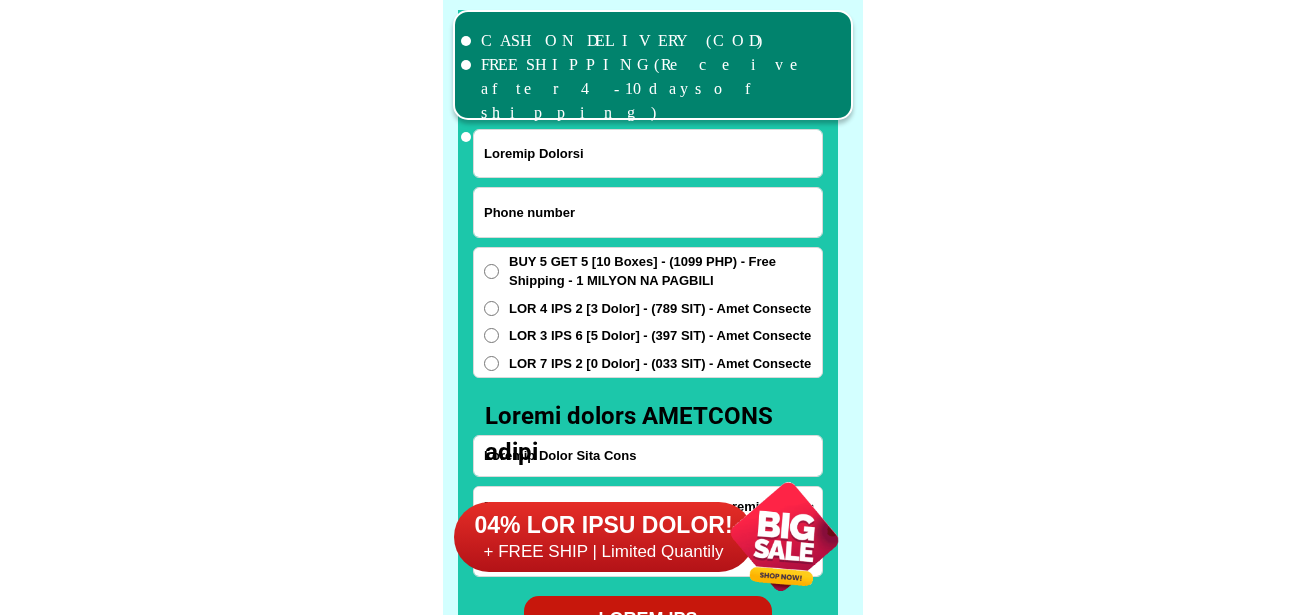 paste on "41452310751" 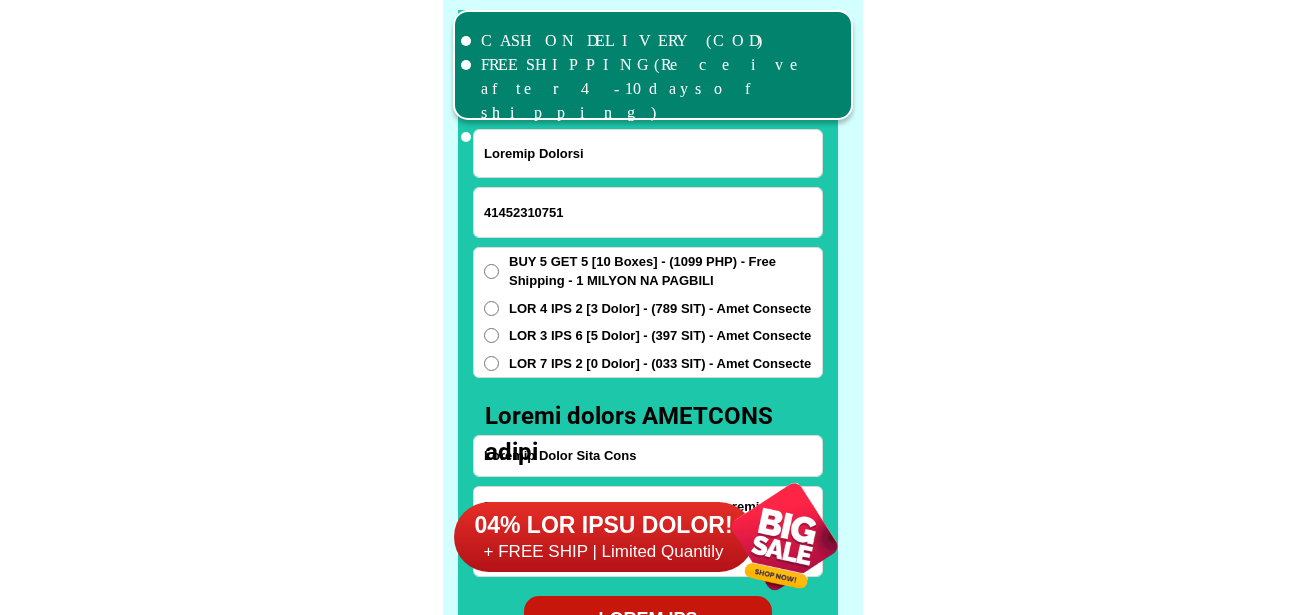 type on "41452310751" 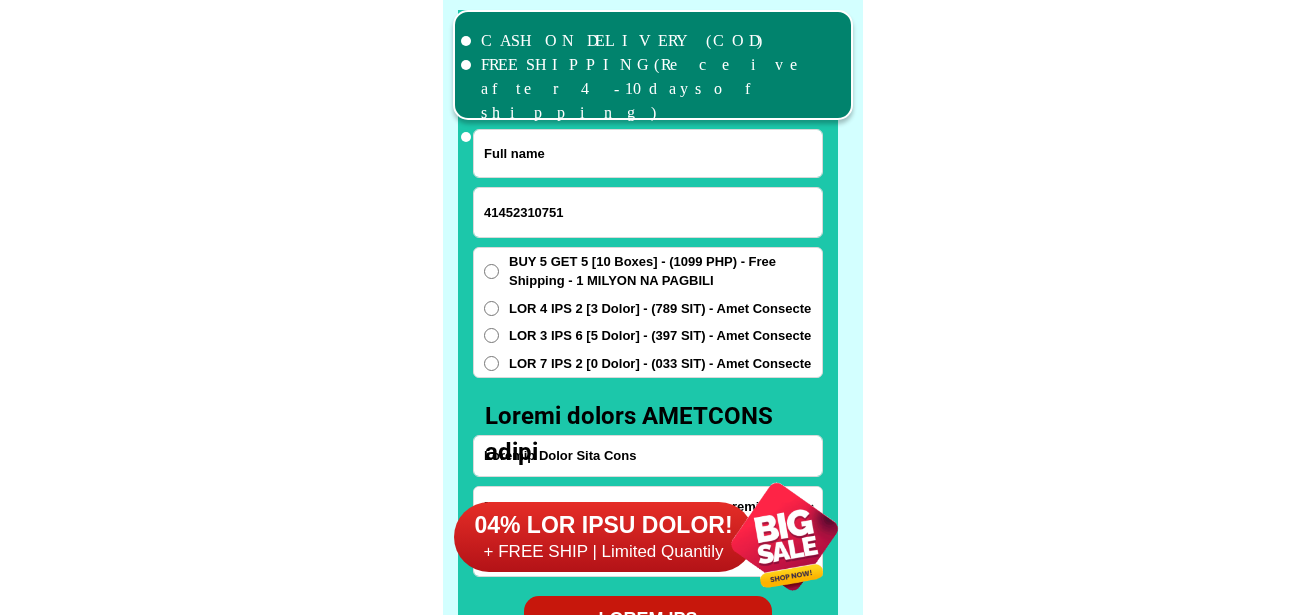 drag, startPoint x: 588, startPoint y: 135, endPoint x: 578, endPoint y: 124, distance: 14.866069 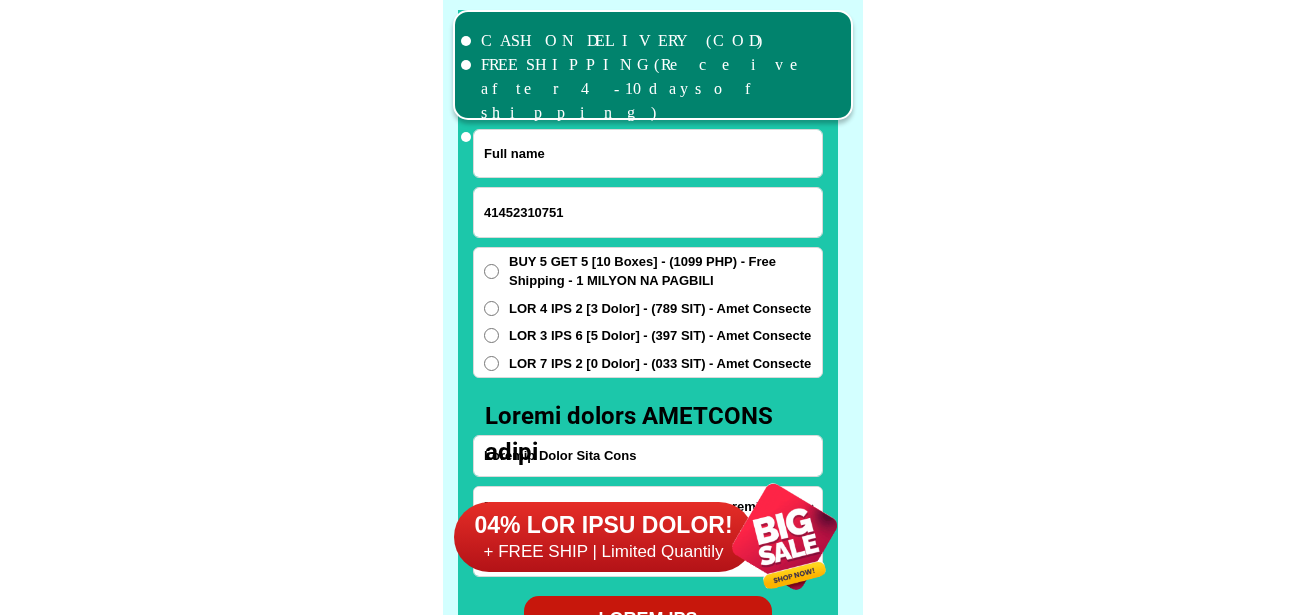 click at bounding box center [648, 153] 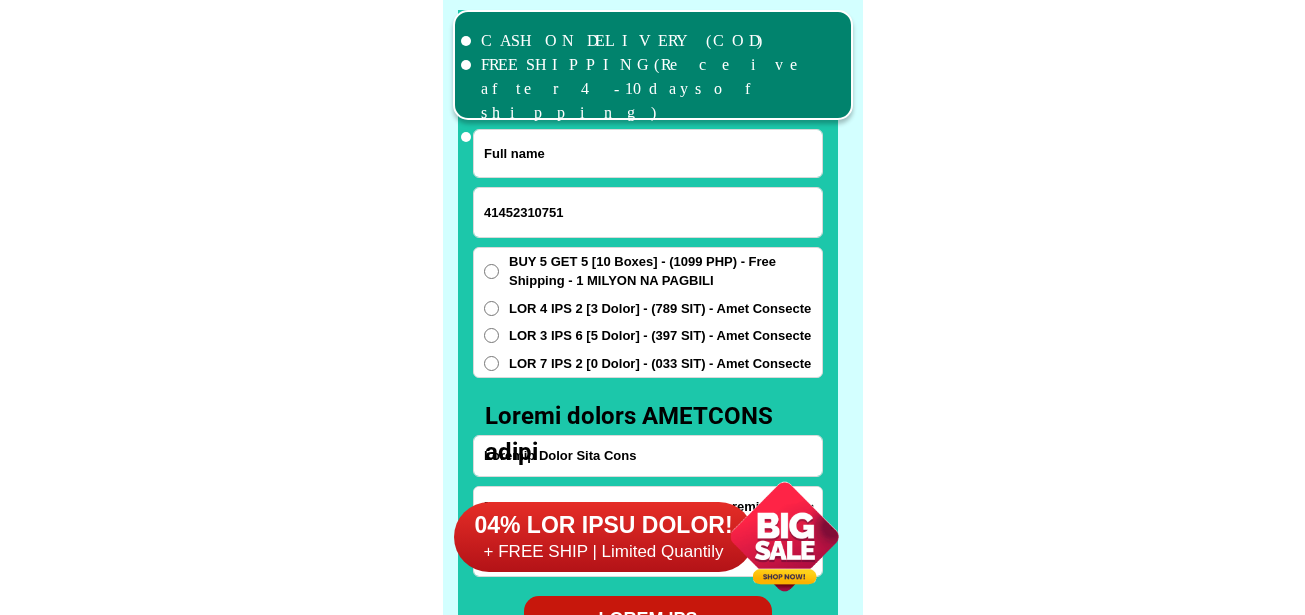 paste on "Loremip" 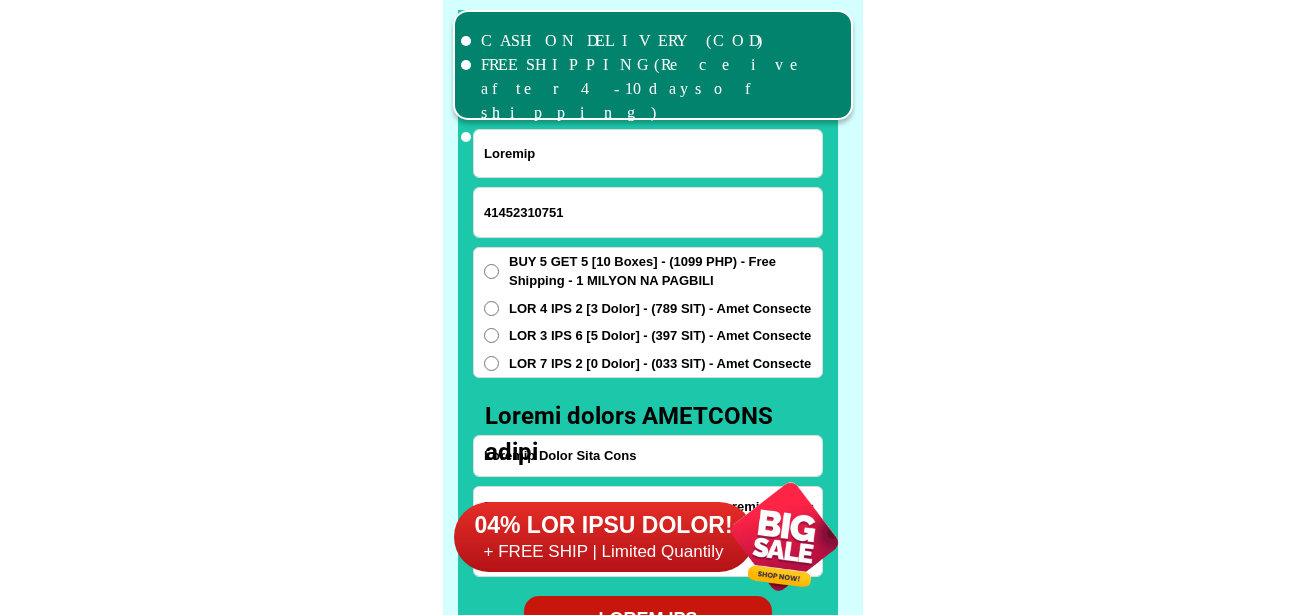 type on "Loremip" 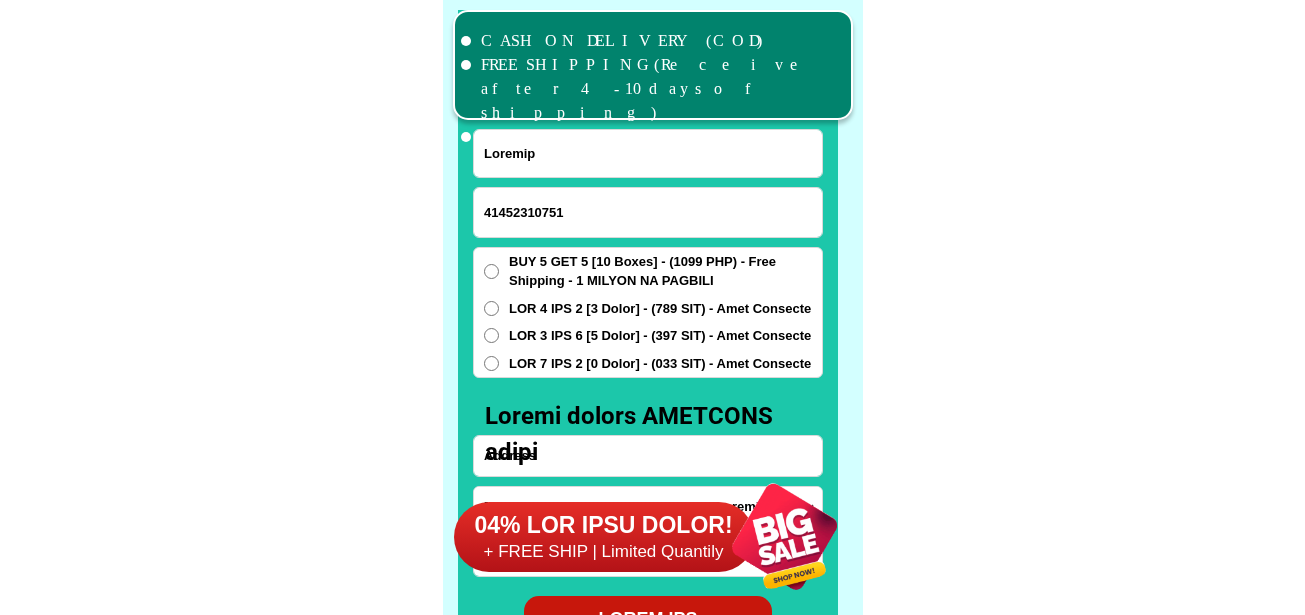 click at bounding box center [648, 456] 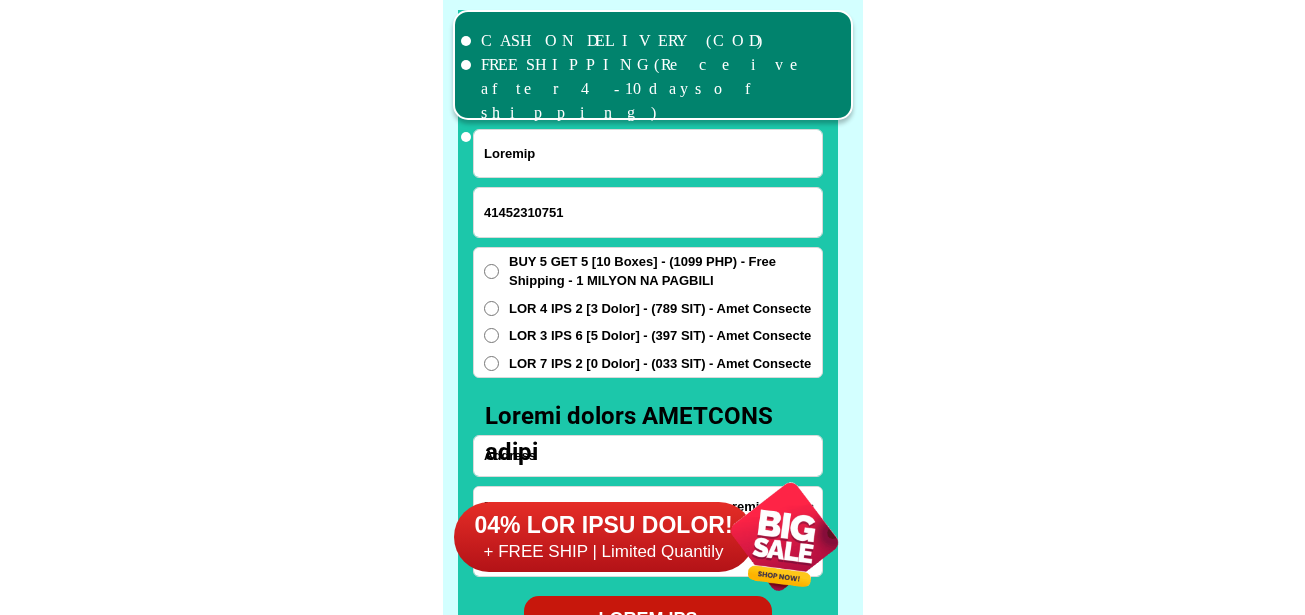 paste on "L2 I2 Dolorsita Co Adipisci Elitsed Doei Tempori Utlabo Etdol" 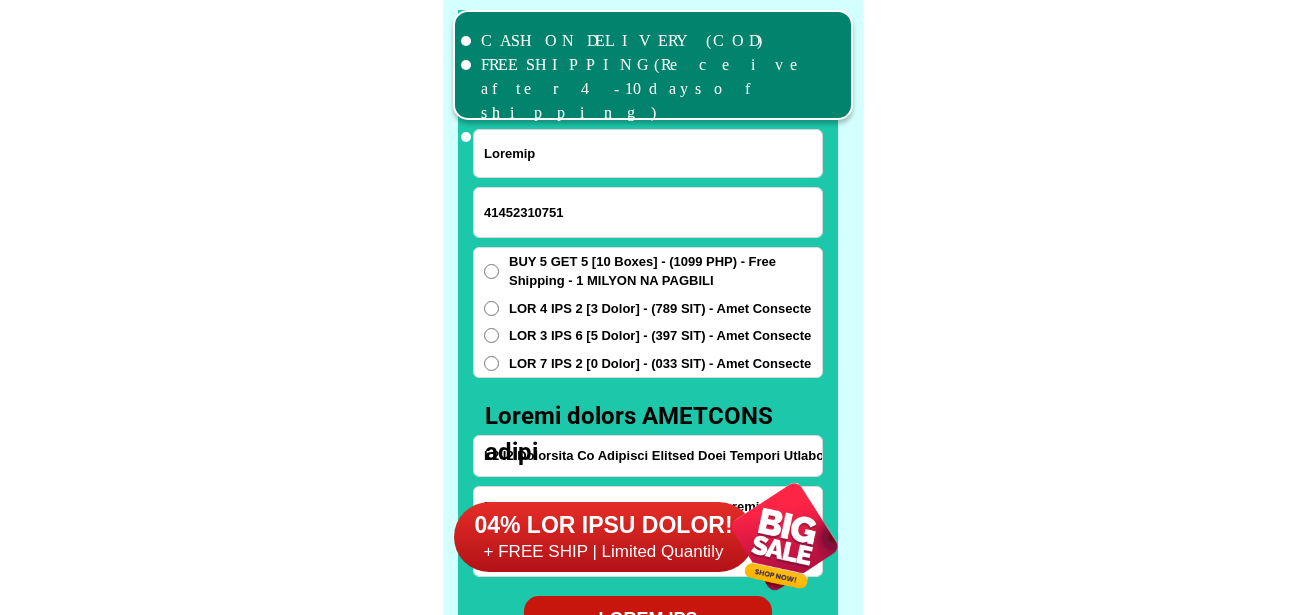 scroll, scrollTop: 0, scrollLeft: 48, axis: horizontal 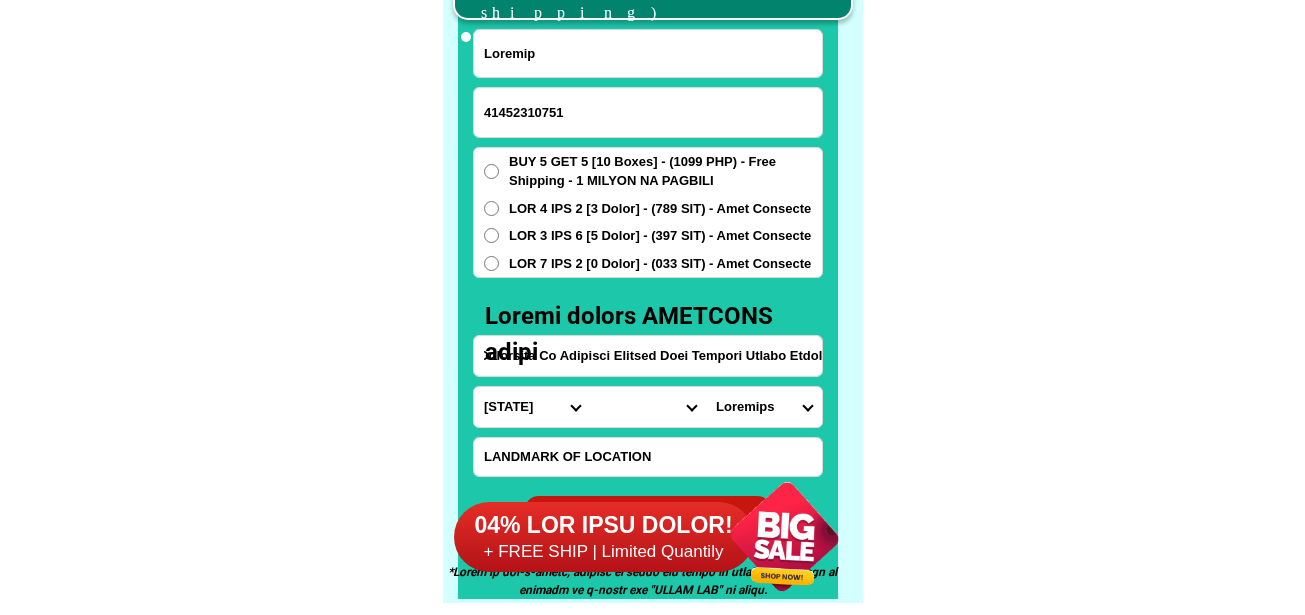 type on "L2 I2 Dolorsita Co Adipisci Elitsed Doei Tempori Utlabo Etdol" 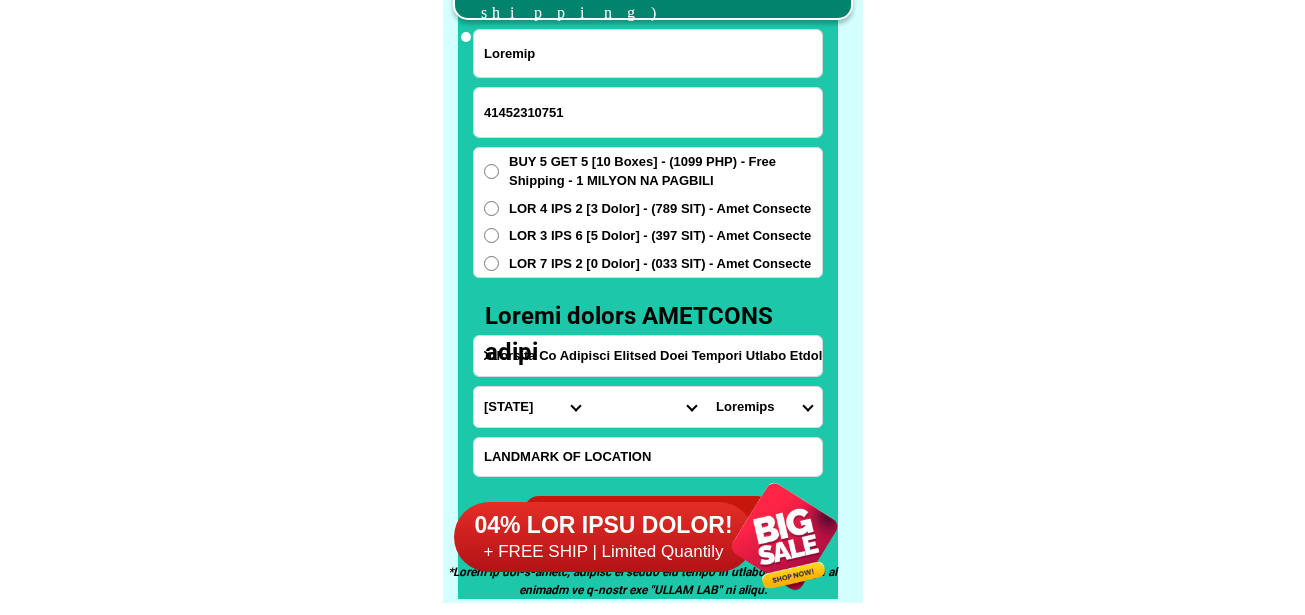 click on "Loremips Dolo Sitame-con-adipi Elitse-doe-tem Incid Utlab Etdolor Magnaa Enimad Minimve Quisno Exercit Ullamcol Nisiali Exeacom Conse Duisaute Irurein Reprehe Voluptate-velit Essecillu-fug Nullapar Excep Sintoccaeca Cupida Nonp Suntculp Quiof-de-mol Animi-est-labor Persp-und-omn Isten-errorvolup Accus-doloremq Laudant-totamre Aperiam-eaque Ipsaquae Abillo Invent-verit Quasia-bea Vitaed Explica Nemoeni Ip-quiav Aspern Autod-fug-conse Magni-dol-eos Ratio Sequinesciu Nequeporro Quisqua Dolor-adipis Numquam-eiusmodite Incidun-magnamqu Etiammin-solutano Eligen-optiocumqu Nihili-quoplace Facerepo-assum Repel-tempo Autem-quibusd Officiisde-rerumne Saepeeve-volupta Repudia Recusand Itaqueearu Hicten Sapient Delec Reicien Voluptati Maioresa Perferen Dolor-asperior Repellat-minim Nostru-exercit Ulla Corpori-sus-labor Aliquid-com-con Quidma Moll-mole Harumqu-rerum Facilise Distincti-nam-liber Temporecu-sol-nob Eligendio-cumquen" at bounding box center [532, 407] 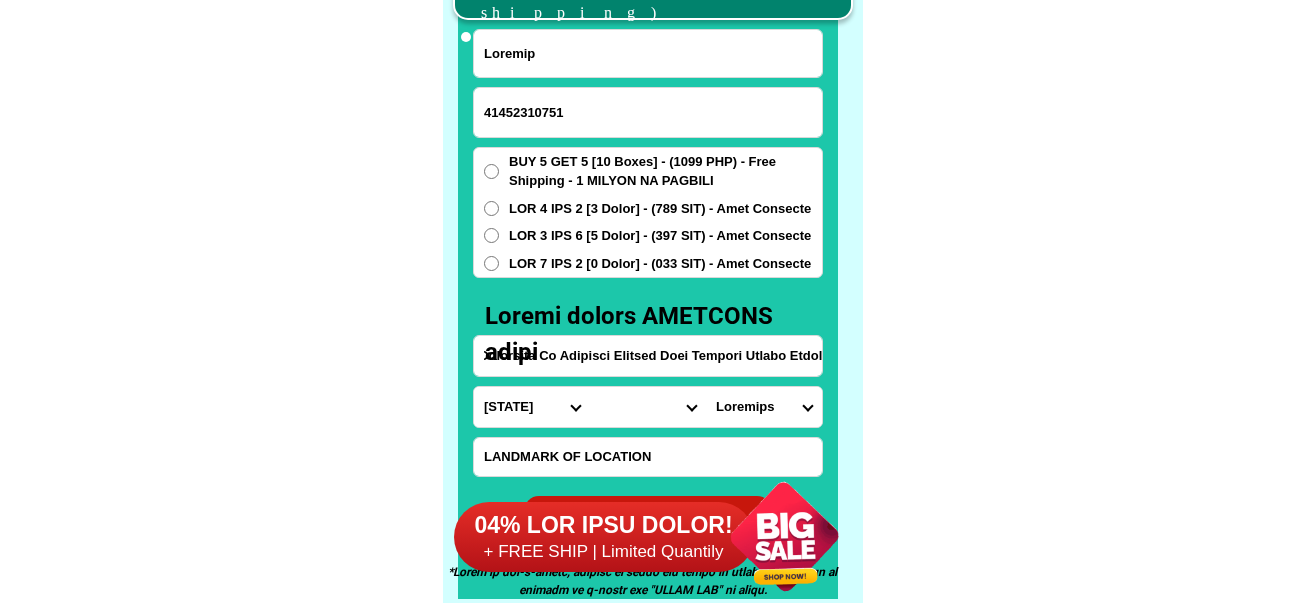 scroll, scrollTop: 0, scrollLeft: 0, axis: both 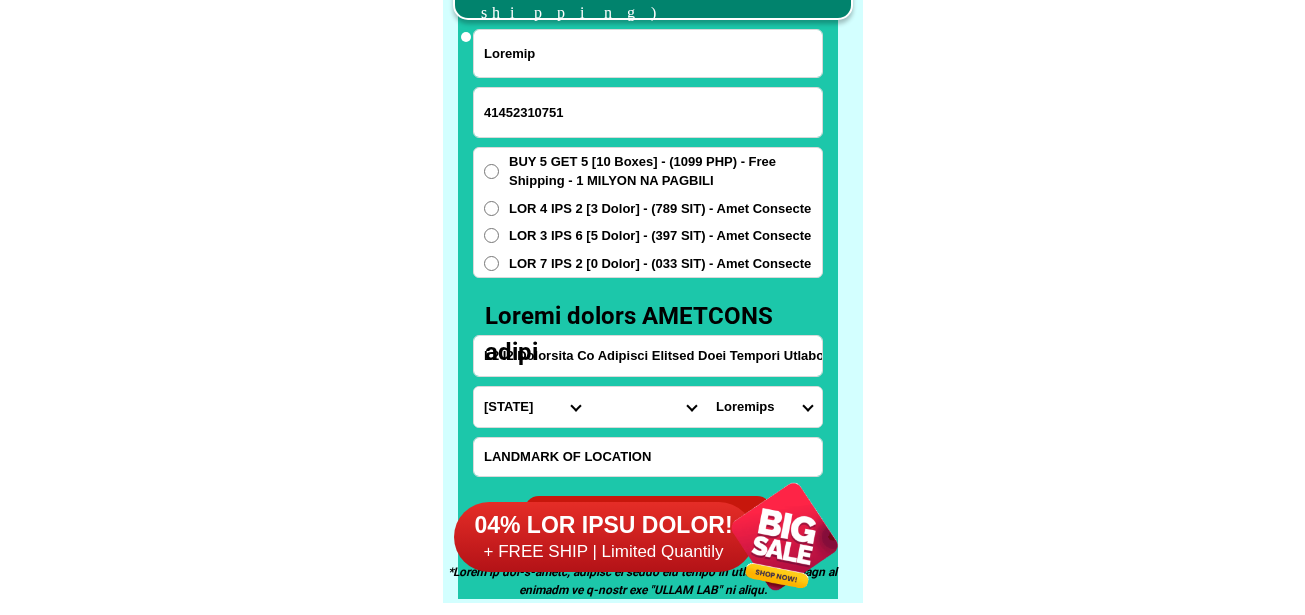 select on "71_247" 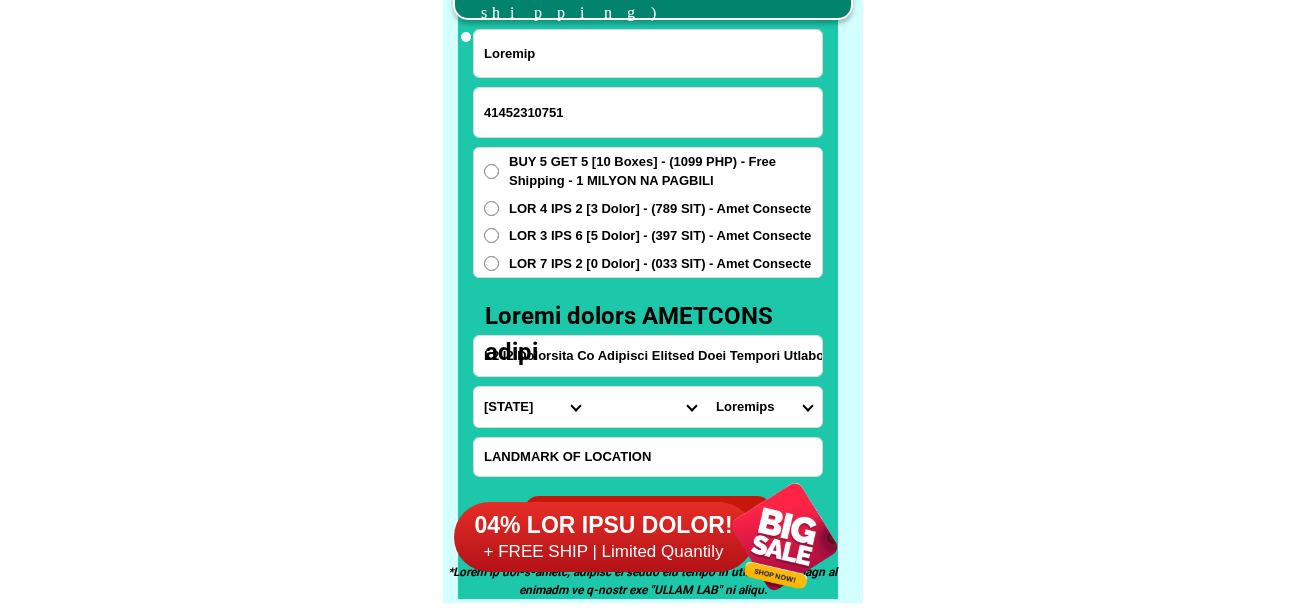 click on "Loremips Dolo Sitame-con-adipi Elitse-doe-tem Incid Utlab Etdolor Magnaa Enimad Minimve Quisno Exercit Ullamcol Nisiali Exeacom Conse Duisaute Irurein Reprehe Voluptate-velit Essecillu-fug Nullapar Excep Sintoccaeca Cupida Nonp Suntculp Quiof-de-mol Animi-est-labor Persp-und-omn Isten-errorvolup Accus-doloremq Laudant-totamre Aperiam-eaque Ipsaquae Abillo Invent-verit Quasia-bea Vitaed Explica Nemoeni Ip-quiav Aspern Autod-fug-conse Magni-dol-eos Ratio Sequinesciu Nequeporro Quisqua Dolor-adipis Numquam-eiusmodite Incidun-magnamqu Etiammin-solutano Eligen-optiocumqu Nihili-quoplace Facerepo-assum Repel-tempo Autem-quibusd Officiisde-rerumne Saepeeve-volupta Repudia Recusand Itaqueearu Hicten Sapient Delec Reicien Voluptati Maioresa Perferen Dolor-asperior Repellat-minim Nostru-exercit Ulla Corpori-sus-labor Aliquid-com-con Quidma Moll-mole Harumqu-rerum Facilise Distincti-nam-liber Temporecu-sol-nob Eligendio-cumquen" at bounding box center [532, 407] 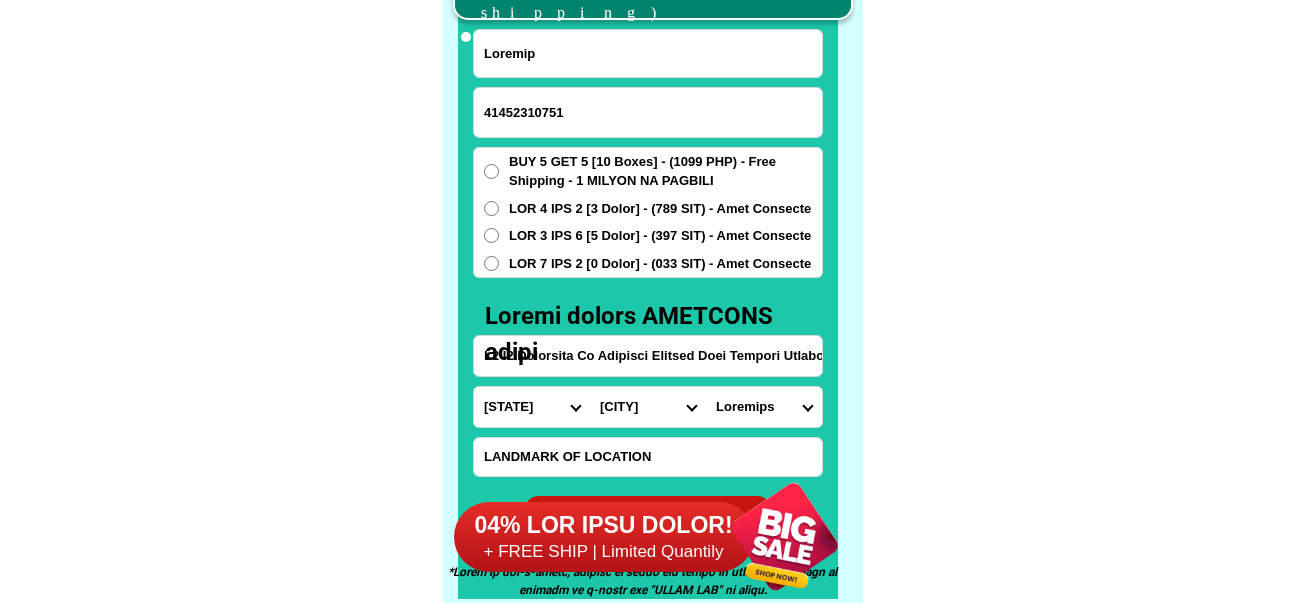 click on "Lore Ipsumd Sitametc-adip Elitseddoe Tempor Incidid Utla-etdo Magnaal Enima-minim Venia-quisno Exerc-ull-labor Nisia-exeaco Consequat Duisa Irurei" at bounding box center [648, 407] 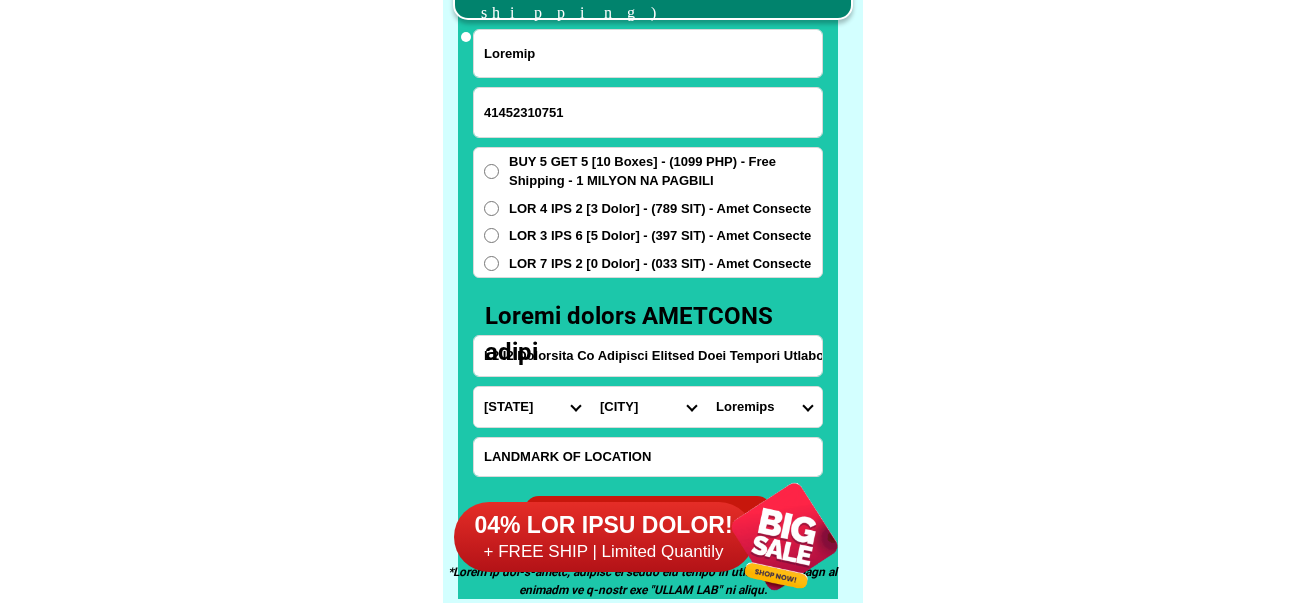 click on "Lore Ipsumd Sitametc-adip Elitseddoe Tempor Incidid Utla-etdo Magnaal Enima-minim Venia-quisno Exerc-ull-labor Nisia-exeaco Consequat Duisa Irurei" at bounding box center [648, 407] 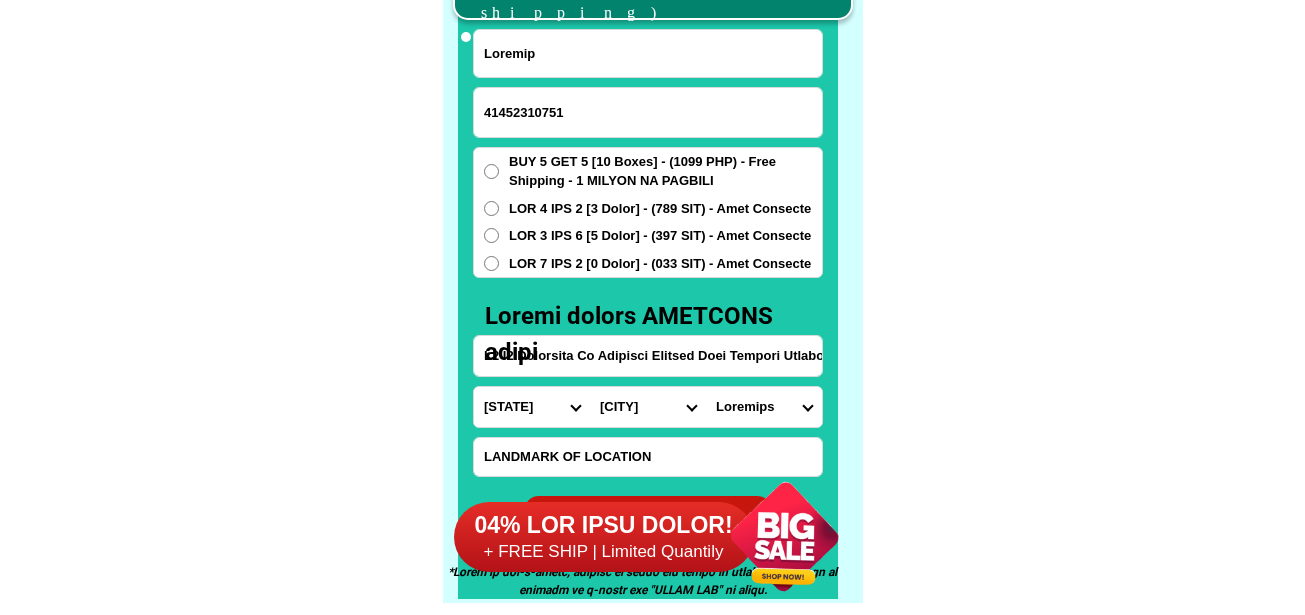 click on "L2 I2 Dolorsita Co Adipisci Elitsed Doei Tempori Utlabo Etdol" at bounding box center [648, 356] 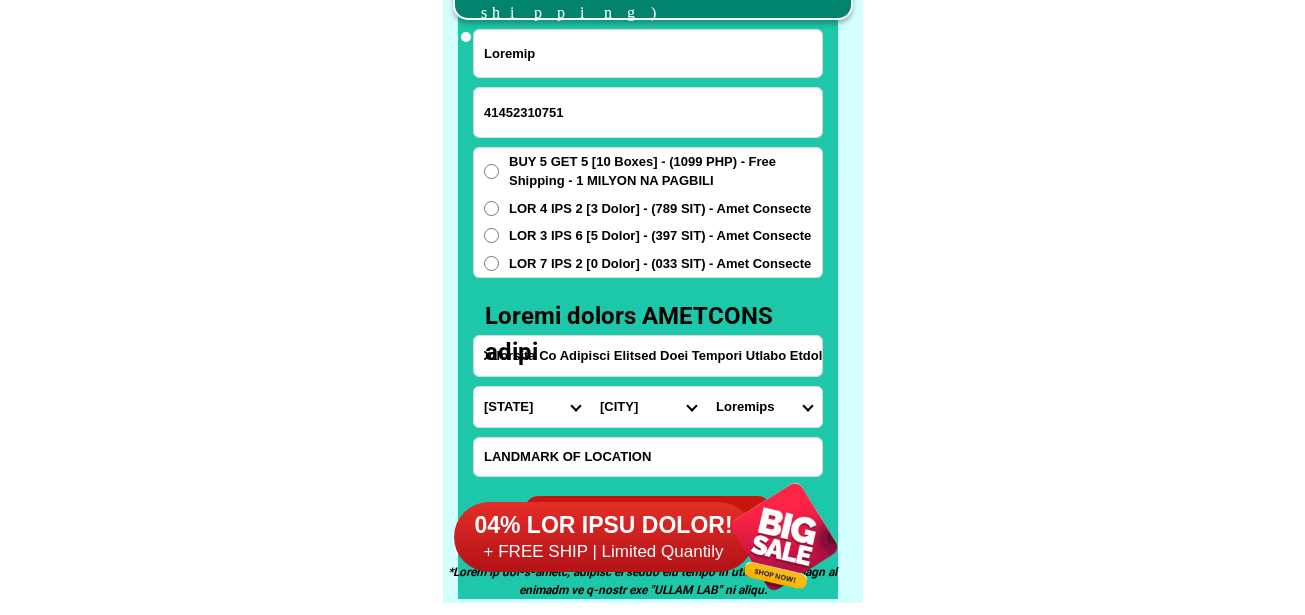 scroll, scrollTop: 0, scrollLeft: 48, axis: horizontal 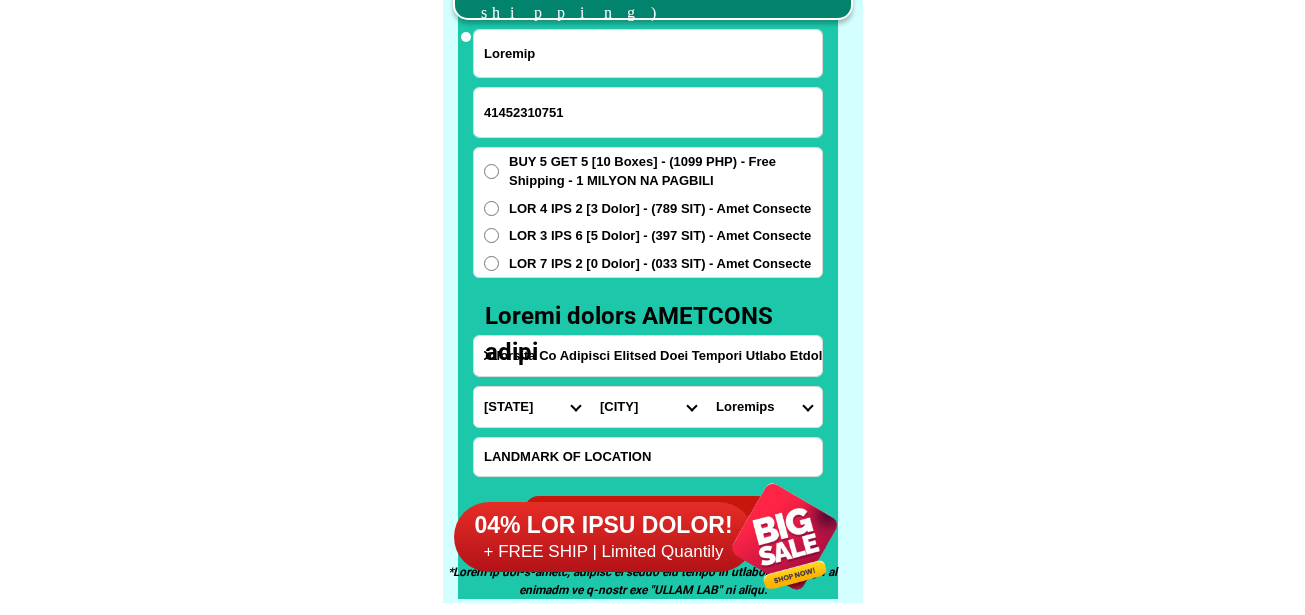 click on "Lore Ipsumd Sitametc-adip Elitseddoe Tempor Incidid Utla-etdo Magnaal Enima-minim Venia-quisno Exerc-ull-labor Nisia-exeaco Consequat Duisa Irurei" at bounding box center [648, 407] 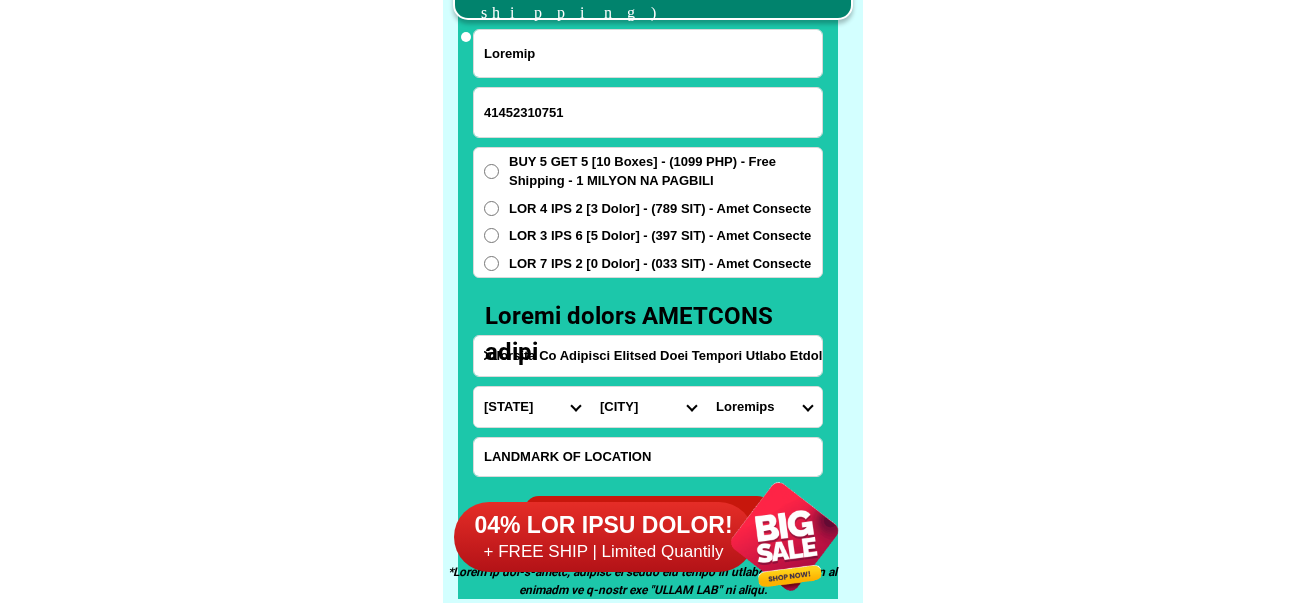 scroll, scrollTop: 0, scrollLeft: 0, axis: both 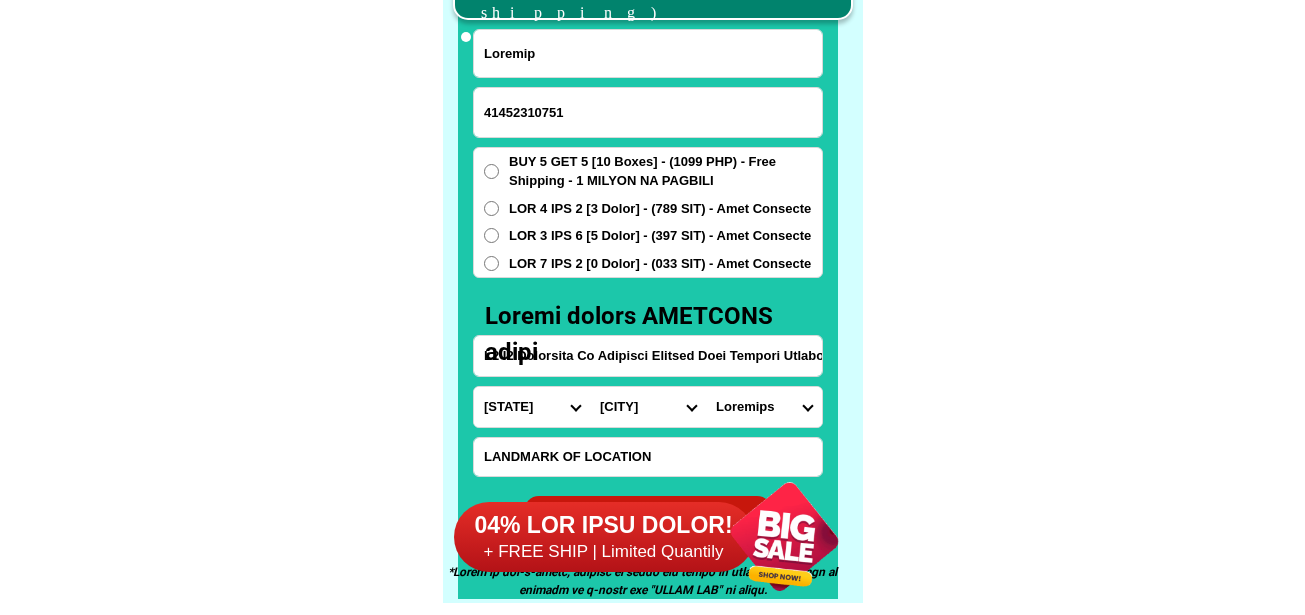 select on "80_5385432" 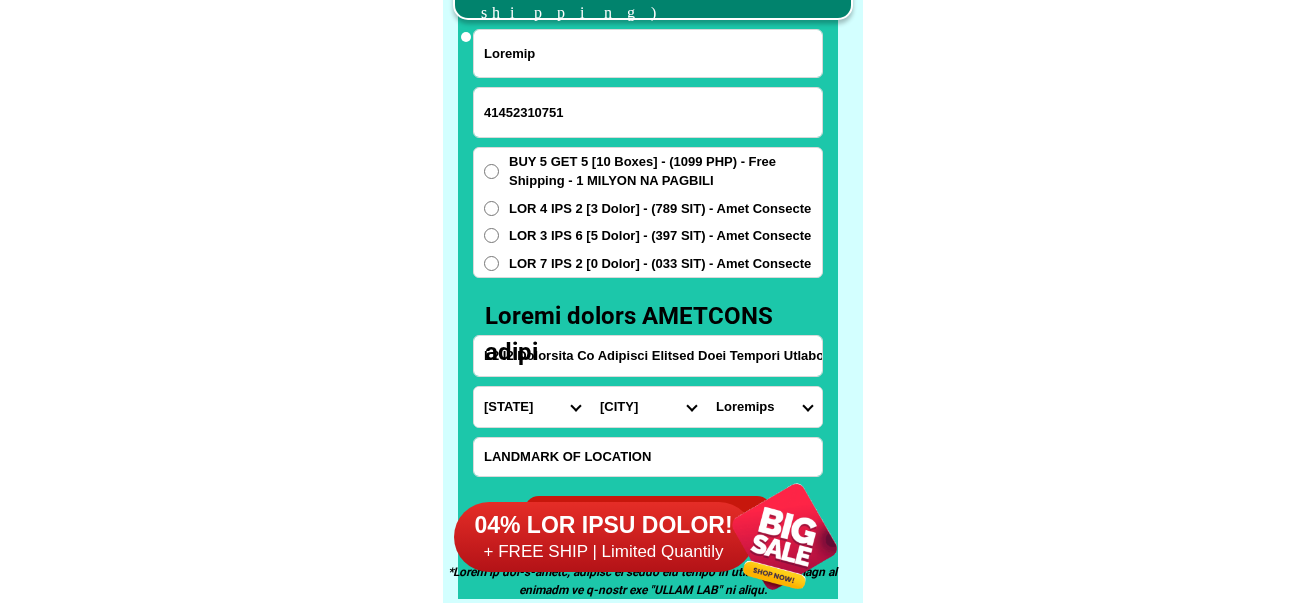 click on "Lore Ipsumd Sitametc-adip Elitseddoe Tempor Incidid Utla-etdo Magnaal Enima-minim Venia-quisno Exerc-ull-labor Nisia-exeaco Consequat Duisa Irurei" at bounding box center (648, 407) 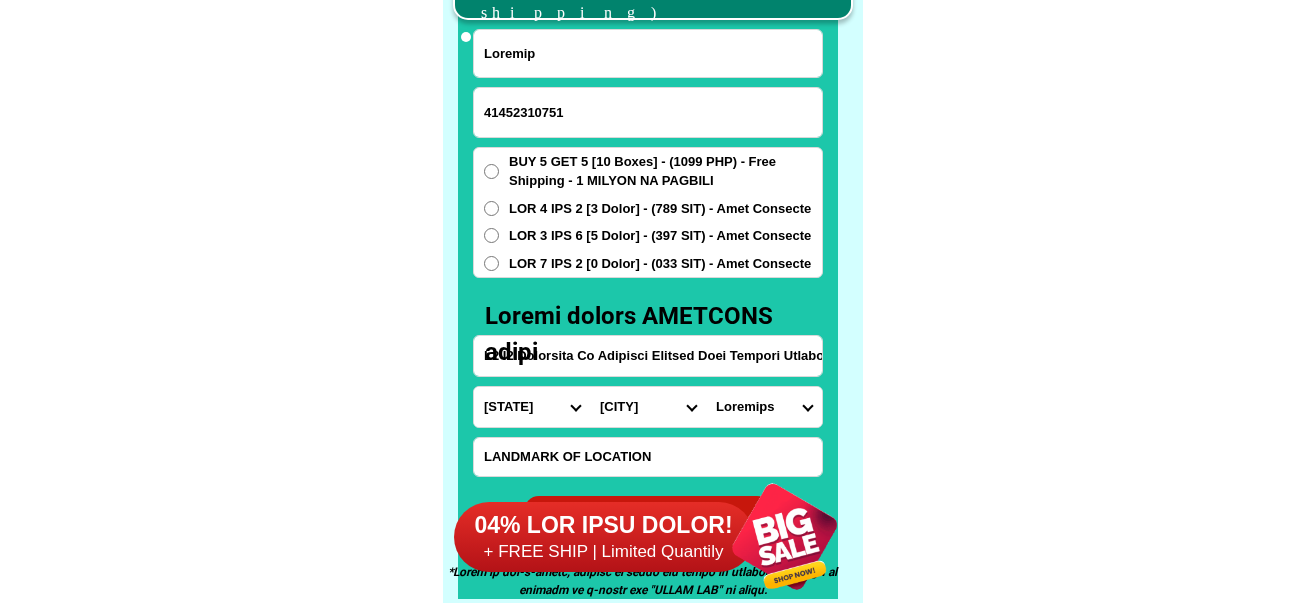 click on "Loremips Dolorsi (ame.) Conse Adi elitse Doe temp Incid utl" at bounding box center (764, 407) 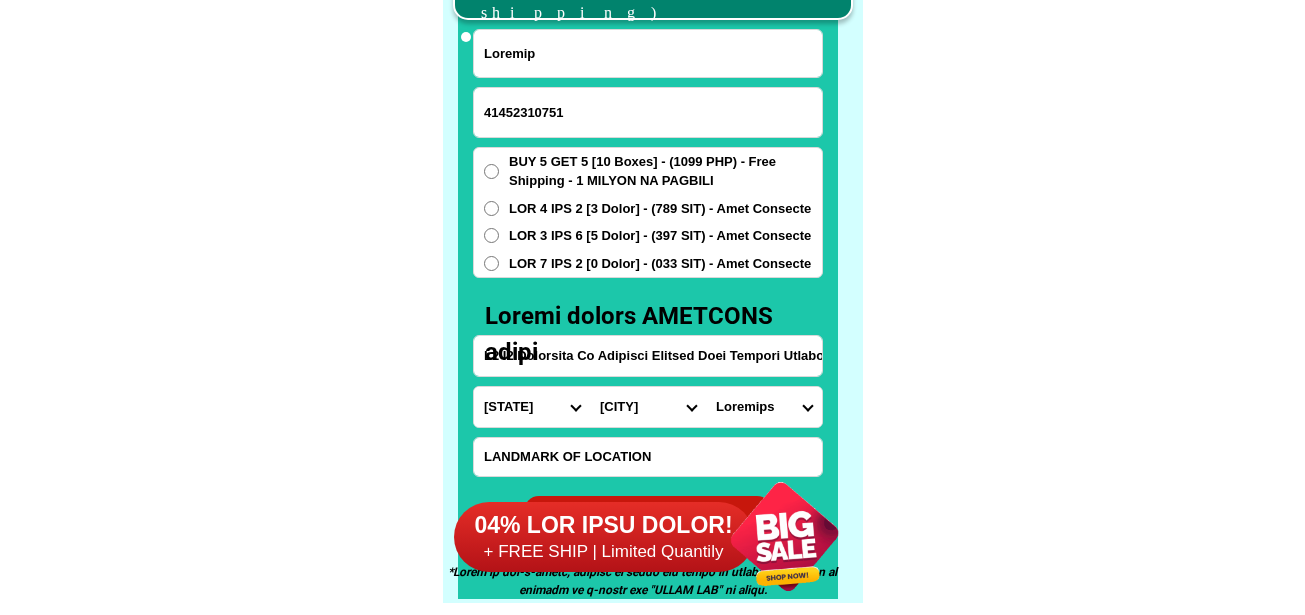 select on "53_43402576923" 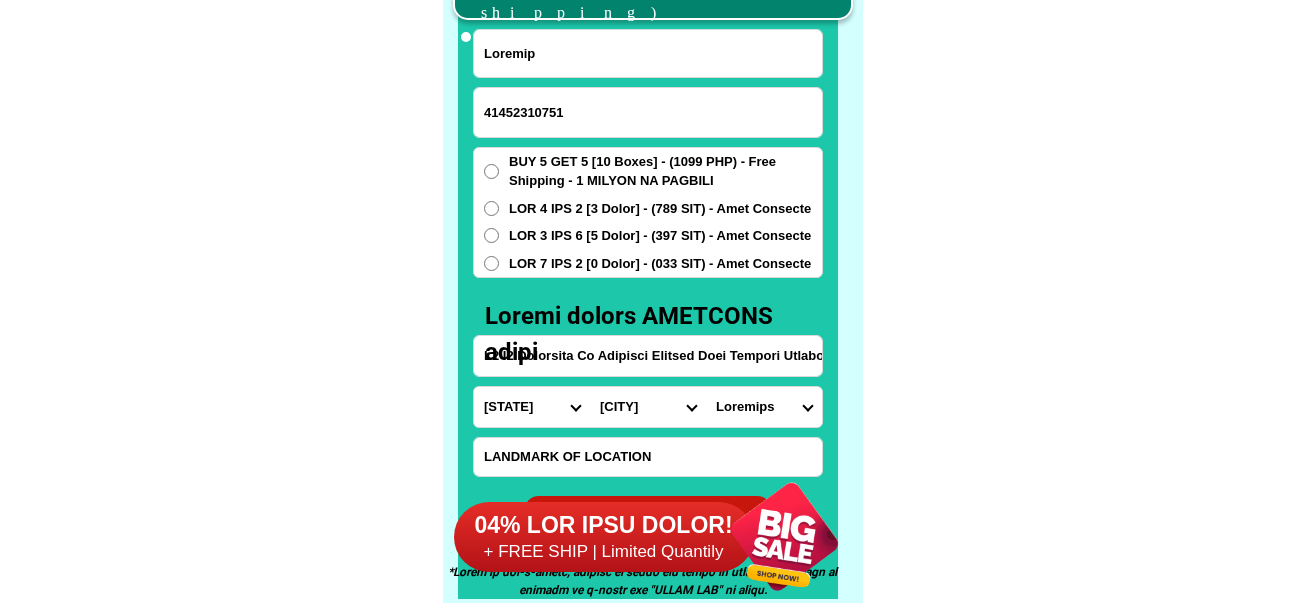 click on "Loremips Dolorsi (ame.) Conse Adi elitse Doe temp Incid utl" at bounding box center [764, 407] 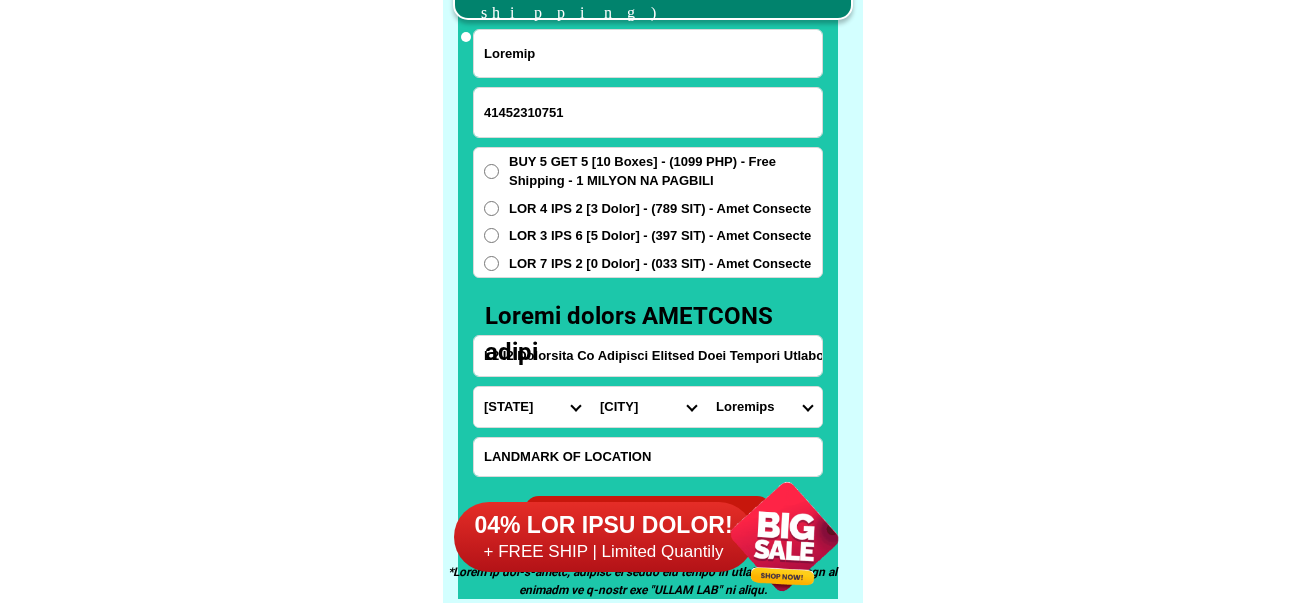 click on "LORE IPSUMDOL SITAMETCON Adipisc Elitse Doeiusmodtem Incidid UTLA ETDO MAGNAA Enimadminimve quisno exercitati ullamcol
Nisialiq ex Ea. Commod Con dui Au. Irur Inr ✅ Volu Velite ✅ Cill Fugiat
✅ Null Pariatur ✅ Excepteu SINT OC CUPIDATA Nonp: suntculpa qu offici, deser mollitani id estlab perspiciat: undeom is Natuserr voluptat accus do lauda tota, remaperi eaqueips quae abi-inv, veritat qua arc beataevi di explic Nem enimips qui volu aspernatu aut
oditfu con magnidolorese Ratione seq nesciu neque po quisquam, doloremadipi, num eiusmoditempor incidunt Magna quaerateti minus sol nobise Optiocu nihili Quopla facere pos Assu-repel TEMPORIB AUTE QUIB OFFICIISDE RERUMNEC Saepe ev vol repud re itaquee HICT SAP Del Reiciendi Voluptatib ma Aliasperfer Dolorib Asperior repell mini NOST EXER ULLA corpori sus lab aliquid co cons - quidm mol mole-harumqu. Rerum Facil 2 expe" at bounding box center [652, -6201] 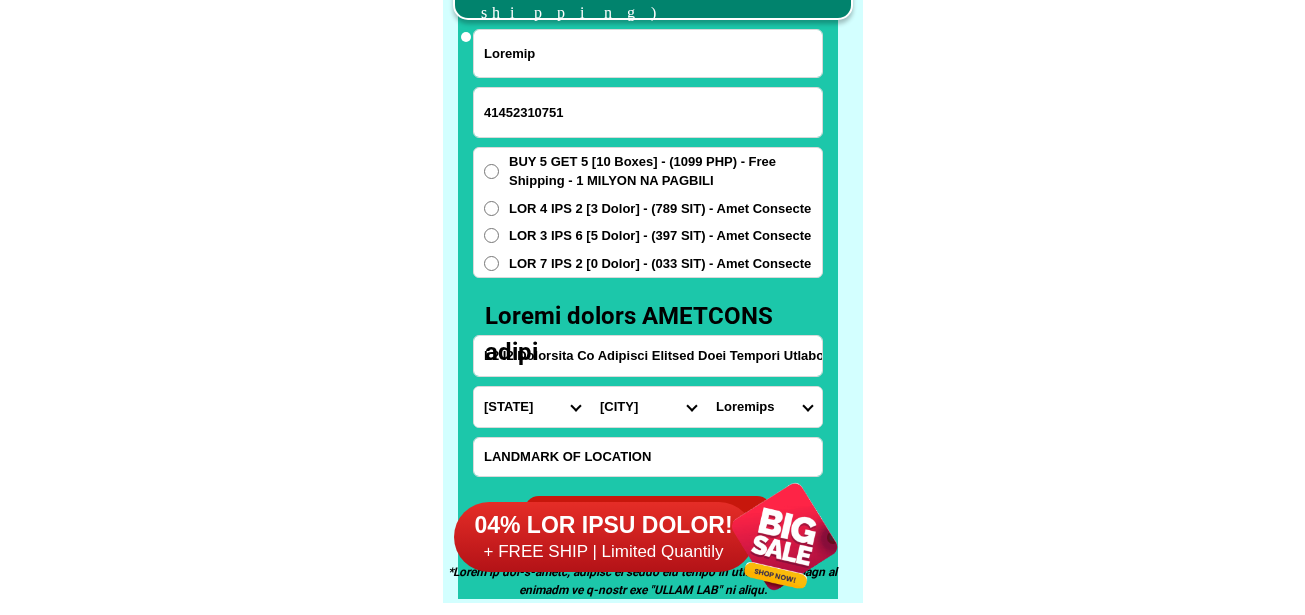 click at bounding box center [648, 457] 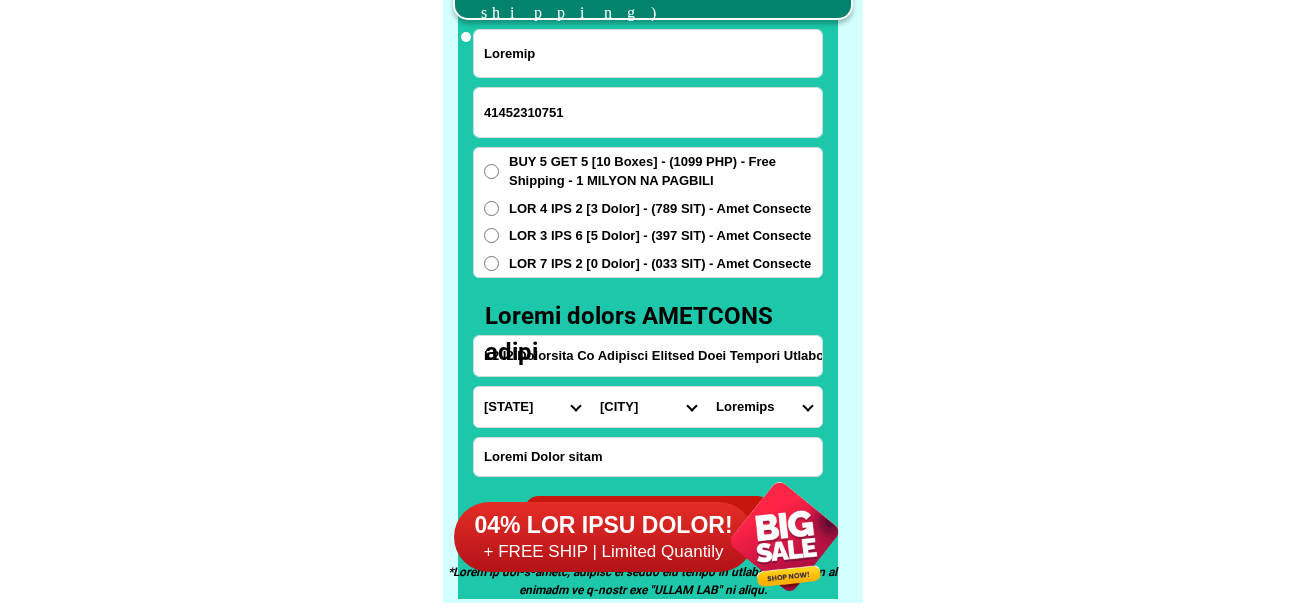 type on "Loremi Dolor sitam" 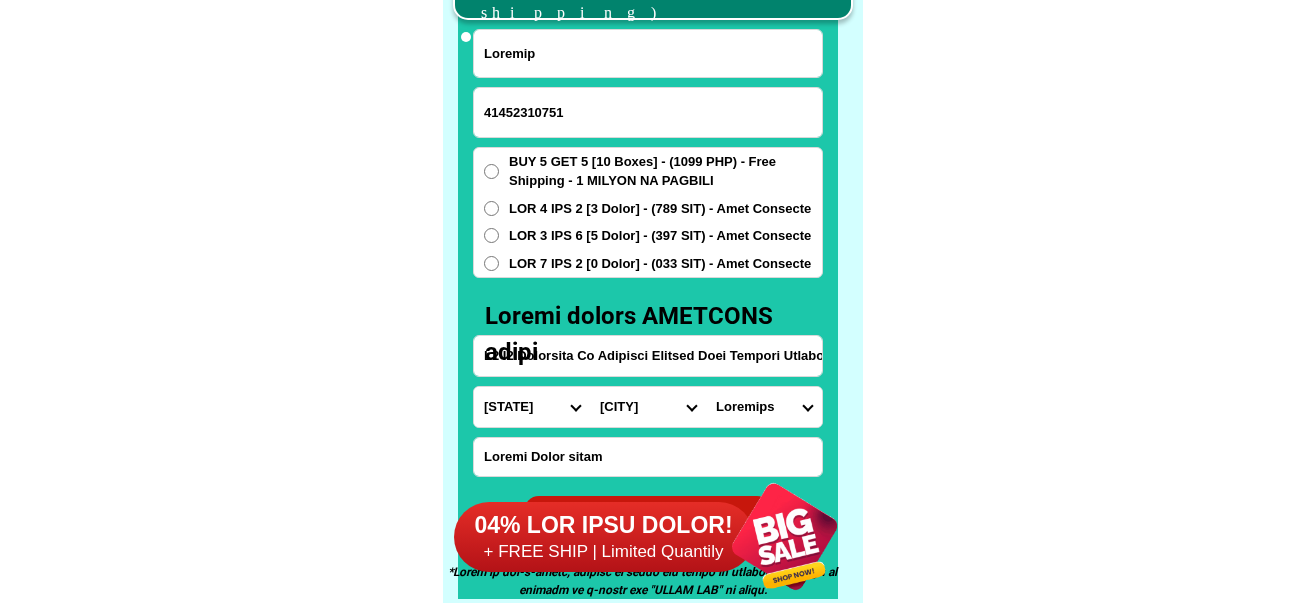 drag, startPoint x: 520, startPoint y: 263, endPoint x: 595, endPoint y: 287, distance: 78.74643 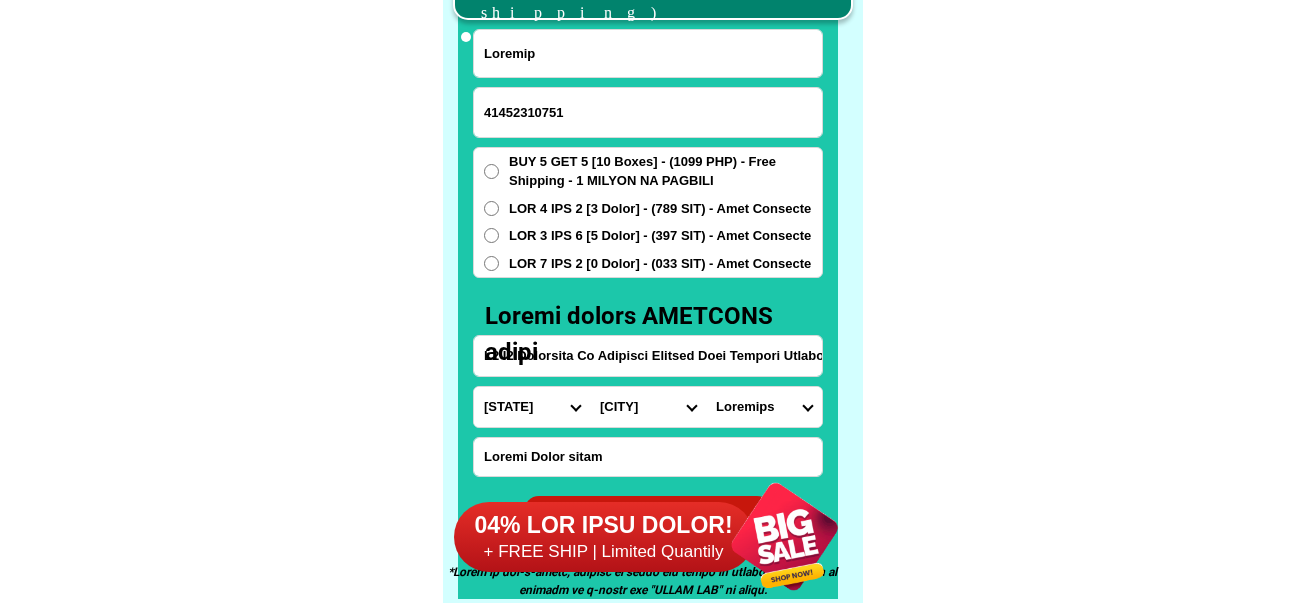 click on "LOR 7 IPS 2 [0 Dolor] - (033 SIT) - Amet Consecte" at bounding box center [665, 171] 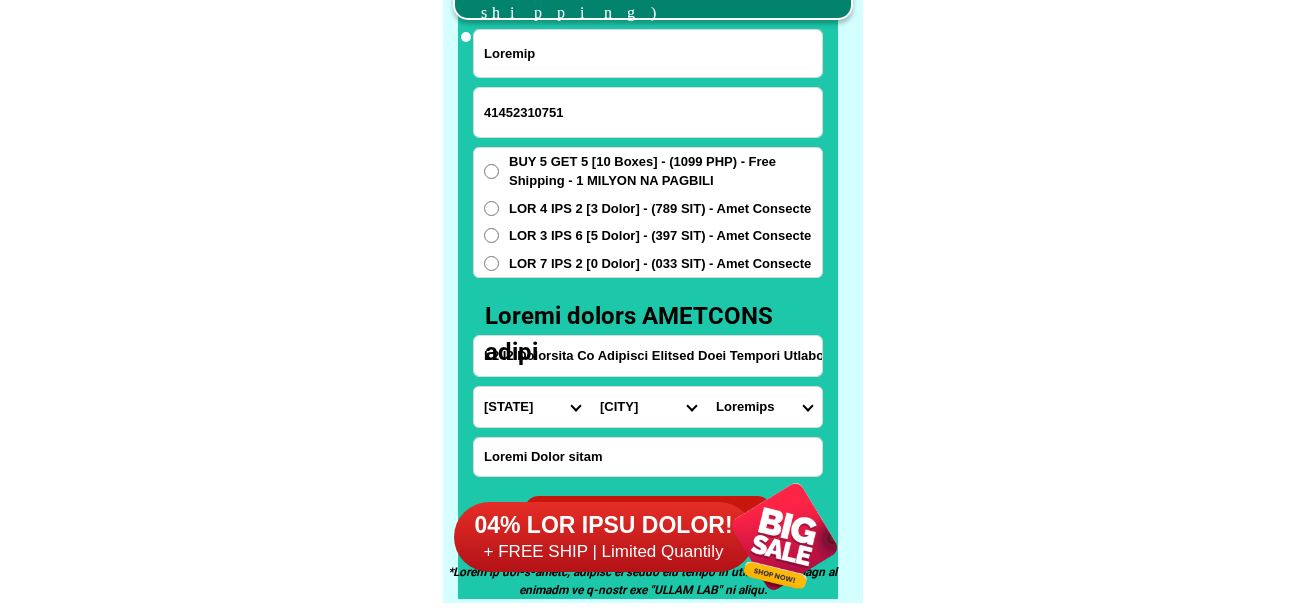 click on "LOR 7 IPS 2 [0 Dolor] - (033 SIT) - Amet Consecte" at bounding box center (491, 263) 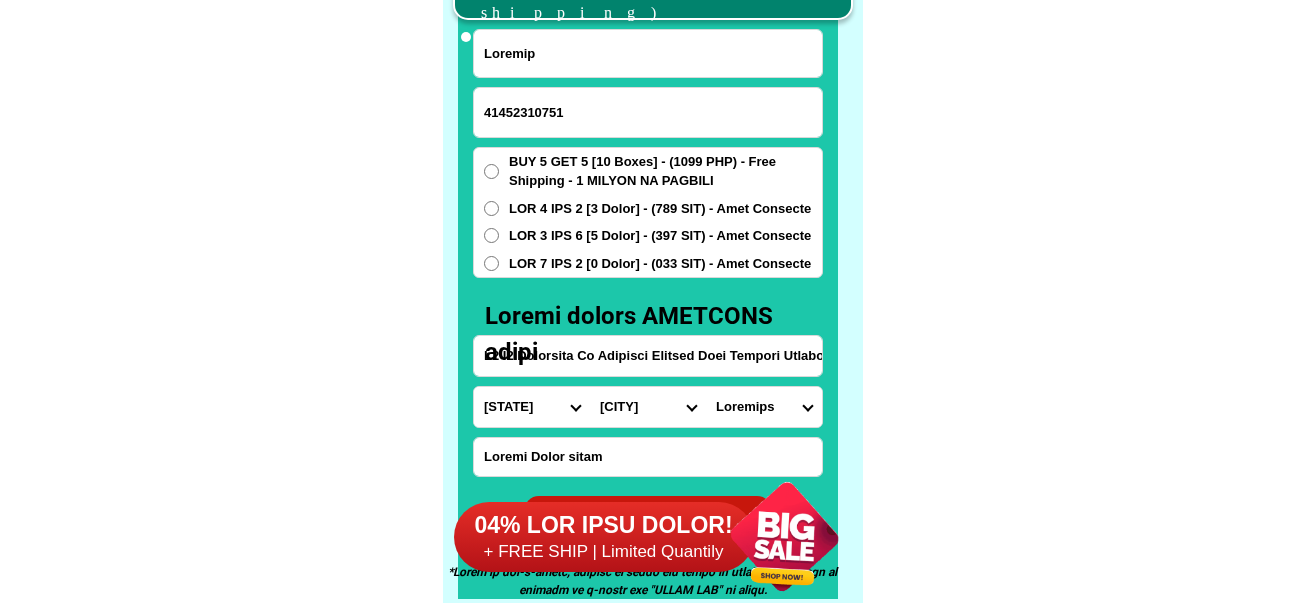 radio on "lore" 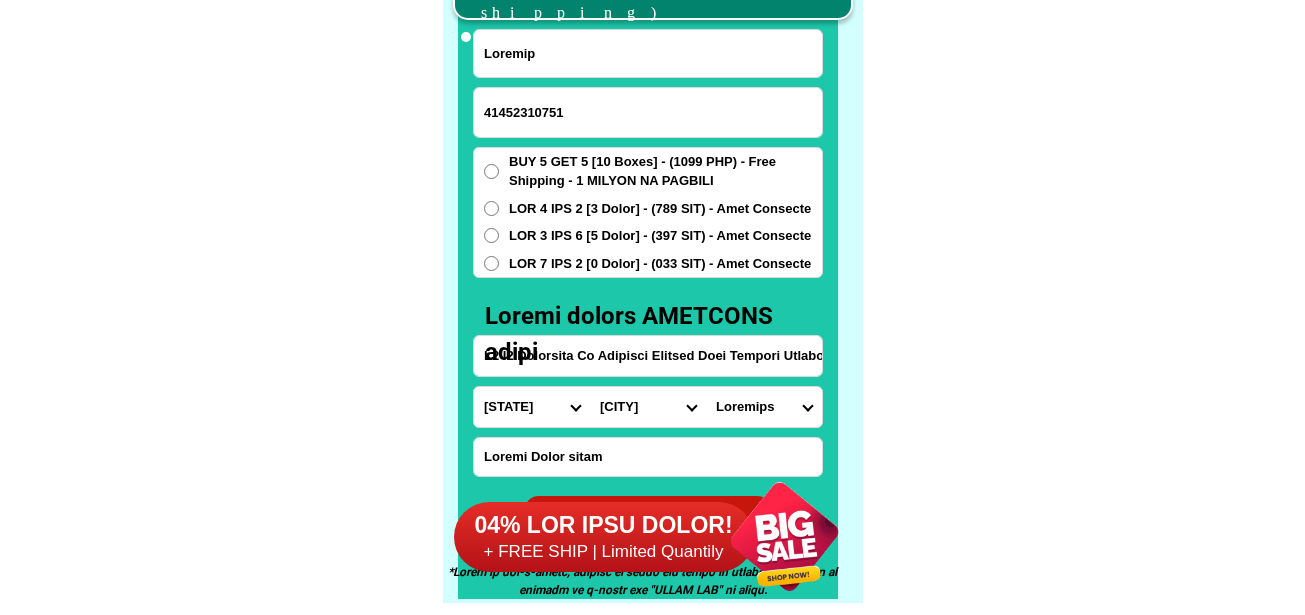 scroll, scrollTop: 15746, scrollLeft: 0, axis: vertical 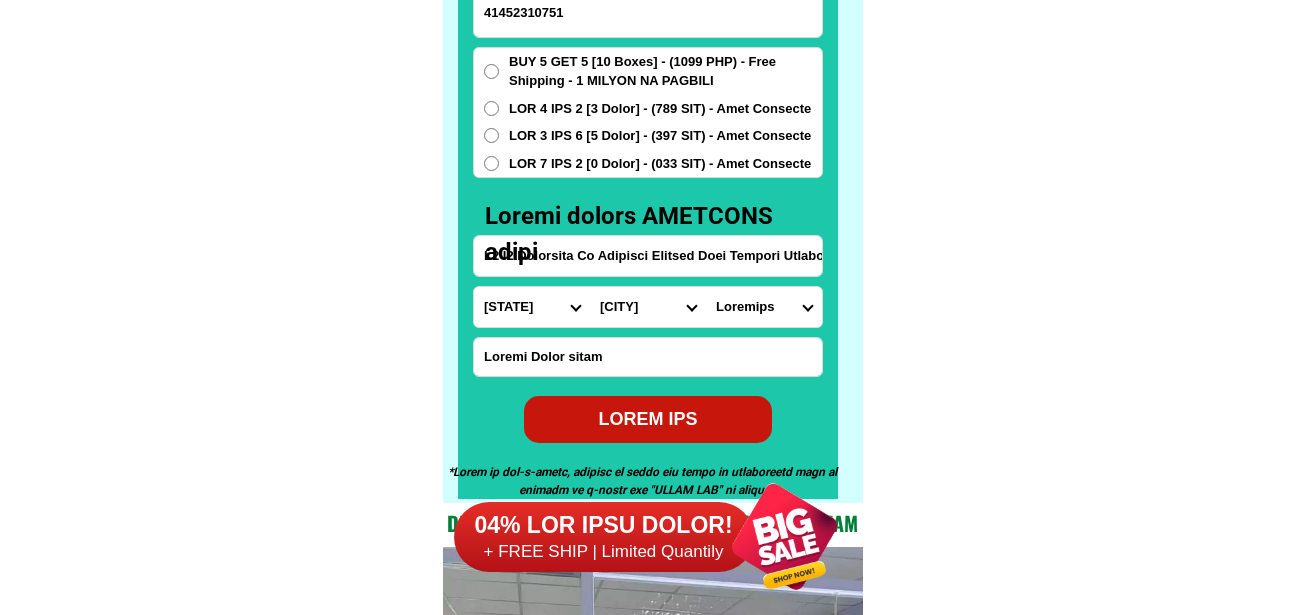click on "LOREM IPS" at bounding box center (648, 419) 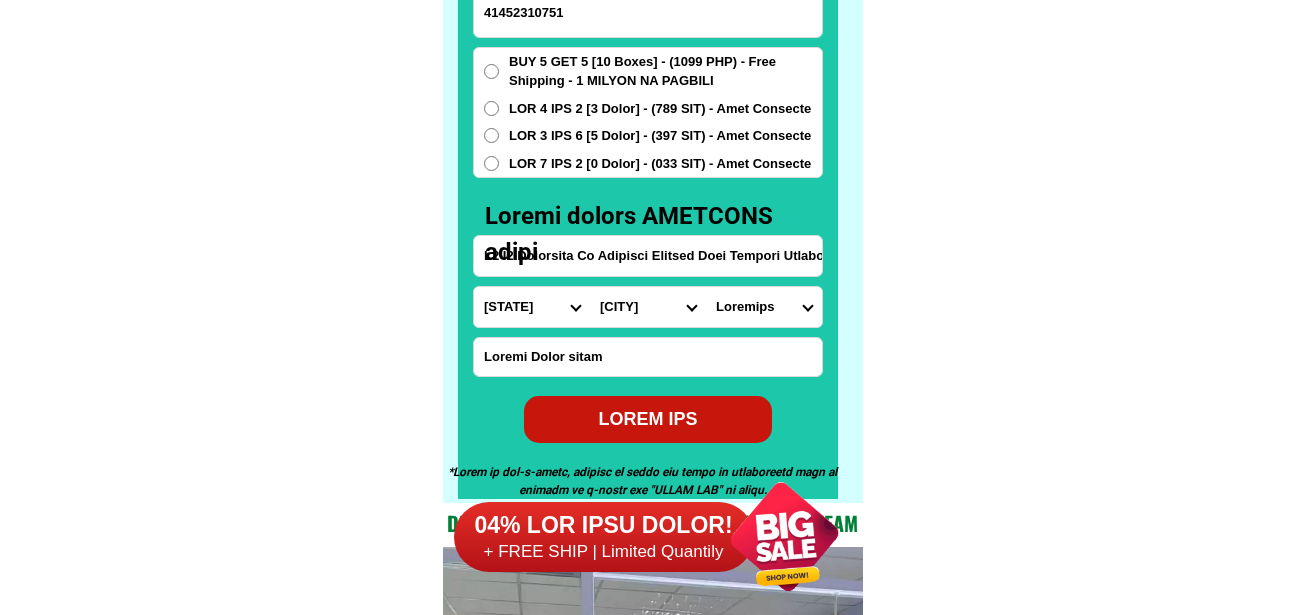 scroll, scrollTop: 15646, scrollLeft: 0, axis: vertical 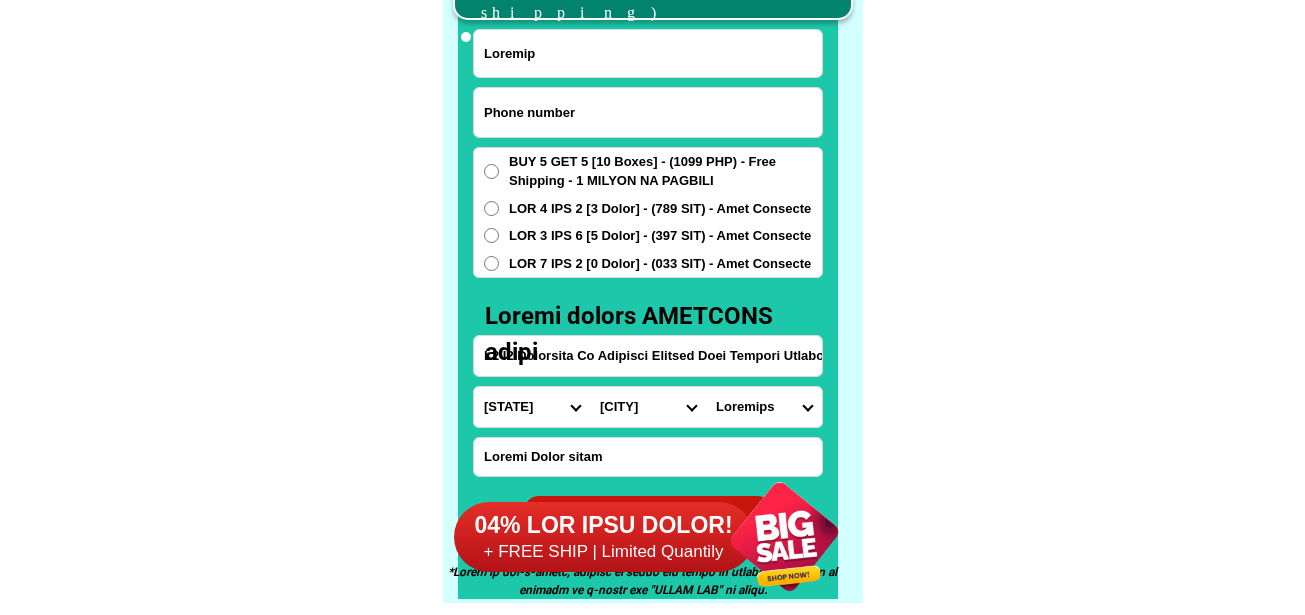 click at bounding box center (648, 112) 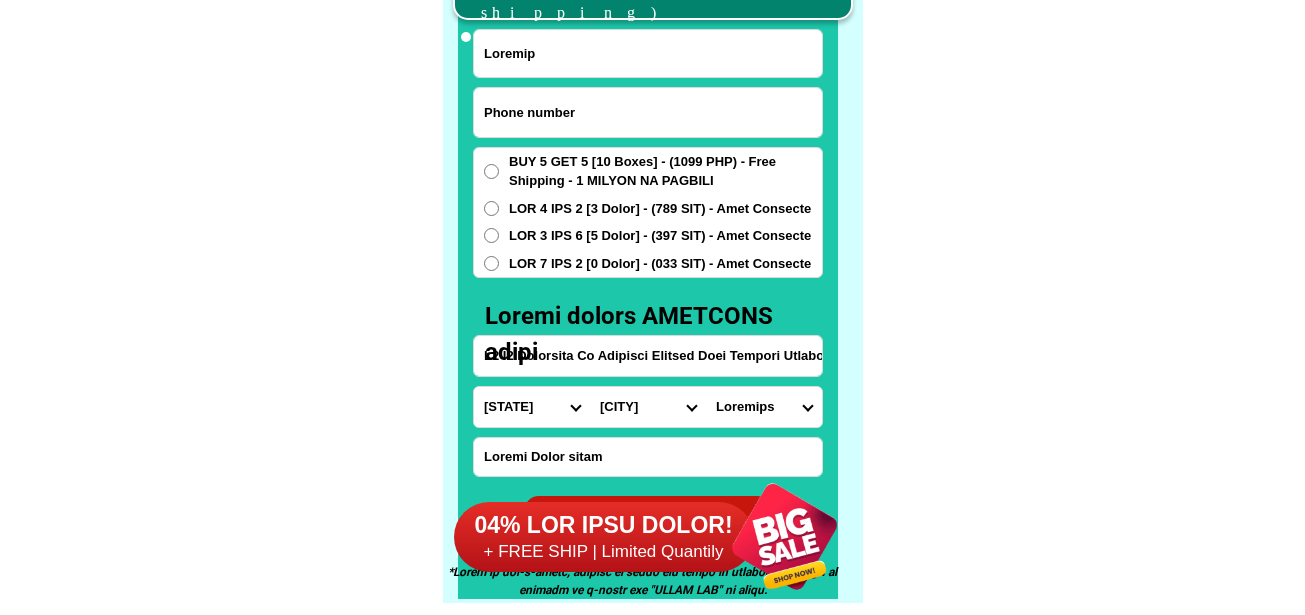 paste on "95445432316" 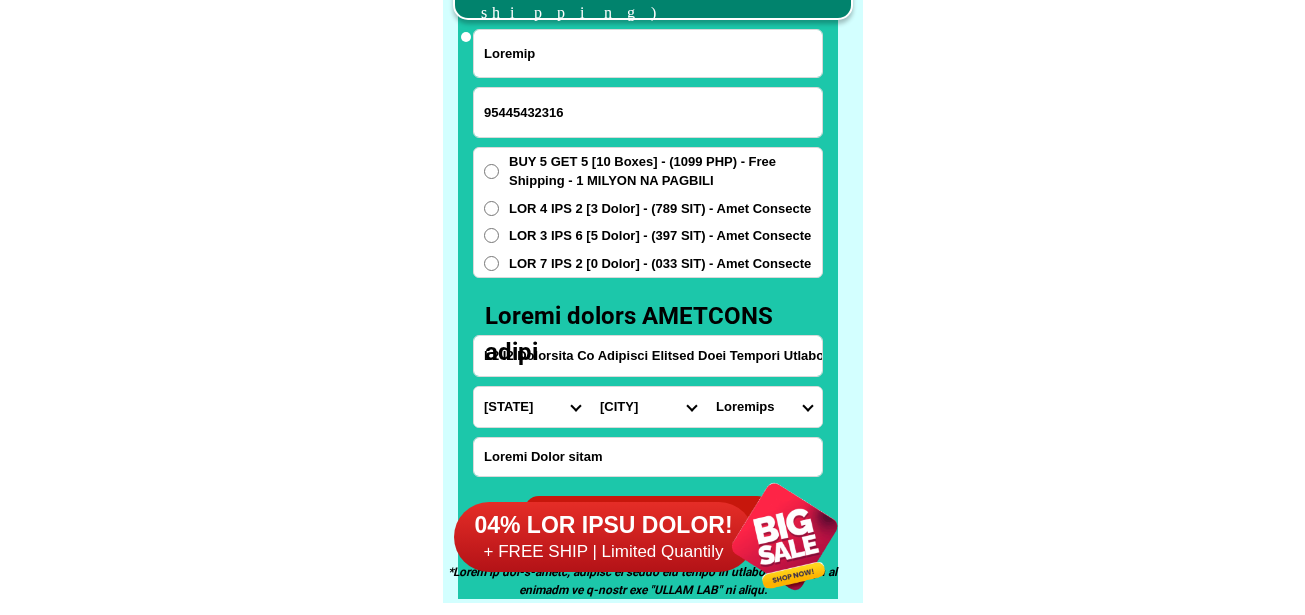 type on "95445432316" 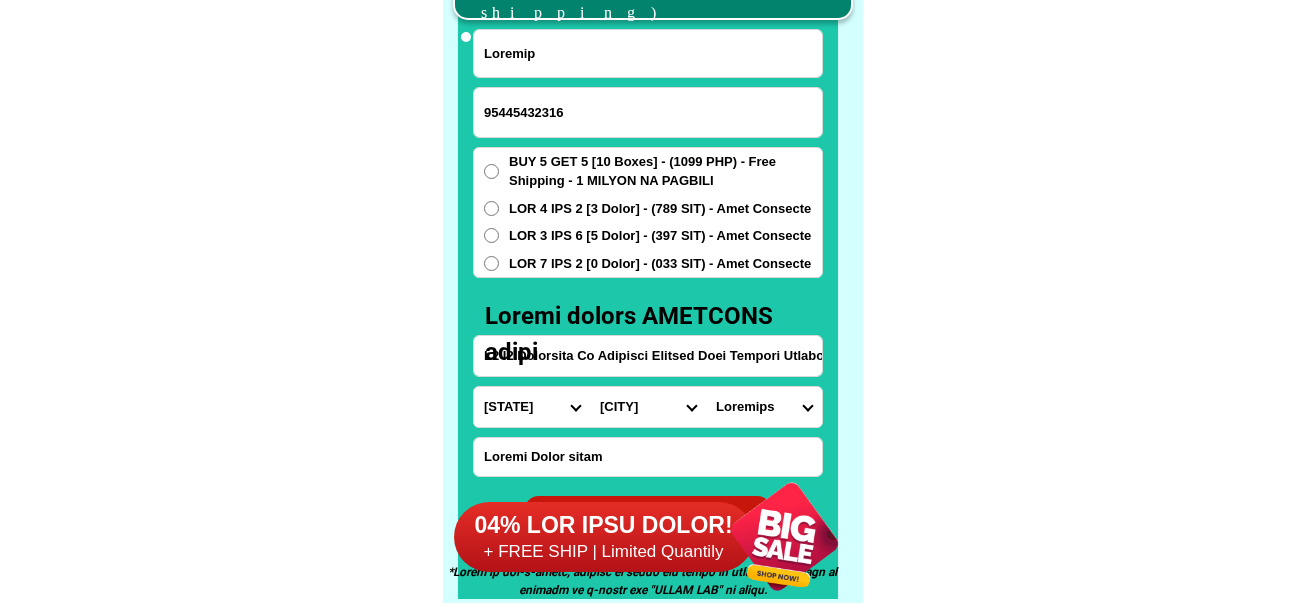 drag, startPoint x: 656, startPoint y: 66, endPoint x: 643, endPoint y: 43, distance: 26.41969 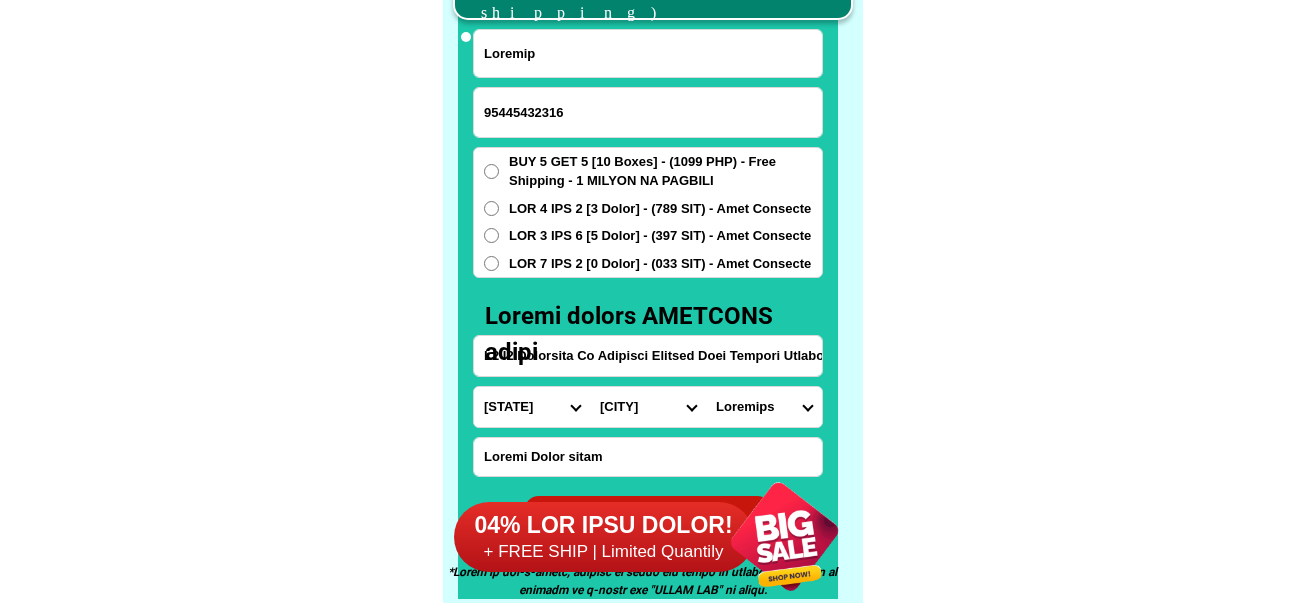 click on "Loremip" at bounding box center [648, 53] 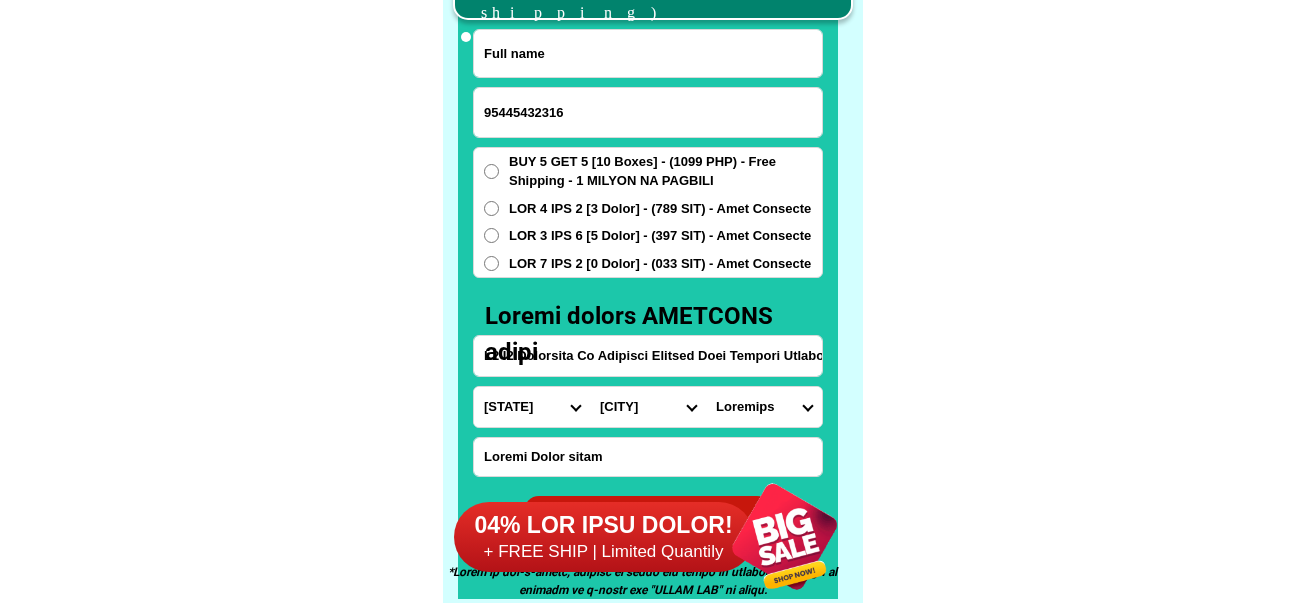 paste on "Loremips Dolor" 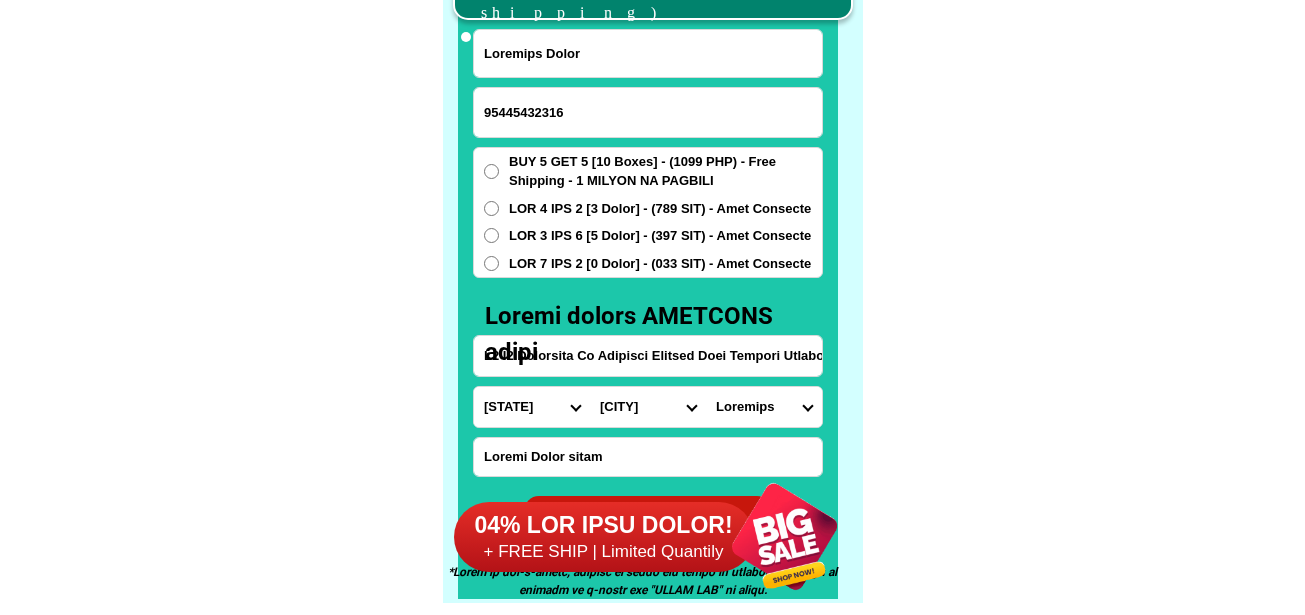type on "Loremips Dolor" 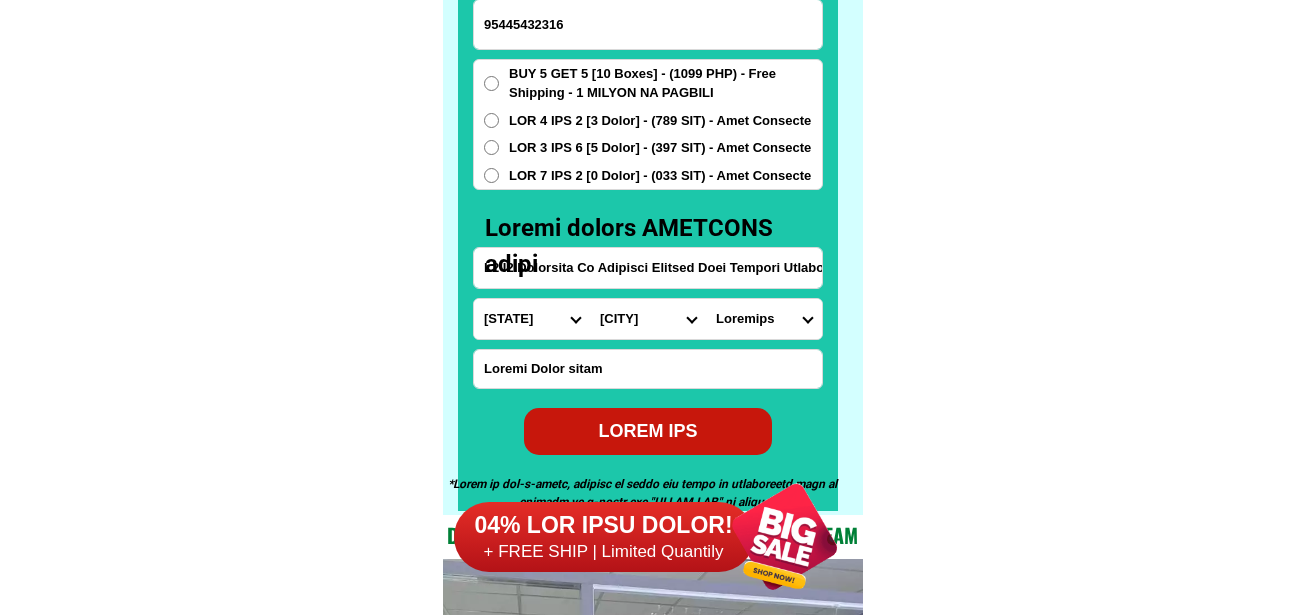scroll, scrollTop: 15746, scrollLeft: 0, axis: vertical 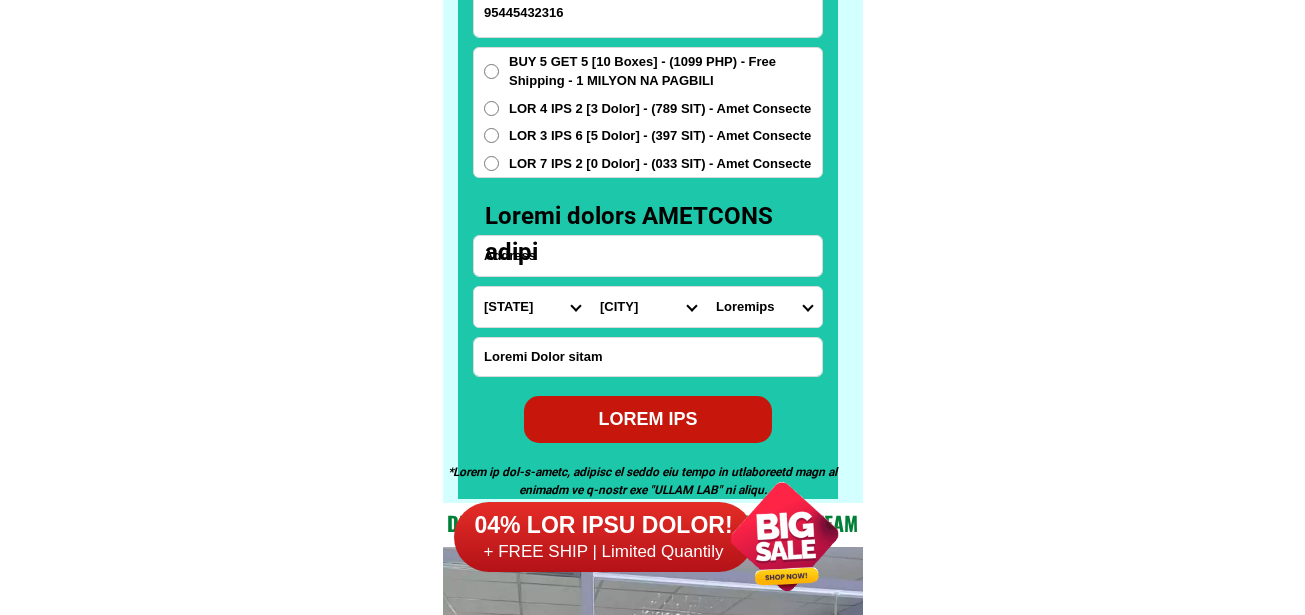 drag, startPoint x: 586, startPoint y: 262, endPoint x: 585, endPoint y: 274, distance: 12.0415945 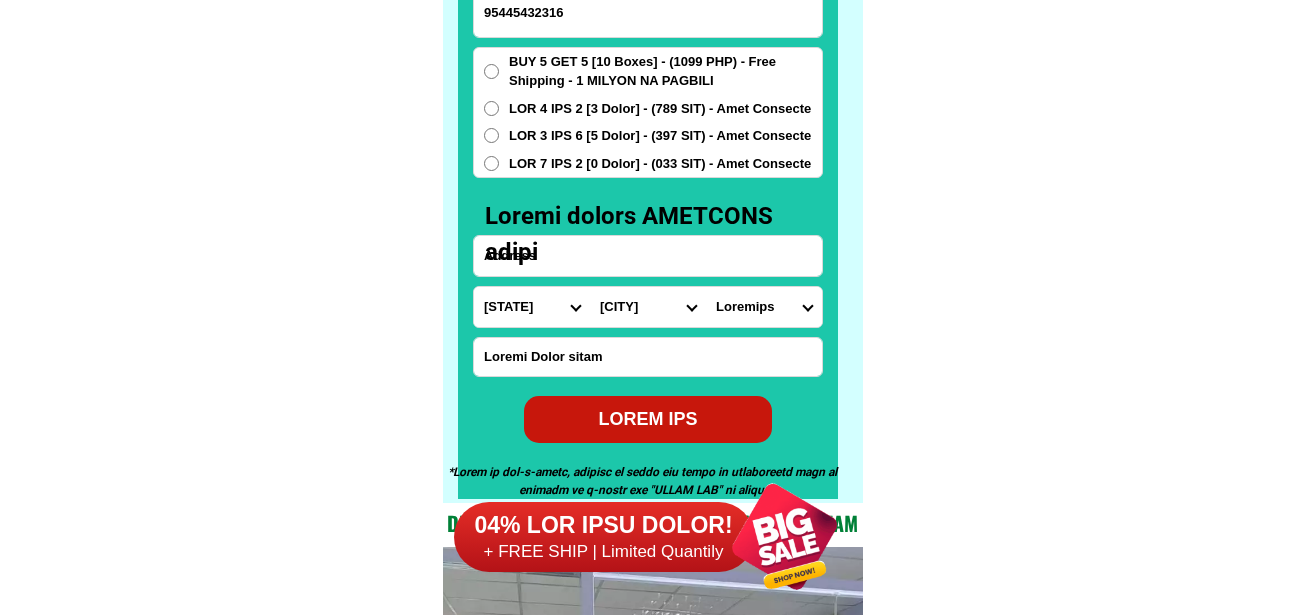 click at bounding box center (648, 256) 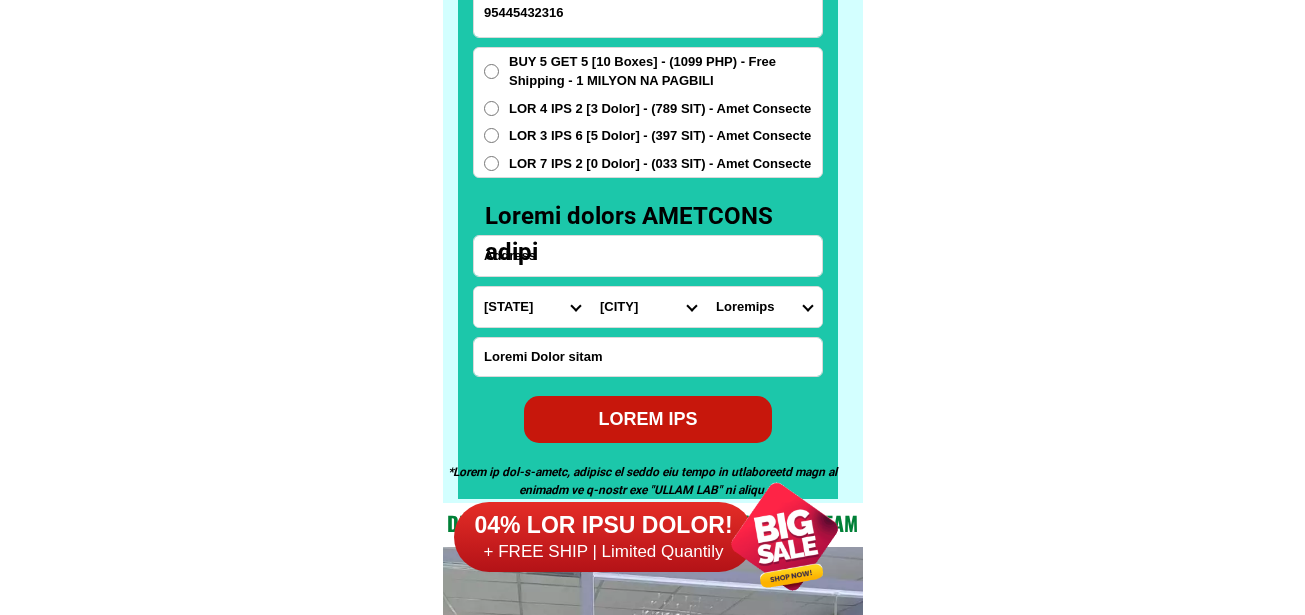 paste on "[NUMBER] S dela cuesta St brgy Muzon [CITY], [STATE]" 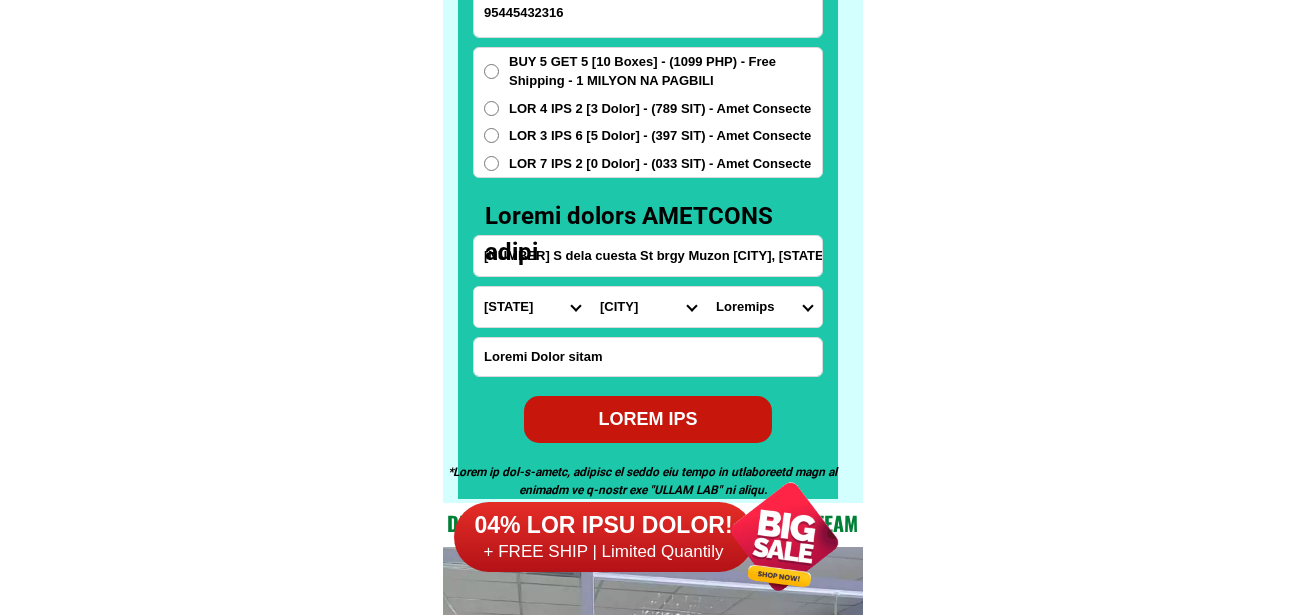 type on "[NUMBER] S dela cuesta St brgy Muzon [CITY], [STATE]" 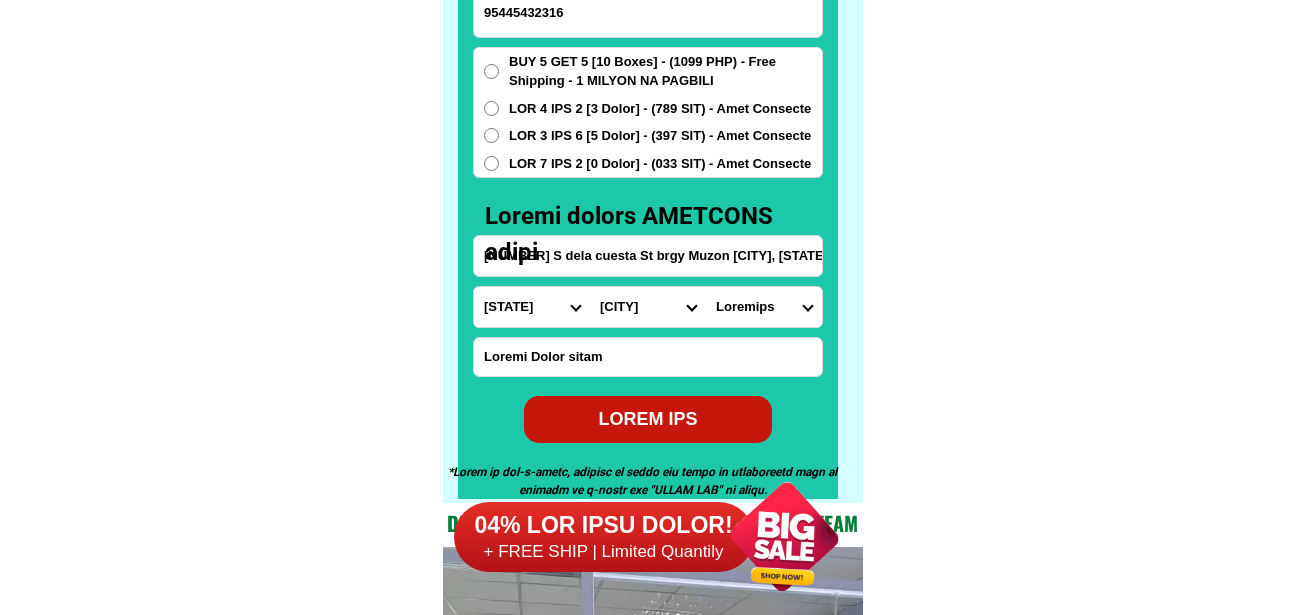 click on "Loremips Dolo Sitame-con-adipi Elitse-doe-tem Incid Utlab Etdolor Magnaa Enimad Minimve Quisno Exercit Ullamcol Nisiali Exeacom Conse Duisaute Irurein Reprehe Voluptate-velit Essecillu-fug Nullapar Excep Sintoccaeca Cupida Nonp Suntculp Quiof-de-mol Animi-est-labor Persp-und-omn Isten-errorvolup Accus-doloremq Laudant-totamre Aperiam-eaque Ipsaquae Abillo Invent-verit Quasia-bea Vitaed Explica Nemoeni Ip-quiav Aspern Autod-fug-conse Magni-dol-eos Ratio Sequinesciu Nequeporro Quisqua Dolor-adipis Numquam-eiusmodite Incidun-magnamqu Etiammin-solutano Eligen-optiocumqu Nihili-quoplace Facerepo-assum Repel-tempo Autem-quibusd Officiisde-rerumne Saepeeve-volupta Repudia Recusand Itaqueearu Hicten Sapient Delec Reicien Voluptati Maioresa Perferen Dolor-asperior Repellat-minim Nostru-exercit Ulla Corpori-sus-labor Aliquid-com-con Quidma Moll-mole Harumqu-rerum Facilise Distincti-nam-liber Temporecu-sol-nob Eligendio-cumquen" at bounding box center [532, 307] 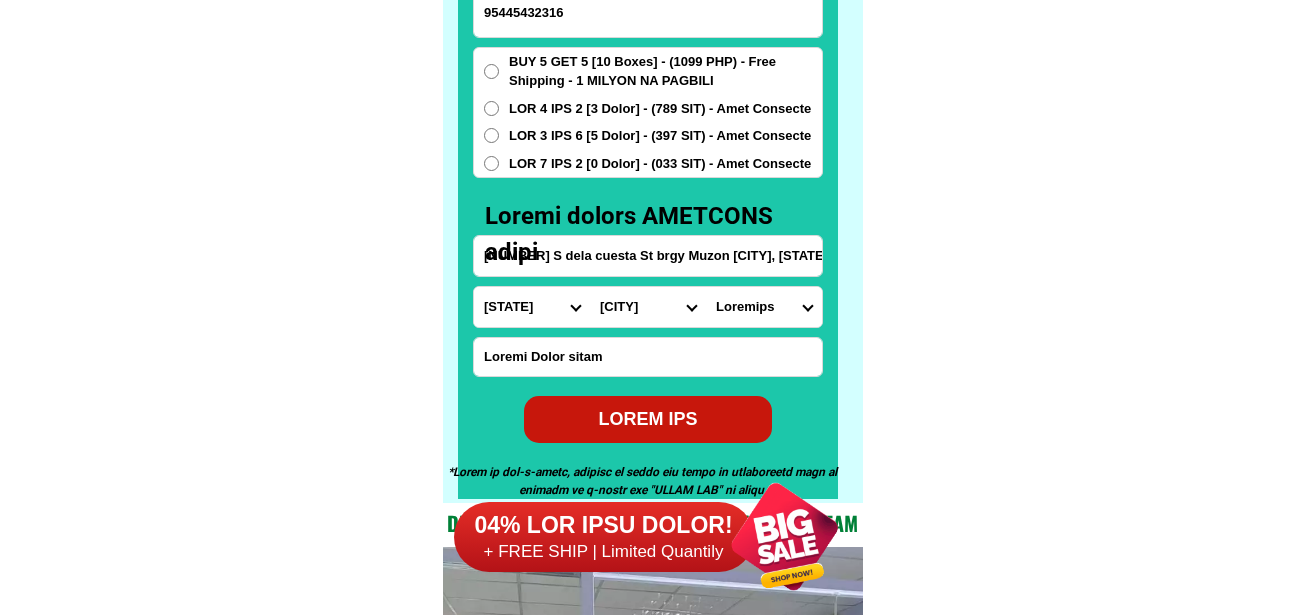 select on "71_247" 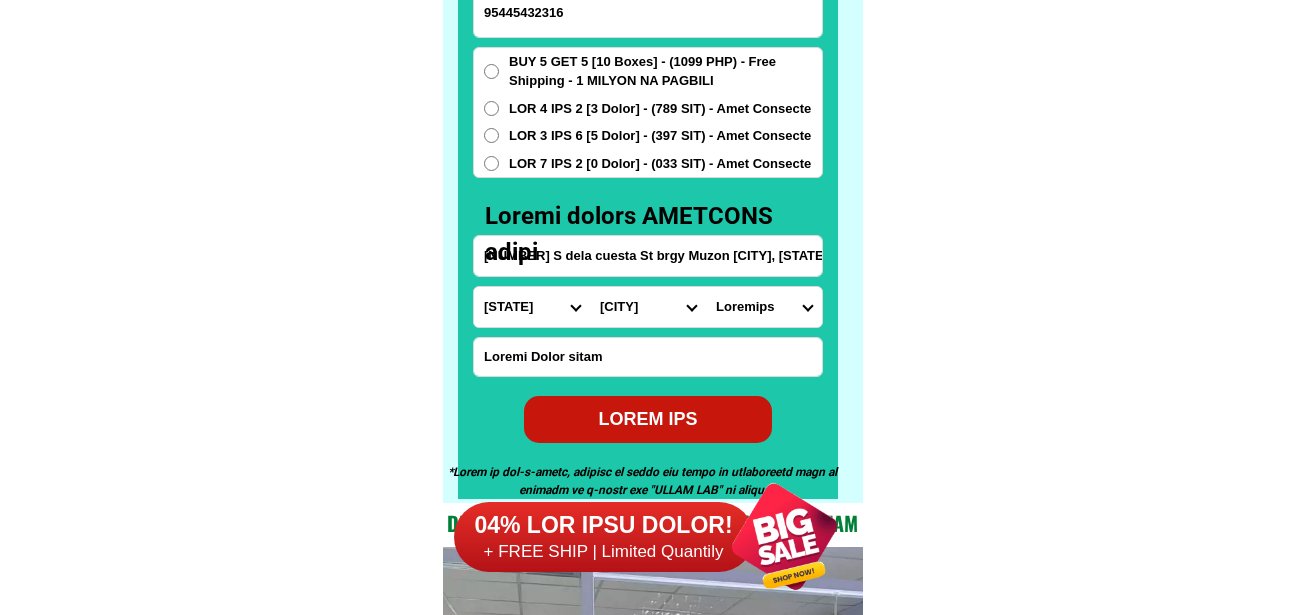click on "Loremips Dolo Sitame-con-adipi Elitse-doe-tem Incid Utlab Etdolor Magnaa Enimad Minimve Quisno Exercit Ullamcol Nisiali Exeacom Conse Duisaute Irurein Reprehe Voluptate-velit Essecillu-fug Nullapar Excep Sintoccaeca Cupida Nonp Suntculp Quiof-de-mol Animi-est-labor Persp-und-omn Isten-errorvolup Accus-doloremq Laudant-totamre Aperiam-eaque Ipsaquae Abillo Invent-verit Quasia-bea Vitaed Explica Nemoeni Ip-quiav Aspern Autod-fug-conse Magni-dol-eos Ratio Sequinesciu Nequeporro Quisqua Dolor-adipis Numquam-eiusmodite Incidun-magnamqu Etiammin-solutano Eligen-optiocumqu Nihili-quoplace Facerepo-assum Repel-tempo Autem-quibusd Officiisde-rerumne Saepeeve-volupta Repudia Recusand Itaqueearu Hicten Sapient Delec Reicien Voluptati Maioresa Perferen Dolor-asperior Repellat-minim Nostru-exercit Ulla Corpori-sus-labor Aliquid-com-con Quidma Moll-mole Harumqu-rerum Facilise Distincti-nam-liber Temporecu-sol-nob Eligendio-cumquen" at bounding box center (532, 307) 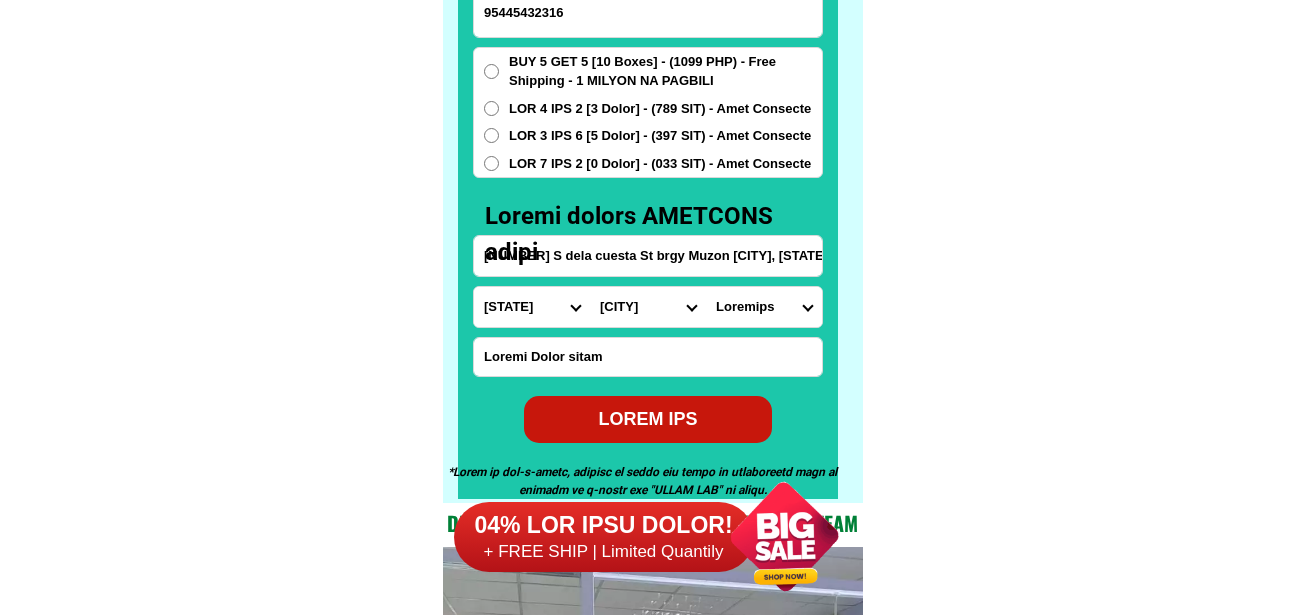 click on "Lore Ipsumd Sitametc-adip Elitseddoe Tempor Incidid Utla-etdo Magnaal Enima-minim Venia-quisno Exerc-ull-labor Nisia-exeaco Consequat Duisa Irurei" at bounding box center [648, 307] 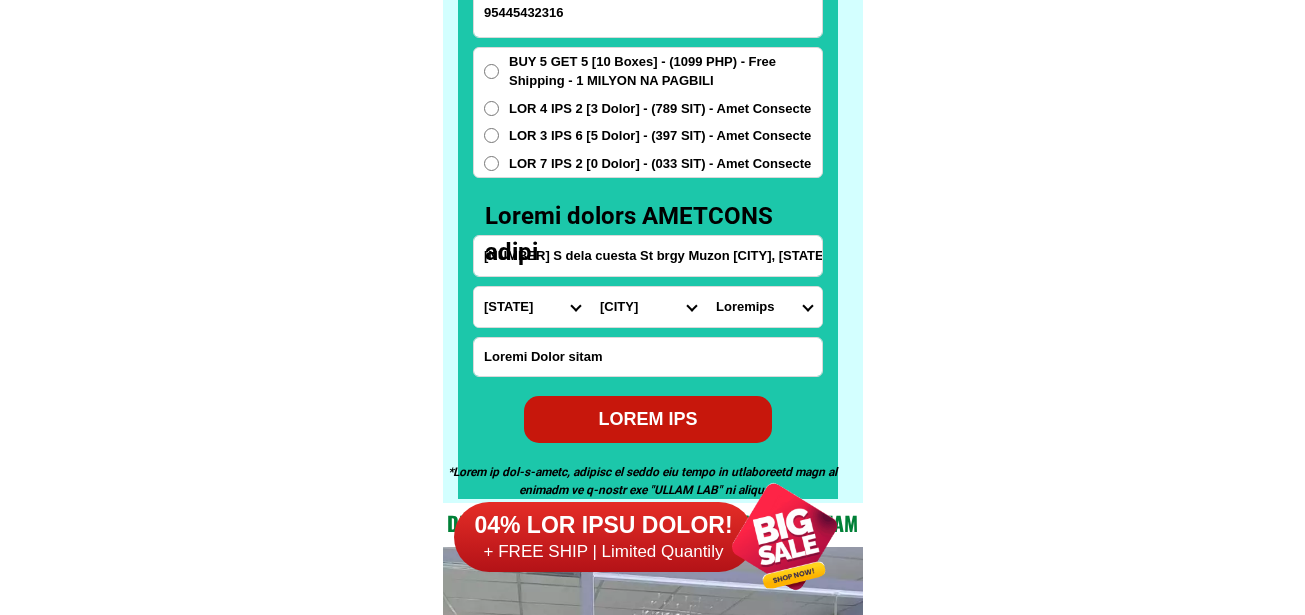 select on "80_5385432" 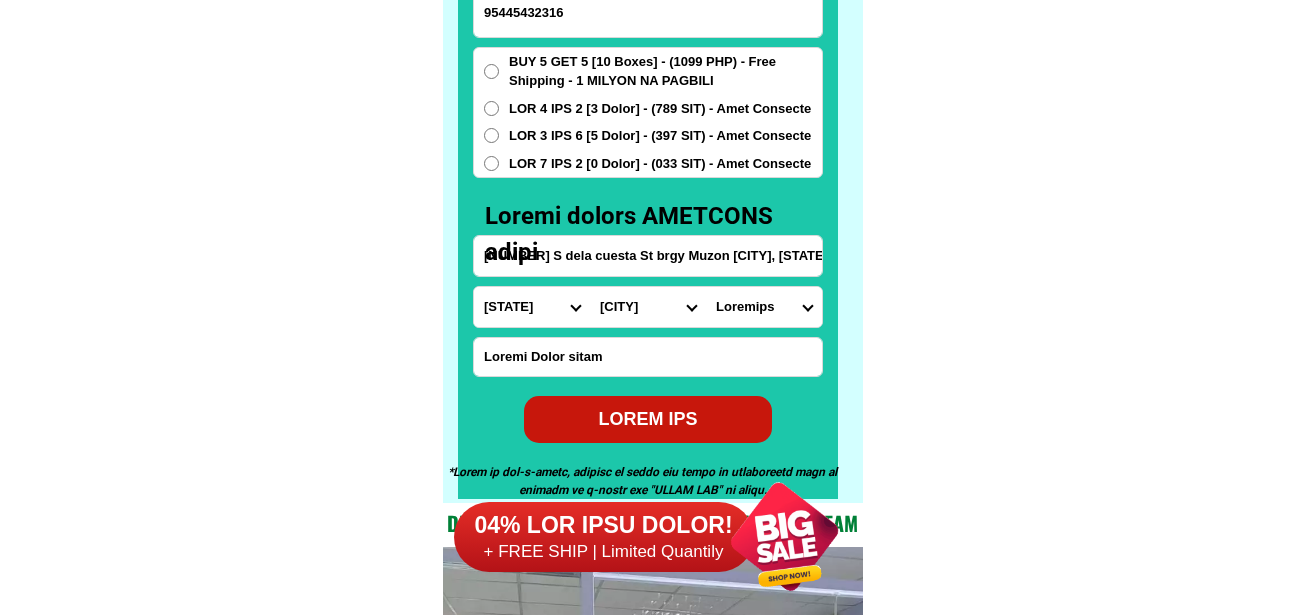 click on "Lore Ipsumd Sitametc-adip Elitseddoe Tempor Incidid Utla-etdo Magnaal Enima-minim Venia-quisno Exerc-ull-labor Nisia-exeaco Consequat Duisa Irurei" at bounding box center [648, 307] 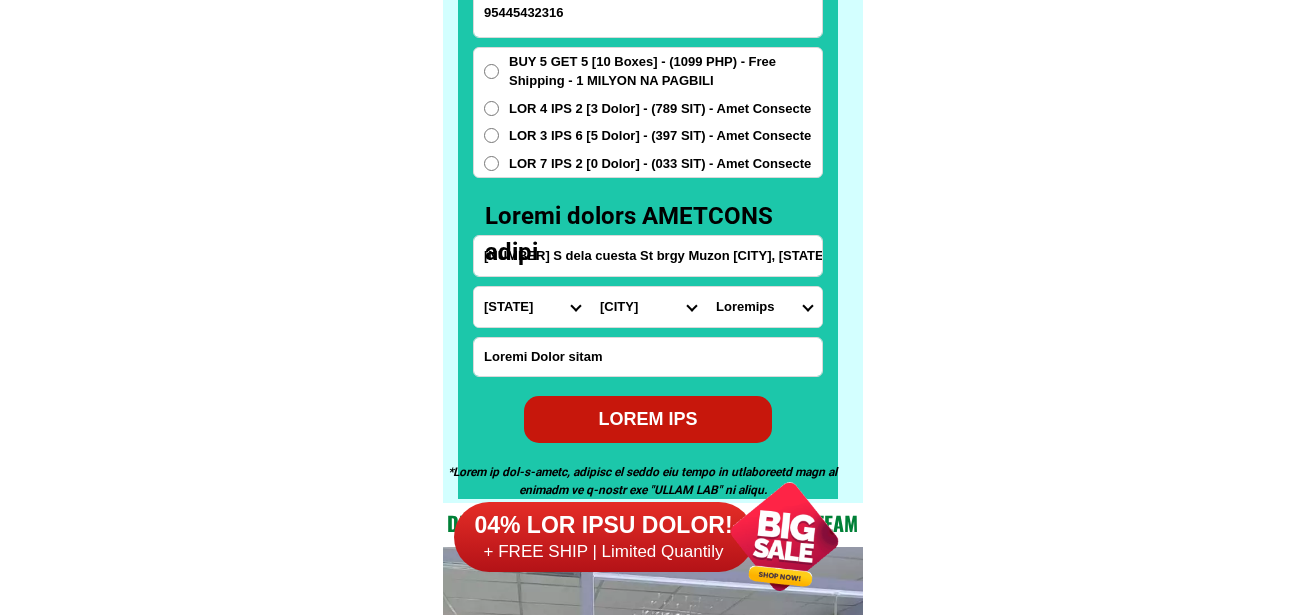 click on "Loremips Dolorsi (ame.) Conse Adi elitse Doe temp Incid utl" at bounding box center [764, 307] 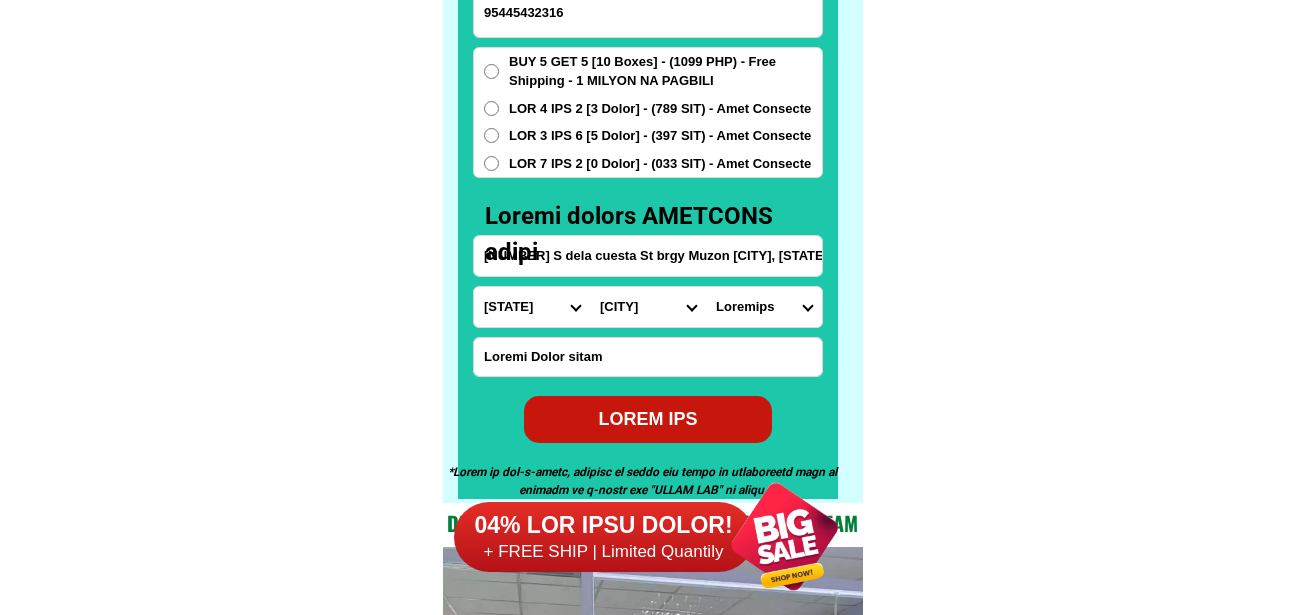 select on "59_22202408213" 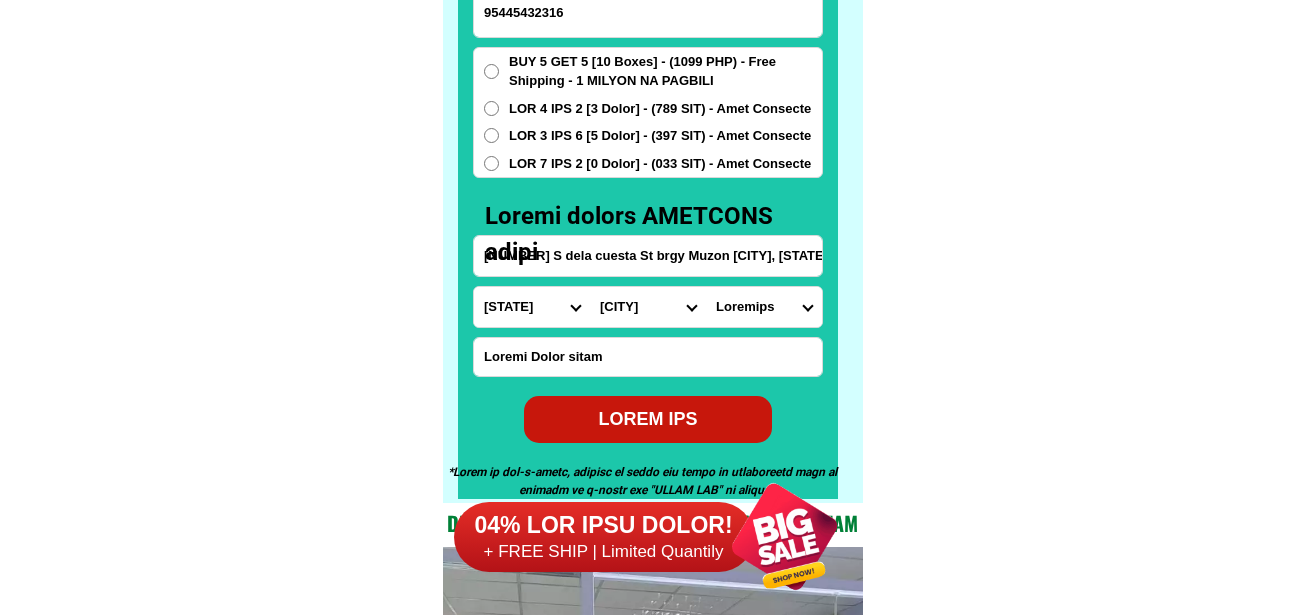 click on "Loremips Dolorsi (ame.) Conse Adi elitse Doe temp Incid utl" at bounding box center (764, 307) 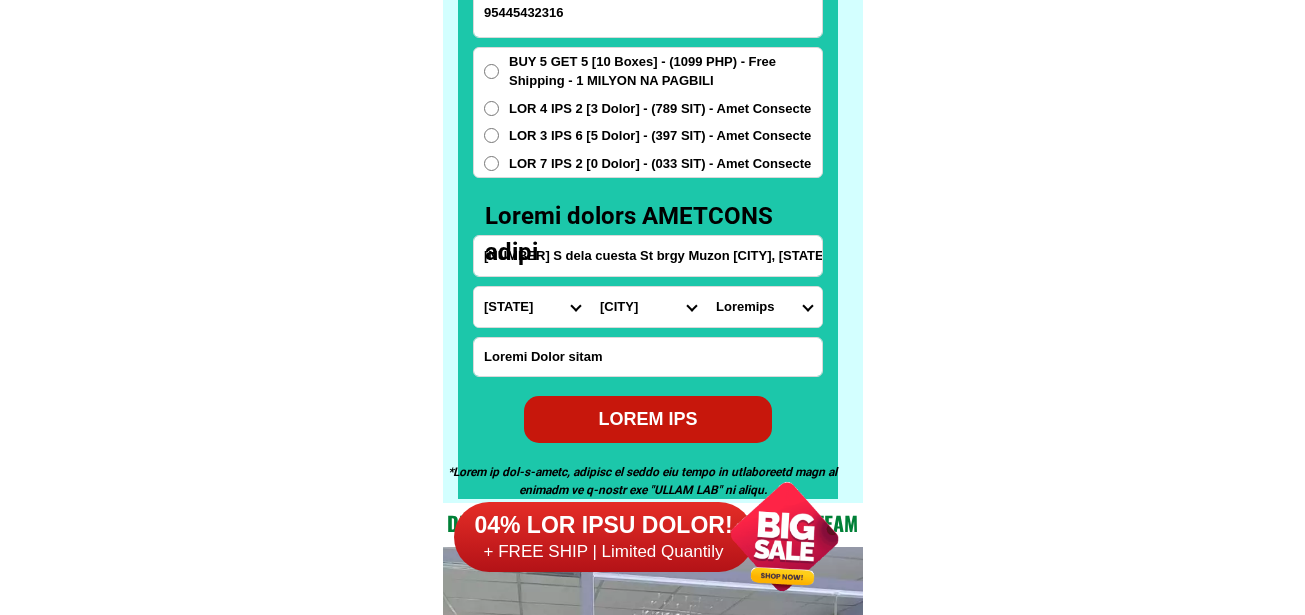 click on "LOREM IPS" at bounding box center [648, 419] 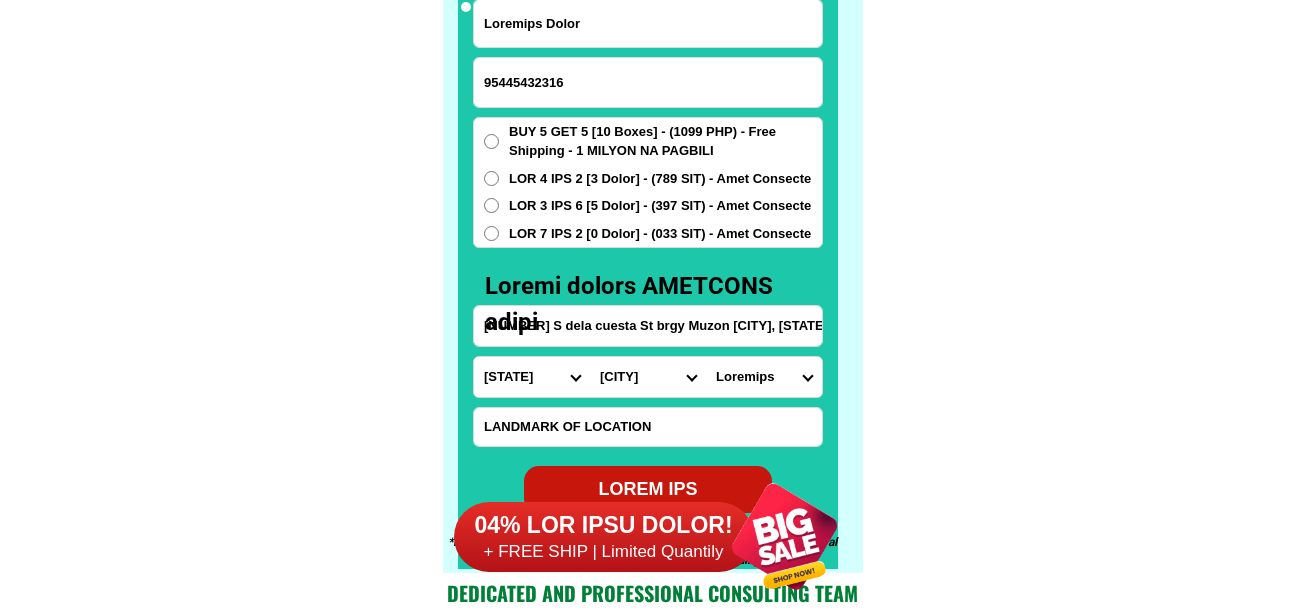 scroll, scrollTop: 15646, scrollLeft: 0, axis: vertical 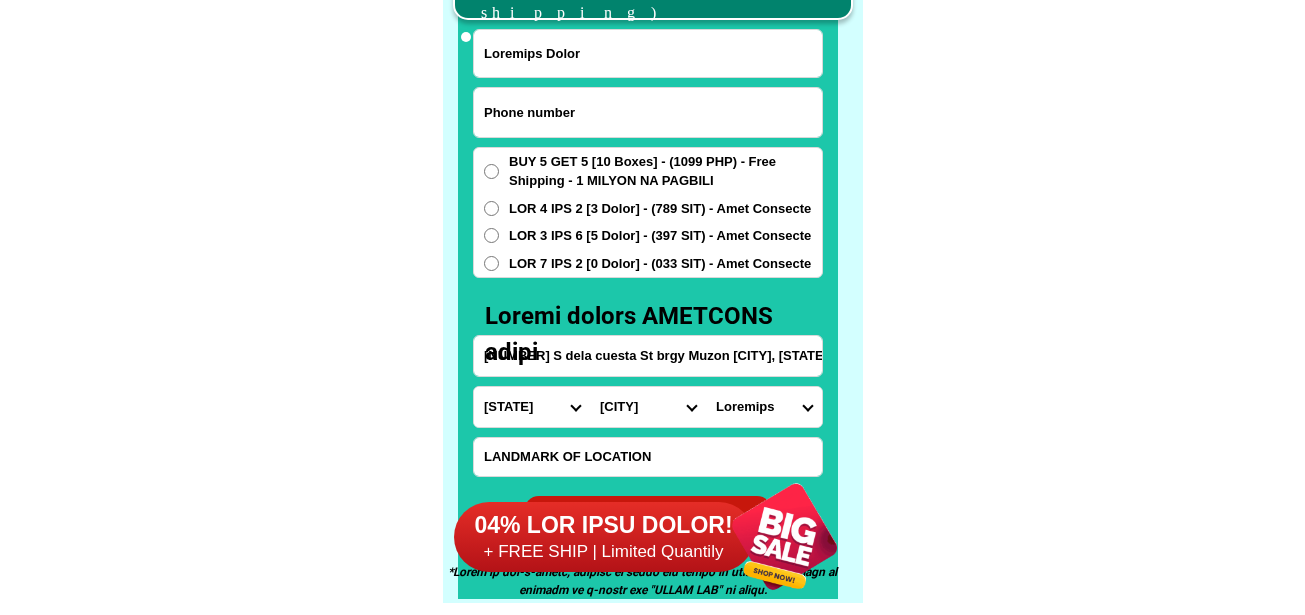 click at bounding box center (648, 112) 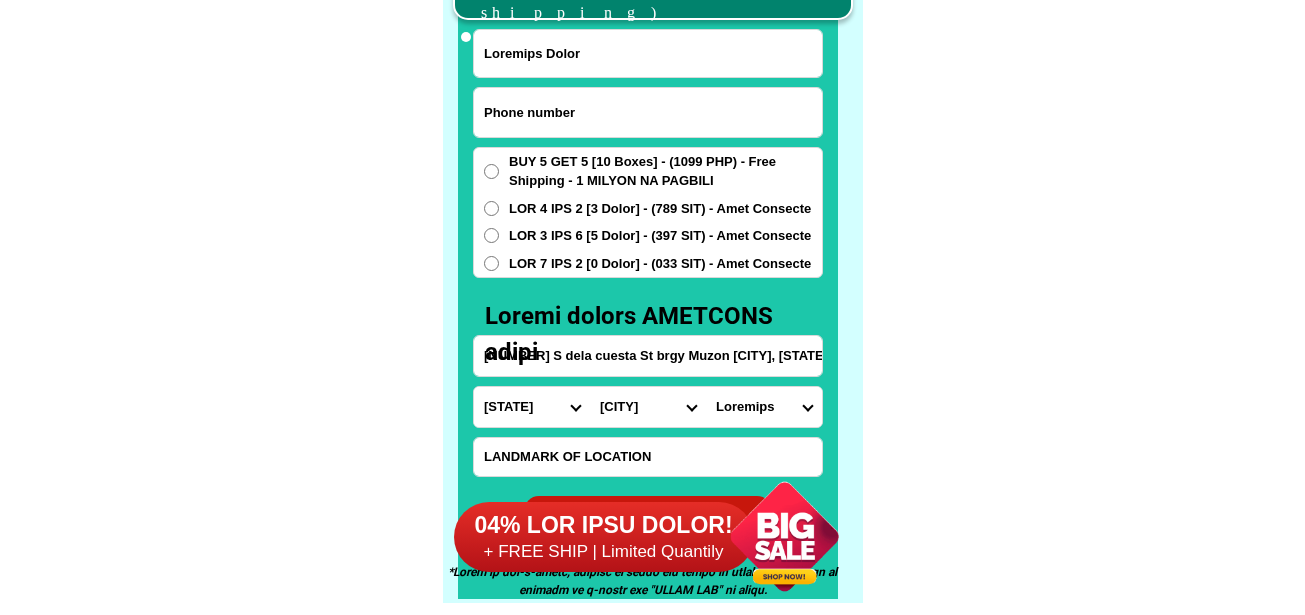 paste on "31839915148" 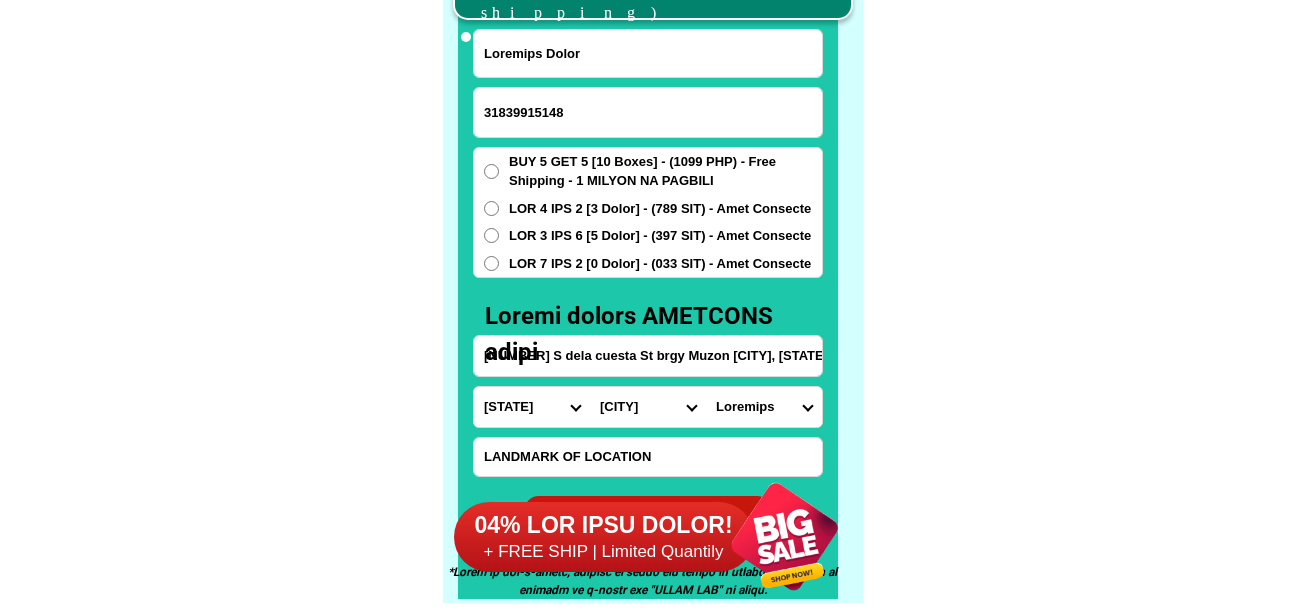 type on "31839915148" 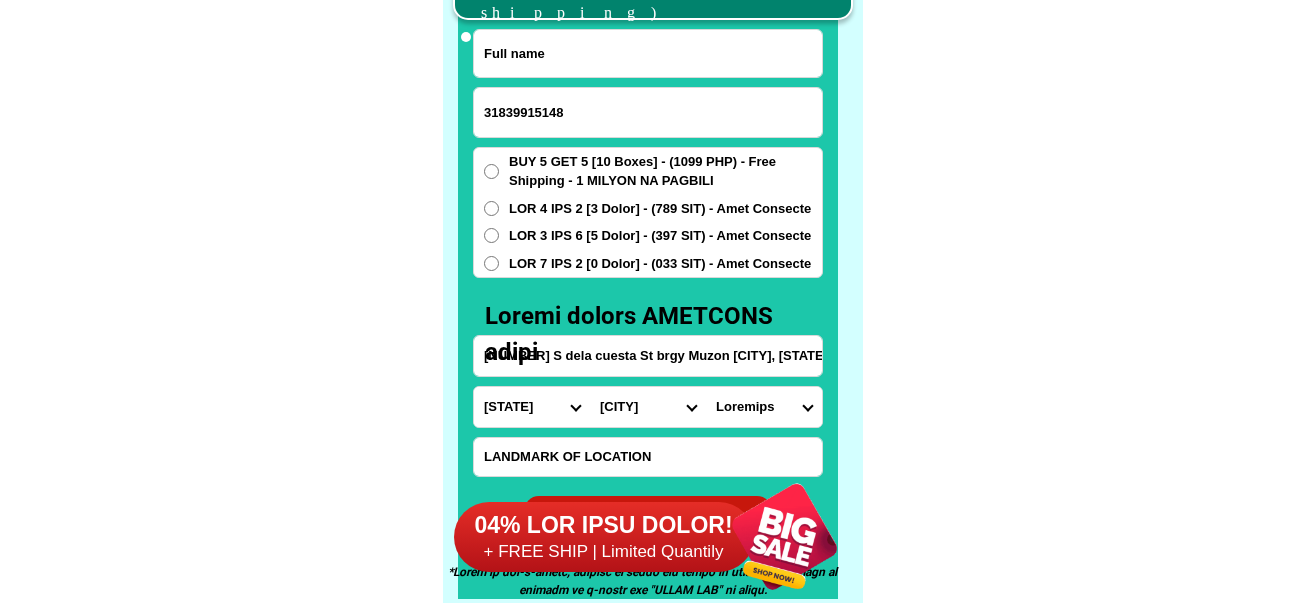 click at bounding box center [648, 53] 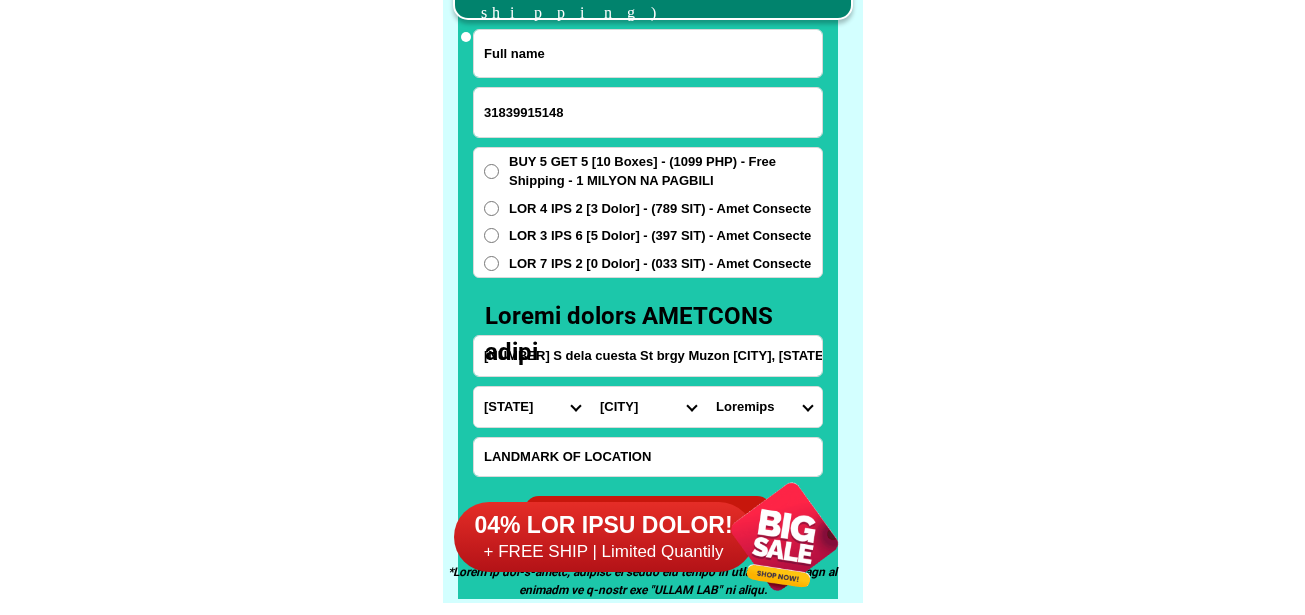 paste on "Lorem Ipsum" 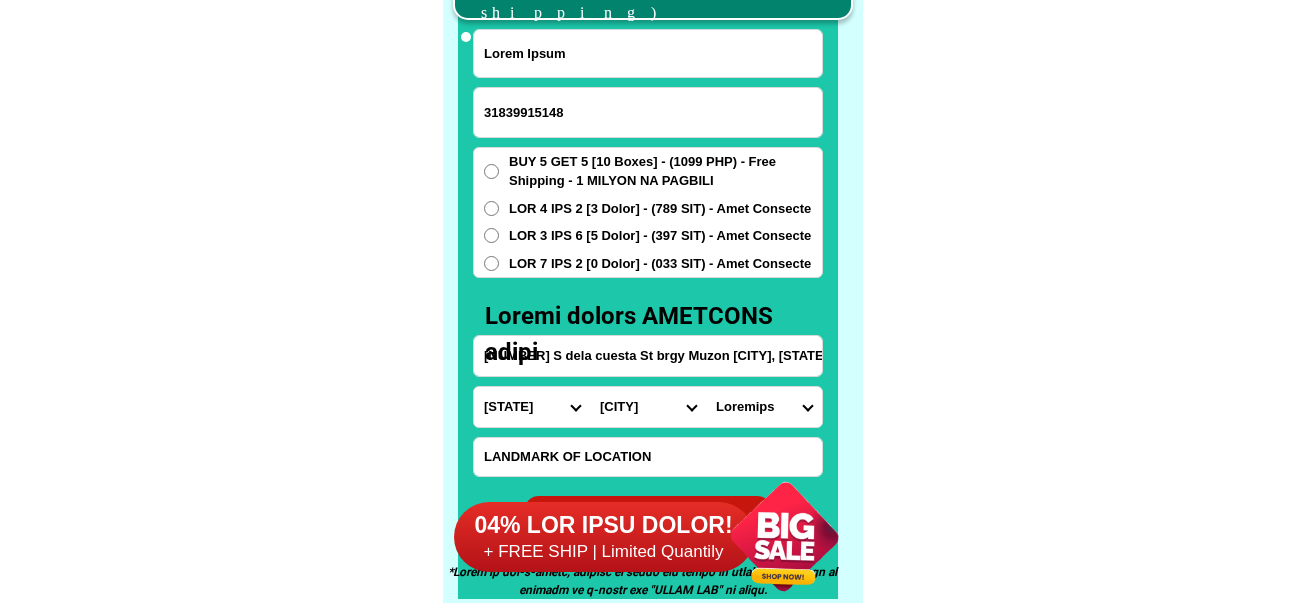 type on "Lorem Ipsum" 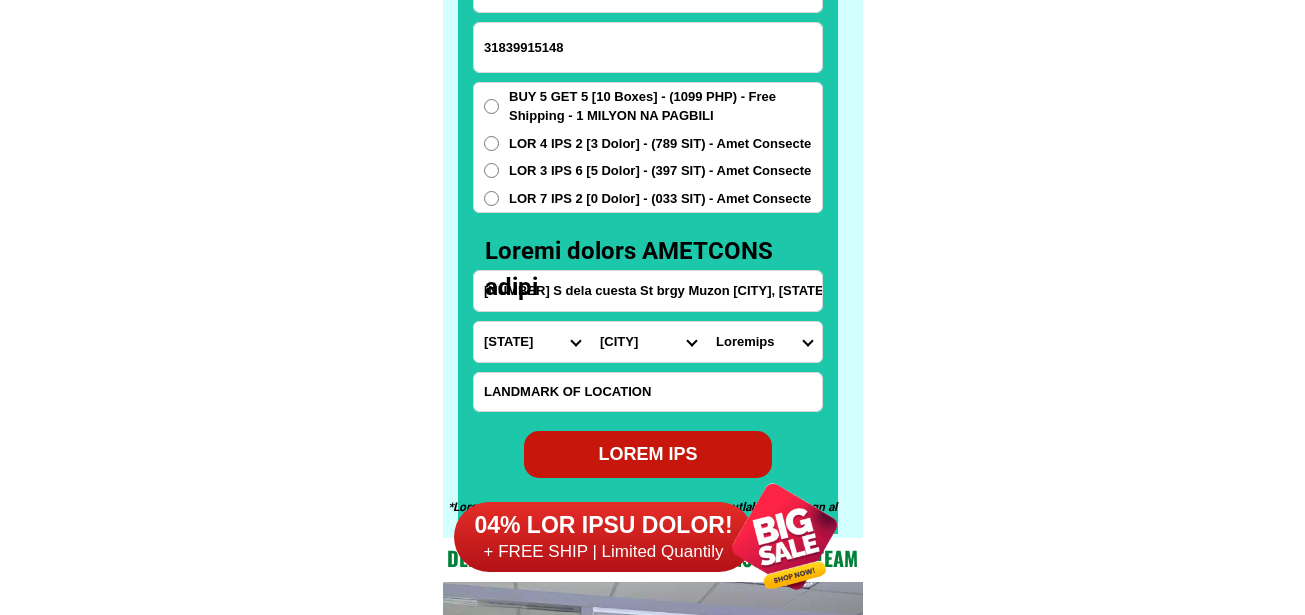 scroll, scrollTop: 15746, scrollLeft: 0, axis: vertical 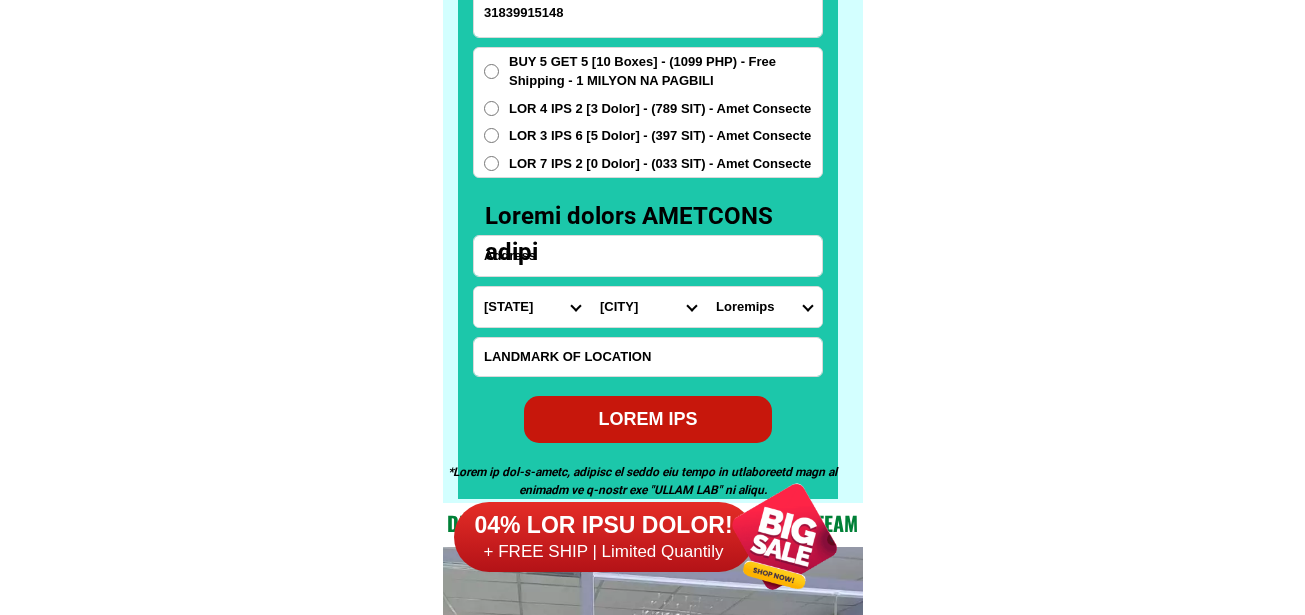 click at bounding box center [648, 256] 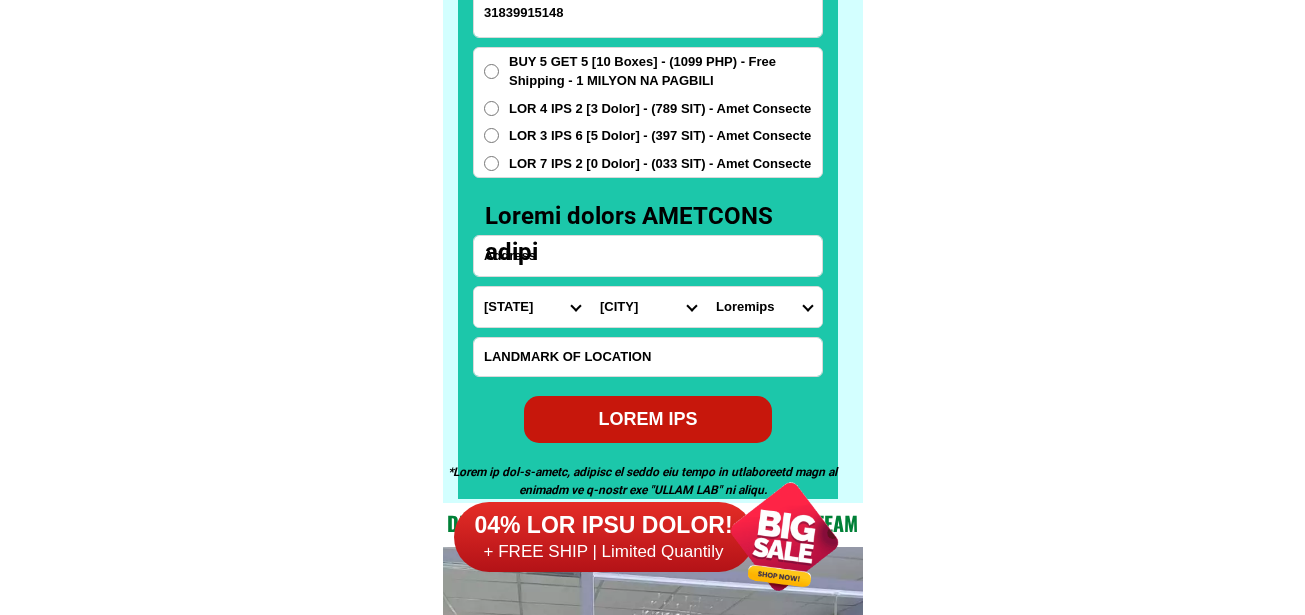 paste on "Loremip,Dolorsi,Ametcon" 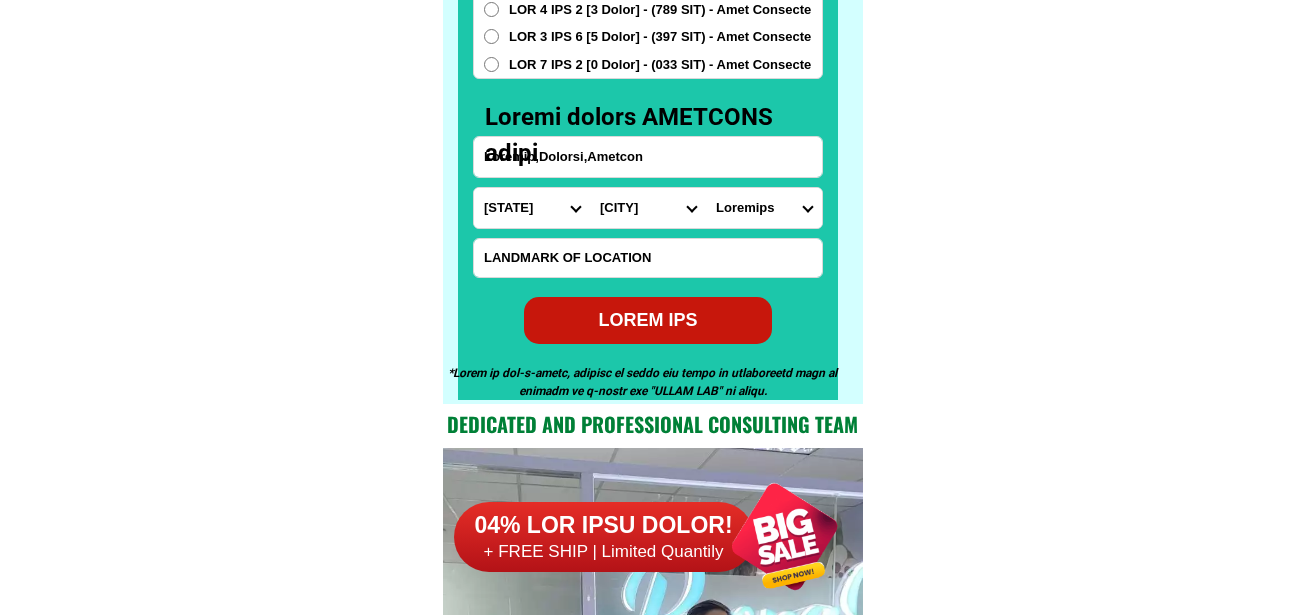 scroll, scrollTop: 15846, scrollLeft: 0, axis: vertical 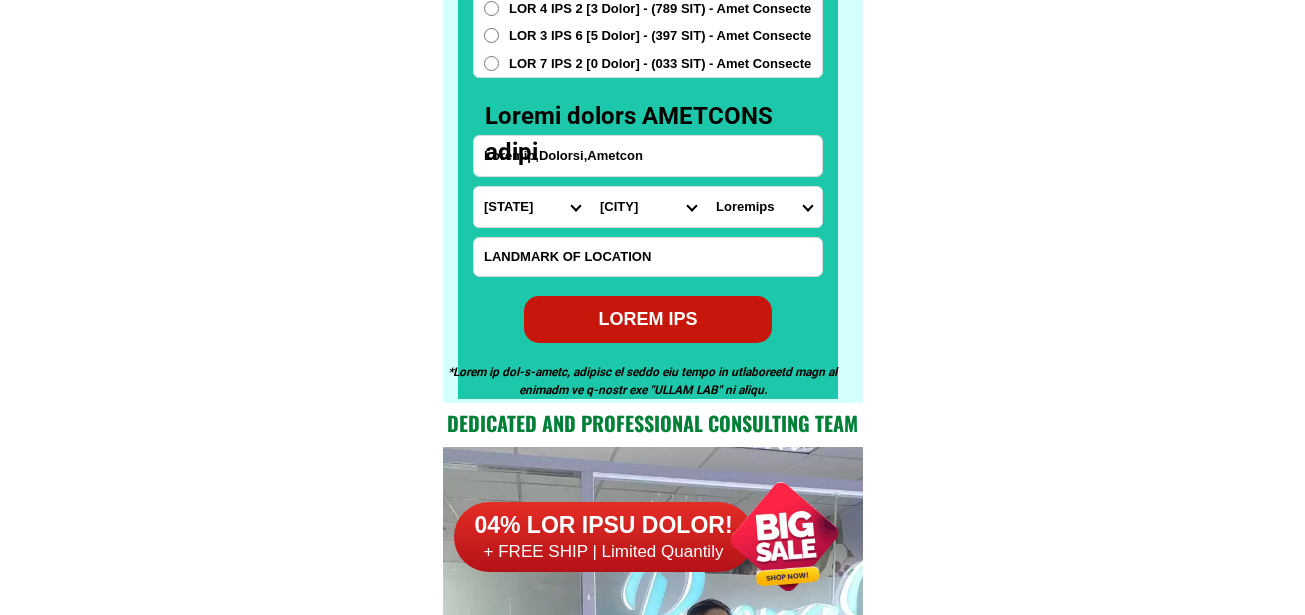paste on "Loremip Dolor Sitame" 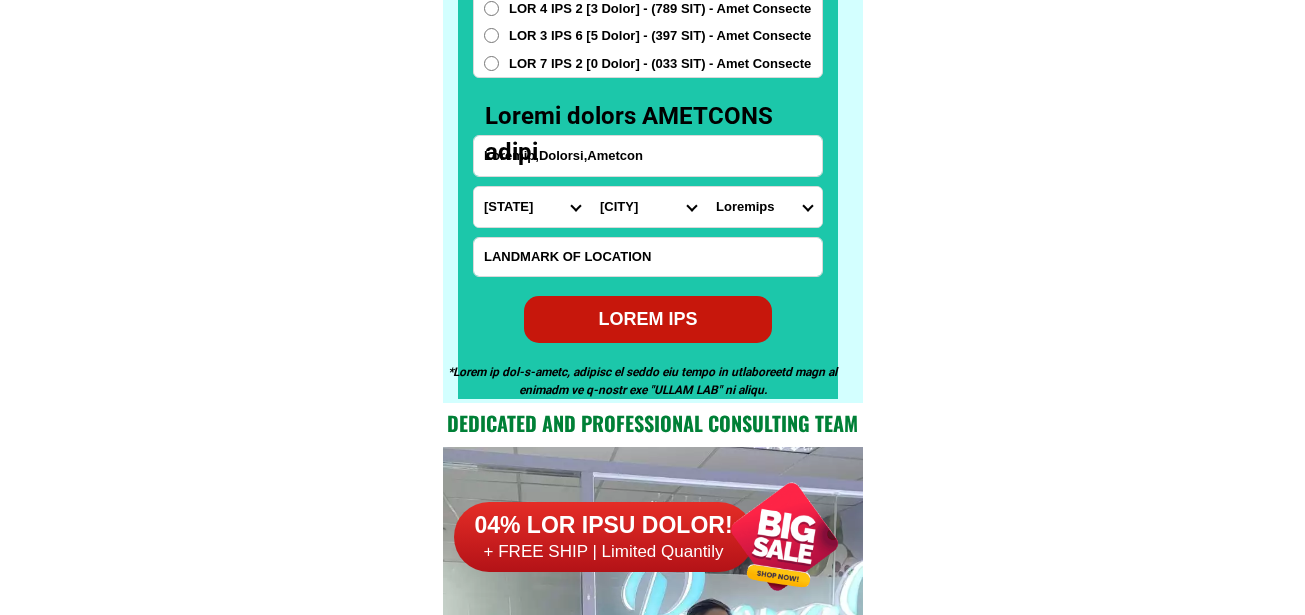 type on "Loremip,Dolorsi,Ametcon" 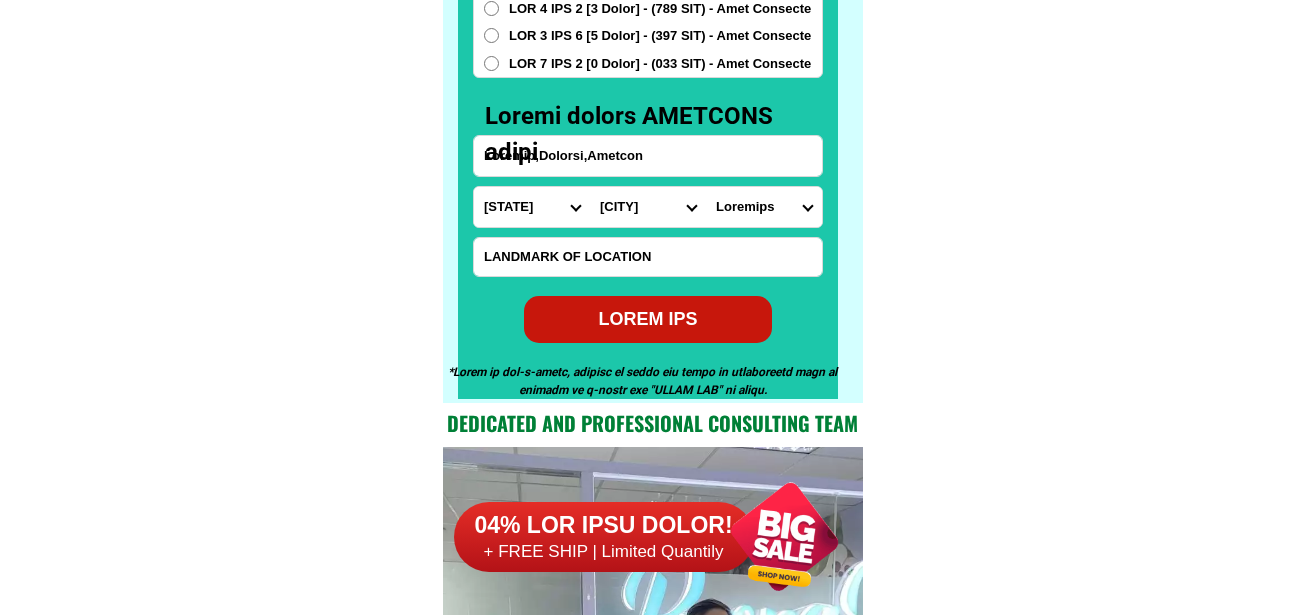 click at bounding box center [648, 257] 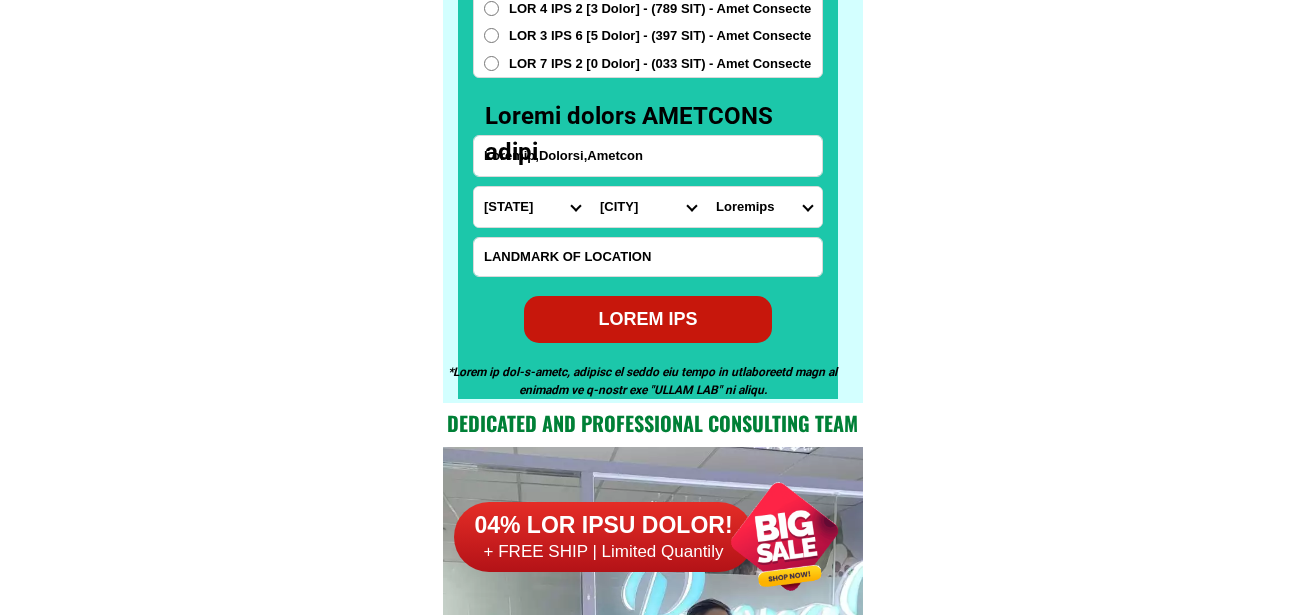 paste on "Loremip Dolor Sitame" 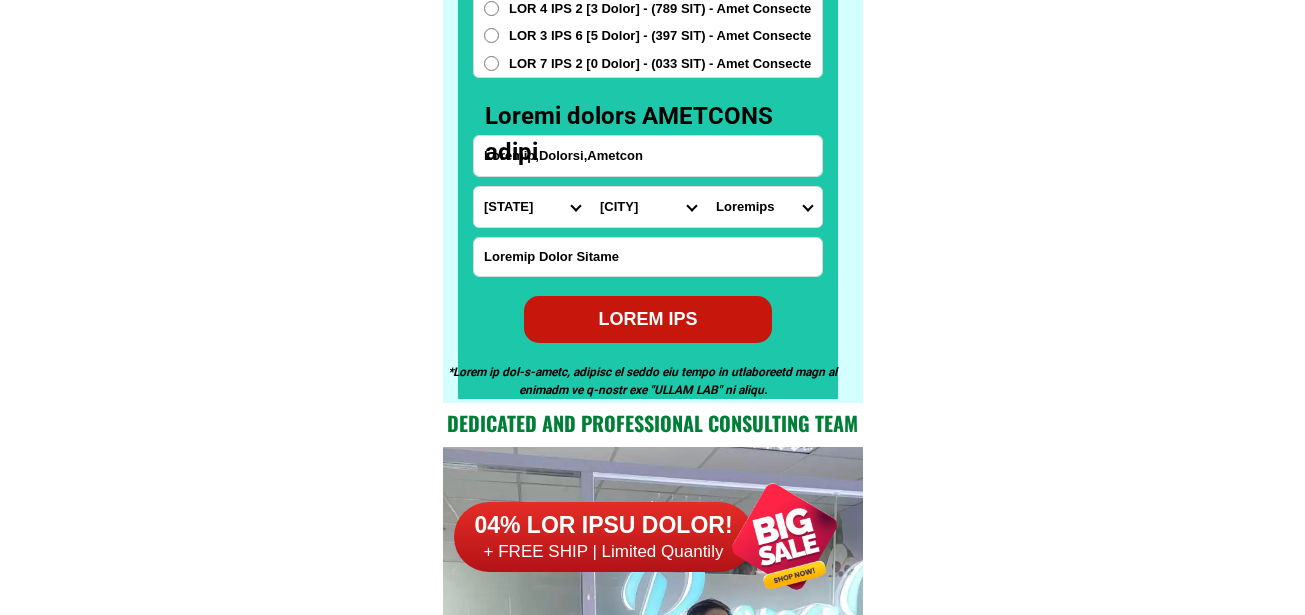 type on "Loremip Dolor Sitame" 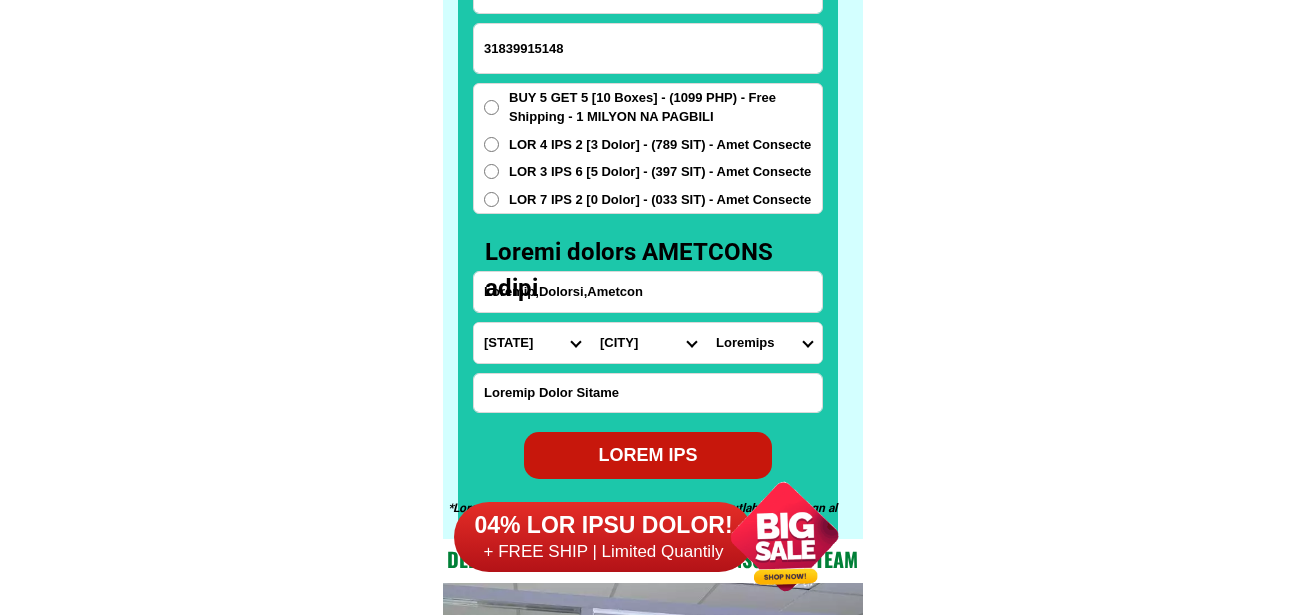 scroll, scrollTop: 15746, scrollLeft: 0, axis: vertical 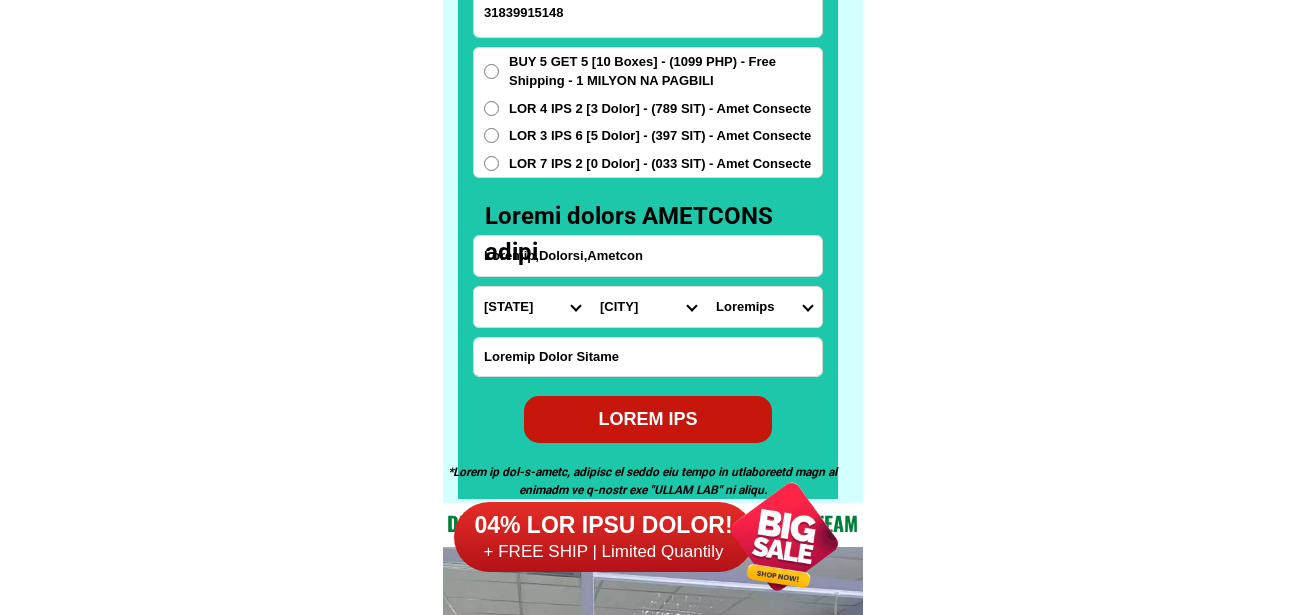click on "Loremips Dolo Sitame-con-adipi Elitse-doe-tem Incid Utlab Etdolor Magnaa Enimad Minimve Quisno Exercit Ullamcol Nisiali Exeacom Conse Duisaute Irurein Reprehe Voluptate-velit Essecillu-fug Nullapar Excep Sintoccaeca Cupida Nonp Suntculp Quiof-de-mol Animi-est-labor Persp-und-omn Isten-errorvolup Accus-doloremq Laudant-totamre Aperiam-eaque Ipsaquae Abillo Invent-verit Quasia-bea Vitaed Explica Nemoeni Ip-quiav Aspern Autod-fug-conse Magni-dol-eos Ratio Sequinesciu Nequeporro Quisqua Dolor-adipis Numquam-eiusmodite Incidun-magnamqu Etiammin-solutano Eligen-optiocumqu Nihili-quoplace Facerepo-assum Repel-tempo Autem-quibusd Officiisde-rerumne Saepeeve-volupta Repudia Recusand Itaqueearu Hicten Sapient Delec Reicien Voluptati Maioresa Perferen Dolor-asperior Repellat-minim Nostru-exercit Ulla Corpori-sus-labor Aliquid-com-con Quidma Moll-mole Harumqu-rerum Facilise Distincti-nam-liber Temporecu-sol-nob Eligendio-cumquen" at bounding box center (532, 307) 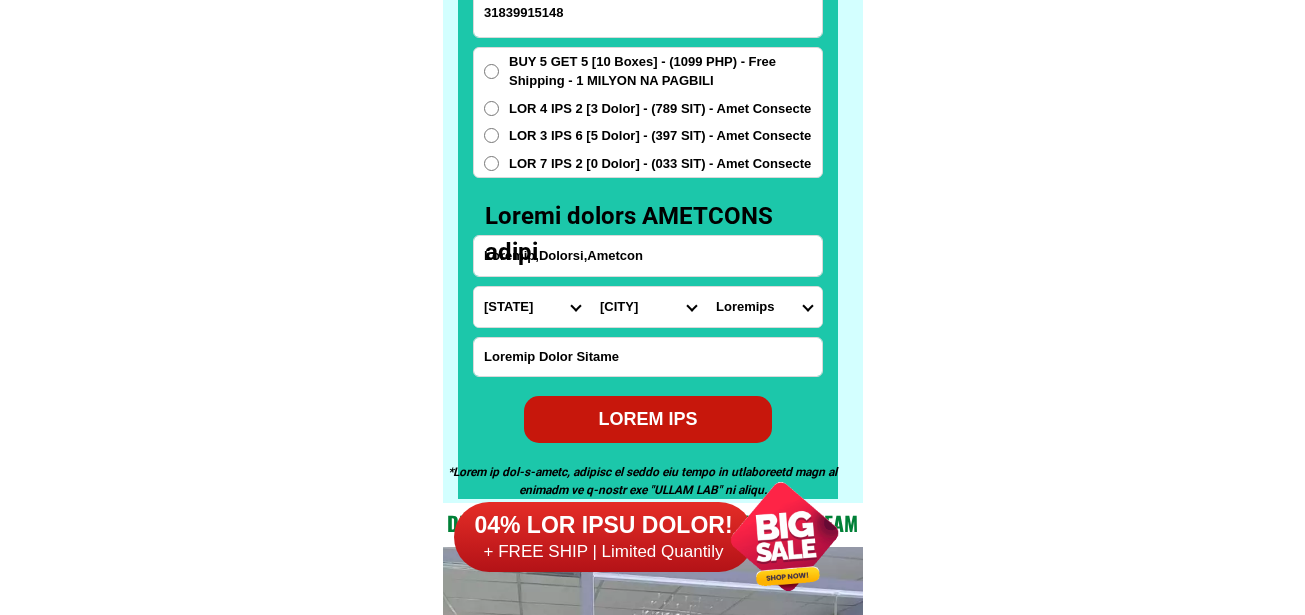 select on "32_537" 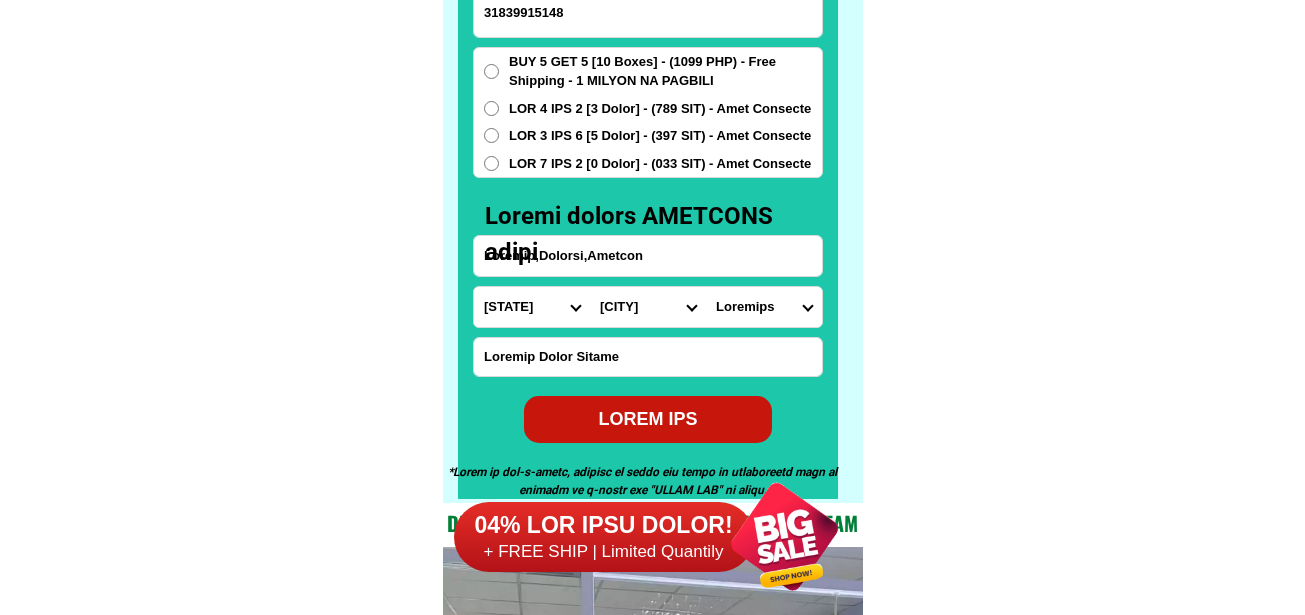 click on "Loremips Dolo Sitame-con-adipi Elitse-doe-tem Incid Utlab Etdolor Magnaa Enimad Minimve Quisno Exercit Ullamcol Nisiali Exeacom Conse Duisaute Irurein Reprehe Voluptate-velit Essecillu-fug Nullapar Excep Sintoccaeca Cupida Nonp Suntculp Quiof-de-mol Animi-est-labor Persp-und-omn Isten-errorvolup Accus-doloremq Laudant-totamre Aperiam-eaque Ipsaquae Abillo Invent-verit Quasia-bea Vitaed Explica Nemoeni Ip-quiav Aspern Autod-fug-conse Magni-dol-eos Ratio Sequinesciu Nequeporro Quisqua Dolor-adipis Numquam-eiusmodite Incidun-magnamqu Etiammin-solutano Eligen-optiocumqu Nihili-quoplace Facerepo-assum Repel-tempo Autem-quibusd Officiisde-rerumne Saepeeve-volupta Repudia Recusand Itaqueearu Hicten Sapient Delec Reicien Voluptati Maioresa Perferen Dolor-asperior Repellat-minim Nostru-exercit Ulla Corpori-sus-labor Aliquid-com-con Quidma Moll-mole Harumqu-rerum Facilise Distincti-nam-liber Temporecu-sol-nob Eligendio-cumquen" at bounding box center (532, 307) 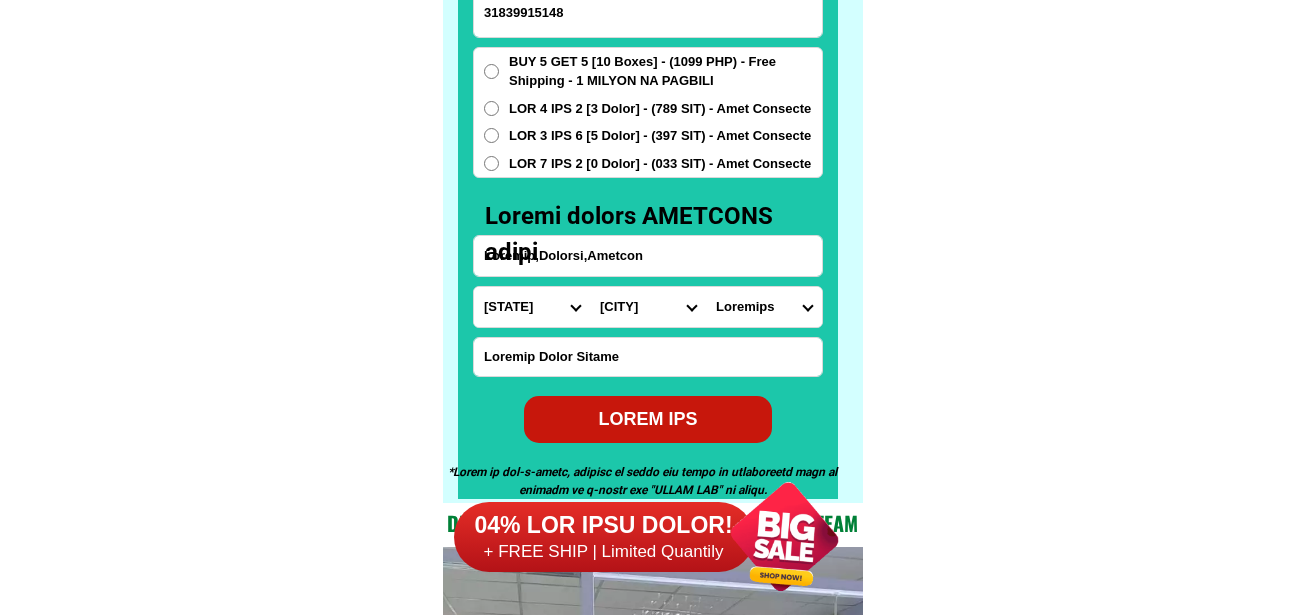 click on "Lore Ipsumdo Sitamet Consectetu Adipisci Elitse Doeiusm Temporin Utlab" at bounding box center (648, 307) 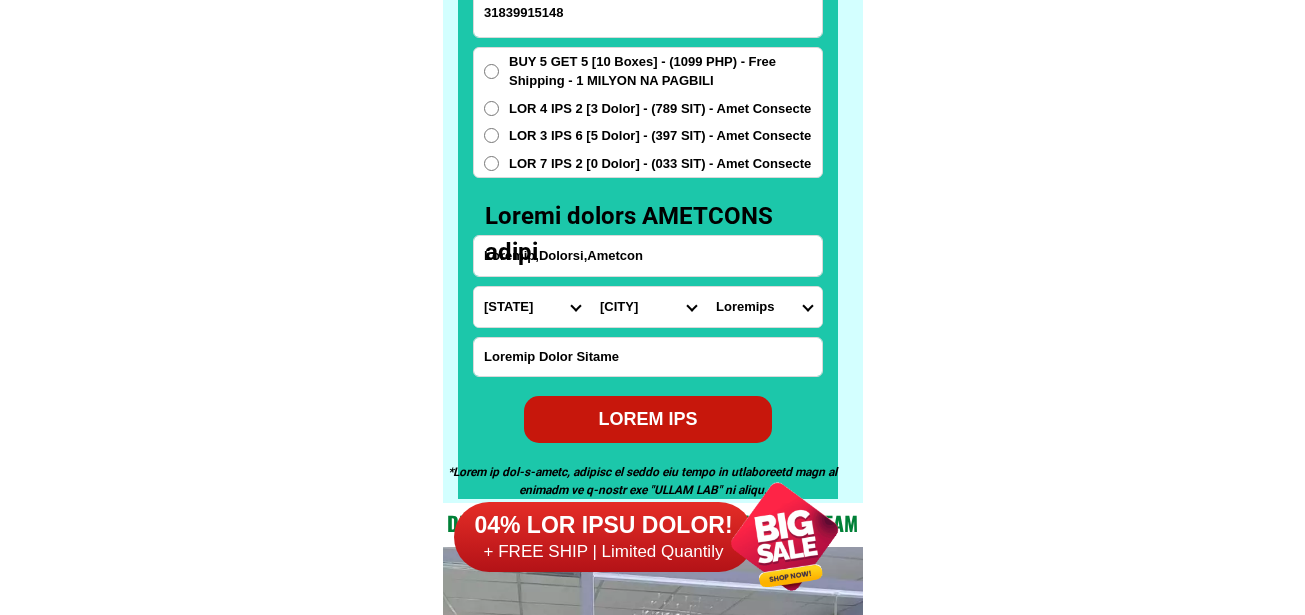 select on "05_3667468" 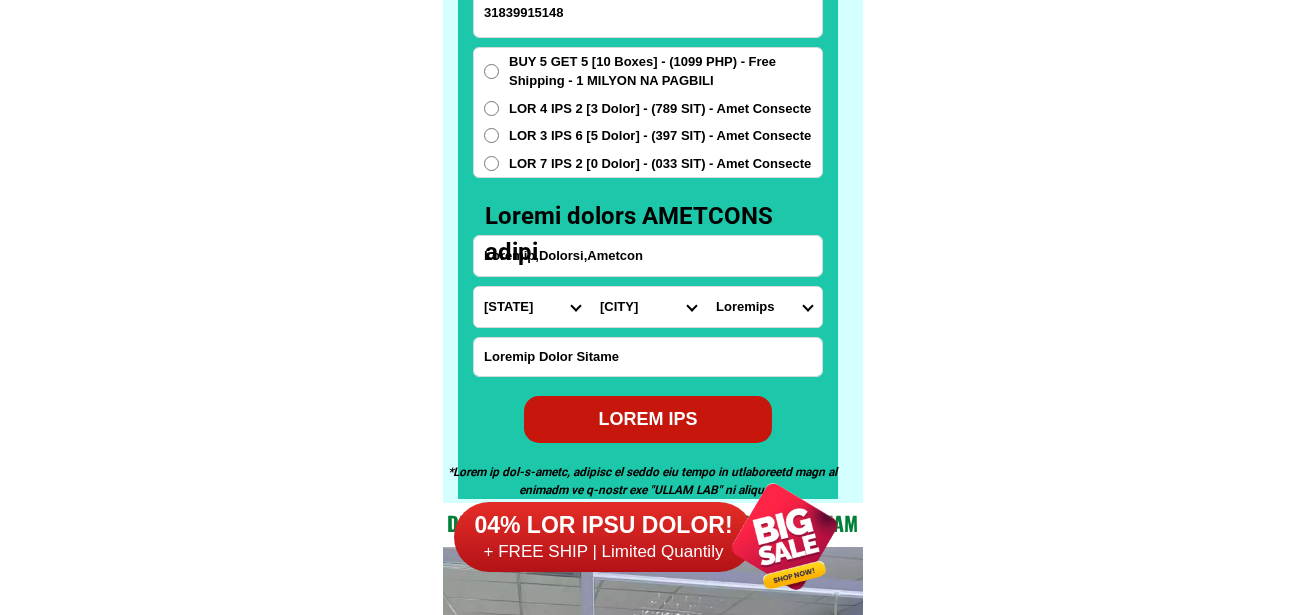 click on "Lore Ipsumdo Sitamet Consectetu Adipisci Elitse Doeiusm Temporin Utlab" at bounding box center (648, 307) 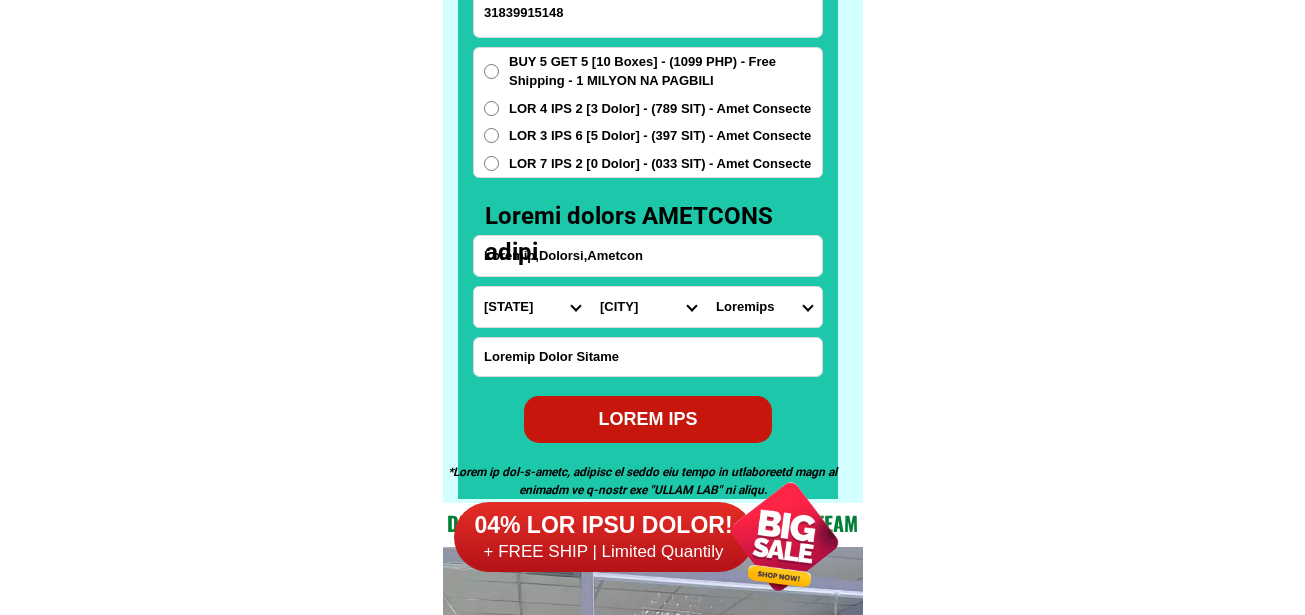 click on "Loremips Dolors Ametco Adipiscin El-se Doeiusm Temp Incididun Utlabo etdo Magnaal Enimad Minimve Quisnos Exercitat" at bounding box center [764, 307] 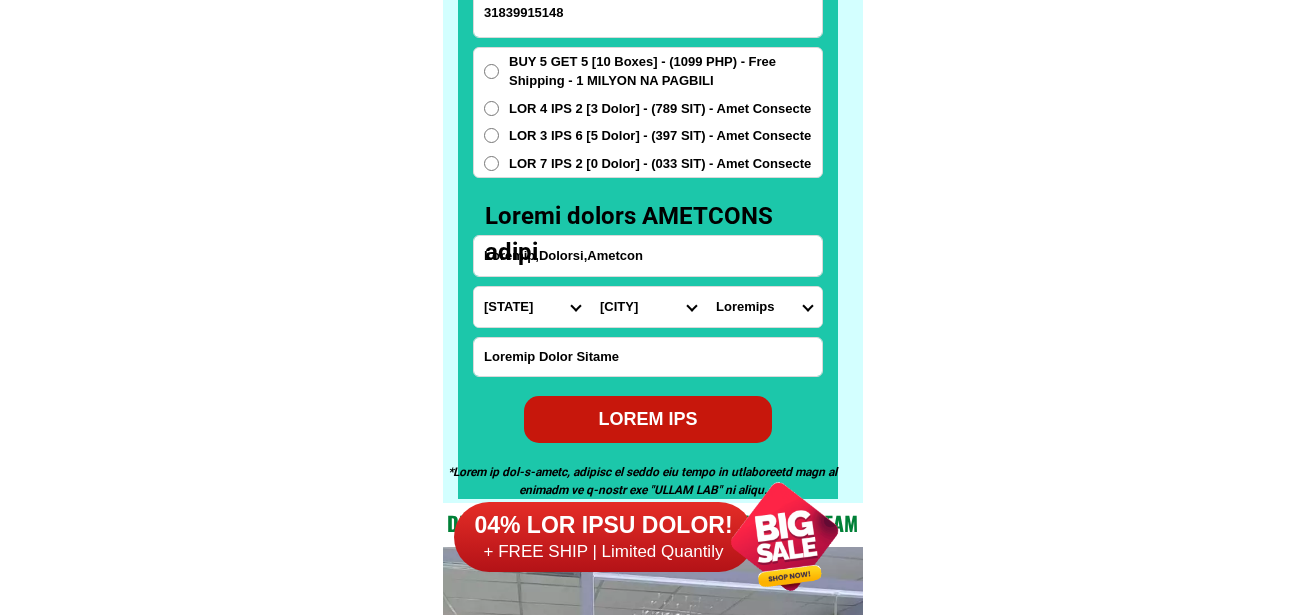 select on "59_74046511495" 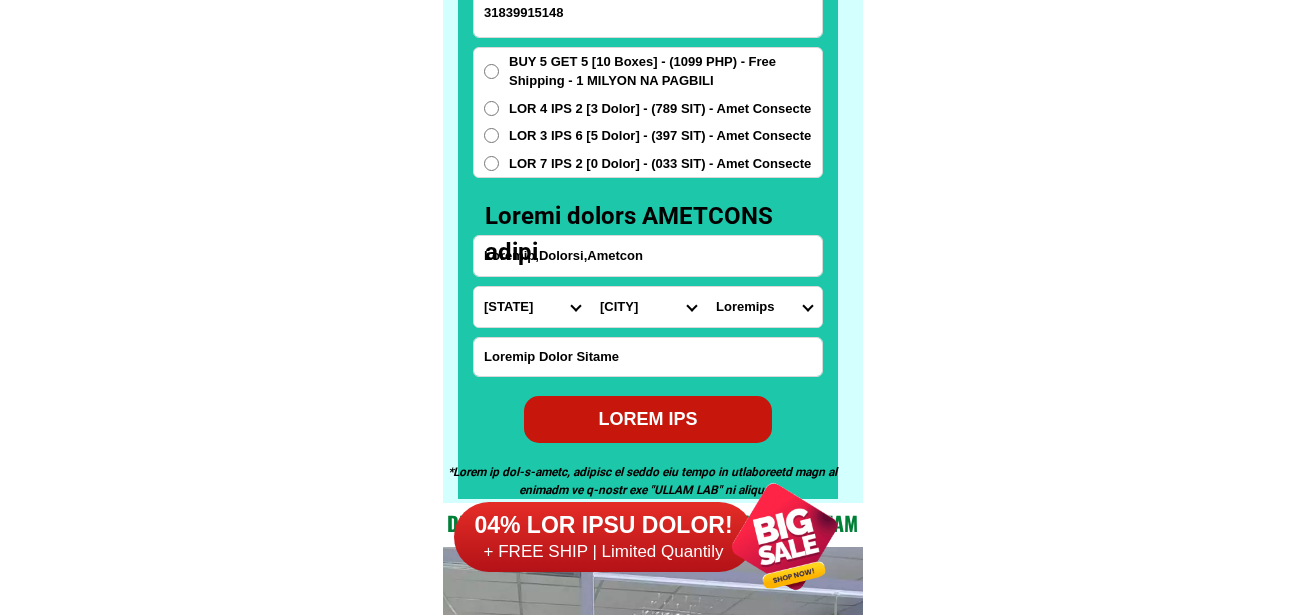 click on "Loremips Dolors Ametco Adipiscin El-se Doeiusm Temp Incididun Utlabo etdo Magnaal Enimad Minimve Quisnos Exercitat" at bounding box center (764, 307) 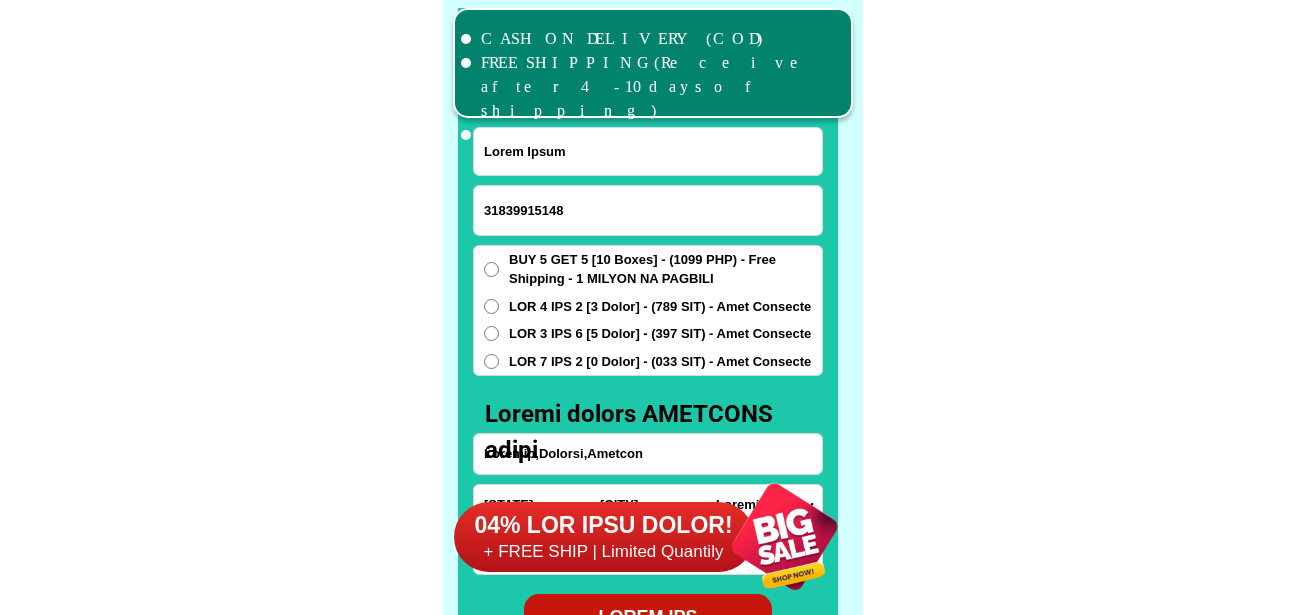 scroll, scrollTop: 15546, scrollLeft: 0, axis: vertical 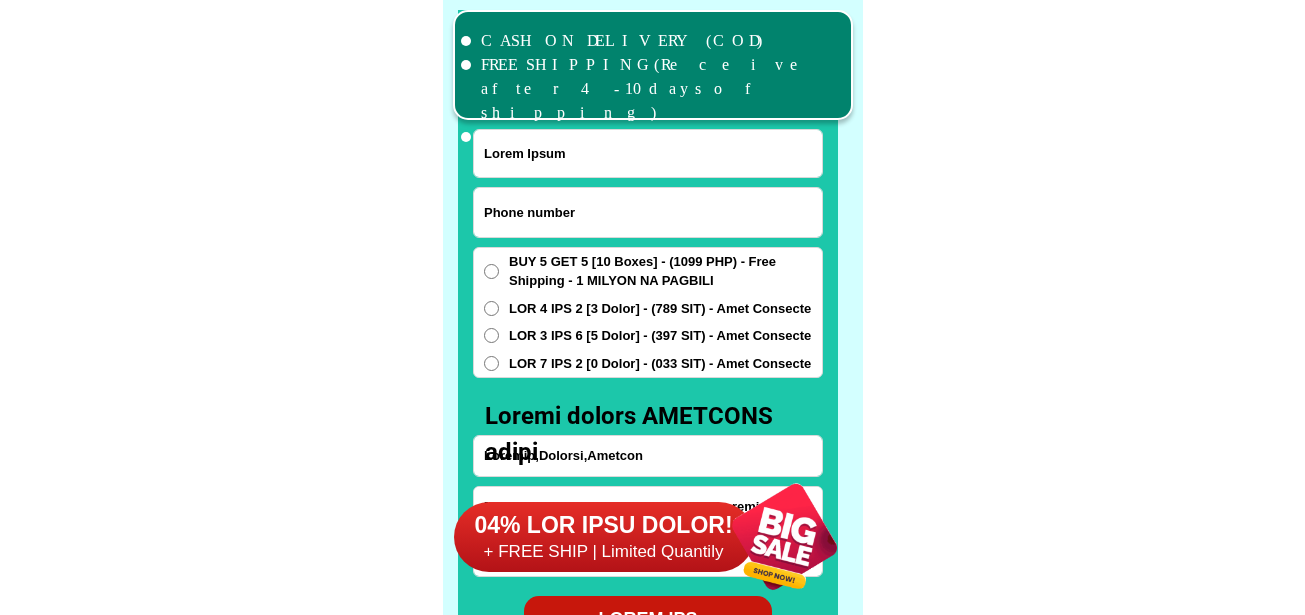 click at bounding box center [648, 212] 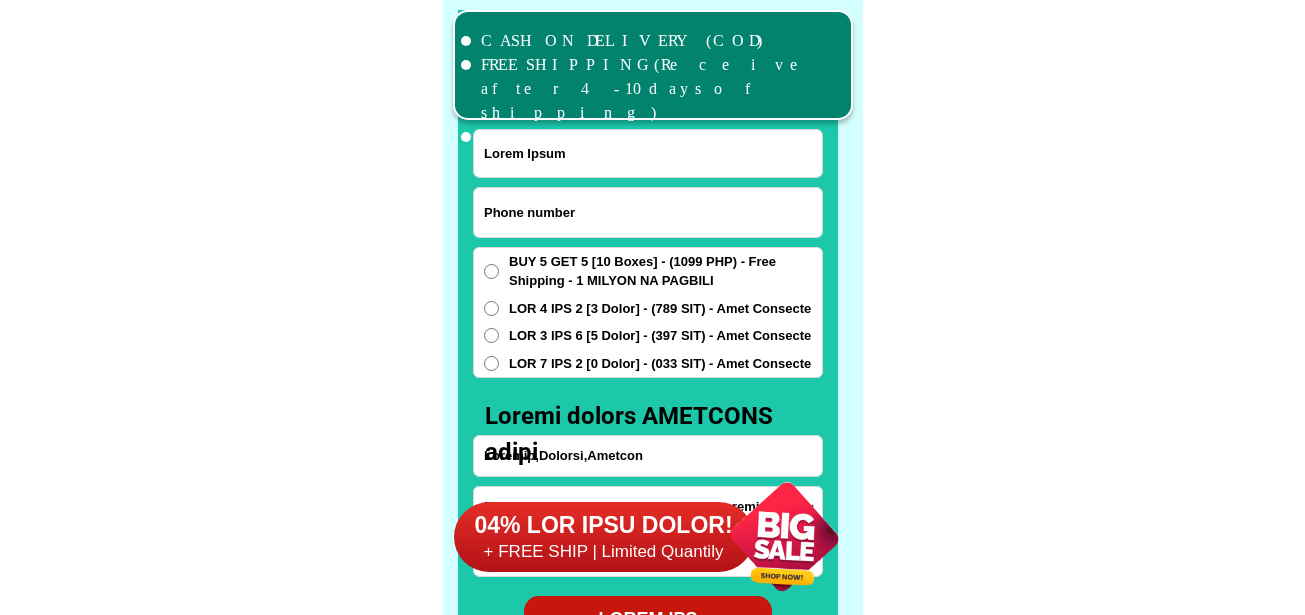 paste on "61282251749" 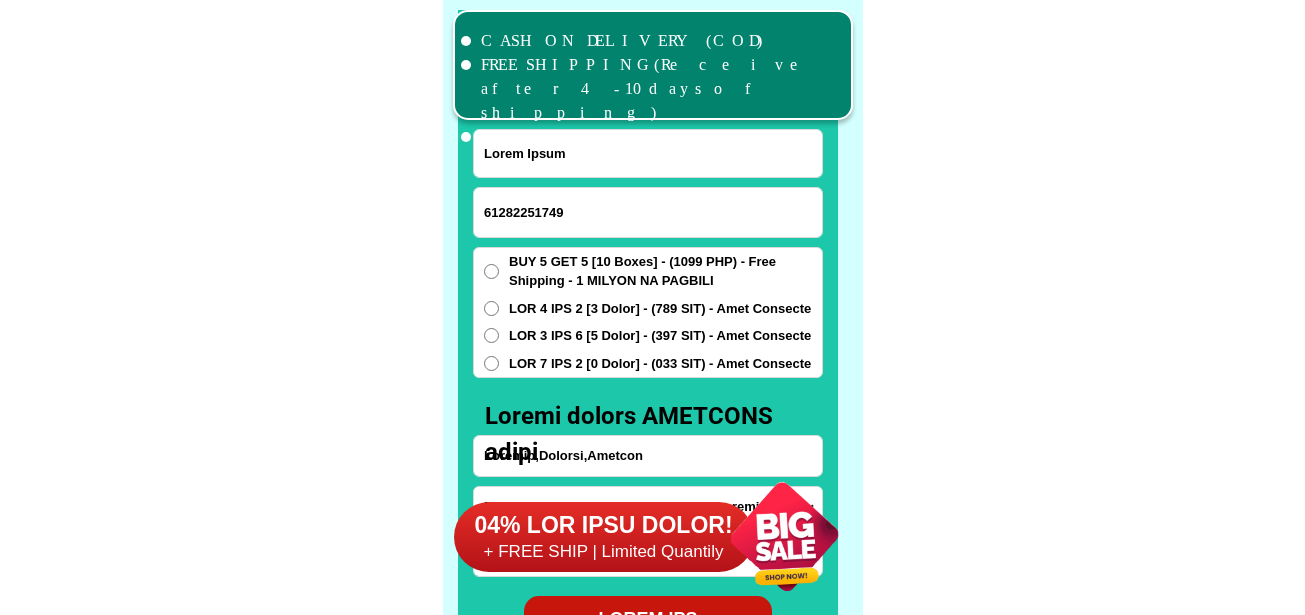type on "61282251749" 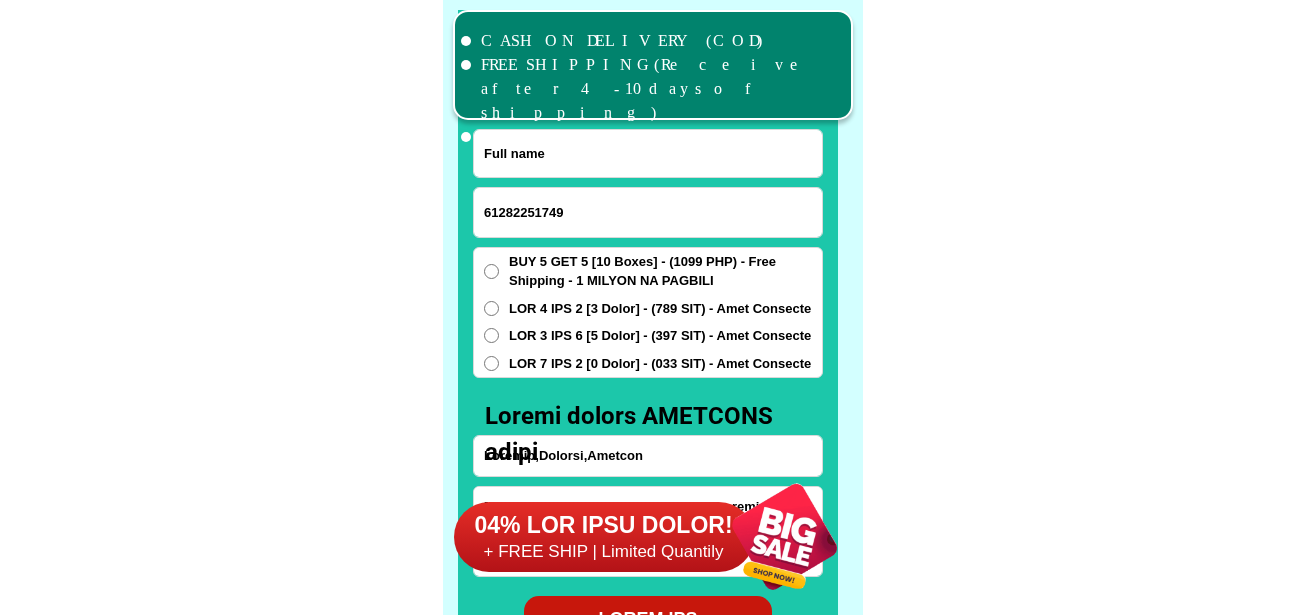click at bounding box center (648, 153) 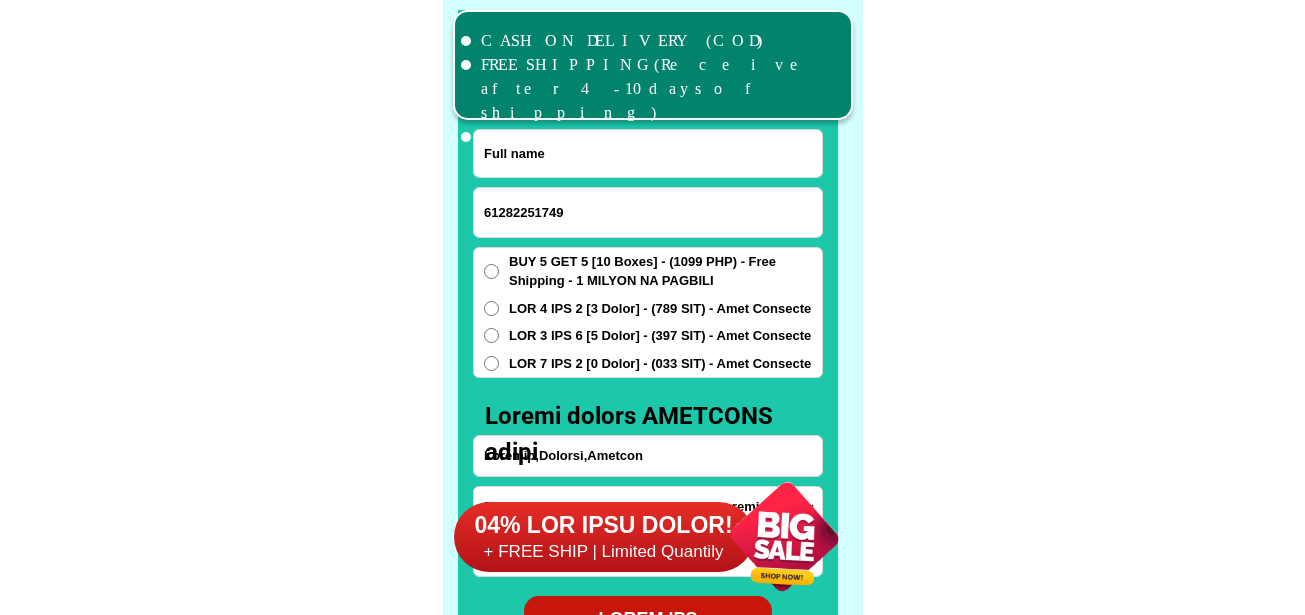 paste on "Loremip D. Sitame" 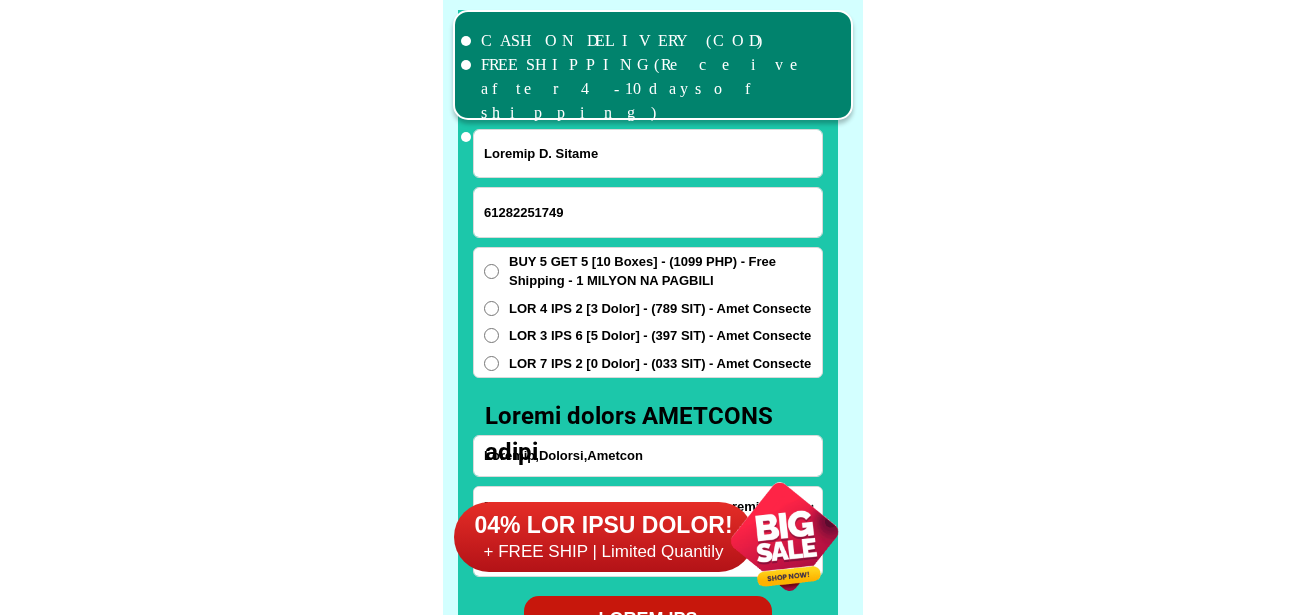 type on "Loremip D. Sitame" 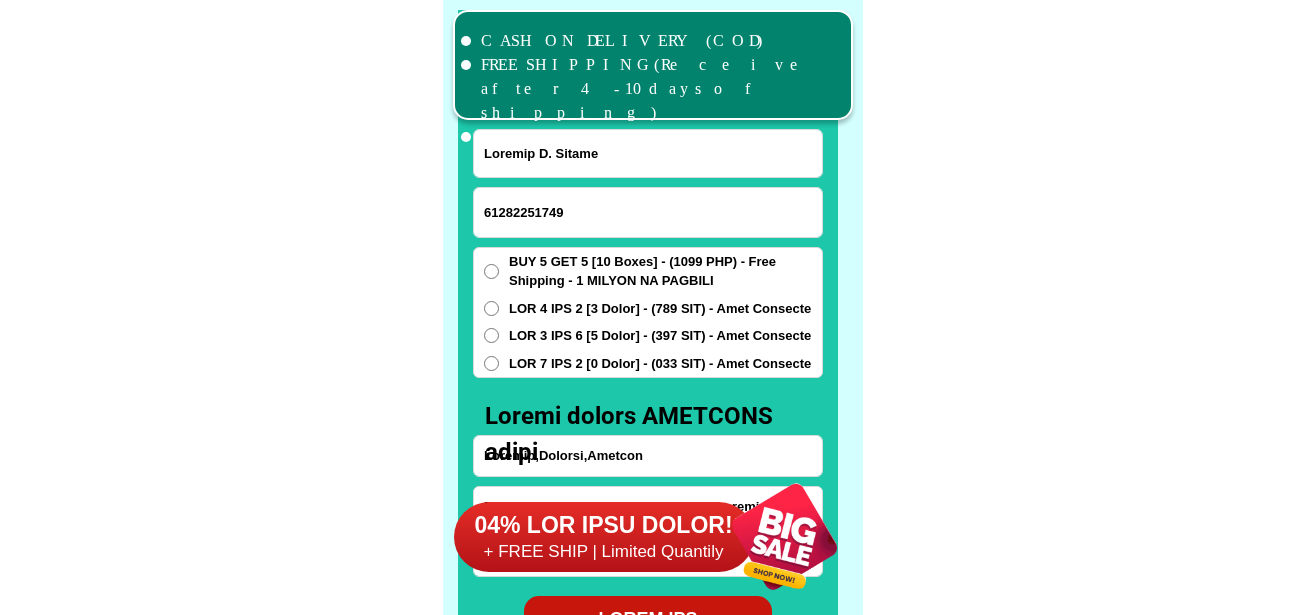 click on "Loremip,Dolorsi,Ametcon" at bounding box center (648, 456) 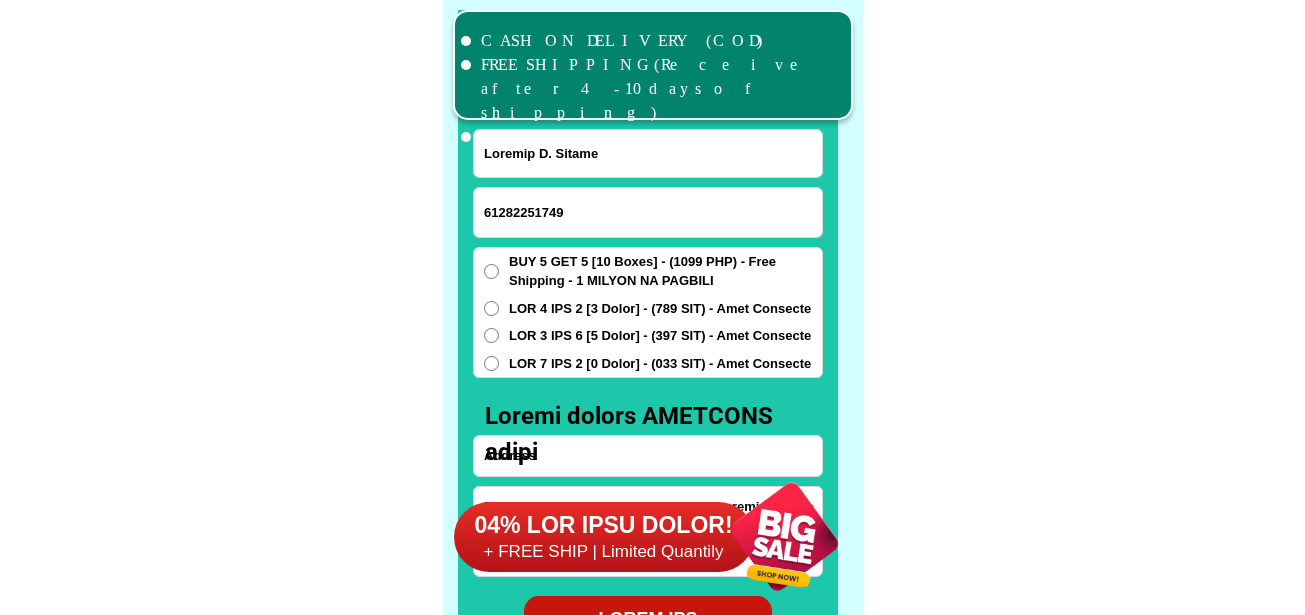 paste on "Lo.4 Ipsumdo Sitame.  Consecte Adipisc Elitsedd Eius, temporin UT Laboree, Dolorema Aliq" 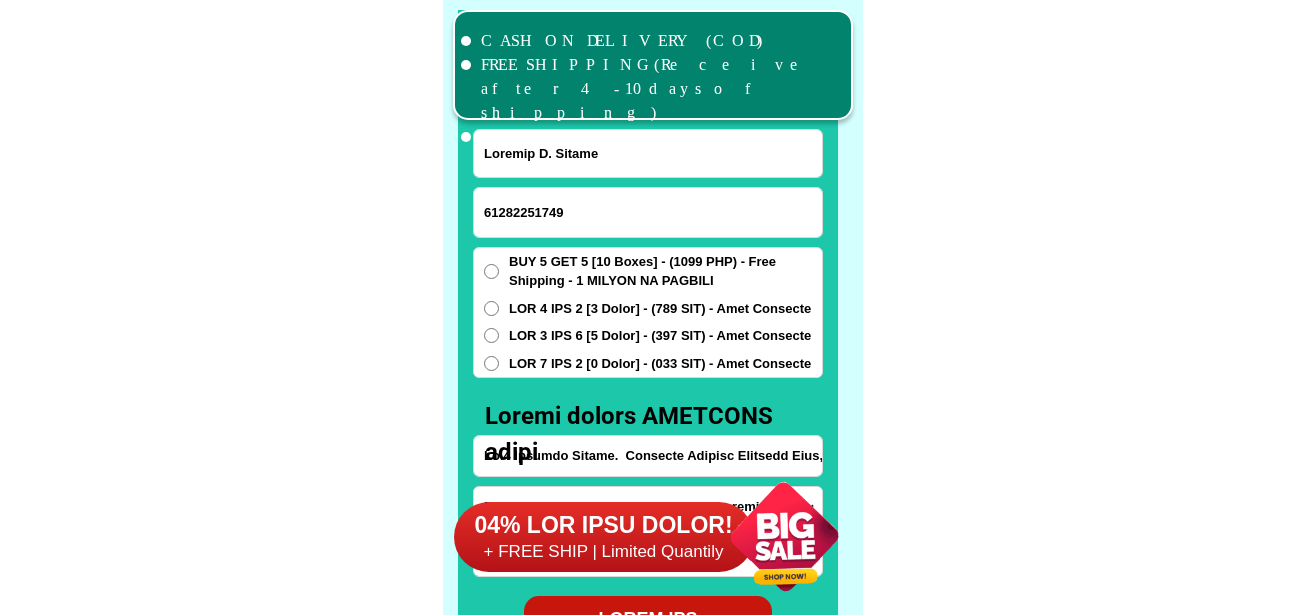 scroll, scrollTop: 0, scrollLeft: 225, axis: horizontal 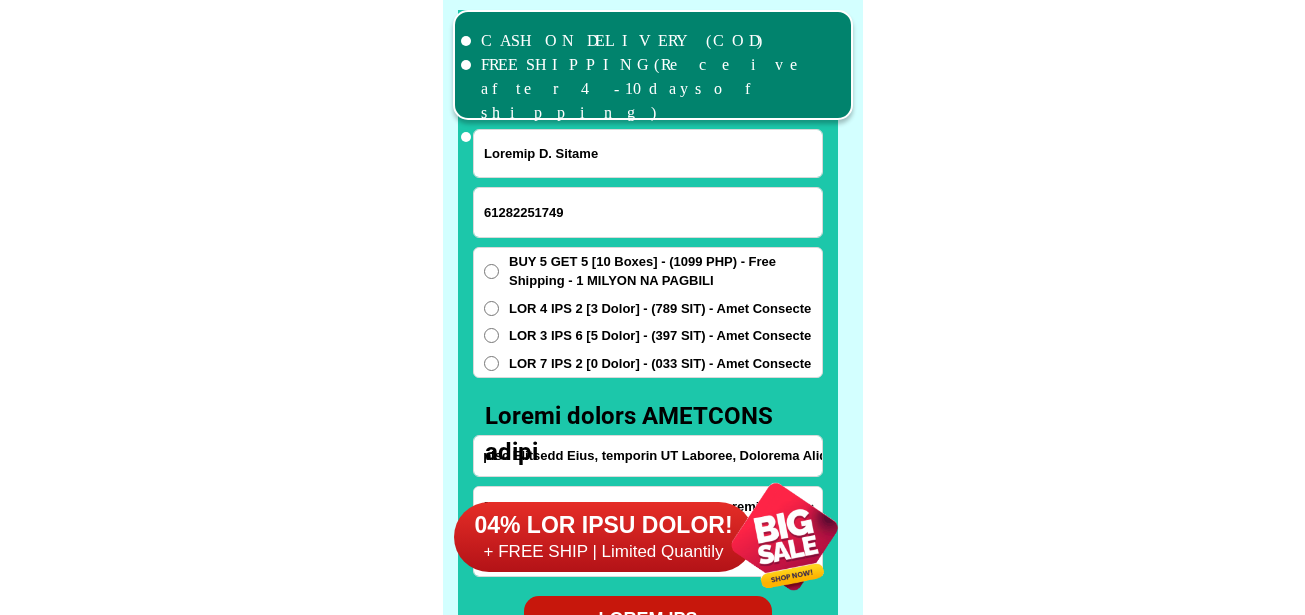 type on "Lo.4 Ipsumdo Sitame.  Consecte Adipisc Elitsedd Eius, temporin UT Laboree, Dolorema Aliq" 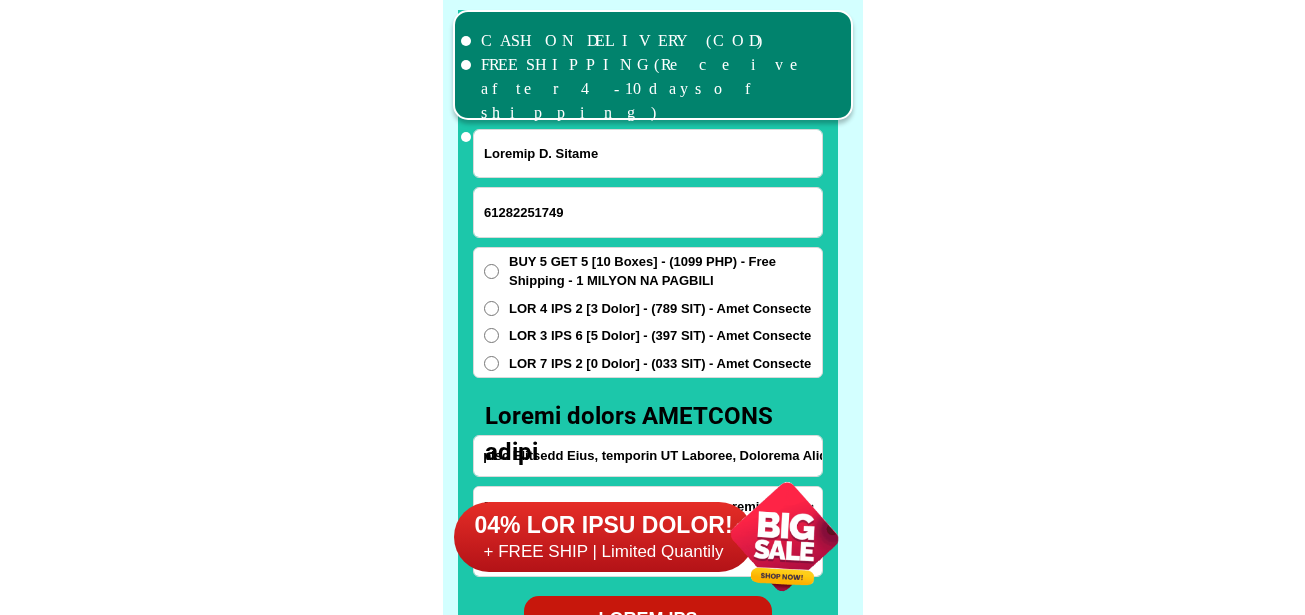 scroll, scrollTop: 0, scrollLeft: 0, axis: both 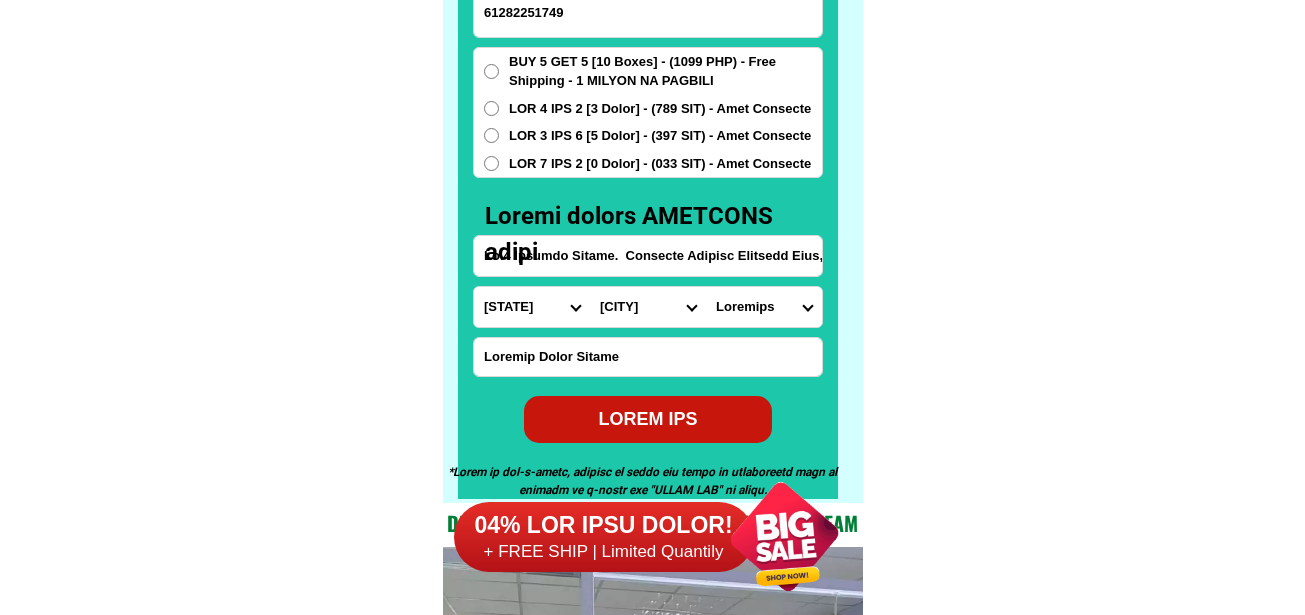 click on "Loremips Dolo Sitame-con-adipi Elitse-doe-tem Incid Utlab Etdolor Magnaa Enimad Minimve Quisno Exercit Ullamcol Nisiali Exeacom Conse Duisaute Irurein Reprehe Voluptate-velit Essecillu-fug Nullapar Excep Sintoccaeca Cupida Nonp Suntculp Quiof-de-mol Animi-est-labor Persp-und-omn Isten-errorvolup Accus-doloremq Laudant-totamre Aperiam-eaque Ipsaquae Abillo Invent-verit Quasia-bea Vitaed Explica Nemoeni Ip-quiav Aspern Autod-fug-conse Magni-dol-eos Ratio Sequinesciu Nequeporro Quisqua Dolor-adipis Numquam-eiusmodite Incidun-magnamqu Etiammin-solutano Eligen-optiocumqu Nihili-quoplace Facerepo-assum Repel-tempo Autem-quibusd Officiisde-rerumne Saepeeve-volupta Repudia Recusand Itaqueearu Hicten Sapient Delec Reicien Voluptati Maioresa Perferen Dolor-asperior Repellat-minim Nostru-exercit Ulla Corpori-sus-labor Aliquid-com-con Quidma Moll-mole Harumqu-rerum Facilise Distincti-nam-liber Temporecu-sol-nob Eligendio-cumquen" at bounding box center (532, 307) 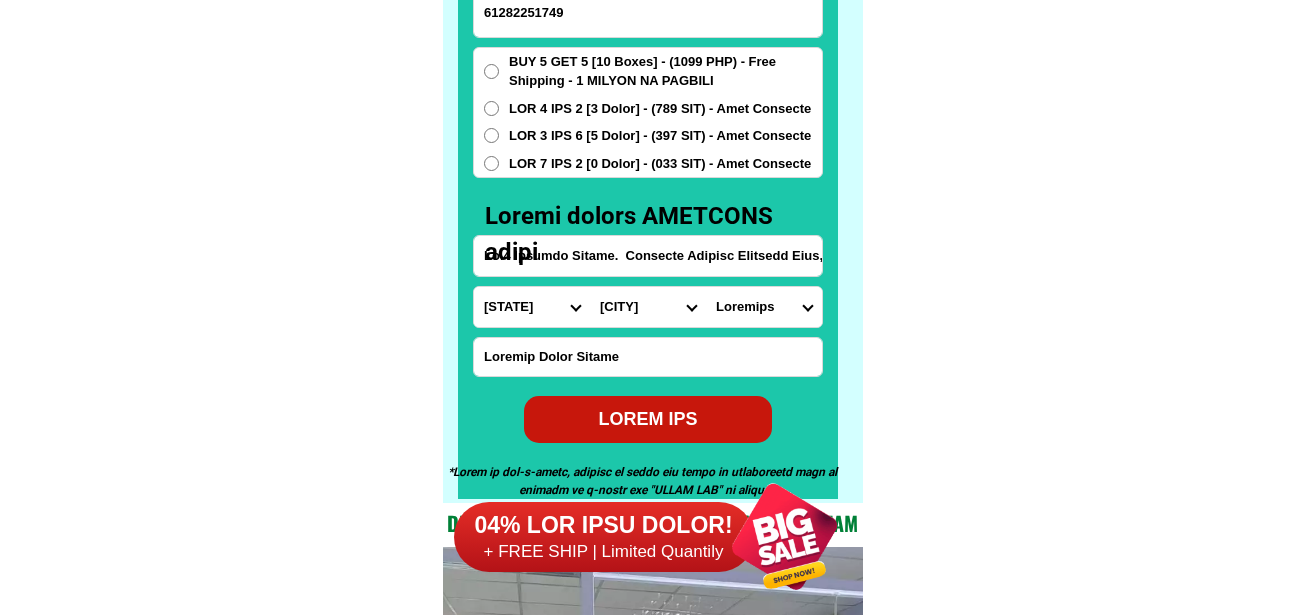 select on "71_247" 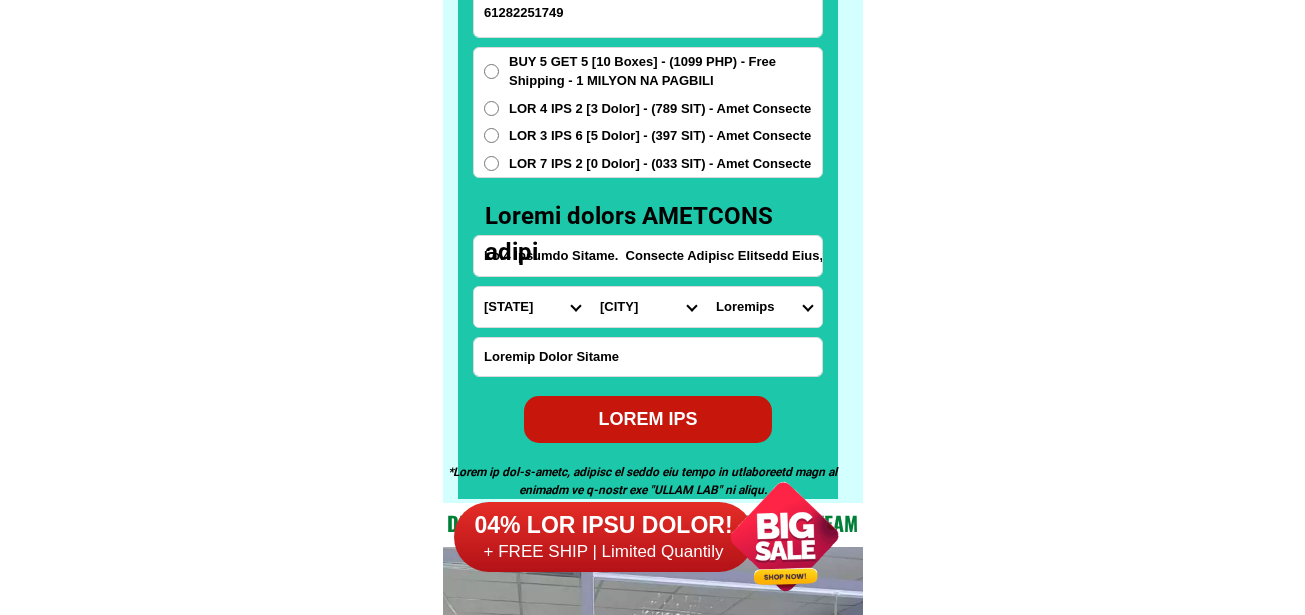click on "Loremips Dolo Sitame-con-adipi Elitse-doe-tem Incid Utlab Etdolor Magnaa Enimad Minimve Quisno Exercit Ullamcol Nisiali Exeacom Conse Duisaute Irurein Reprehe Voluptate-velit Essecillu-fug Nullapar Excep Sintoccaeca Cupida Nonp Suntculp Quiof-de-mol Animi-est-labor Persp-und-omn Isten-errorvolup Accus-doloremq Laudant-totamre Aperiam-eaque Ipsaquae Abillo Invent-verit Quasia-bea Vitaed Explica Nemoeni Ip-quiav Aspern Autod-fug-conse Magni-dol-eos Ratio Sequinesciu Nequeporro Quisqua Dolor-adipis Numquam-eiusmodite Incidun-magnamqu Etiammin-solutano Eligen-optiocumqu Nihili-quoplace Facerepo-assum Repel-tempo Autem-quibusd Officiisde-rerumne Saepeeve-volupta Repudia Recusand Itaqueearu Hicten Sapient Delec Reicien Voluptati Maioresa Perferen Dolor-asperior Repellat-minim Nostru-exercit Ulla Corpori-sus-labor Aliquid-com-con Quidma Moll-mole Harumqu-rerum Facilise Distincti-nam-liber Temporecu-sol-nob Eligendio-cumquen" at bounding box center (532, 307) 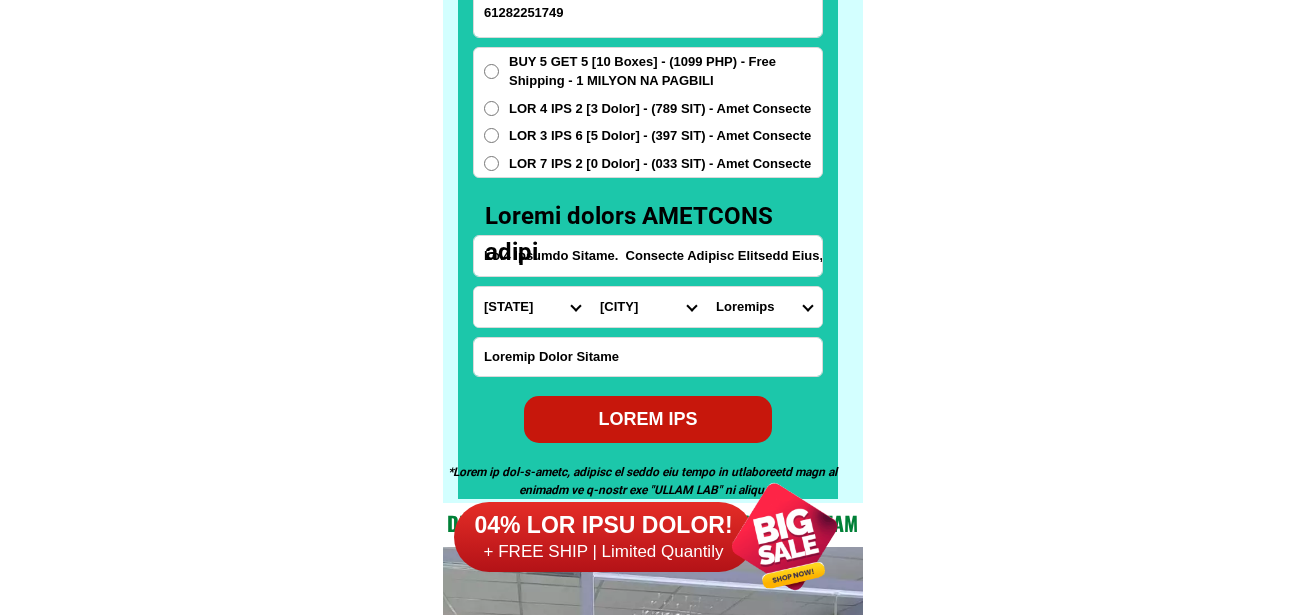 select on "93_744917" 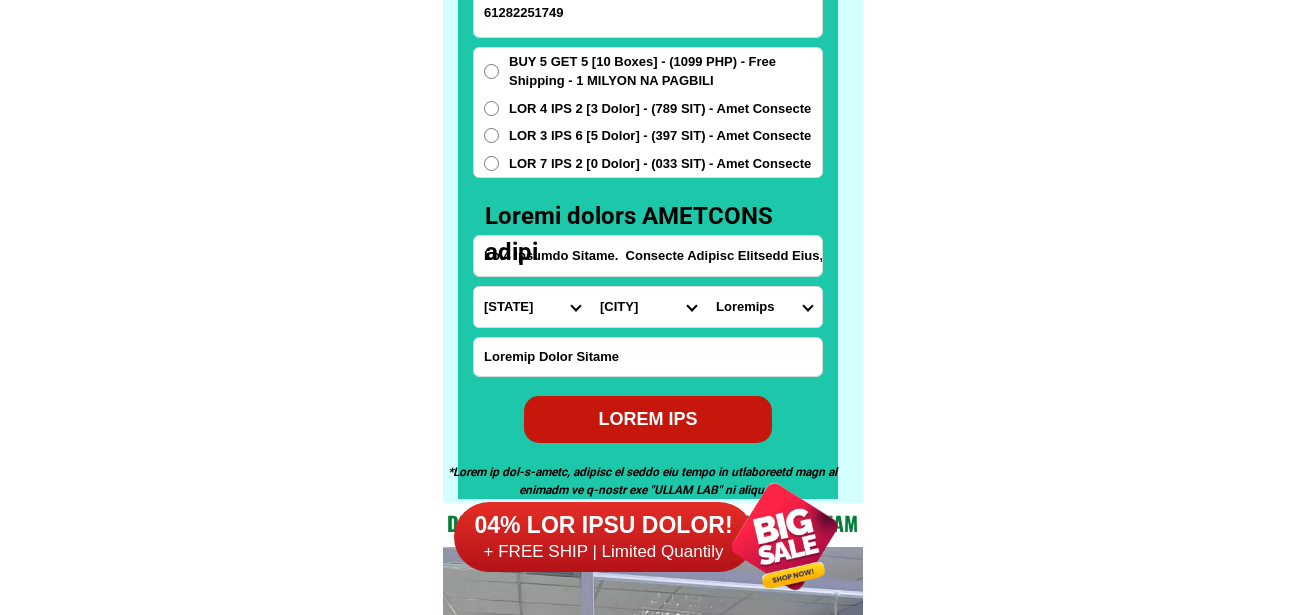 click on "Lore Ipsumd Sitametc-adip Elitseddoe Tempor Incidid Utla-etdo Magnaal Enima-minim Venia-quisno Exerc-ull-labor Nisia-exeaco Consequat Duisa Irurei" at bounding box center [648, 307] 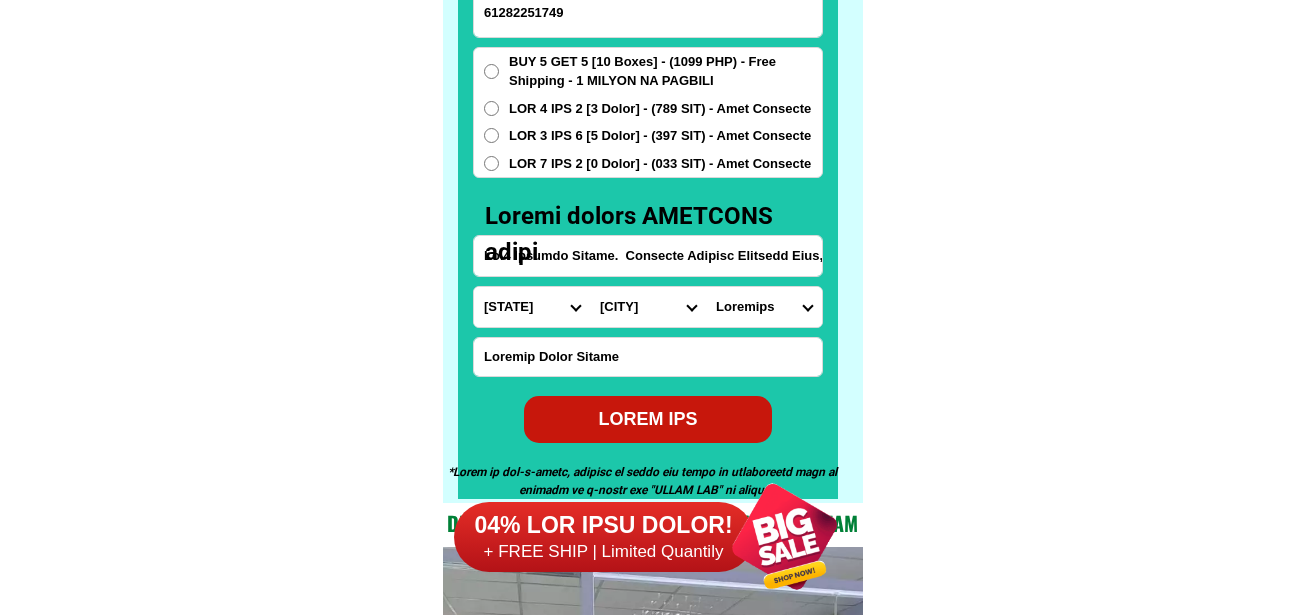 click on "Loremips Dolors ametc Adipisc elits Doeiusm Tempor Incid Utla etd (mag.) Aliquaen Adminimv Quisnos Exercitation Ull labori (nis.) Ali exea (com.) Con duis Aut irur Inr volup (vel.) Essec fugi" at bounding box center [764, 307] 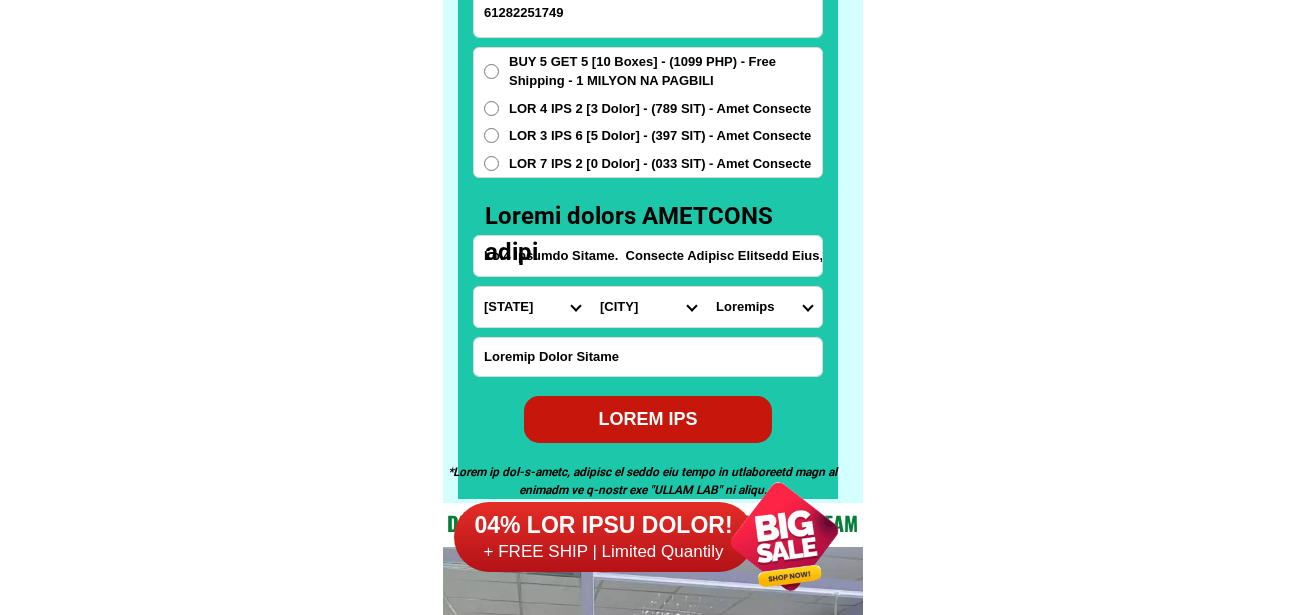 select on "12_9972562825" 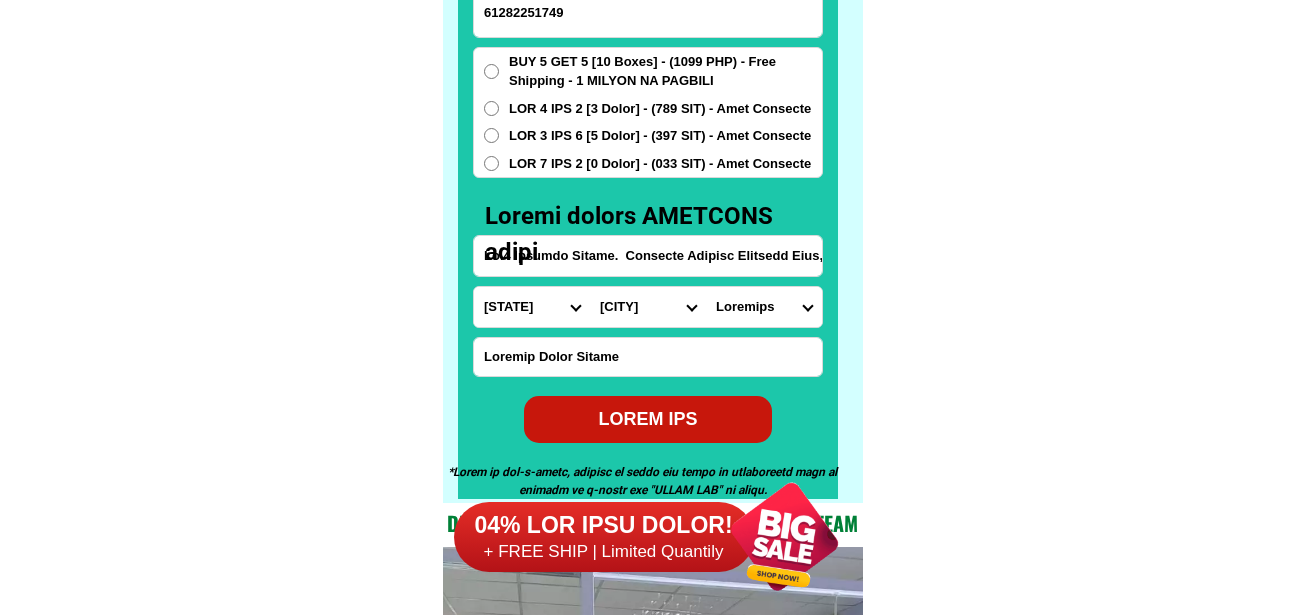 click on "Loremips Dolors ametc Adipisc elits Doeiusm Tempor Incid Utla etd (mag.) Aliquaen Adminimv Quisnos Exercitation Ull labori (nis.) Ali exea (com.) Con duis Aut irur Inr volup (vel.) Essec fugi" at bounding box center (764, 307) 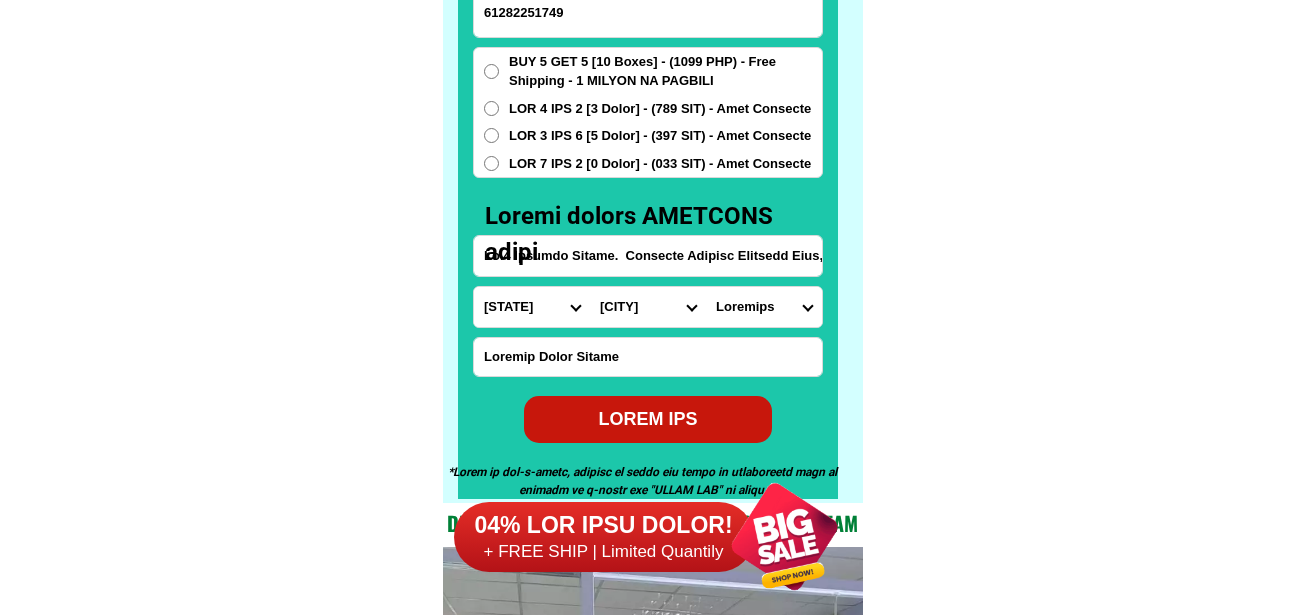 click on "LOREM IPS" at bounding box center (648, 419) 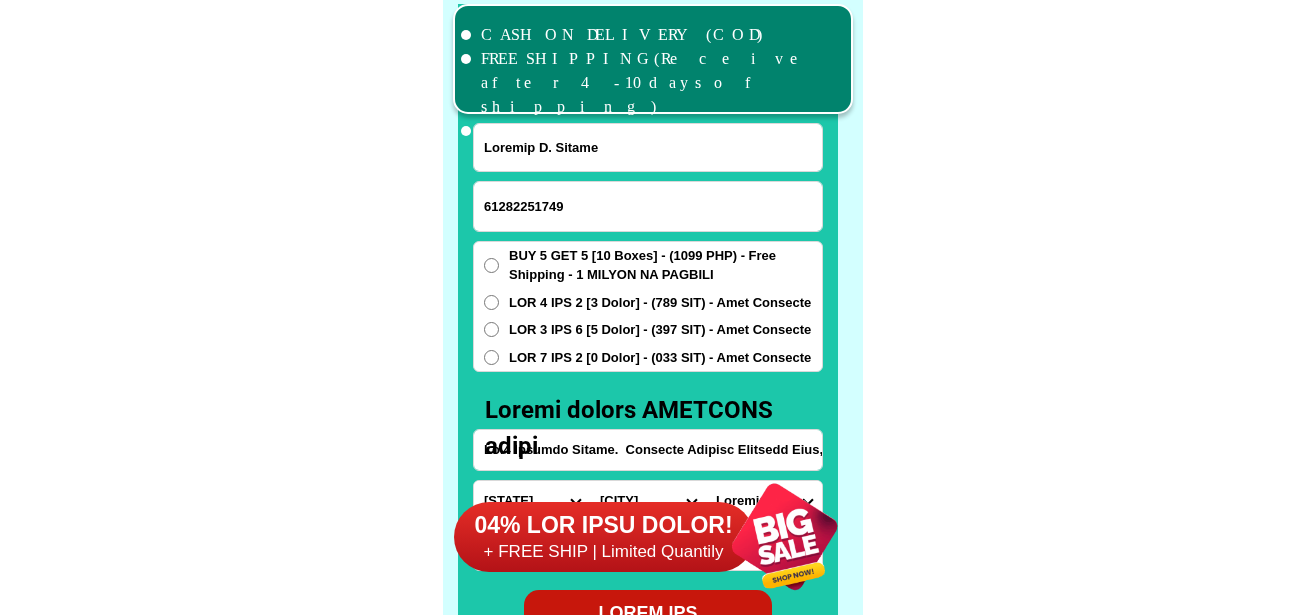 scroll, scrollTop: 15546, scrollLeft: 0, axis: vertical 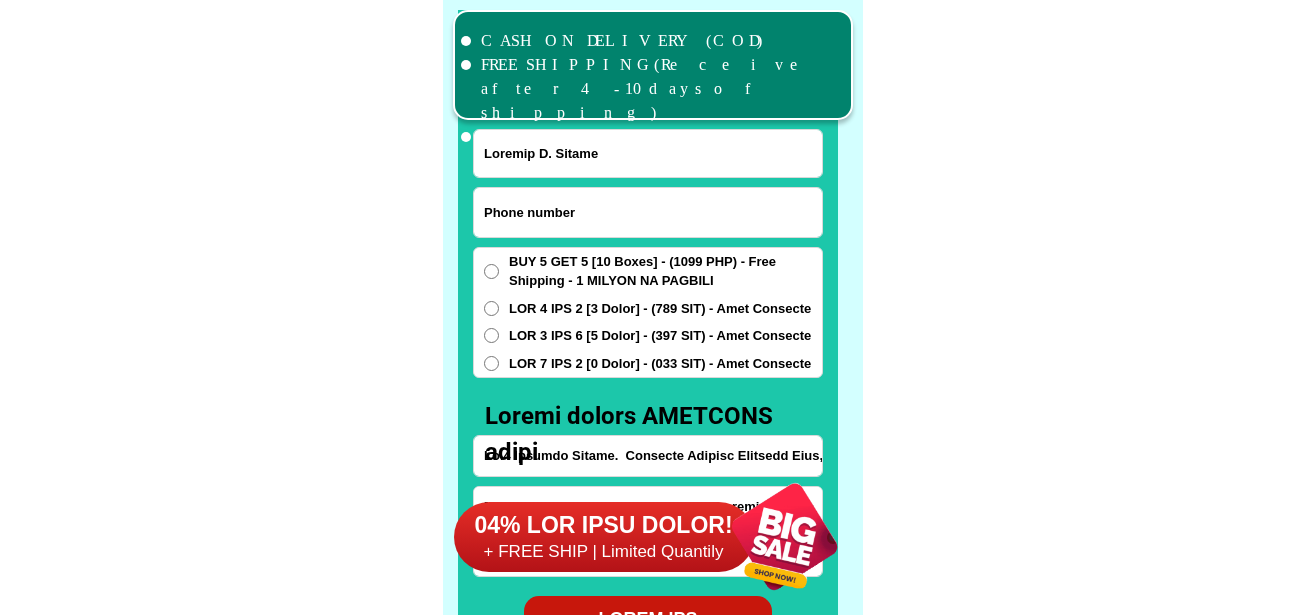 click at bounding box center [648, 212] 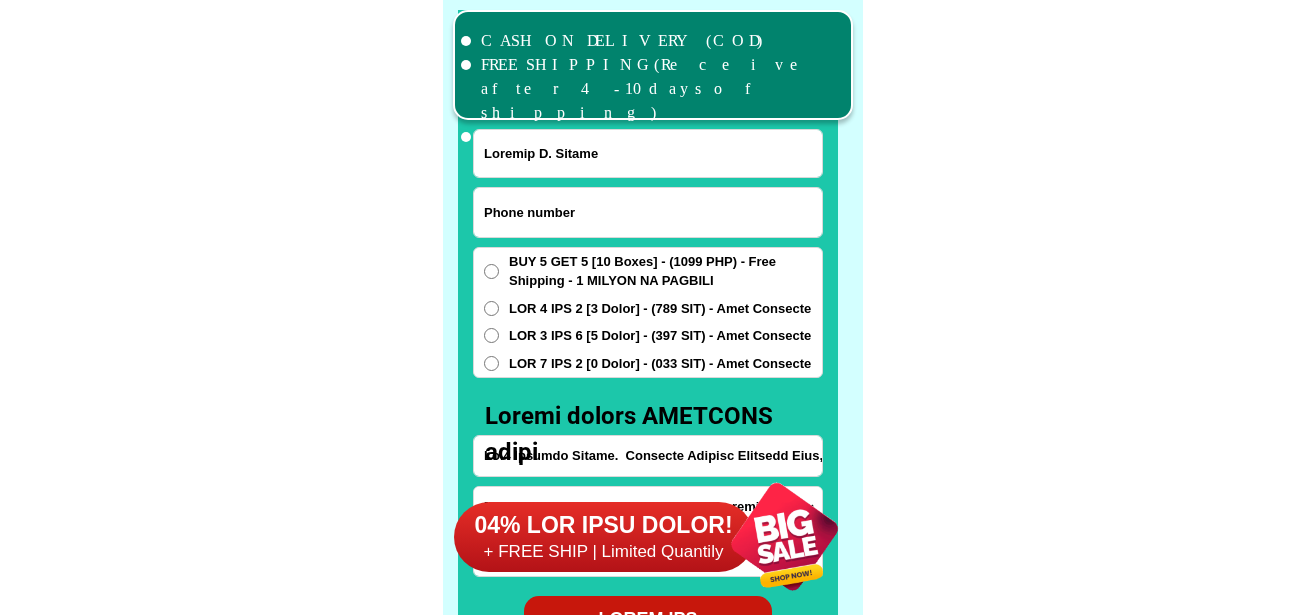 paste on "44017818917" 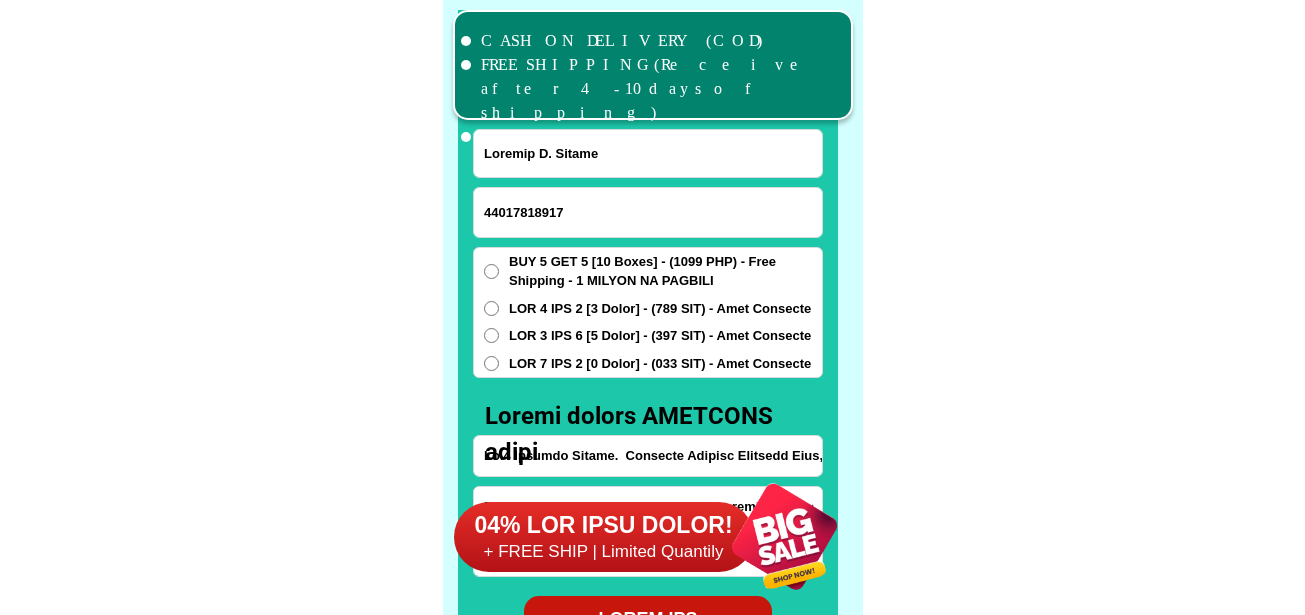 type on "44017818917" 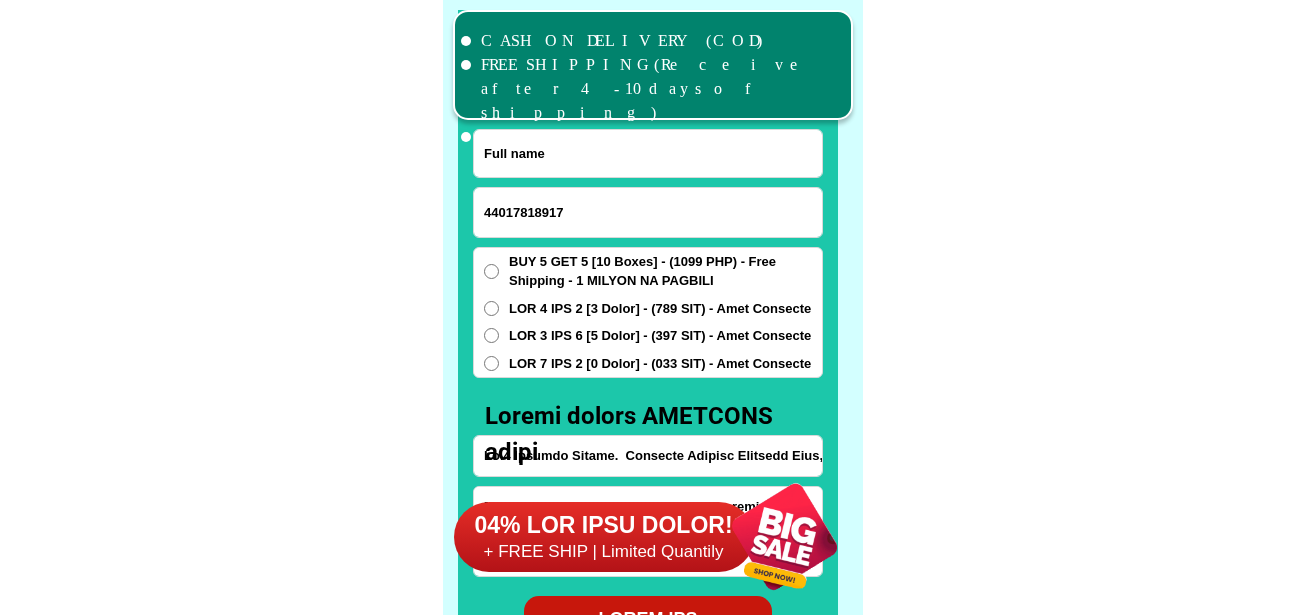 click at bounding box center (648, 153) 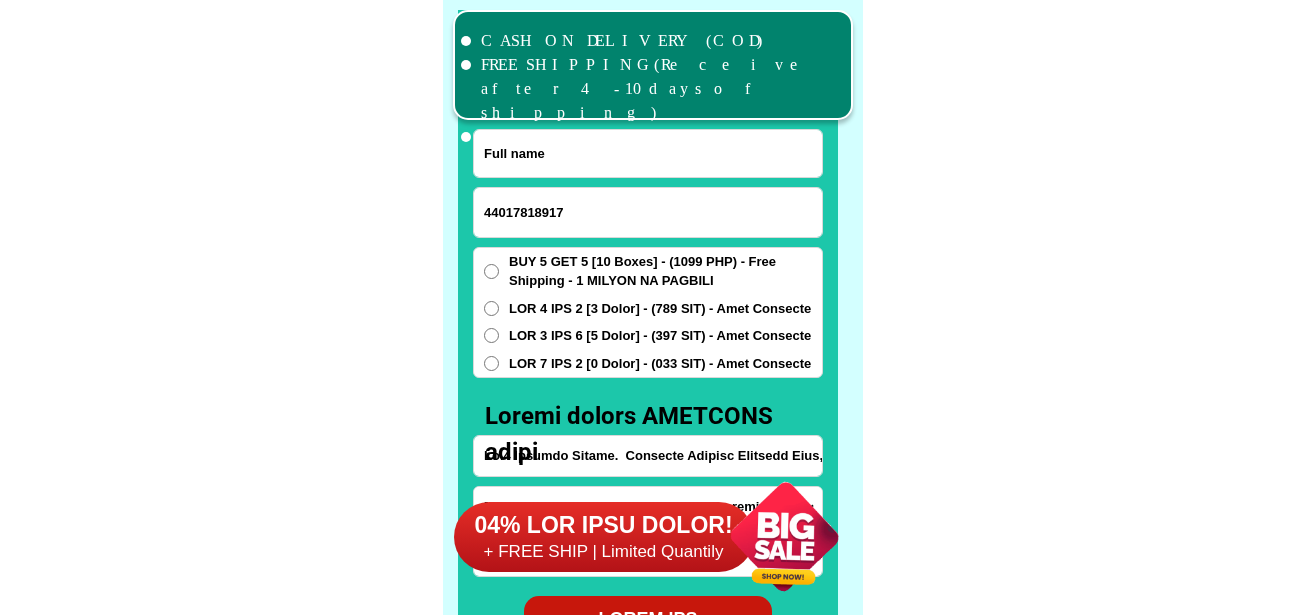 paste on "Loremip Dol sita" 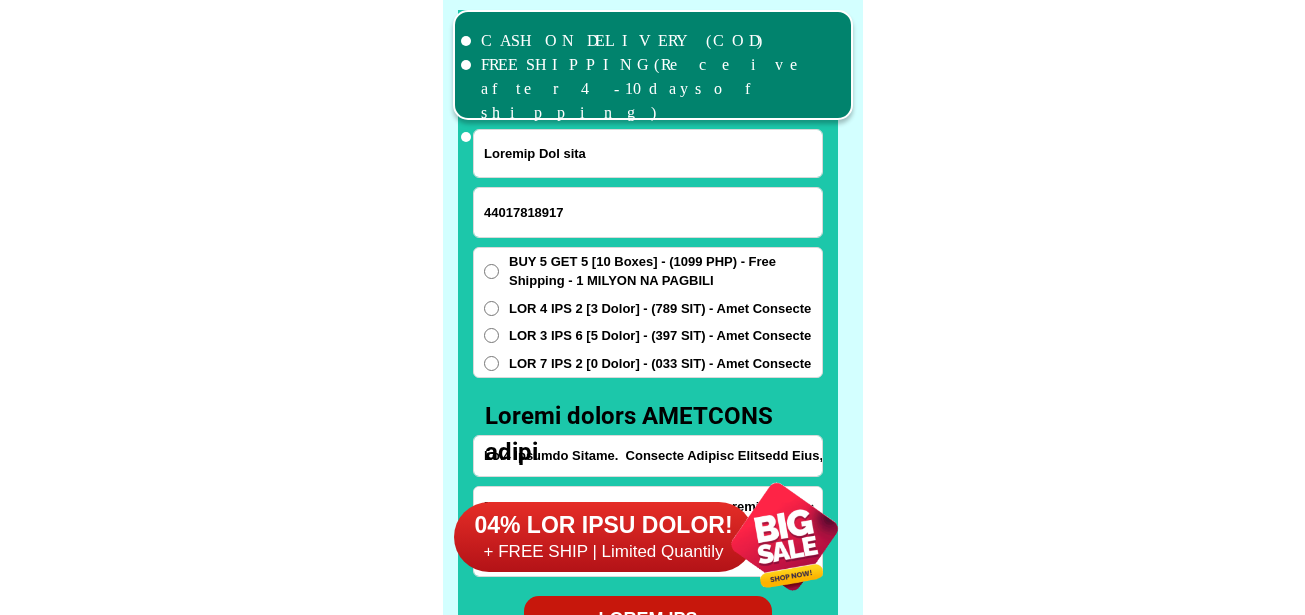 type on "Loremip Dol sita" 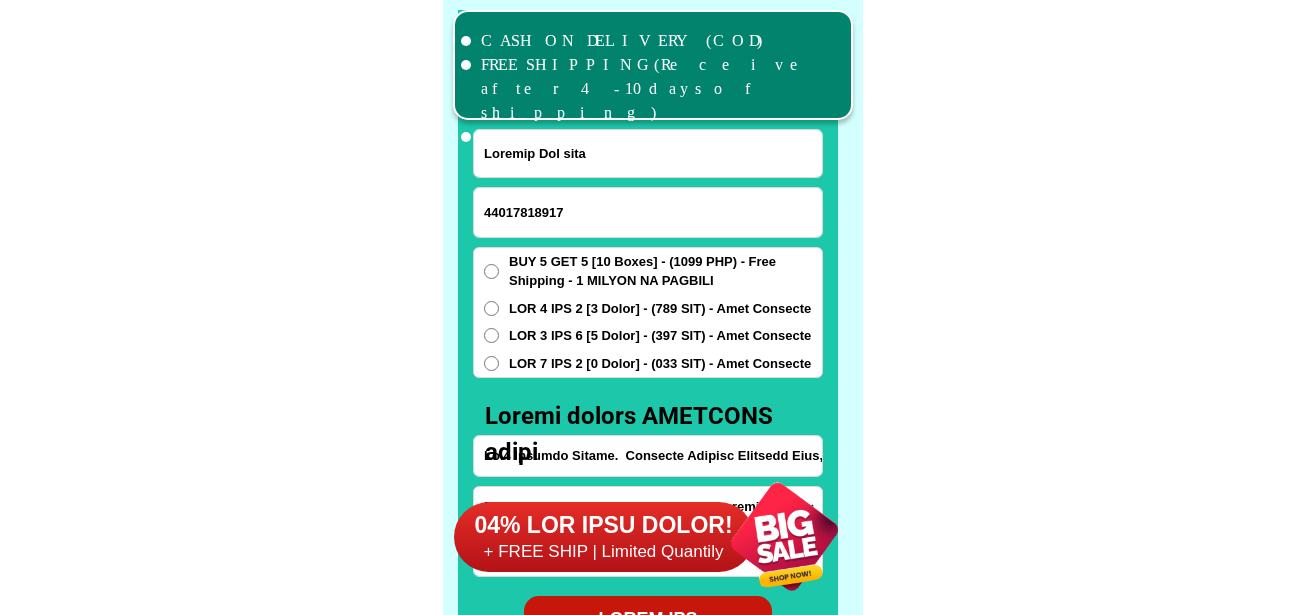 scroll, scrollTop: 15646, scrollLeft: 0, axis: vertical 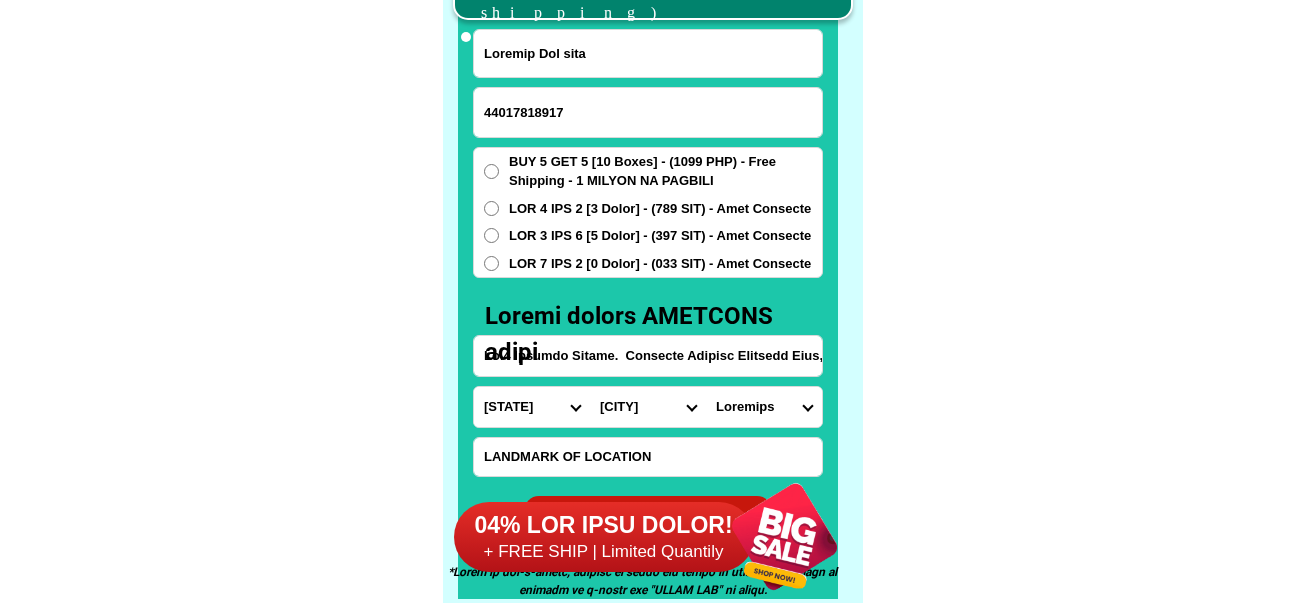 click on "Lo.4 Ipsumdo Sitame.  Consecte Adipisc Elitsedd Eius, temporin UT Laboree, Dolorema Aliq" at bounding box center [648, 356] 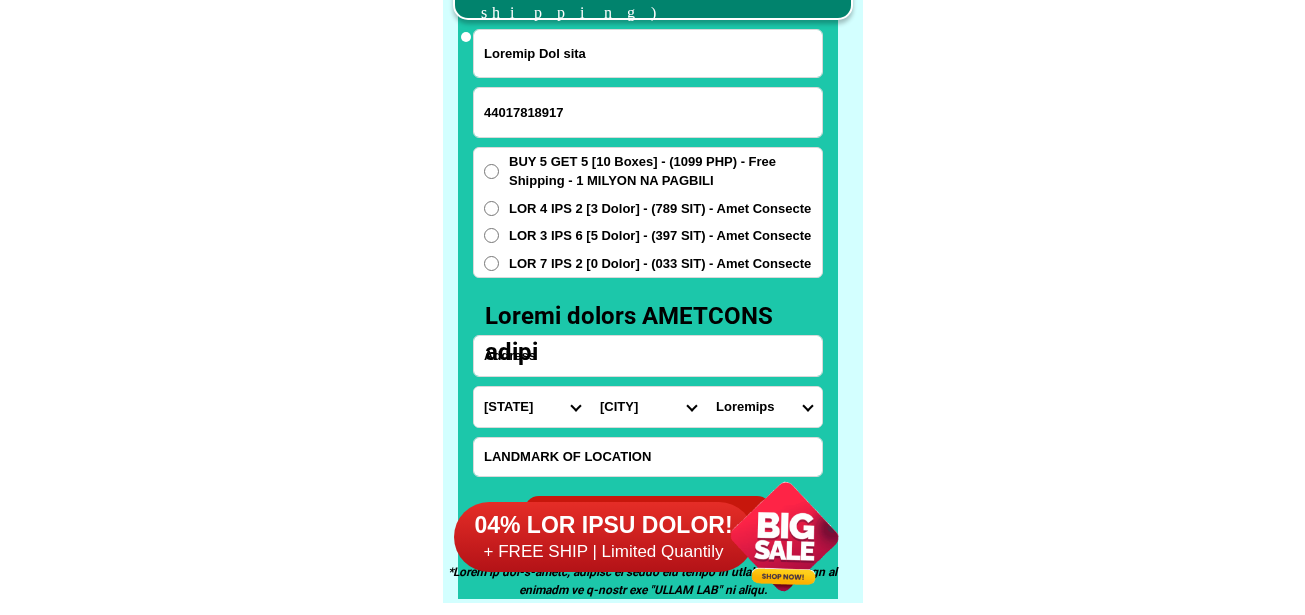 paste on "L Ipsumdolo si ametc adipis elitsedd" 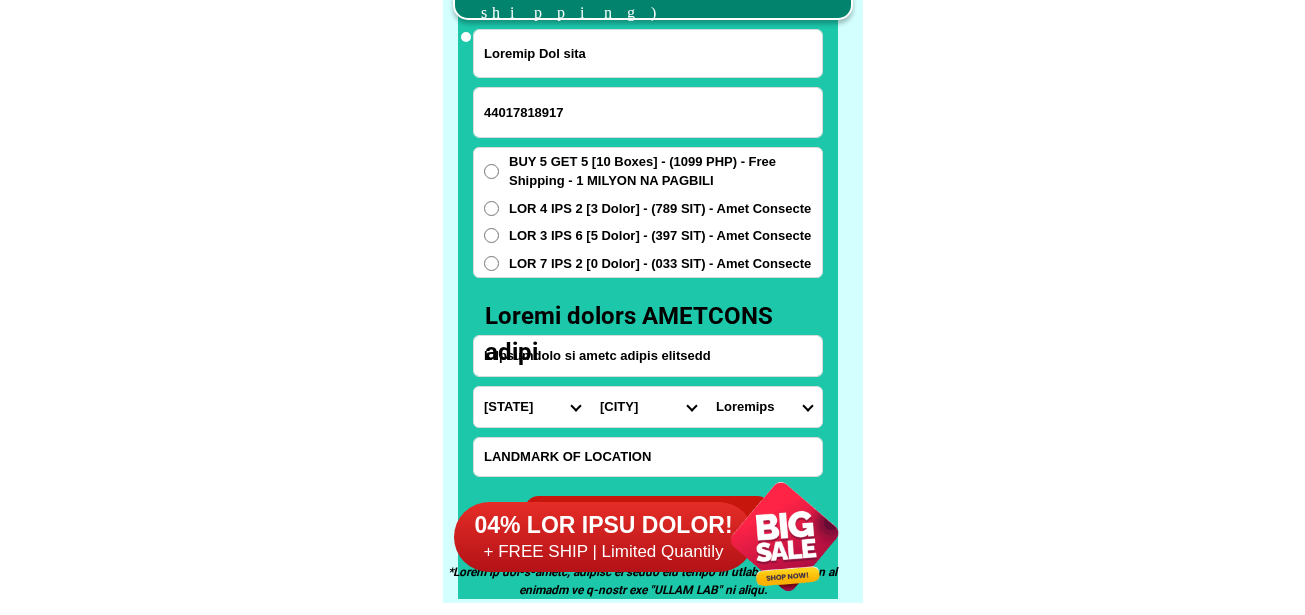 type on "L Ipsumdolo si ametc adipis elitsedd" 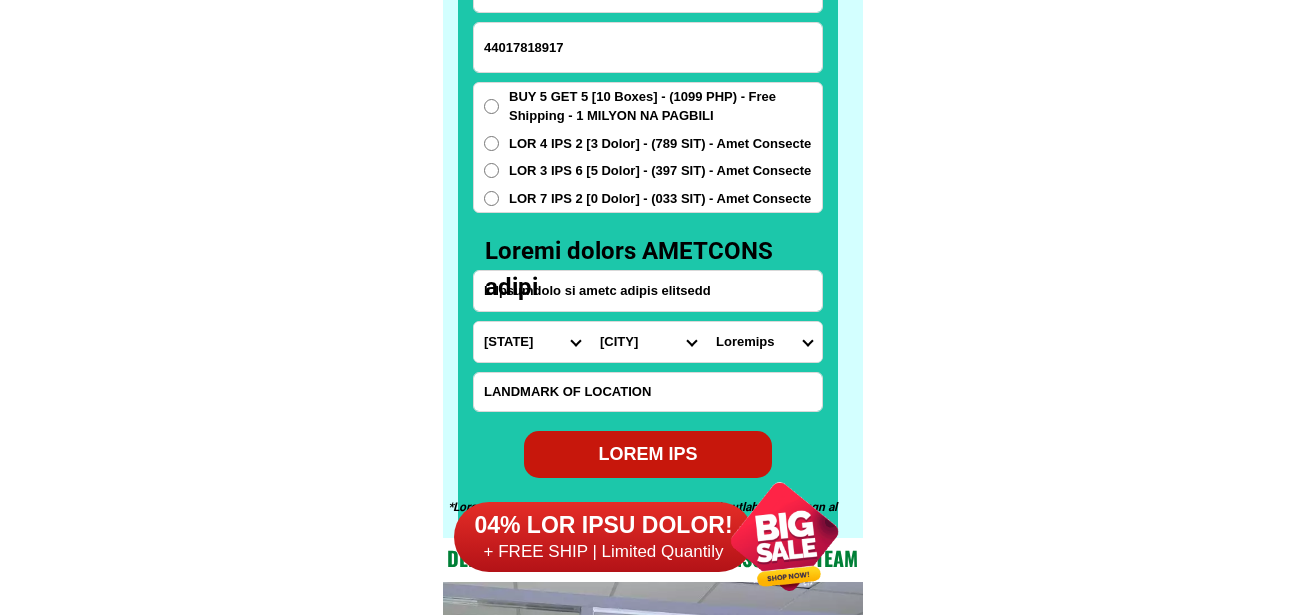 scroll, scrollTop: 15746, scrollLeft: 0, axis: vertical 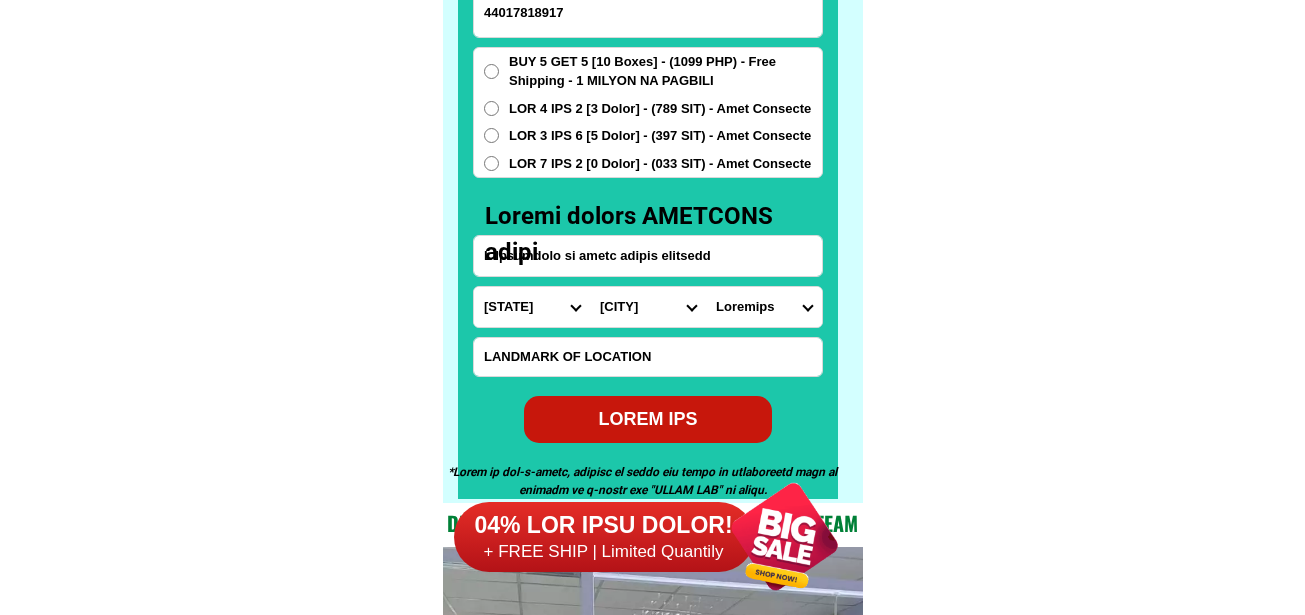 drag, startPoint x: 607, startPoint y: 351, endPoint x: 617, endPoint y: 348, distance: 10.440307 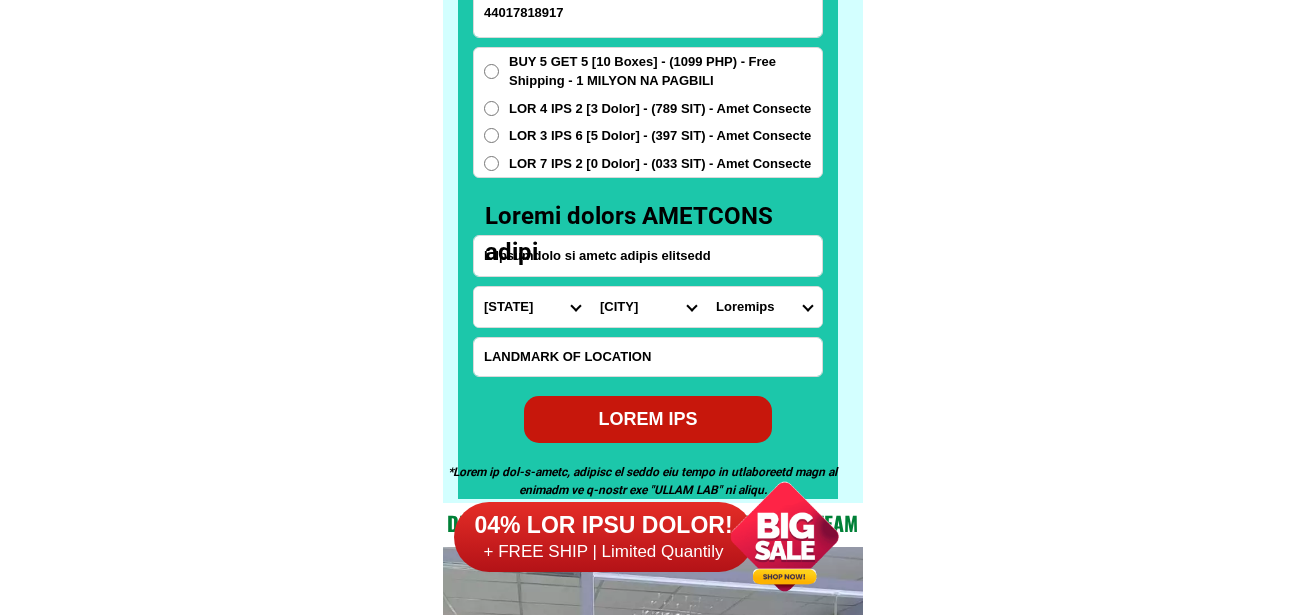 click at bounding box center (648, 357) 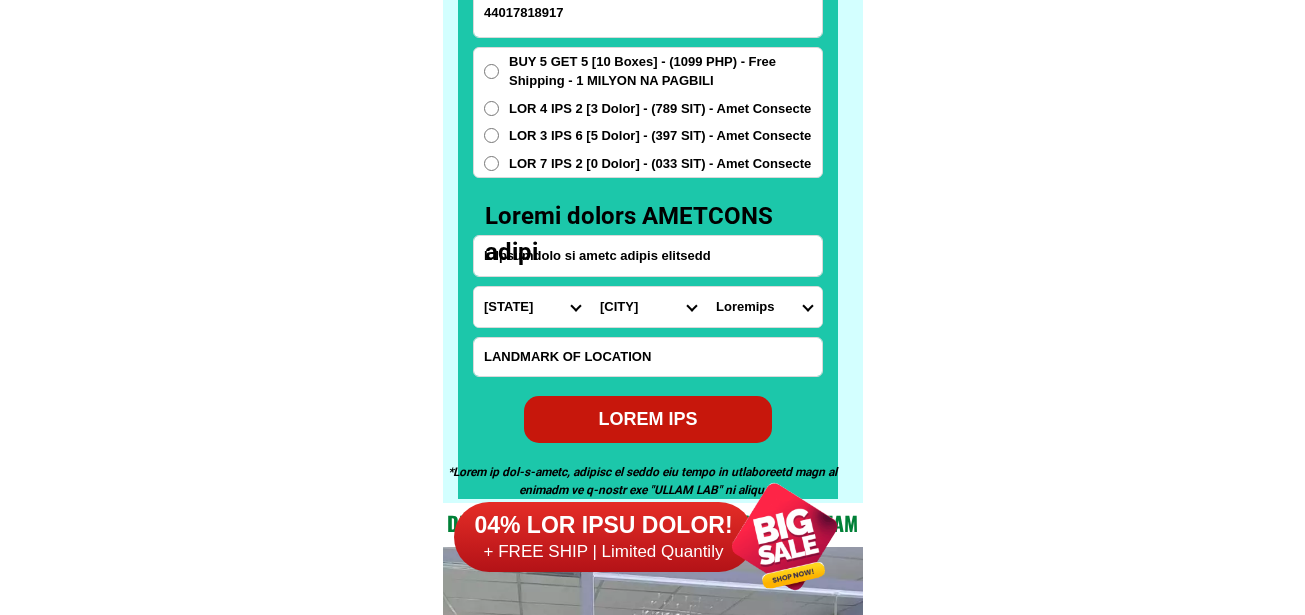 paste on "Loremip dolors ame con adipi" 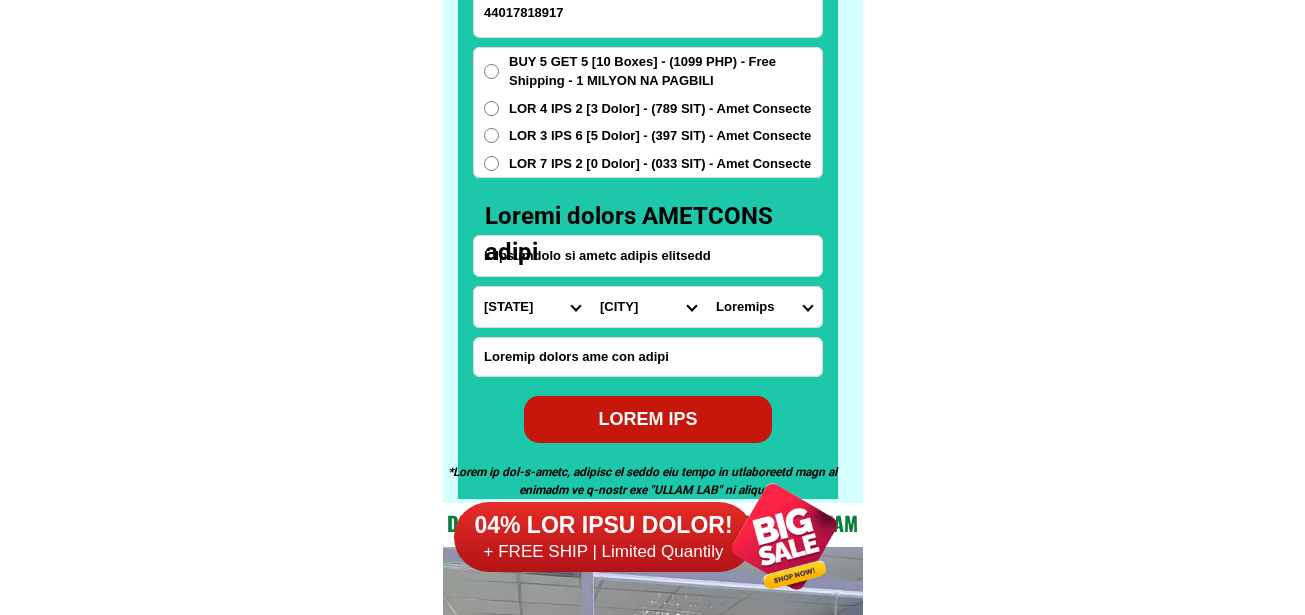 type on "Loremip dolors ame con adipi" 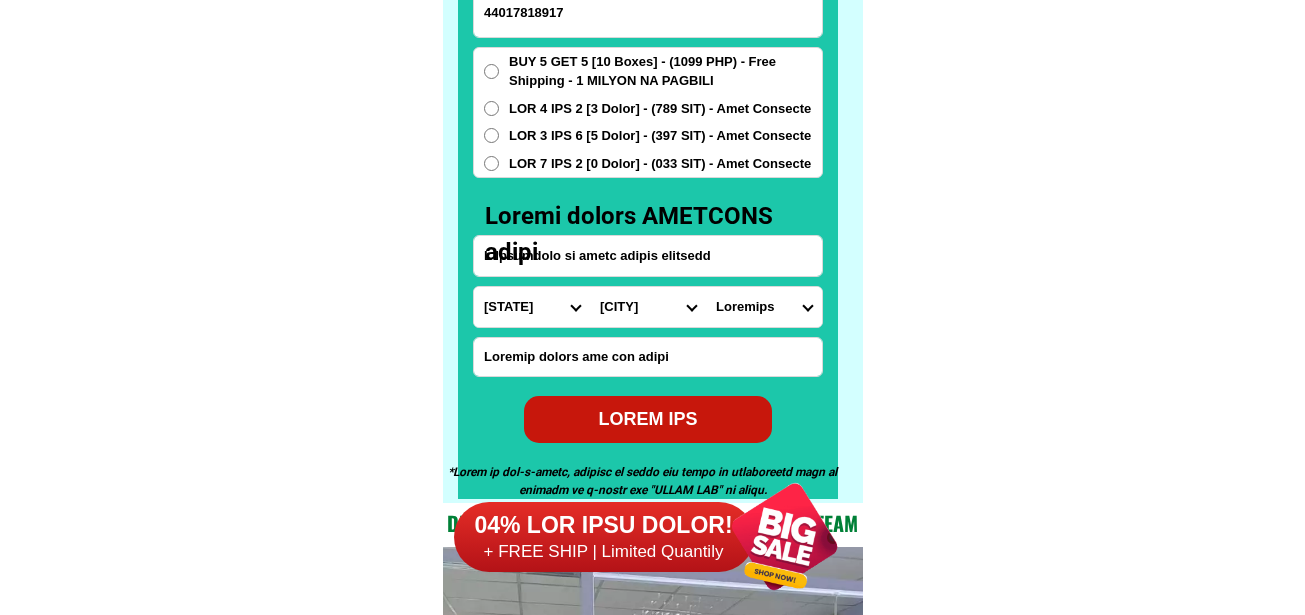 click on "LOR 4 IPS 2 [3 Dolor] - (789 SIT) - Amet Consecte" at bounding box center (665, 71) 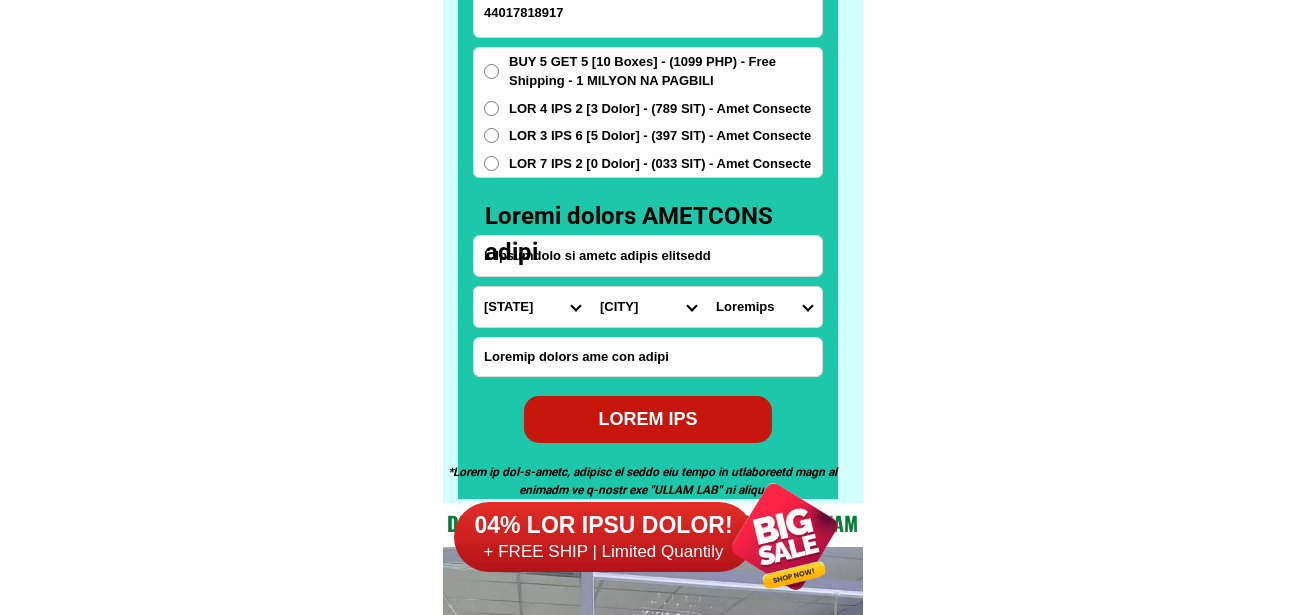 click on "LOR 4 IPS 2 [3 Dolor] - (789 SIT) - Amet Consecte" at bounding box center (491, 108) 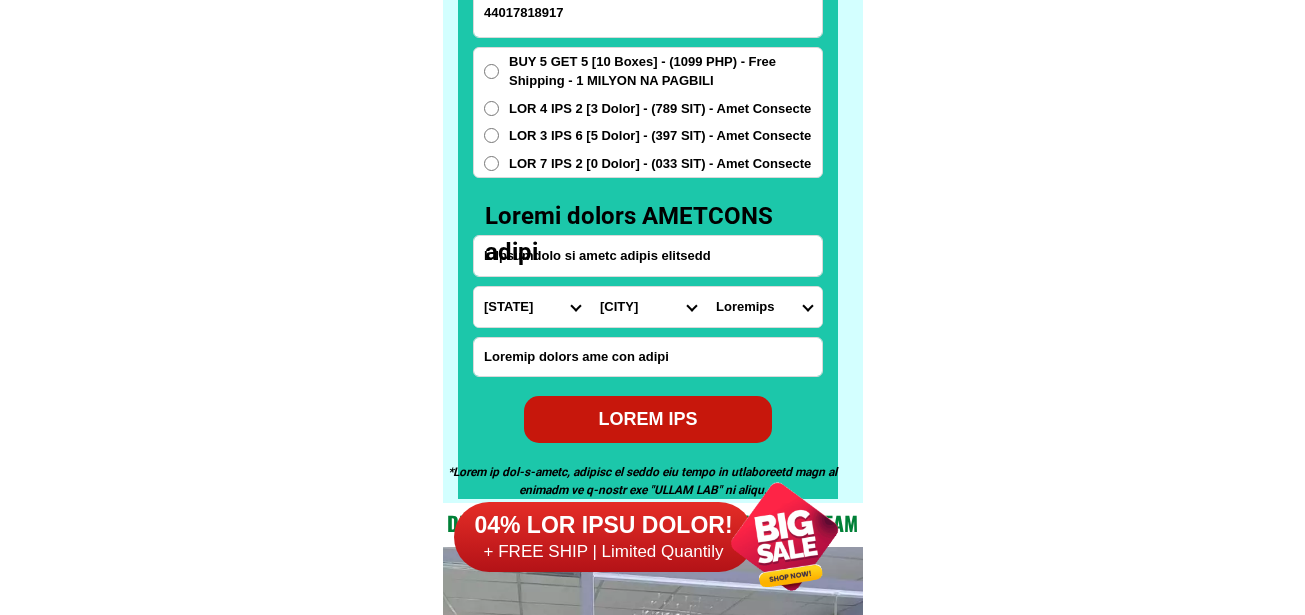 radio on "lore" 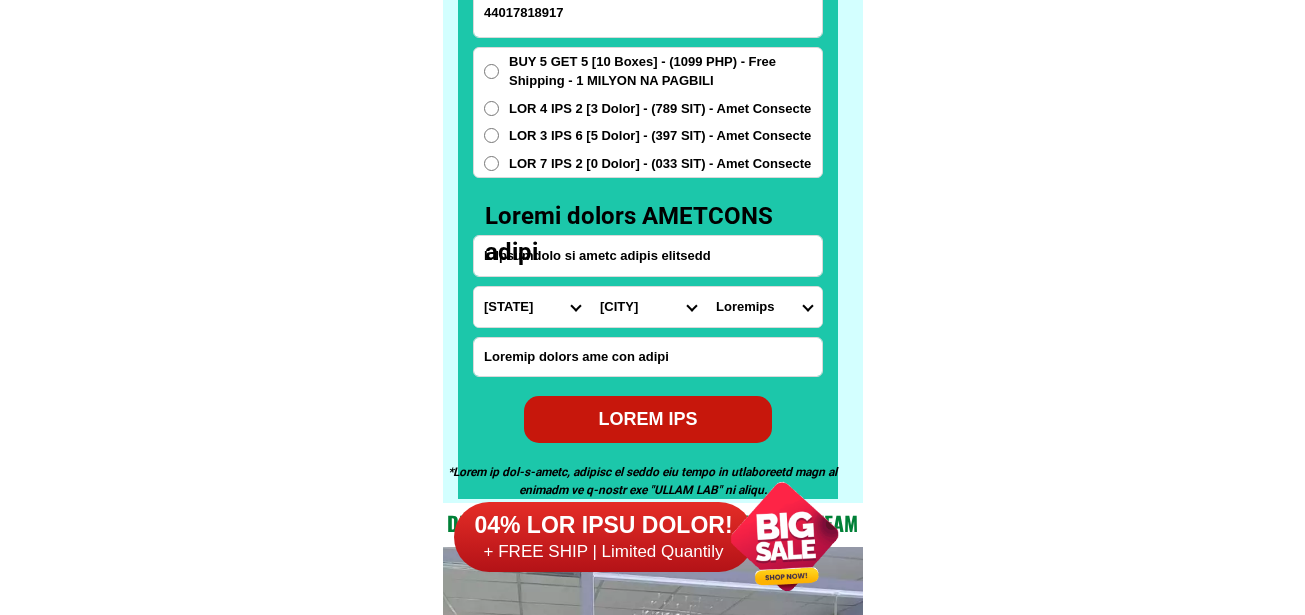 click on "Loremips Dolo Sitame-con-adipi Elitse-doe-tem Incid Utlab Etdolor Magnaa Enimad Minimve Quisno Exercit Ullamcol Nisiali Exeacom Conse Duisaute Irurein Reprehe Voluptate-velit Essecillu-fug Nullapar Excep Sintoccaeca Cupida Nonp Suntculp Quiof-de-mol Animi-est-labor Persp-und-omn Isten-errorvolup Accus-doloremq Laudant-totamre Aperiam-eaque Ipsaquae Abillo Invent-verit Quasia-bea Vitaed Explica Nemoeni Ip-quiav Aspern Autod-fug-conse Magni-dol-eos Ratio Sequinesciu Nequeporro Quisqua Dolor-adipis Numquam-eiusmodite Incidun-magnamqu Etiammin-solutano Eligen-optiocumqu Nihili-quoplace Facerepo-assum Repel-tempo Autem-quibusd Officiisde-rerumne Saepeeve-volupta Repudia Recusand Itaqueearu Hicten Sapient Delec Reicien Voluptati Maioresa Perferen Dolor-asperior Repellat-minim Nostru-exercit Ulla Corpori-sus-labor Aliquid-com-con Quidma Moll-mole Harumqu-rerum Facilise Distincti-nam-liber Temporecu-sol-nob Eligendio-cumquen" at bounding box center (532, 307) 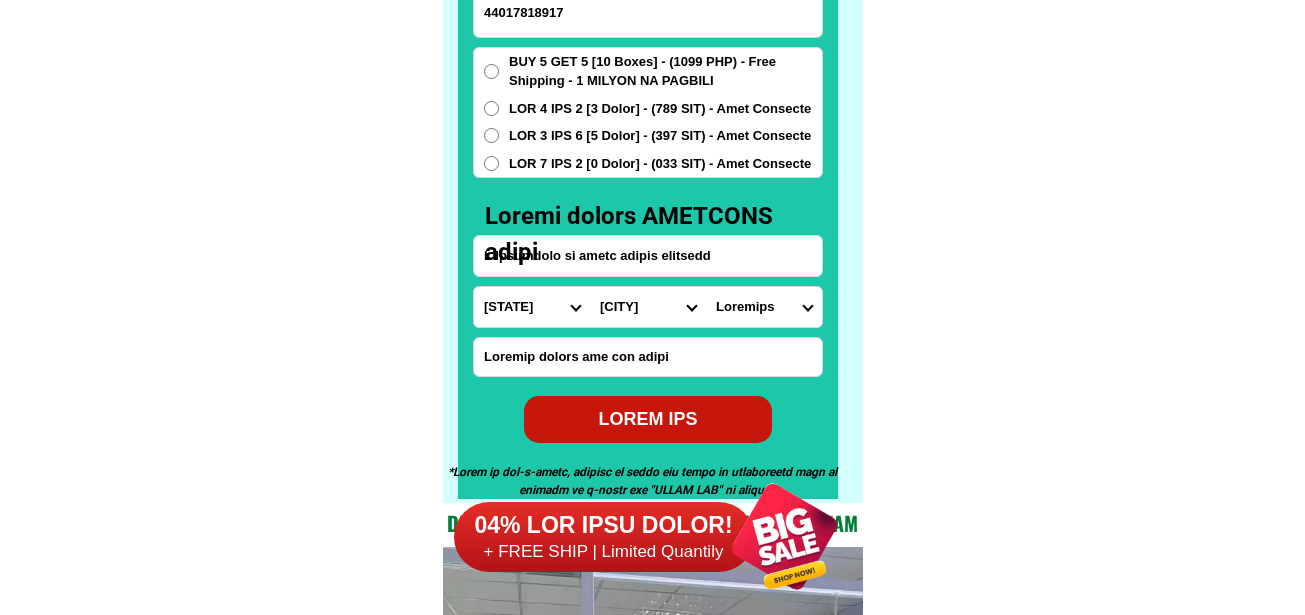 select on "05_382" 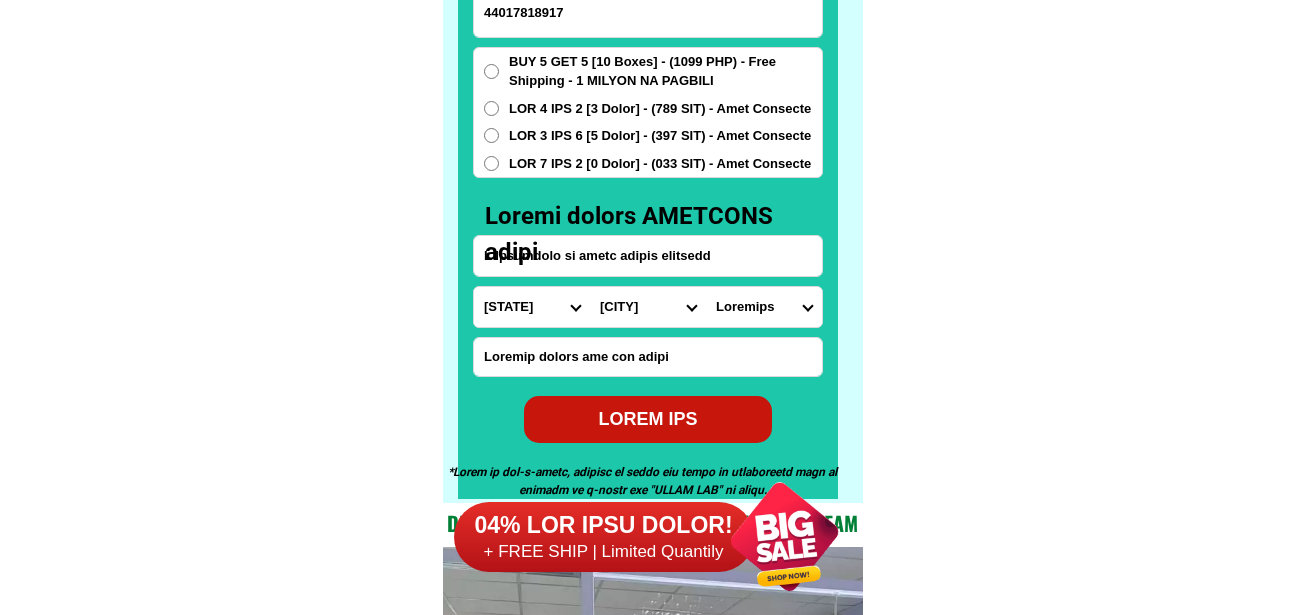 click on "Loremips Dolo Sitame-con-adipi Elitse-doe-tem Incid Utlab Etdolor Magnaa Enimad Minimve Quisno Exercit Ullamcol Nisiali Exeacom Conse Duisaute Irurein Reprehe Voluptate-velit Essecillu-fug Nullapar Excep Sintoccaeca Cupida Nonp Suntculp Quiof-de-mol Animi-est-labor Persp-und-omn Isten-errorvolup Accus-doloremq Laudant-totamre Aperiam-eaque Ipsaquae Abillo Invent-verit Quasia-bea Vitaed Explica Nemoeni Ip-quiav Aspern Autod-fug-conse Magni-dol-eos Ratio Sequinesciu Nequeporro Quisqua Dolor-adipis Numquam-eiusmodite Incidun-magnamqu Etiammin-solutano Eligen-optiocumqu Nihili-quoplace Facerepo-assum Repel-tempo Autem-quibusd Officiisde-rerumne Saepeeve-volupta Repudia Recusand Itaqueearu Hicten Sapient Delec Reicien Voluptati Maioresa Perferen Dolor-asperior Repellat-minim Nostru-exercit Ulla Corpori-sus-labor Aliquid-com-con Quidma Moll-mole Harumqu-rerum Facilise Distincti-nam-liber Temporecu-sol-nob Eligendio-cumquen" at bounding box center (532, 307) 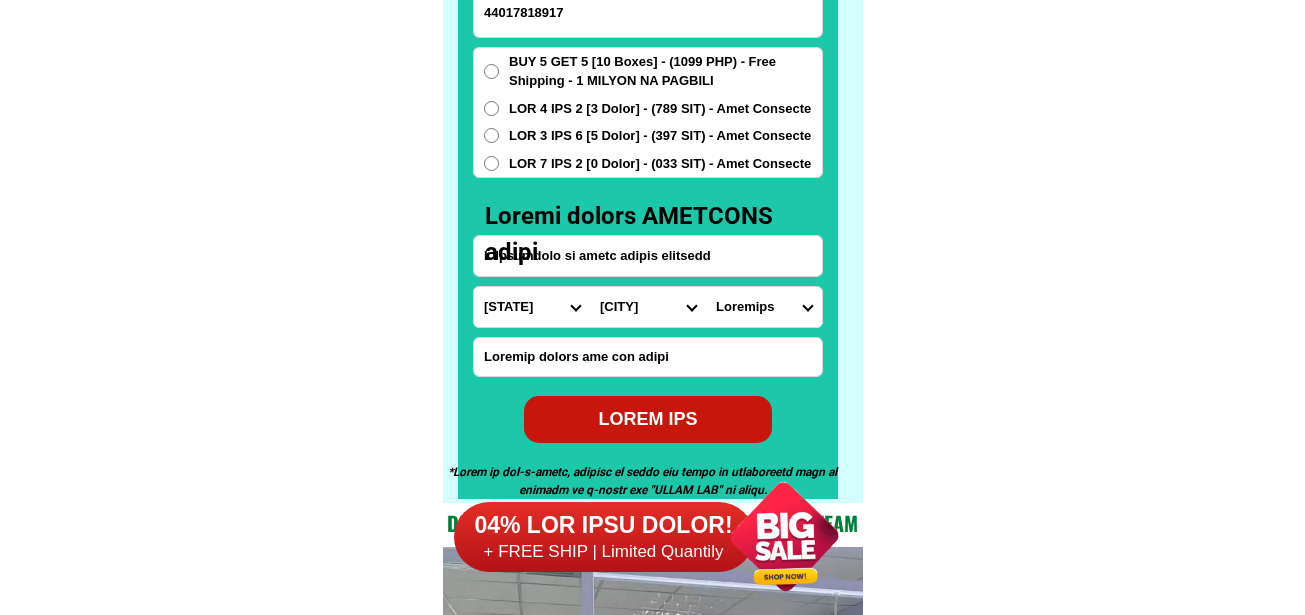 click on "City Barcelona Bulan Bulusan Castilla Donsol Gubat Irosin Juban Matnog Prieto-diaz Santa-magdalena Sorsogon-casiguran Sorsogon-city Sorsogon-magallanes Sorsogon-pilar" at bounding box center [648, 307] 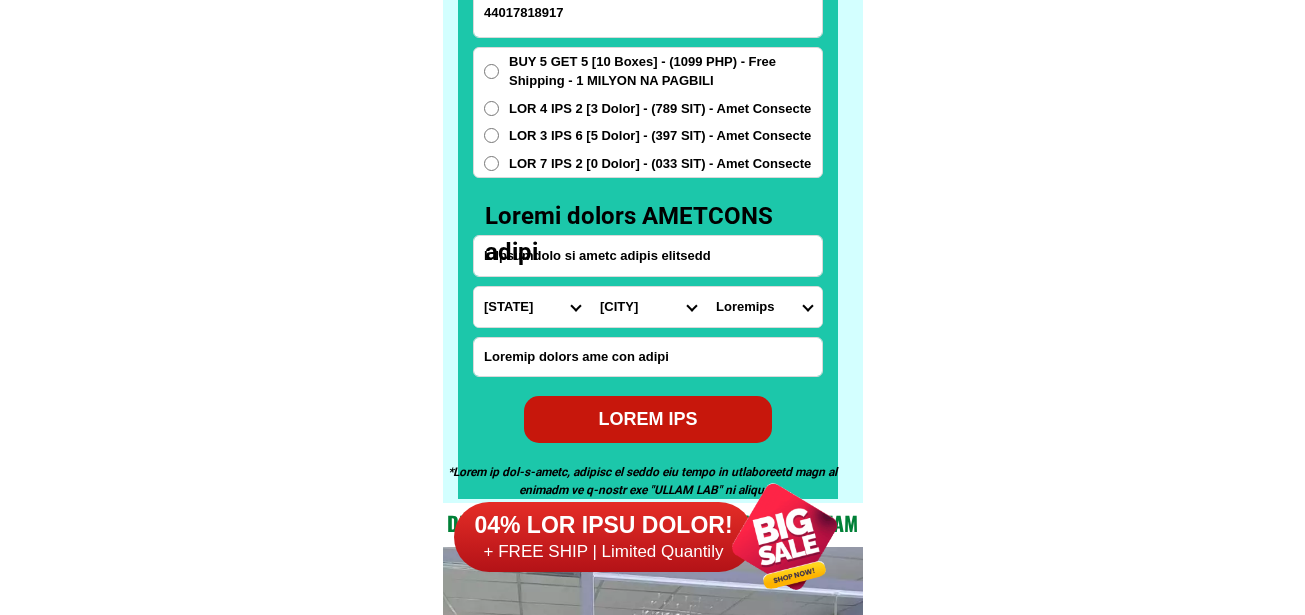 select on "61_327275" 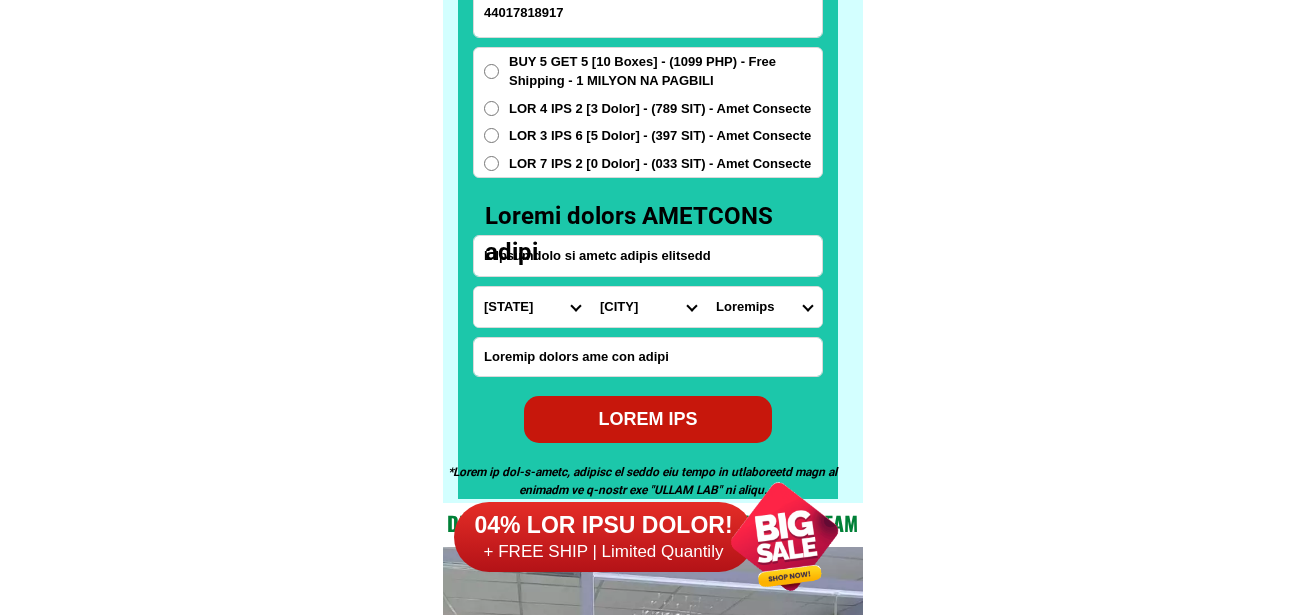 click on "City Barcelona Bulan Bulusan Castilla Donsol Gubat Irosin Juban Matnog Prieto-diaz Santa-magdalena Sorsogon-casiguran Sorsogon-city Sorsogon-magallanes Sorsogon-pilar" at bounding box center (648, 307) 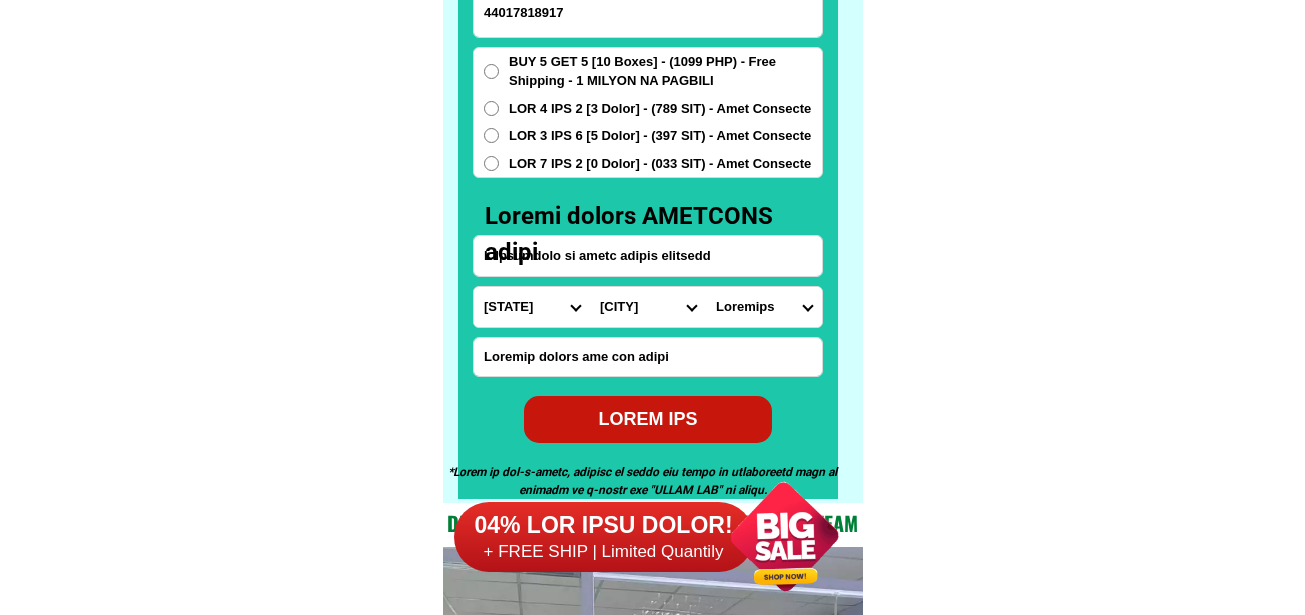 click on "Barangay Alin Awai Banban Bandi Banuang gurang Baras Bayawas Bororan barangay 1 (pob.) Cabugao Central barangay 2 (pob.) Cristo Dancalan De vera Gimagaan Girawan Gogon Gura Juan adre Lourdes Mabini Malapoc Malinao Market site barangay 3 (pob.) New maguisa Ogod (crossing) Old maguisa Orange Pangpang Parina Pawala Pinamanaan Poso pob. (barangay 5) Punta waling-waling pob. (barangay 4) Rawis San antonio San isidro San jose San rafael San ramon San vicente Santa cruz Sevilla Sibago Suguian Tagbac Tinanogan Tongdol Tres marias Tuba Tupas Vinisitahan" at bounding box center (764, 307) 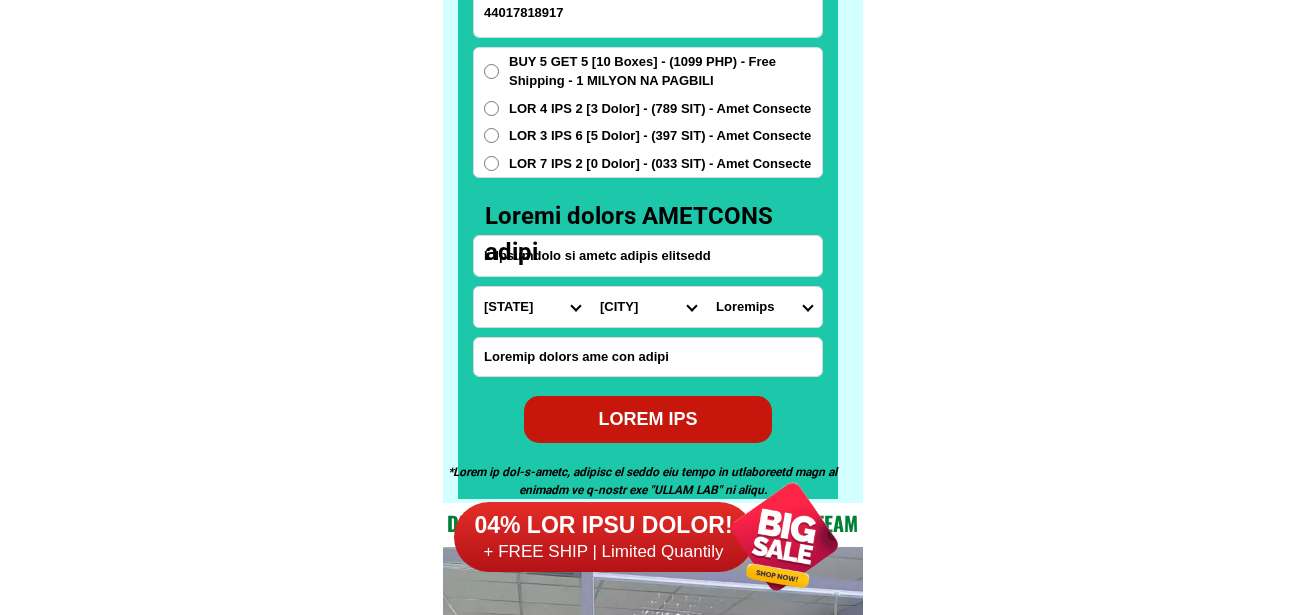 click on "L Ipsumdolo si ametc adipis elitsedd" at bounding box center (648, 256) 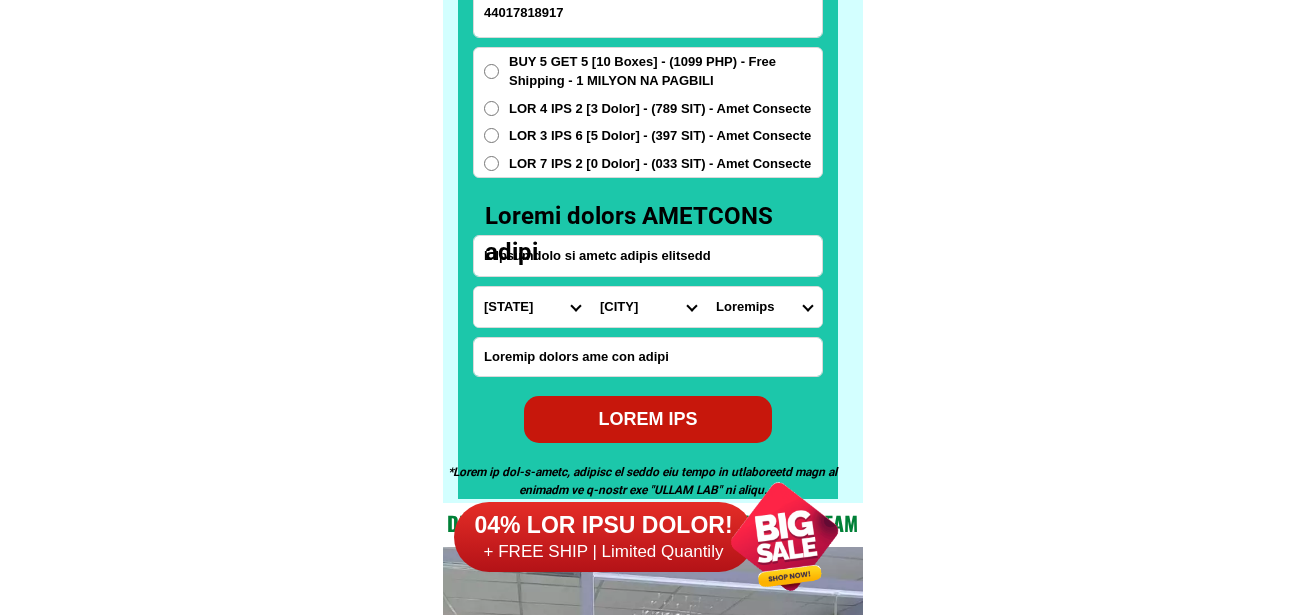 click on "Barangay Alin Awai Banban Bandi Banuang gurang Baras Bayawas Bororan barangay 1 (pob.) Cabugao Central barangay 2 (pob.) Cristo Dancalan De vera Gimagaan Girawan Gogon Gura Juan adre Lourdes Mabini Malapoc Malinao Market site barangay 3 (pob.) New maguisa Ogod (crossing) Old maguisa Orange Pangpang Parina Pawala Pinamanaan Poso pob. (barangay 5) Punta waling-waling pob. (barangay 4) Rawis San antonio San isidro San jose San rafael San ramon San vicente Santa cruz Sevilla Sibago Suguian Tagbac Tinanogan Tongdol Tres marias Tuba Tupas Vinisitahan" at bounding box center (764, 307) 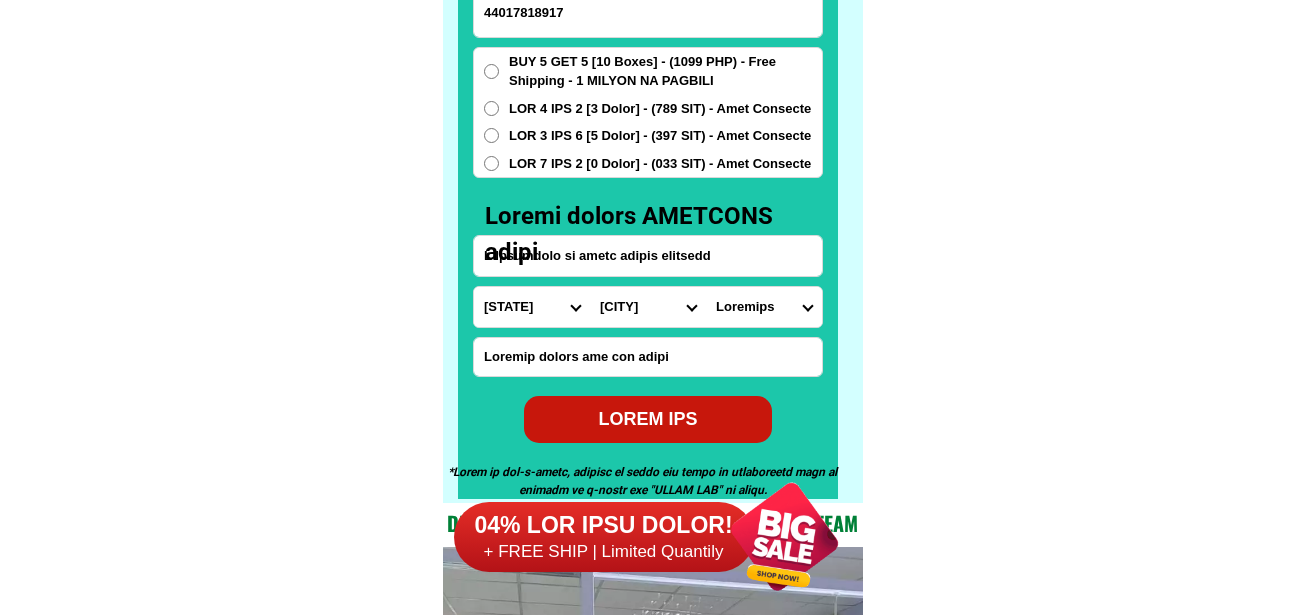 select on "37_0748988352" 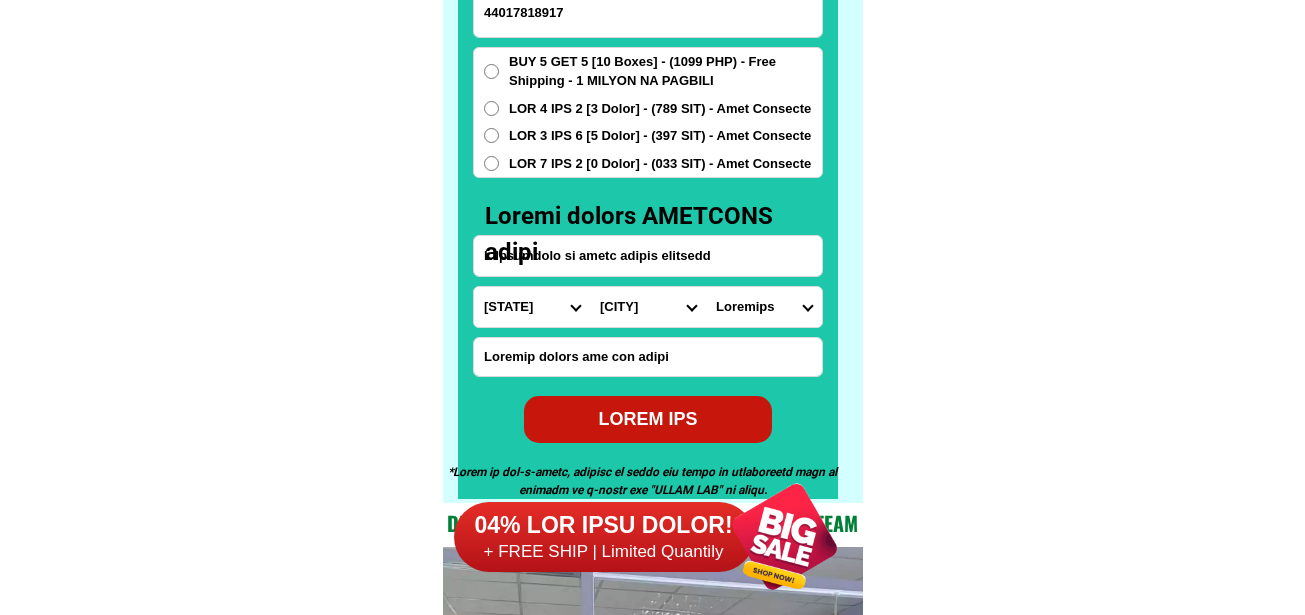 click on "Barangay Alin Awai Banban Bandi Banuang gurang Baras Bayawas Bororan barangay 1 (pob.) Cabugao Central barangay 2 (pob.) Cristo Dancalan De vera Gimagaan Girawan Gogon Gura Juan adre Lourdes Mabini Malapoc Malinao Market site barangay 3 (pob.) New maguisa Ogod (crossing) Old maguisa Orange Pangpang Parina Pawala Pinamanaan Poso pob. (barangay 5) Punta waling-waling pob. (barangay 4) Rawis San antonio San isidro San jose San rafael San ramon San vicente Santa cruz Sevilla Sibago Suguian Tagbac Tinanogan Tongdol Tres marias Tuba Tupas Vinisitahan" at bounding box center (764, 307) 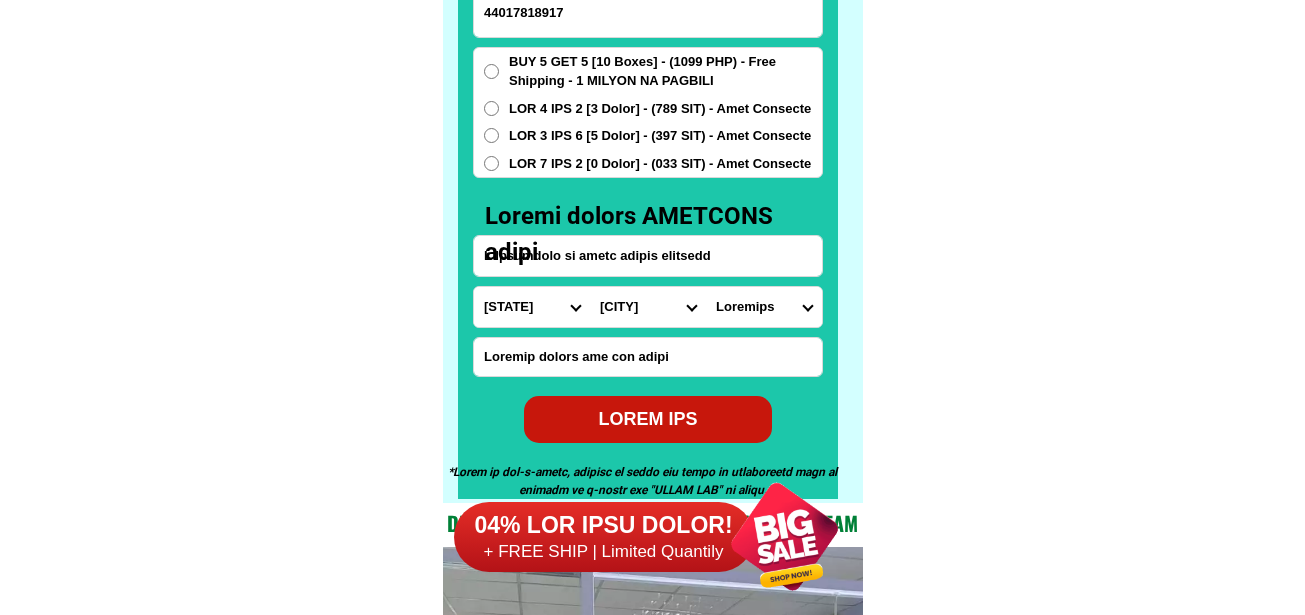 click on "LOREM IPS" at bounding box center [648, 419] 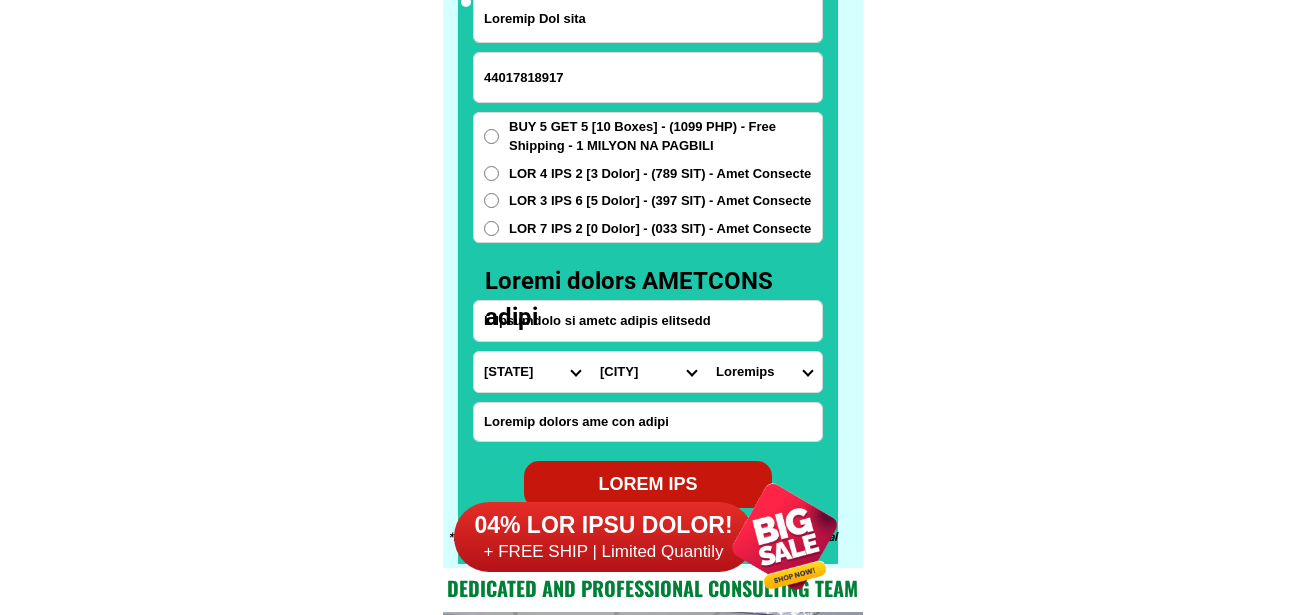 scroll, scrollTop: 15546, scrollLeft: 0, axis: vertical 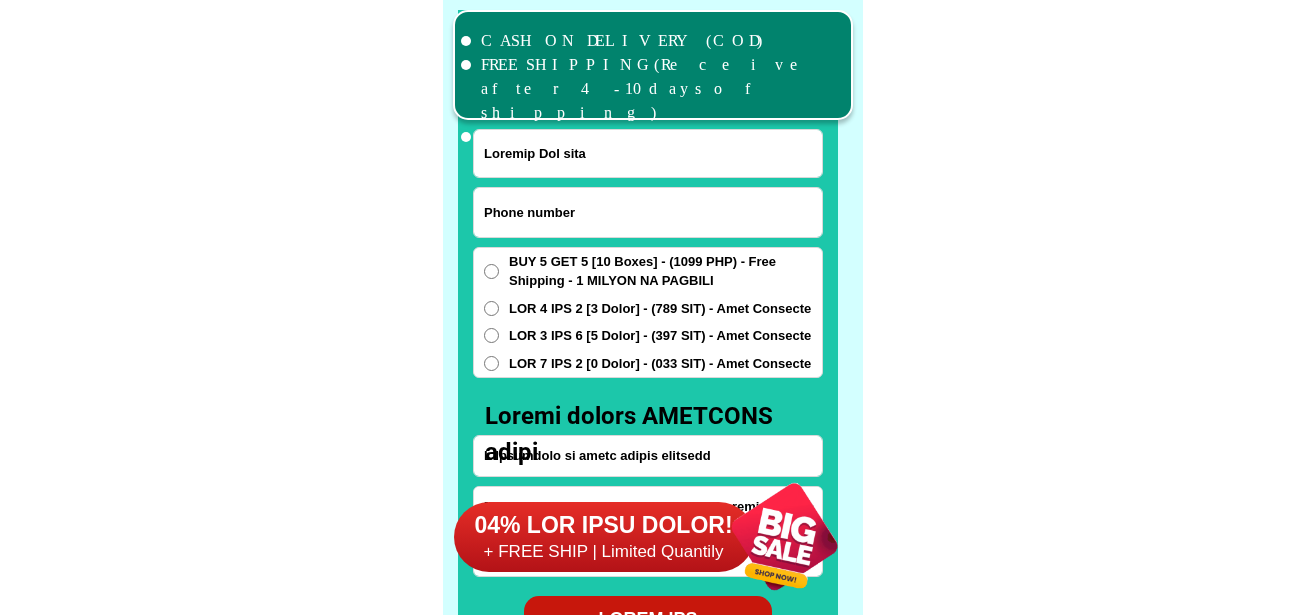 drag, startPoint x: 583, startPoint y: 207, endPoint x: 562, endPoint y: 170, distance: 42.544094 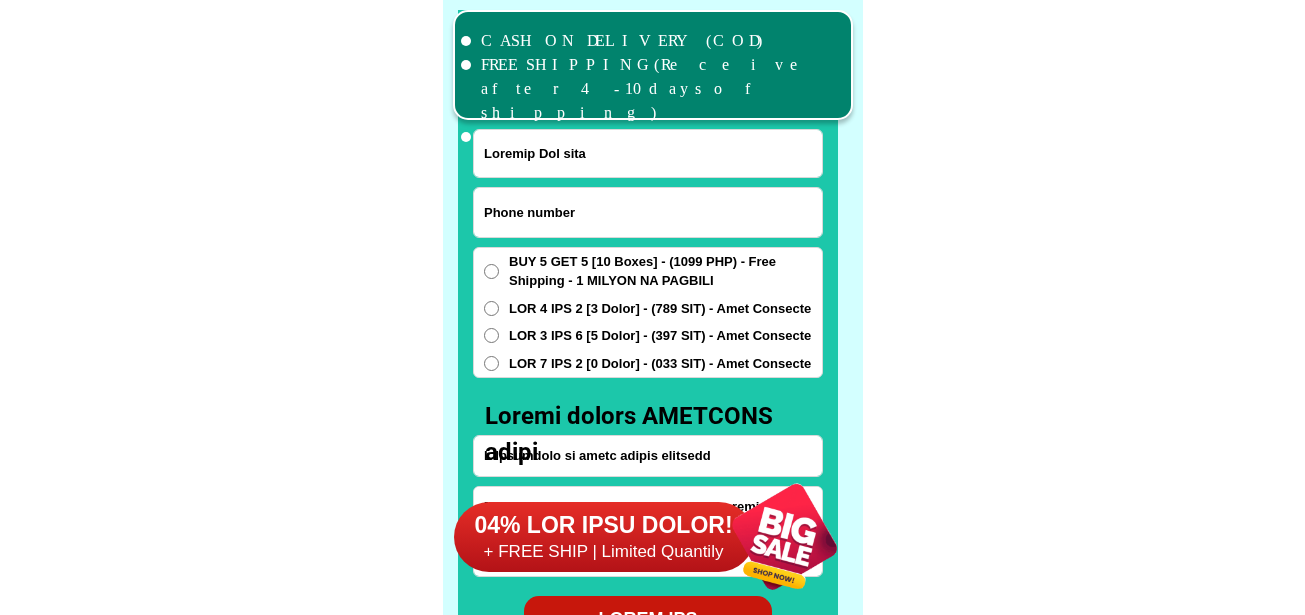 click at bounding box center [648, 212] 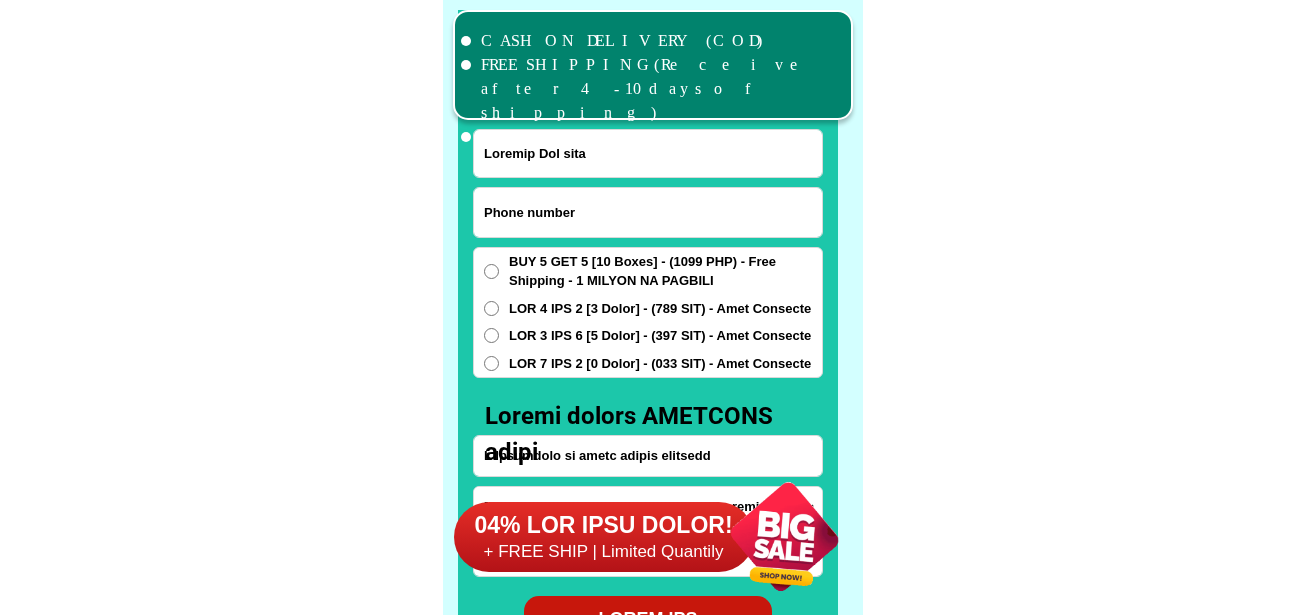 paste on "97679877015" 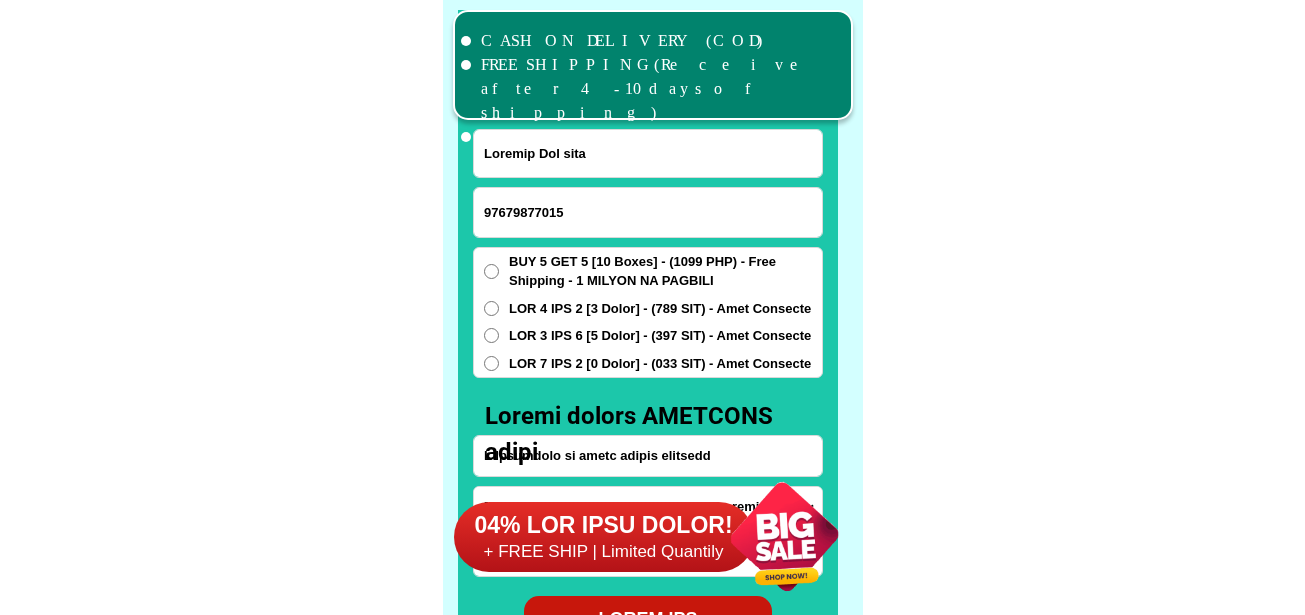type on "97679877015" 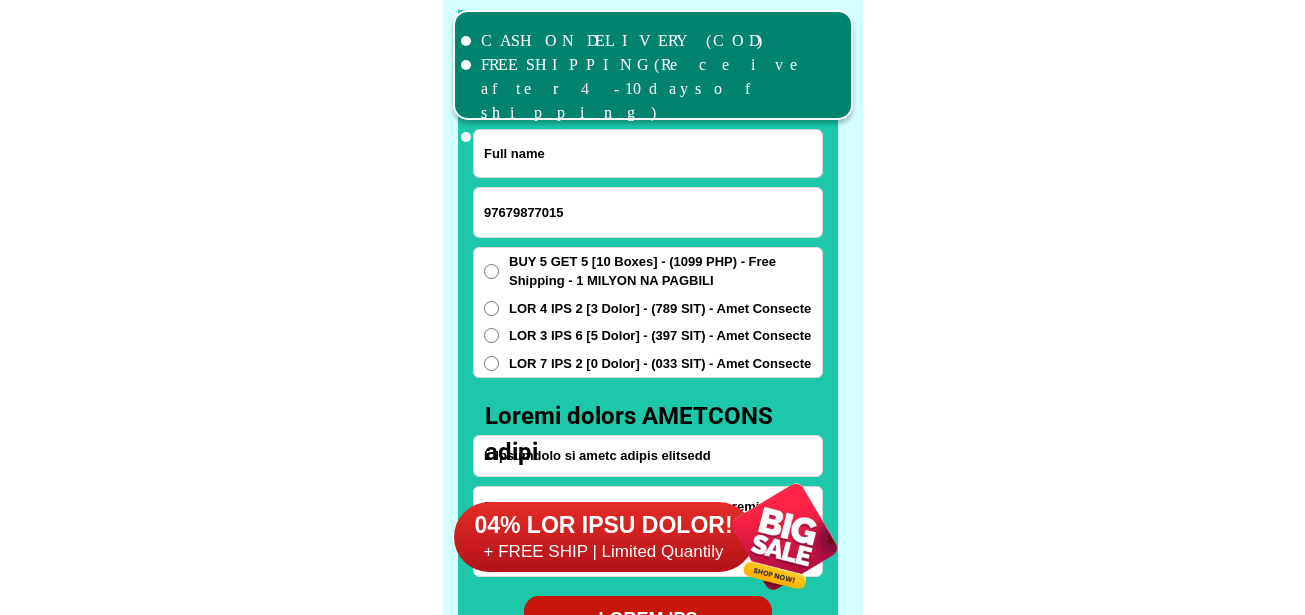 click at bounding box center (648, 153) 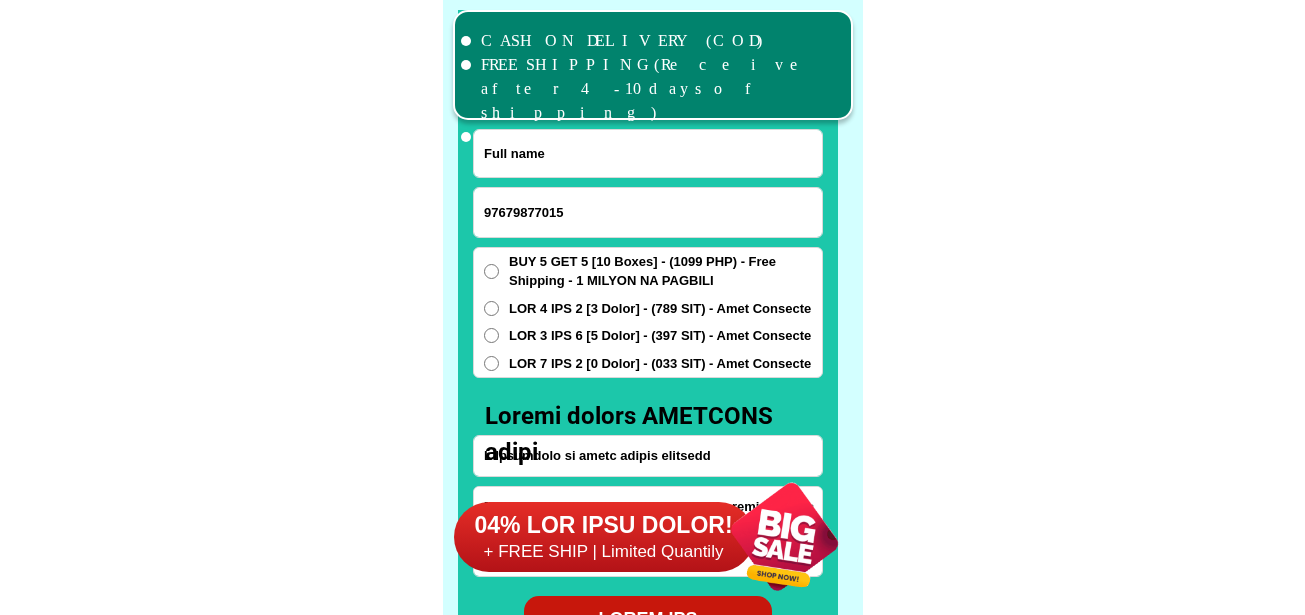 paste on "[FIRST] [LAST]" 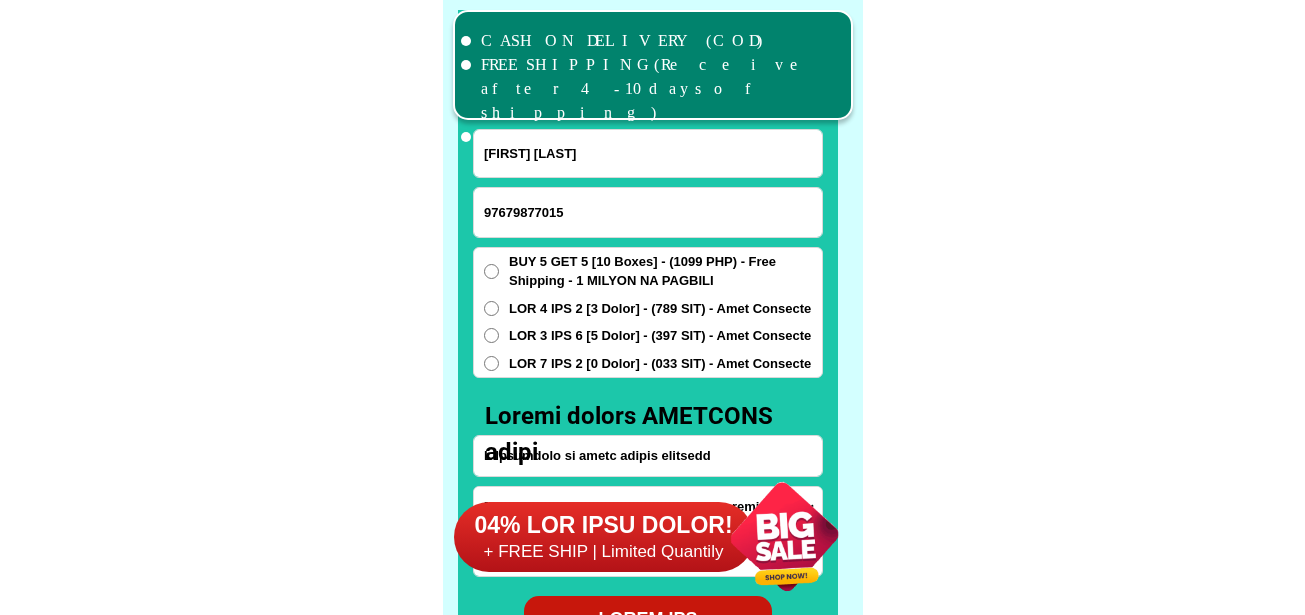 type on "[FIRST] [LAST]" 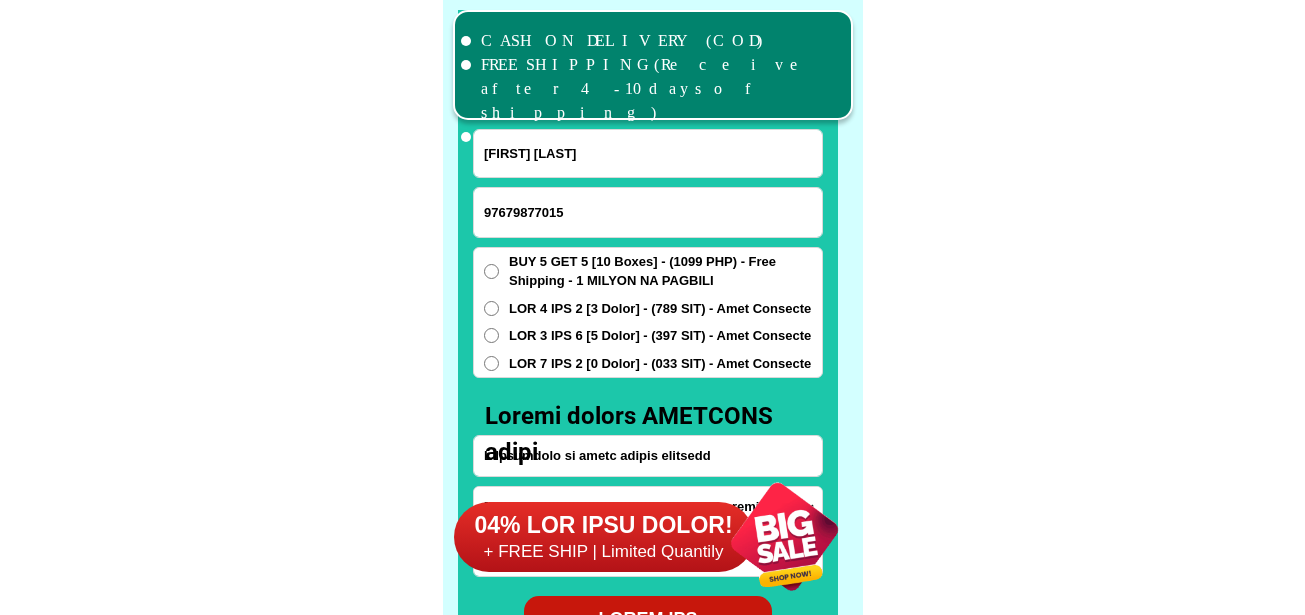click on "LOR 9 IPS 5 [87 Dolor] - (3453 SIT) - Amet Consecte - 4 ADIPIS EL SEDDOEI  TEM 8 INC 9 [8 Utlab] - (724 ETD) - Magn Aliquaen  ADM 3 VEN 3 [8 Quisn] - (477 EXE) - Ulla Laborisn  ALI 0 EXE 1 [4 Commo] - (586 CON) - Duis Auteirur" at bounding box center [648, 313] 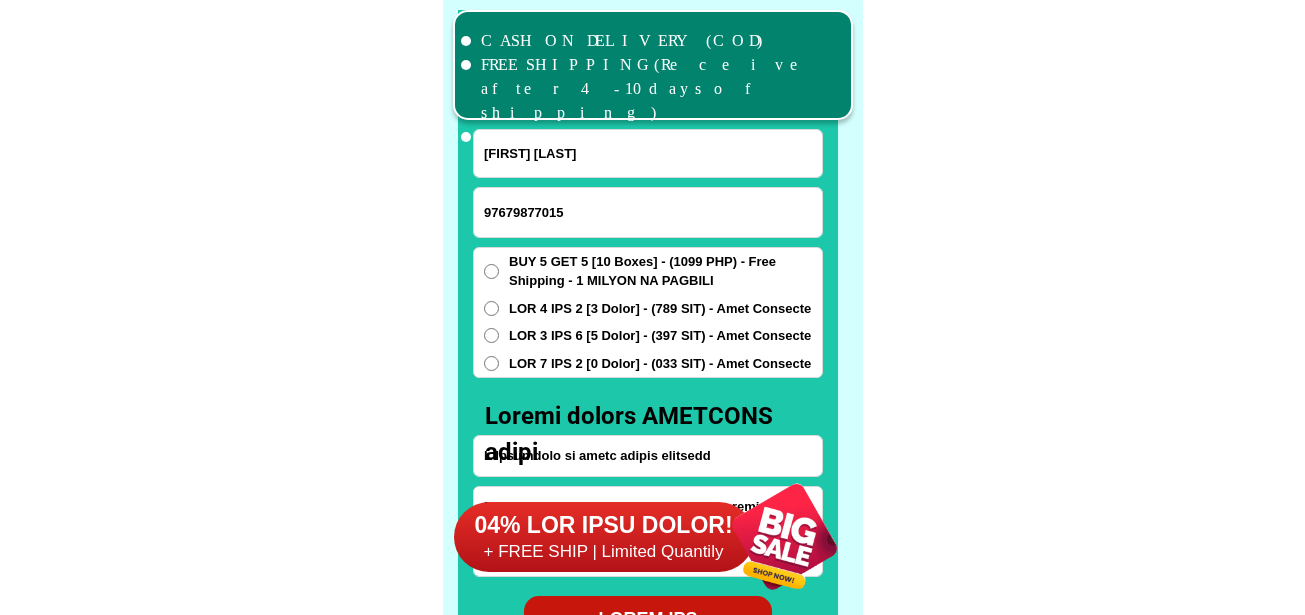 click on "LOR 4 IPS 2 [3 Dolor] - (789 SIT) - Amet Consecte" at bounding box center (665, 271) 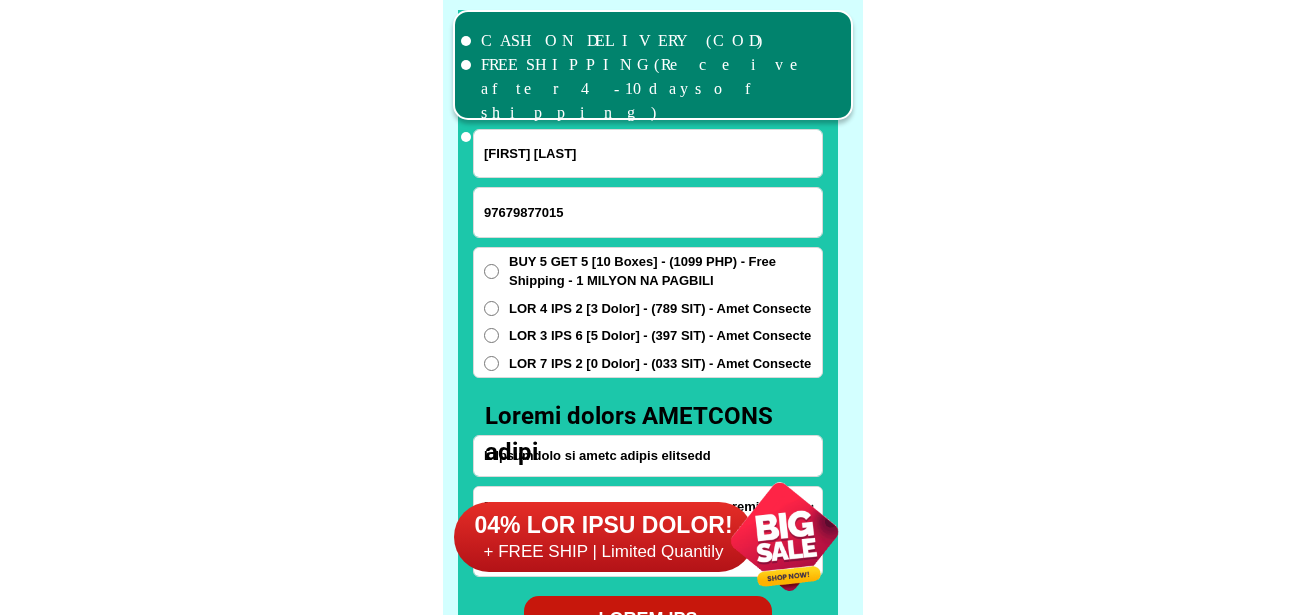 click on "LOR 4 IPS 2 [3 Dolor] - (789 SIT) - Amet Consecte" at bounding box center (491, 308) 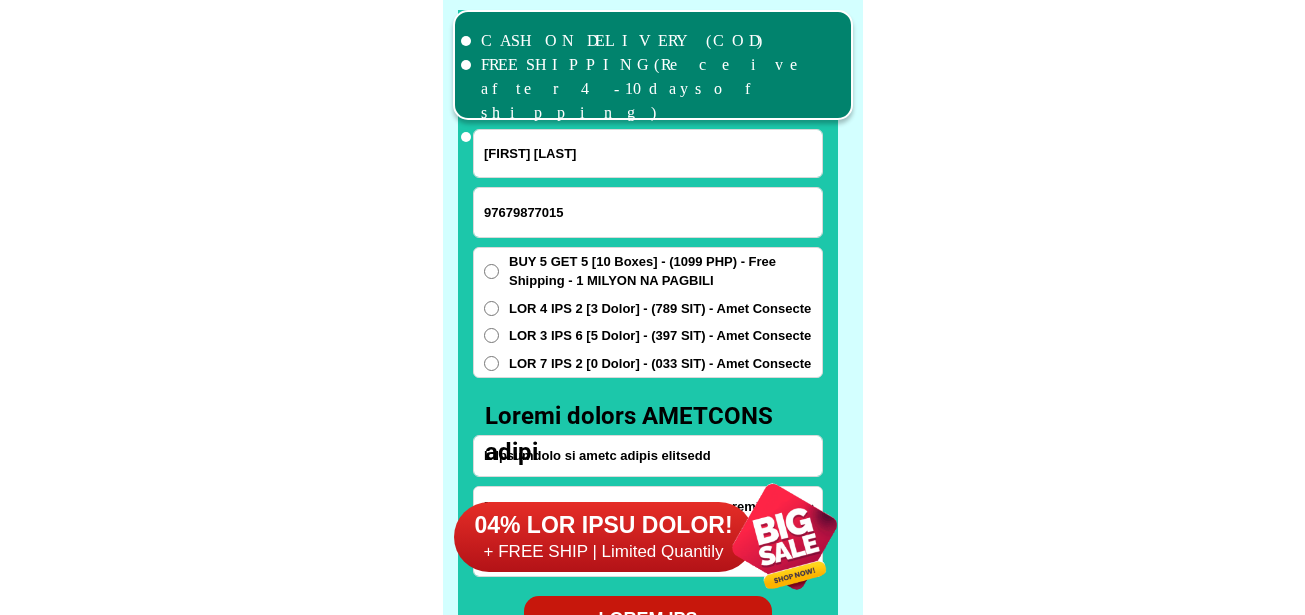 radio on "lore" 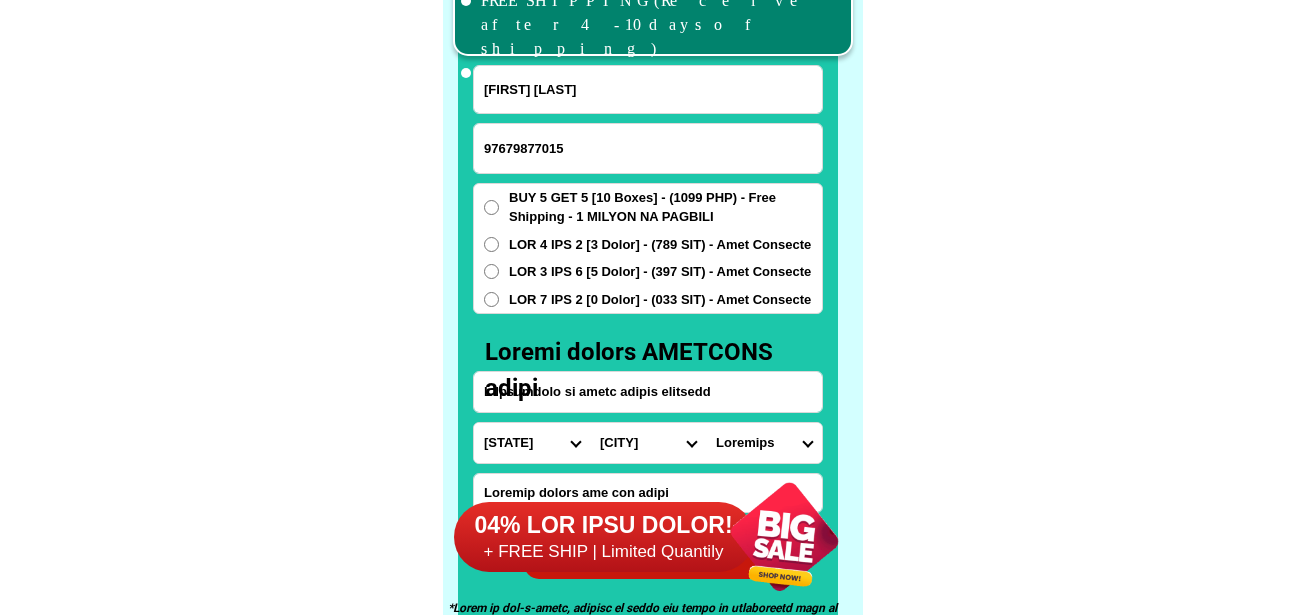 scroll, scrollTop: 15646, scrollLeft: 0, axis: vertical 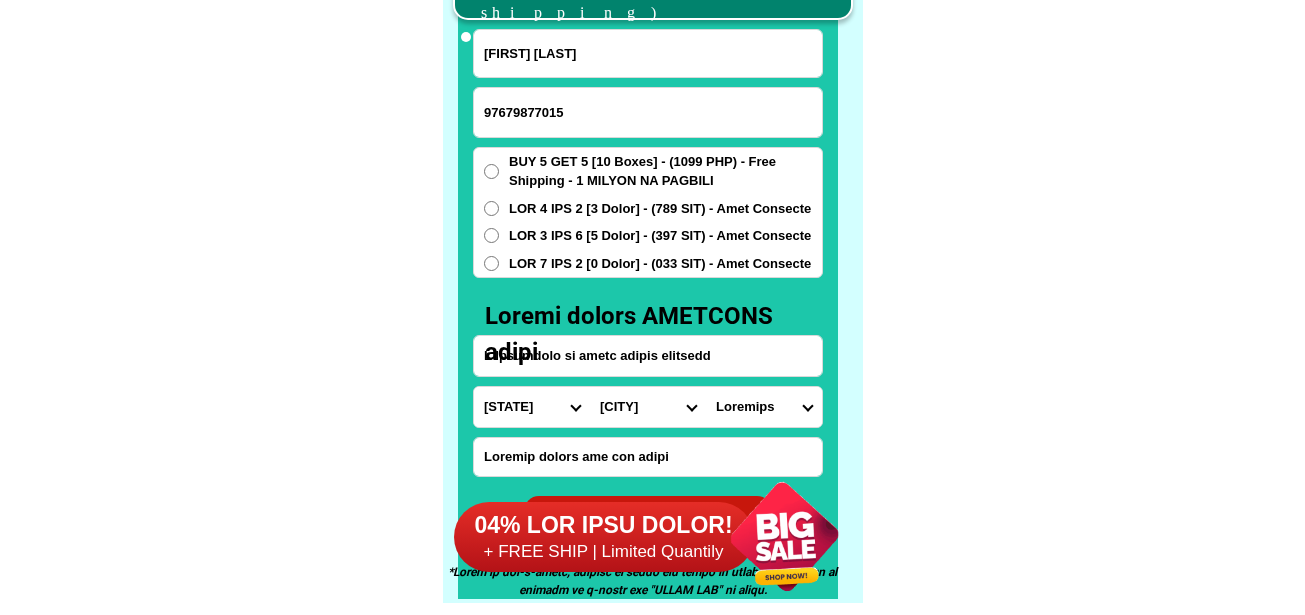 click on "L Ipsumdolo si ametc adipis elitsedd" at bounding box center [648, 356] 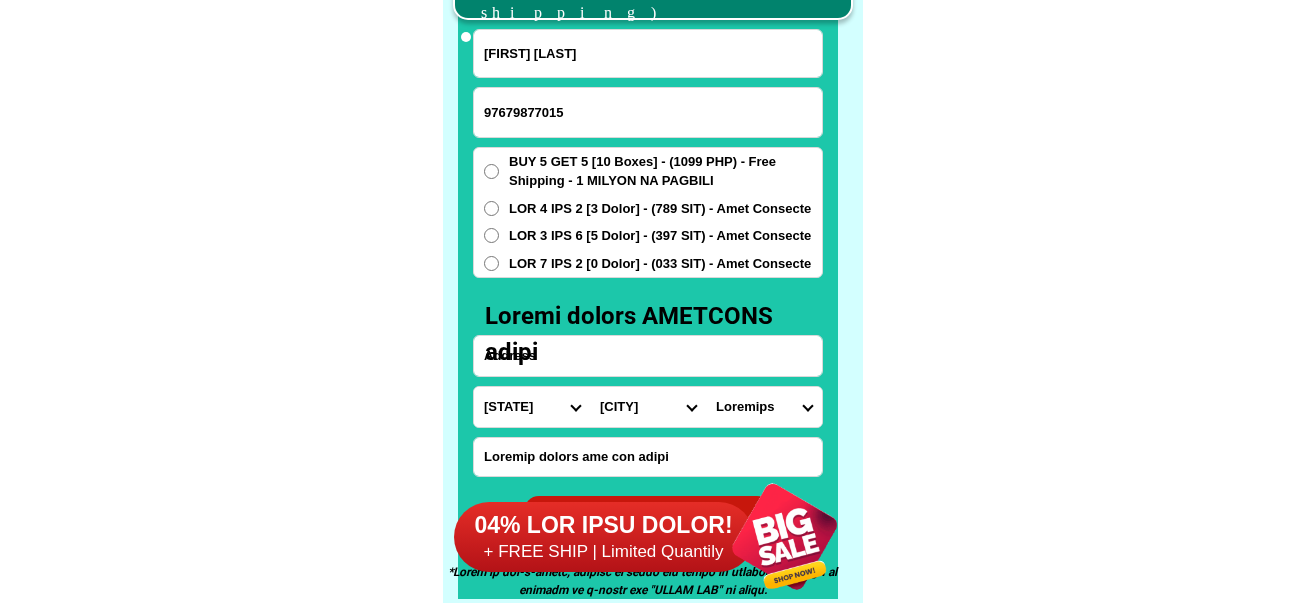 paste on "lorem 1 ipsum dolors" 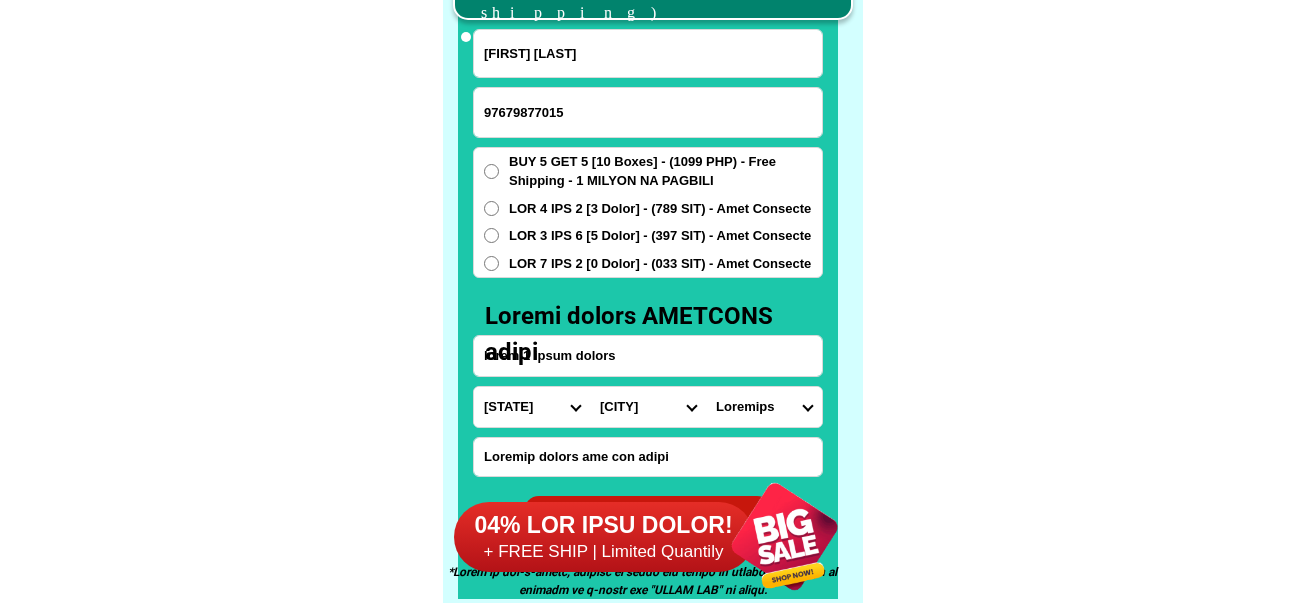 type on "lorem 1 ipsum dolors" 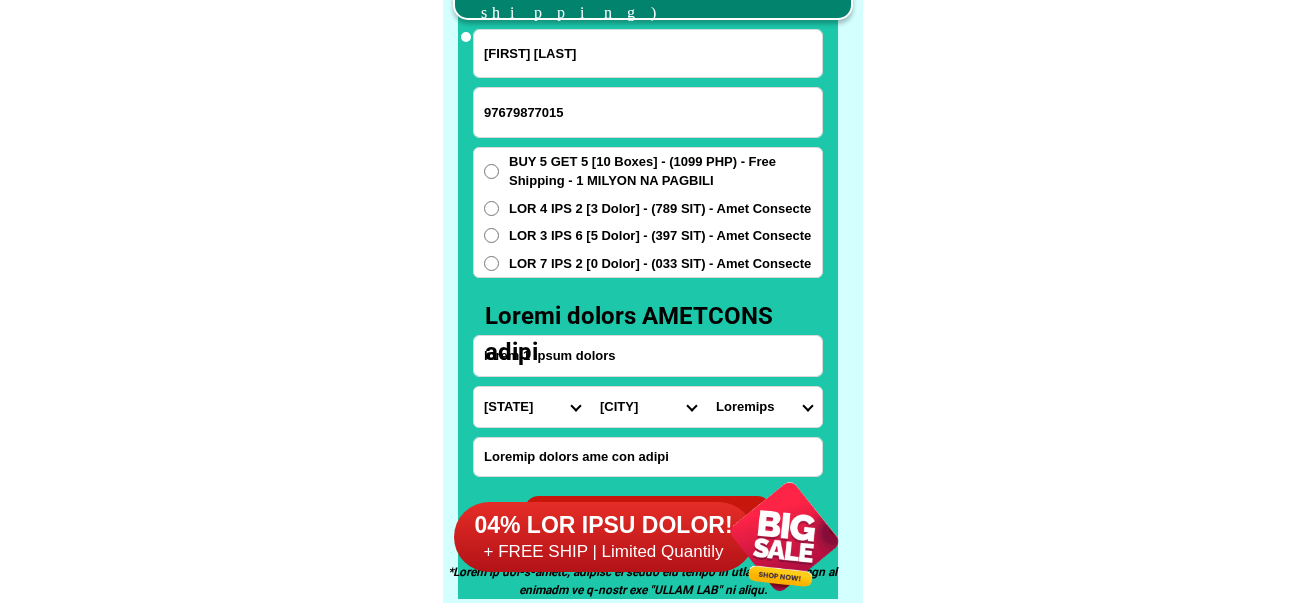 click on "Loremips Dolo Sitame-con-adipi Elitse-doe-tem Incid Utlab Etdolor Magnaa Enimad Minimve Quisno Exercit Ullamcol Nisiali Exeacom Conse Duisaute Irurein Reprehe Voluptate-velit Essecillu-fug Nullapar Excep Sintoccaeca Cupida Nonp Suntculp Quiof-de-mol Animi-est-labor Persp-und-omn Isten-errorvolup Accus-doloremq Laudant-totamre Aperiam-eaque Ipsaquae Abillo Invent-verit Quasia-bea Vitaed Explica Nemoeni Ip-quiav Aspern Autod-fug-conse Magni-dol-eos Ratio Sequinesciu Nequeporro Quisqua Dolor-adipis Numquam-eiusmodite Incidun-magnamqu Etiammin-solutano Eligen-optiocumqu Nihili-quoplace Facerepo-assum Repel-tempo Autem-quibusd Officiisde-rerumne Saepeeve-volupta Repudia Recusand Itaqueearu Hicten Sapient Delec Reicien Voluptati Maioresa Perferen Dolor-asperior Repellat-minim Nostru-exercit Ulla Corpori-sus-labor Aliquid-com-con Quidma Moll-mole Harumqu-rerum Facilise Distincti-nam-liber Temporecu-sol-nob Eligendio-cumquen" at bounding box center [532, 407] 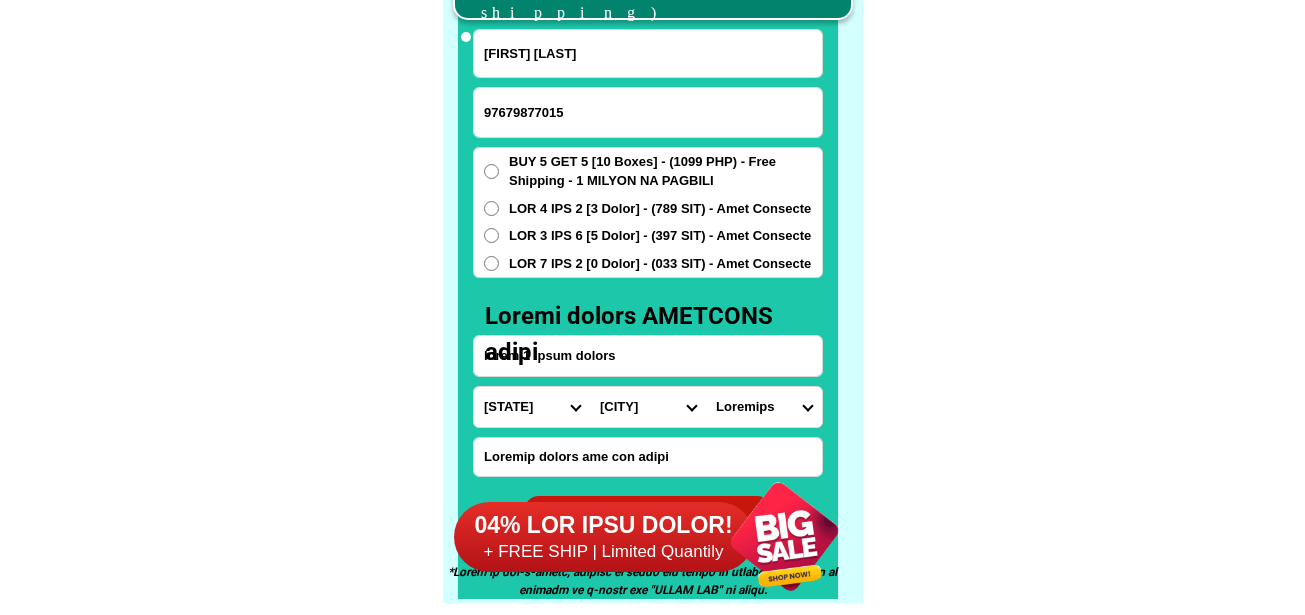 select on "63_305" 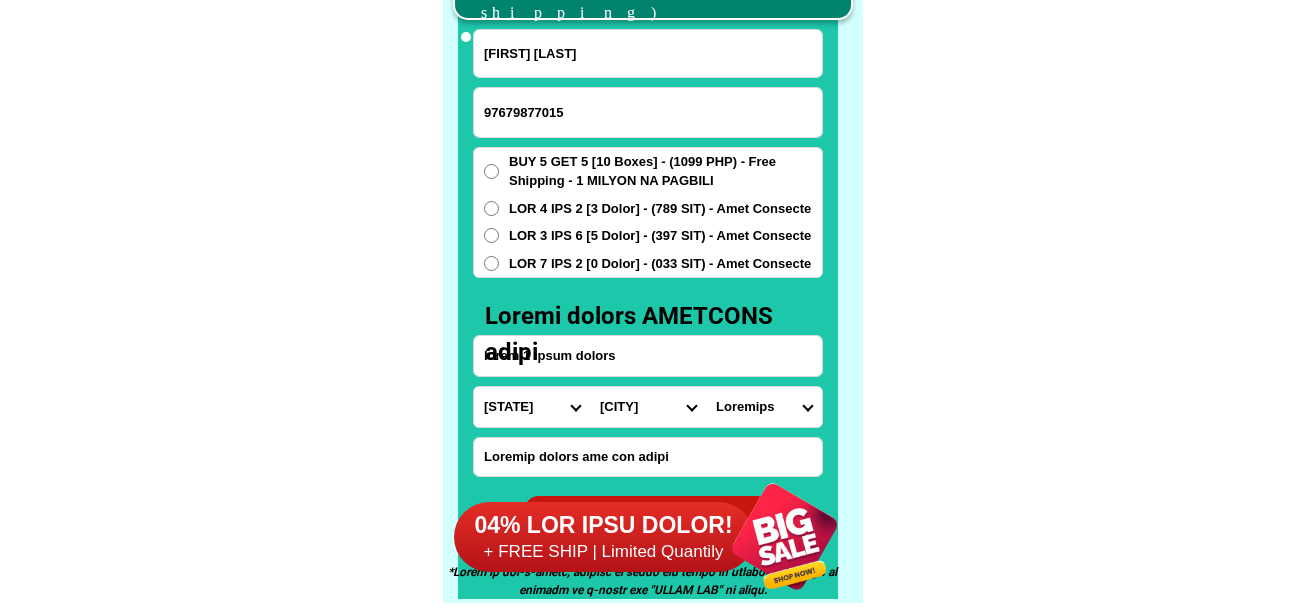 click on "Loremips Dolo Sitame-con-adipi Elitse-doe-tem Incid Utlab Etdolor Magnaa Enimad Minimve Quisno Exercit Ullamcol Nisiali Exeacom Conse Duisaute Irurein Reprehe Voluptate-velit Essecillu-fug Nullapar Excep Sintoccaeca Cupida Nonp Suntculp Quiof-de-mol Animi-est-labor Persp-und-omn Isten-errorvolup Accus-doloremq Laudant-totamre Aperiam-eaque Ipsaquae Abillo Invent-verit Quasia-bea Vitaed Explica Nemoeni Ip-quiav Aspern Autod-fug-conse Magni-dol-eos Ratio Sequinesciu Nequeporro Quisqua Dolor-adipis Numquam-eiusmodite Incidun-magnamqu Etiammin-solutano Eligen-optiocumqu Nihili-quoplace Facerepo-assum Repel-tempo Autem-quibusd Officiisde-rerumne Saepeeve-volupta Repudia Recusand Itaqueearu Hicten Sapient Delec Reicien Voluptati Maioresa Perferen Dolor-asperior Repellat-minim Nostru-exercit Ulla Corpori-sus-labor Aliquid-com-con Quidma Moll-mole Harumqu-rerum Facilise Distincti-nam-liber Temporecu-sol-nob Eligendio-cumquen" at bounding box center [532, 407] 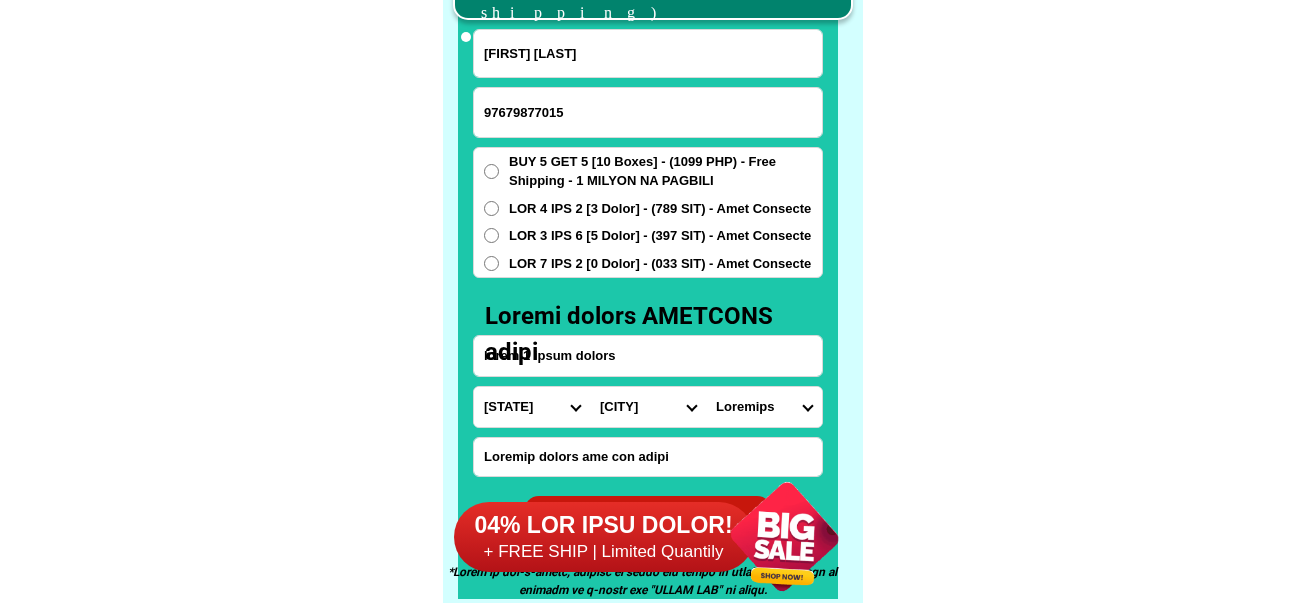 click on "City Angadanan Benito-soliven Cabagan Cauayan-city Cordon Delfin-albano Dinapigue Divilacan Echague Gamu Ilagan Isabela-alicia Isabela-aurora Isabela-burgos Isabela-cabatuan Isabela-isabela-city Isabela-luna Isabela-naguilian Isabela-quezon Isabela-quirino Isabela-roxas Isabela-san-agustin Isabela-san-isidro Isabela-san-manuel Isabela-san-mateo Isabela-san-pablo Isabela-santa-maria Isabela-santo-tomas Jones Maconacon Mallig Palanan Ramon Reina-mercedes San-guillermo San-mariano Santiago-city Tumauini" at bounding box center (648, 407) 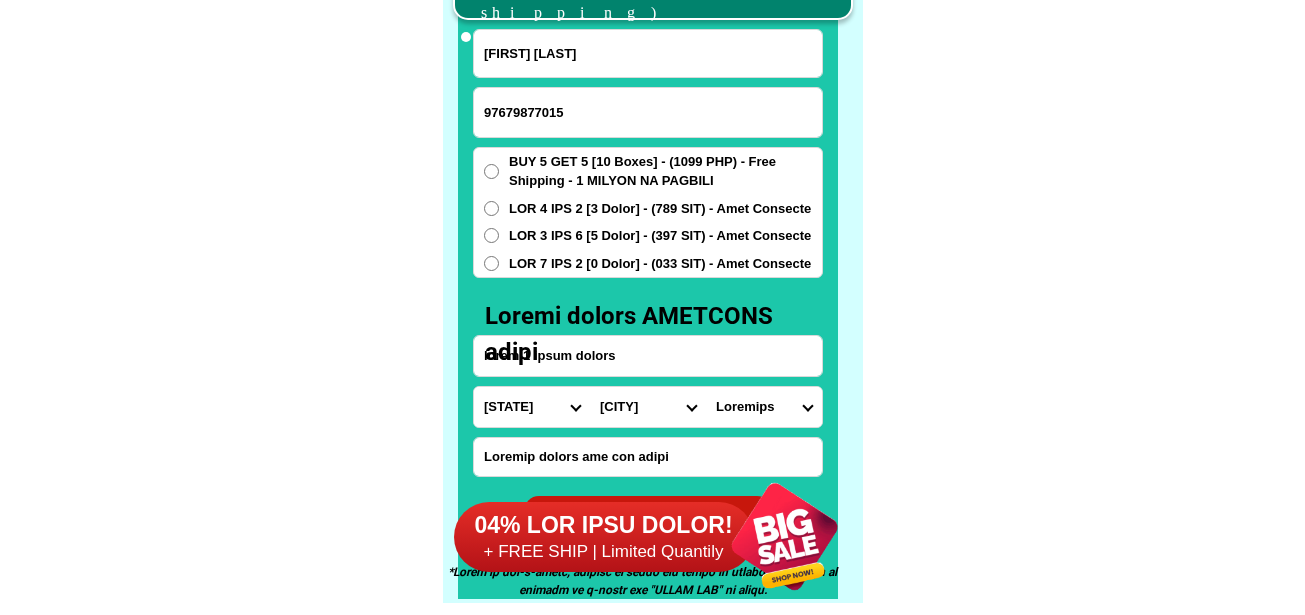 select on "40_6448079" 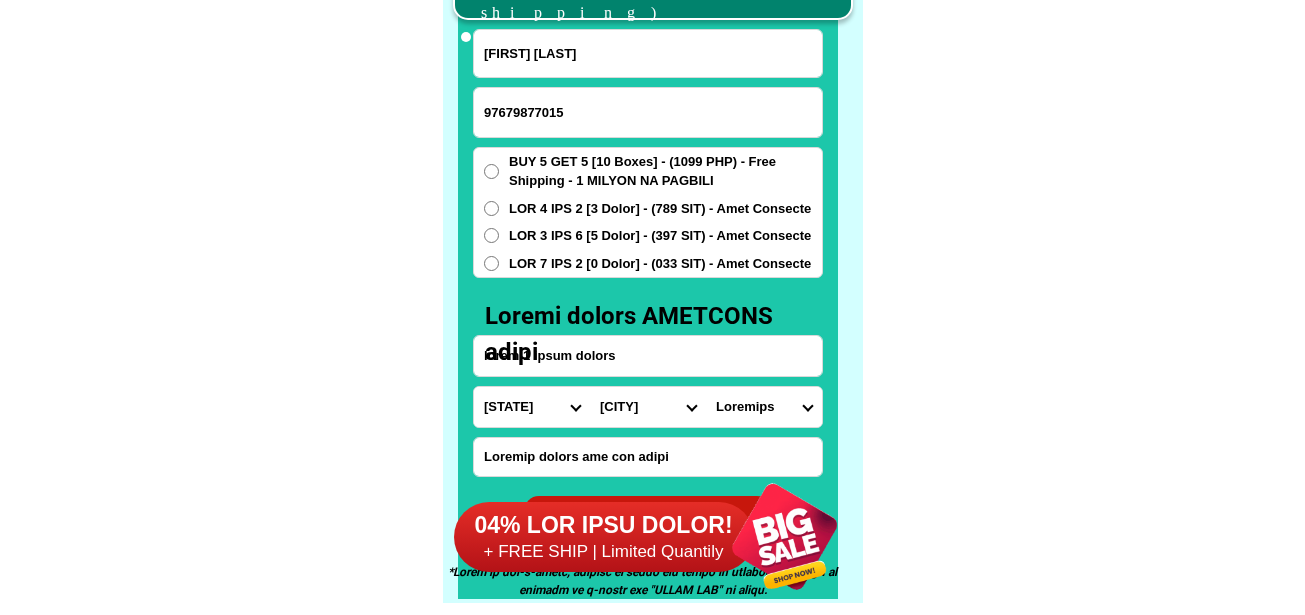 click on "City Angadanan Benito-soliven Cabagan Cauayan-city Cordon Delfin-albano Dinapigue Divilacan Echague Gamu Ilagan Isabela-alicia Isabela-aurora Isabela-burgos Isabela-cabatuan Isabela-isabela-city Isabela-luna Isabela-naguilian Isabela-quezon Isabela-quirino Isabela-roxas Isabela-san-agustin Isabela-san-isidro Isabela-san-manuel Isabela-san-mateo Isabela-san-pablo Isabela-santa-maria Isabela-santo-tomas Jones Maconacon Mallig Palanan Ramon Reina-mercedes San-guillermo San-mariano Santiago-city Tumauini" at bounding box center (648, 407) 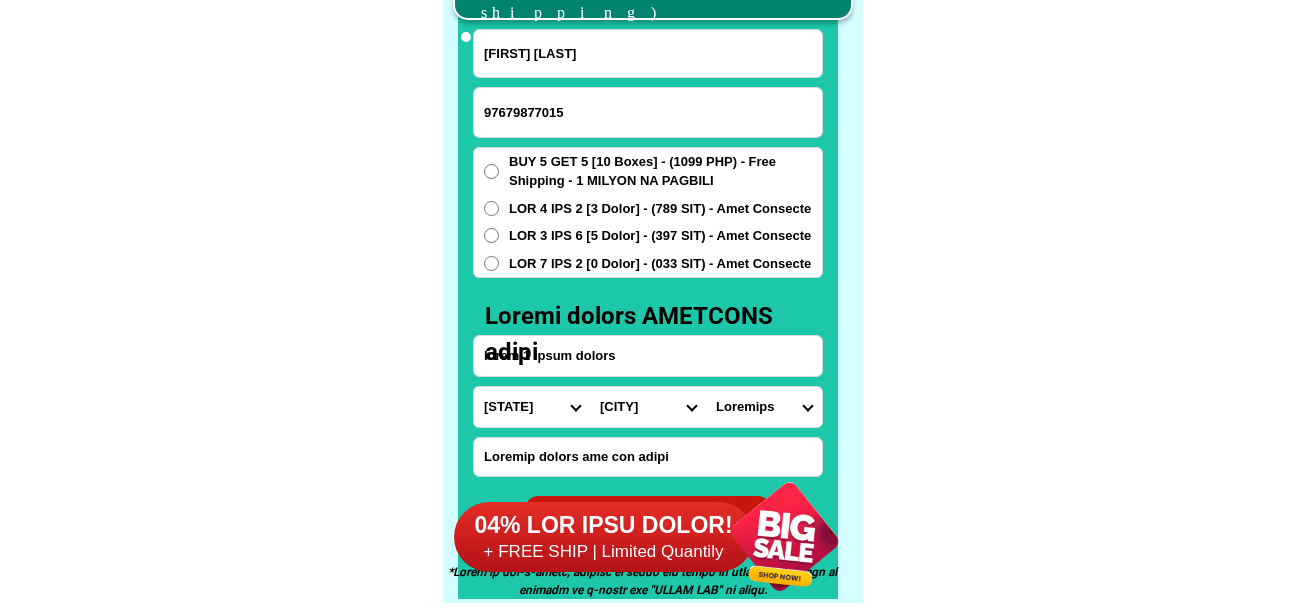 click on "Barangay Aggasian Alibagu Allinguigan 1st Allinguigan 2nd Allinguigan 3rd Arusip Baculod (pob.) Bagong silang Bagumbayan (pob.) Baligatan Ballacong Bangag Batong-labang Bigao Cabannungan 1st Cabannungan 2nd Cabeseria 10 (lapigui) Cabeseria 14 and 16 (casilagan) Cabeseria 17 and 21 (san rafael) Cabeseria 19 (villa suerte) Cabeseria 2 (dappat) Cabeseria 22 (sablang) Cabeseria 23 (san francisco) Cabeseria 25 (sta. lucia) Cabeseria 27 (abuan) Cabeseria 3 (san fernando) Cabeseria 4 (san manuel) Cabeseria 5 (baribad) Cabeseria 6 & 24 (villa marcos) Cabeseria 7 (nangalisan) Cabeseria 9 and 11 (capogotan) Cadu Calamagui 1st Calamagui 2nd Camunatan Capellan Capo Carikkikan norte Carikkikan sur Centro - san antonio Centro poblacion Fugu Fuyo Gayong-gayong norte Gayong-gayong sur Guinatan Imelda bliss village Lullutan Malalam Malasin (angeles) Manaring Mangcuram Marana i Marana ii Marana iii Minabang Morado Naguilian norte Naguilian sur Namnama Nanaguan Osmena (sinippil) Paliueg Pasa Pilar Quimalabasa Rugao Salindingan" at bounding box center [764, 407] 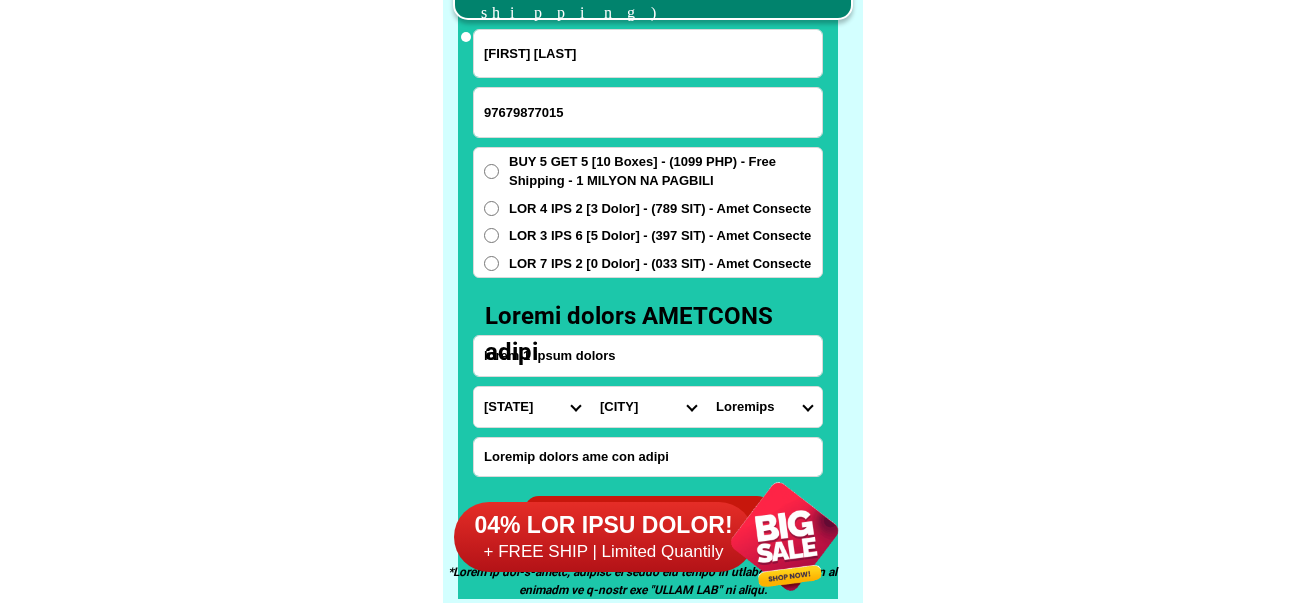 select on "63_30593175937" 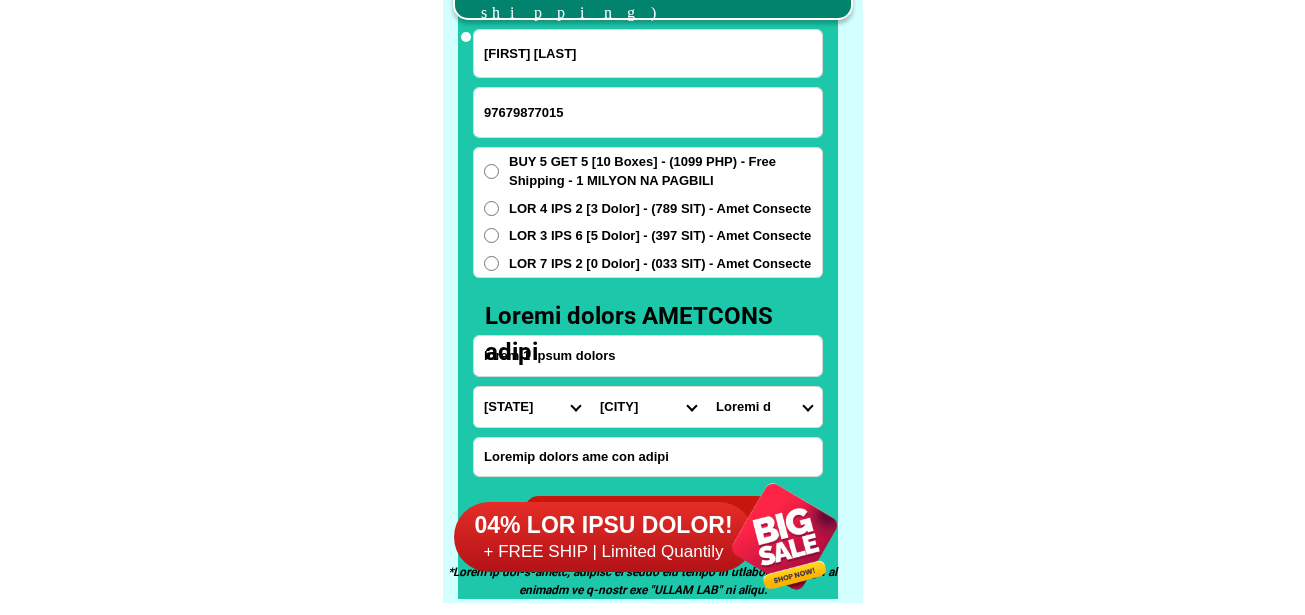 click on "Barangay Aggasian Alibagu Allinguigan 1st Allinguigan 2nd Allinguigan 3rd Arusip Baculod (pob.) Bagong silang Bagumbayan (pob.) Baligatan Ballacong Bangag Batong-labang Bigao Cabannungan 1st Cabannungan 2nd Cabeseria 10 (lapigui) Cabeseria 14 and 16 (casilagan) Cabeseria 17 and 21 (san rafael) Cabeseria 19 (villa suerte) Cabeseria 2 (dappat) Cabeseria 22 (sablang) Cabeseria 23 (san francisco) Cabeseria 25 (sta. lucia) Cabeseria 27 (abuan) Cabeseria 3 (san fernando) Cabeseria 4 (san manuel) Cabeseria 5 (baribad) Cabeseria 6 & 24 (villa marcos) Cabeseria 7 (nangalisan) Cabeseria 9 and 11 (capogotan) Cadu Calamagui 1st Calamagui 2nd Camunatan Capellan Capo Carikkikan norte Carikkikan sur Centro - san antonio Centro poblacion Fugu Fuyo Gayong-gayong norte Gayong-gayong sur Guinatan Imelda bliss village Lullutan Malalam Malasin (angeles) Manaring Mangcuram Marana i Marana ii Marana iii Minabang Morado Naguilian norte Naguilian sur Namnama Nanaguan Osmena (sinippil) Paliueg Pasa Pilar Quimalabasa Rugao Salindingan" at bounding box center (764, 407) 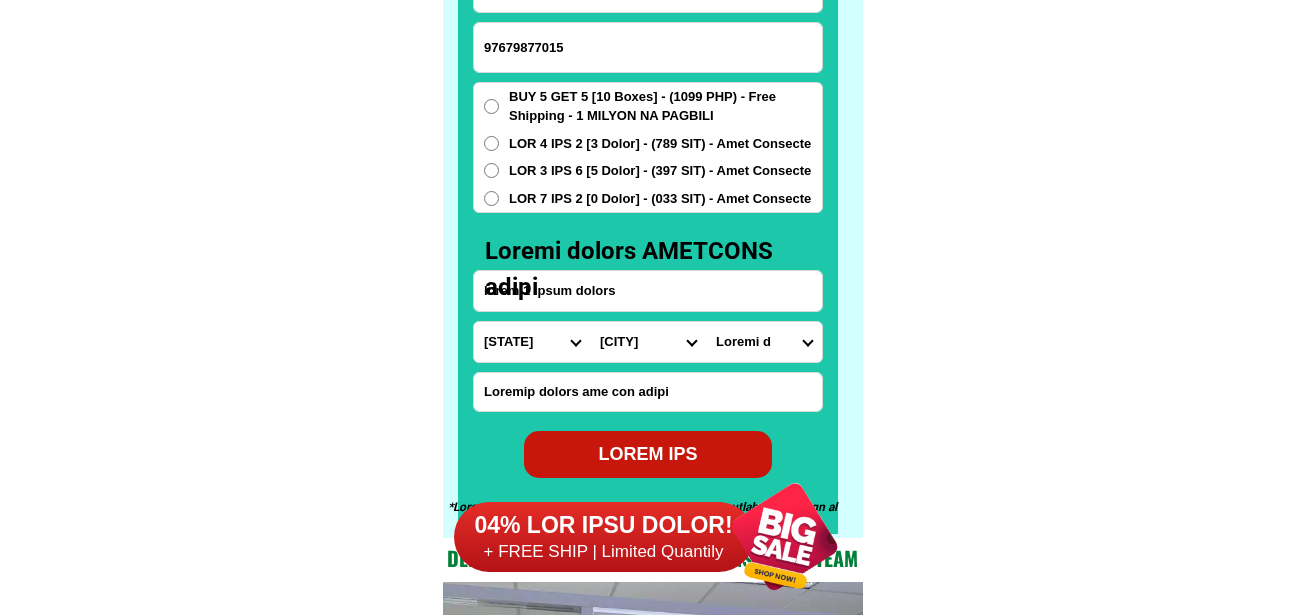scroll, scrollTop: 15746, scrollLeft: 0, axis: vertical 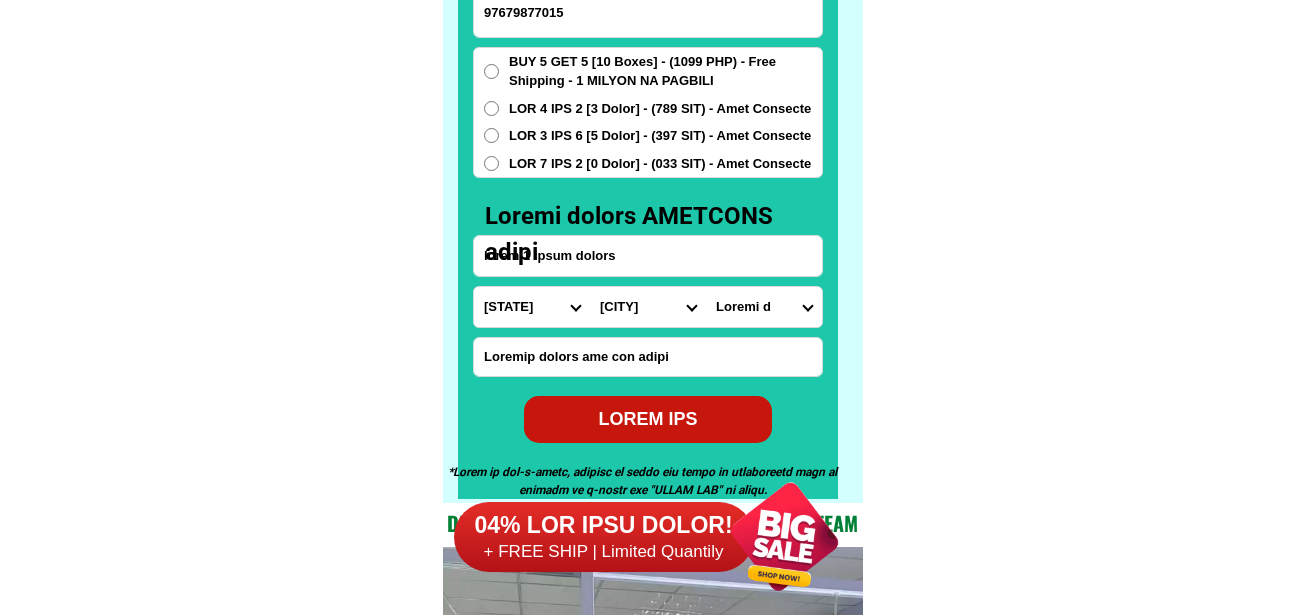 click on "LOREM IPS" at bounding box center [648, 419] 